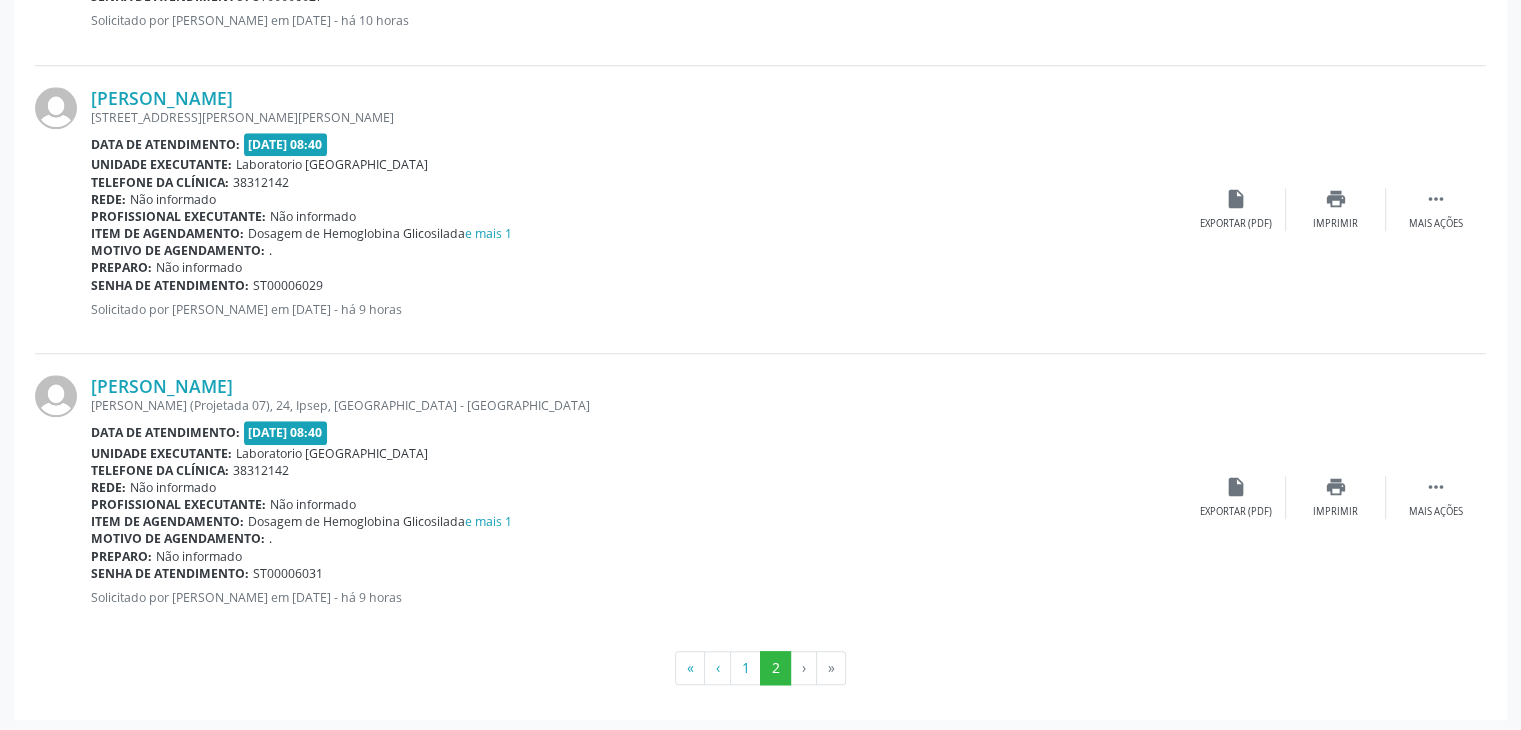 scroll, scrollTop: 1693, scrollLeft: 0, axis: vertical 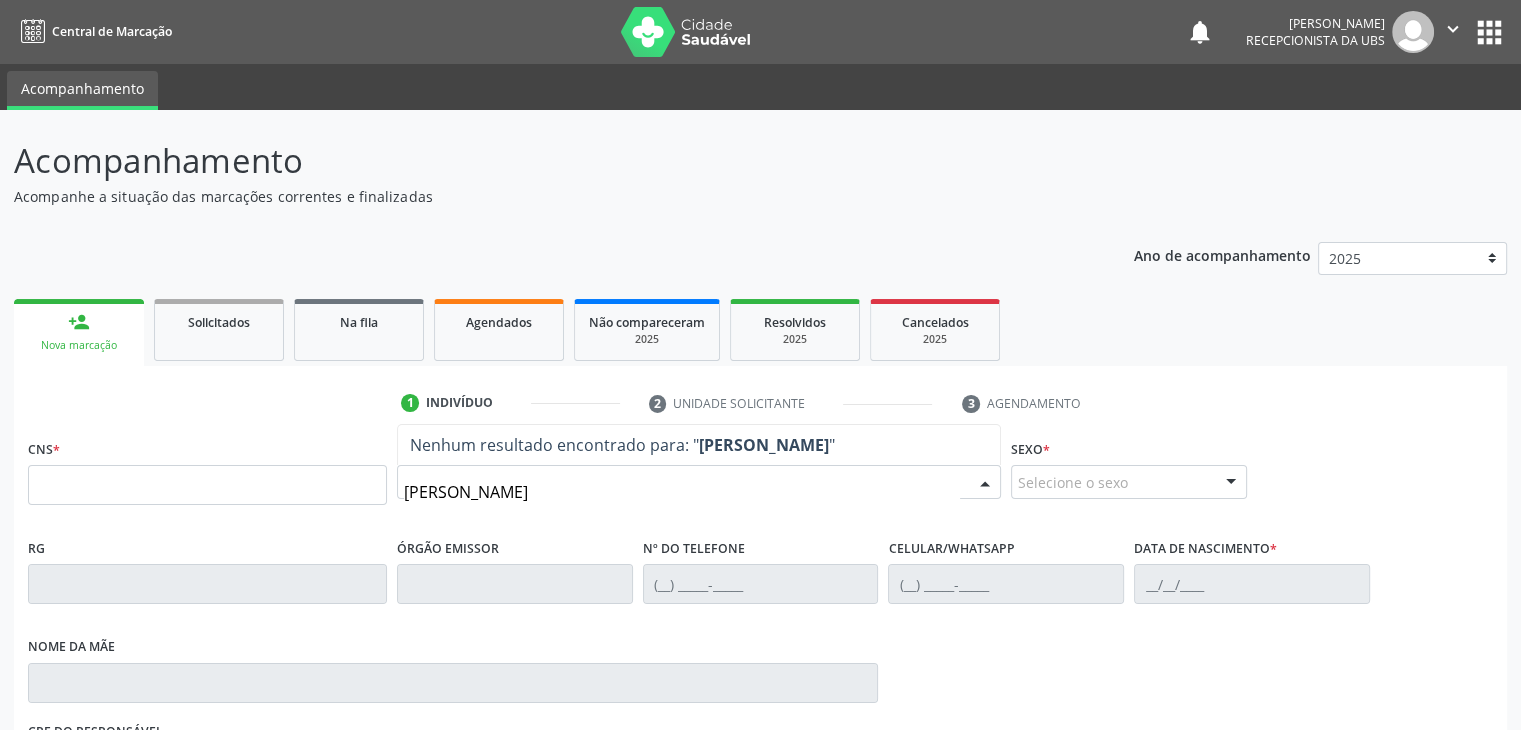 type on "shirley luana" 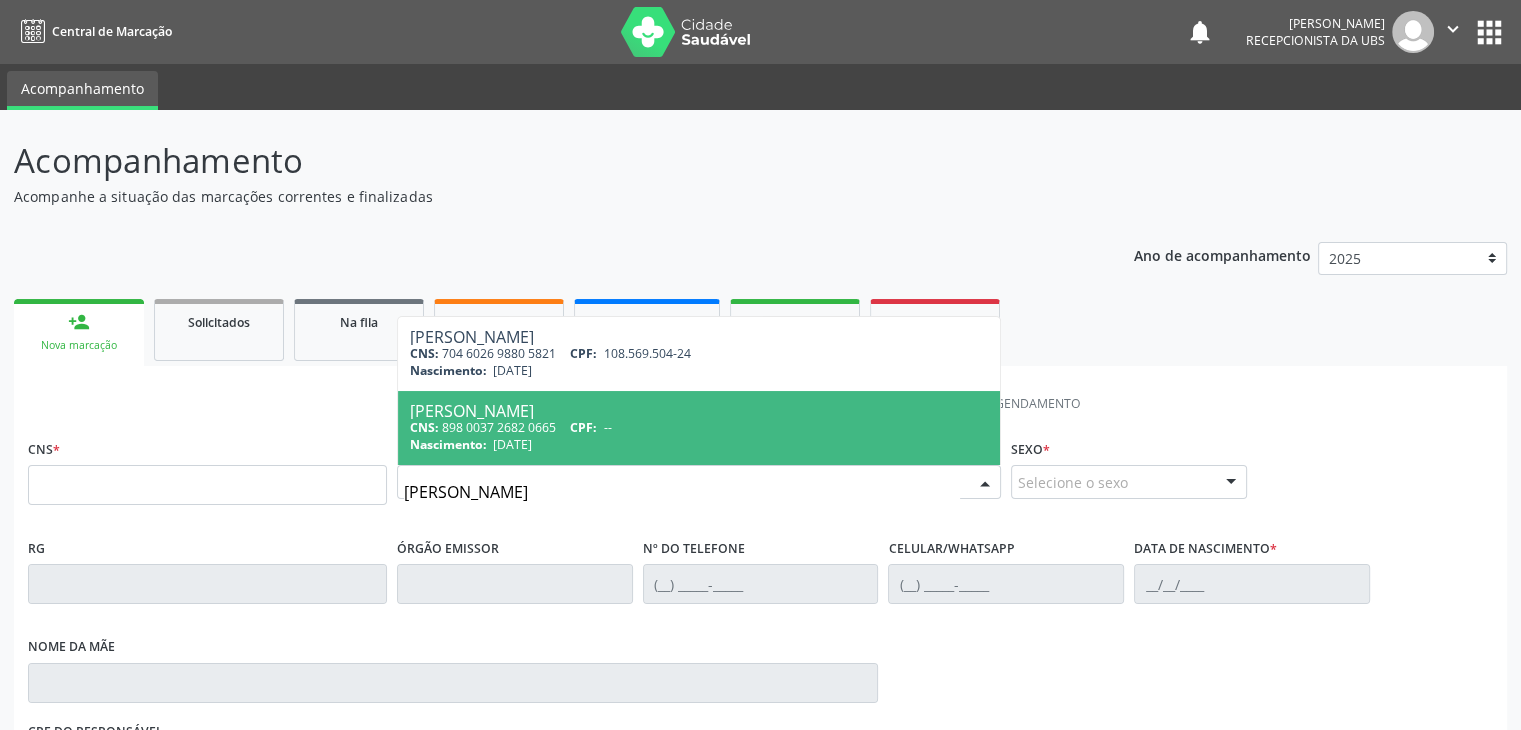 click on "Shirley Luana de Souza" at bounding box center [699, 411] 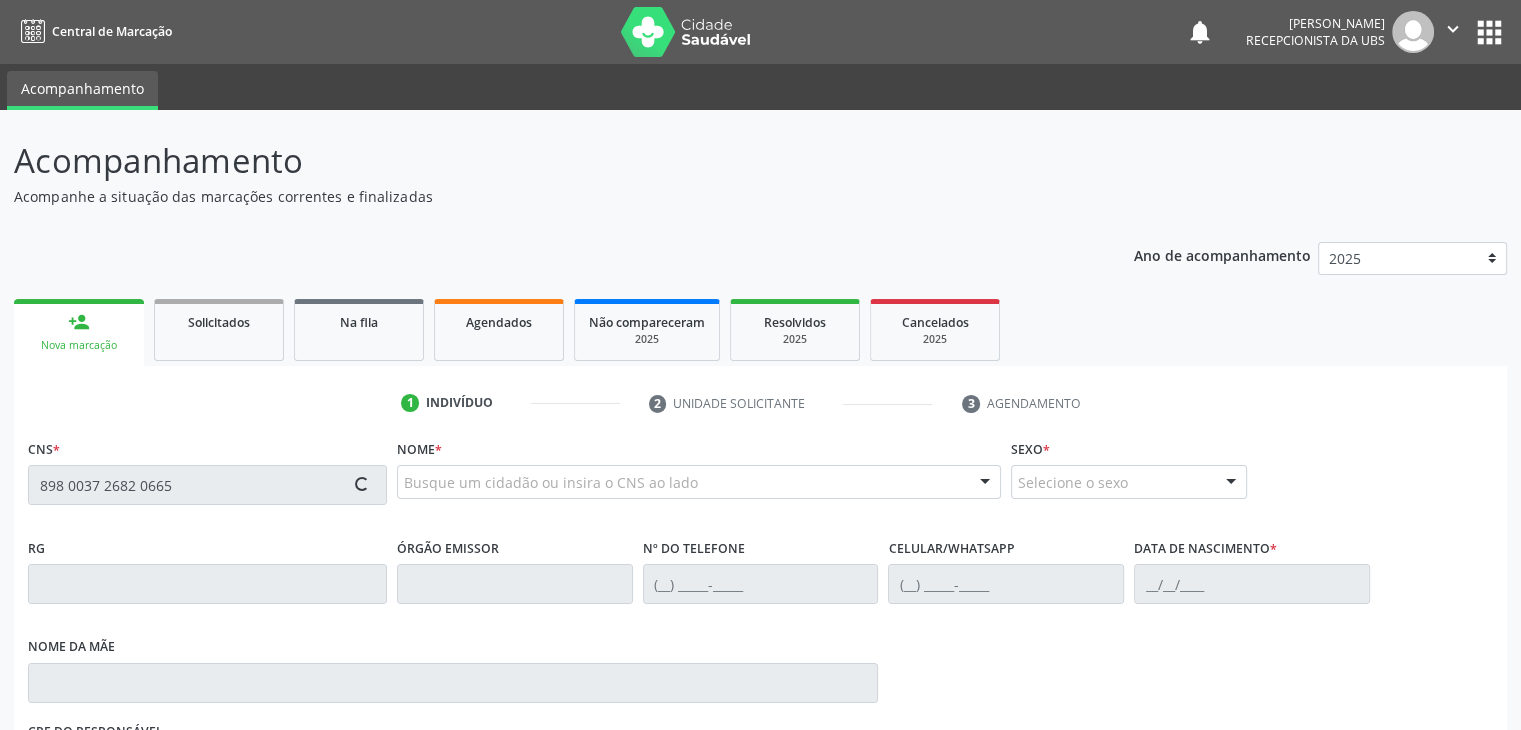 type on "898 0037 2682 0665" 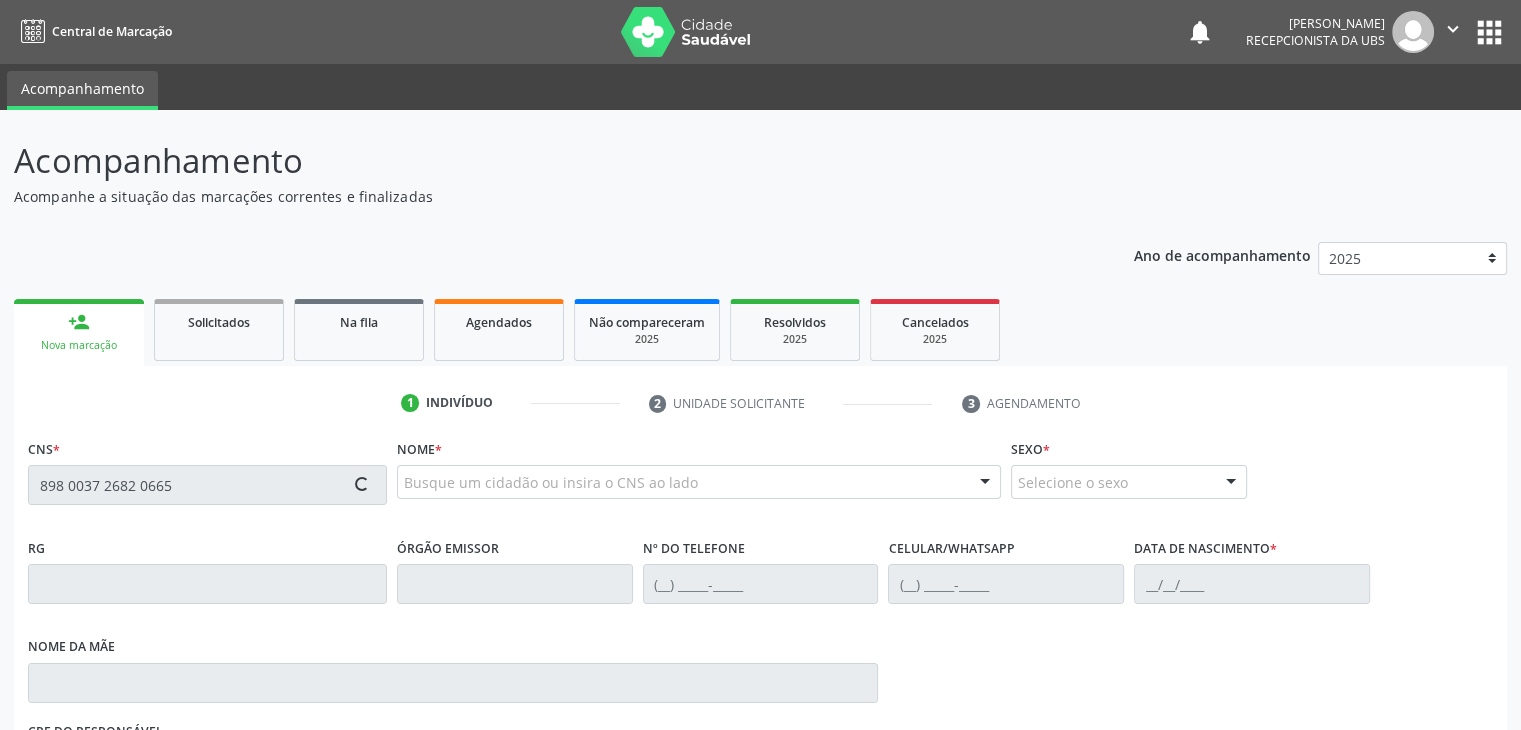 type 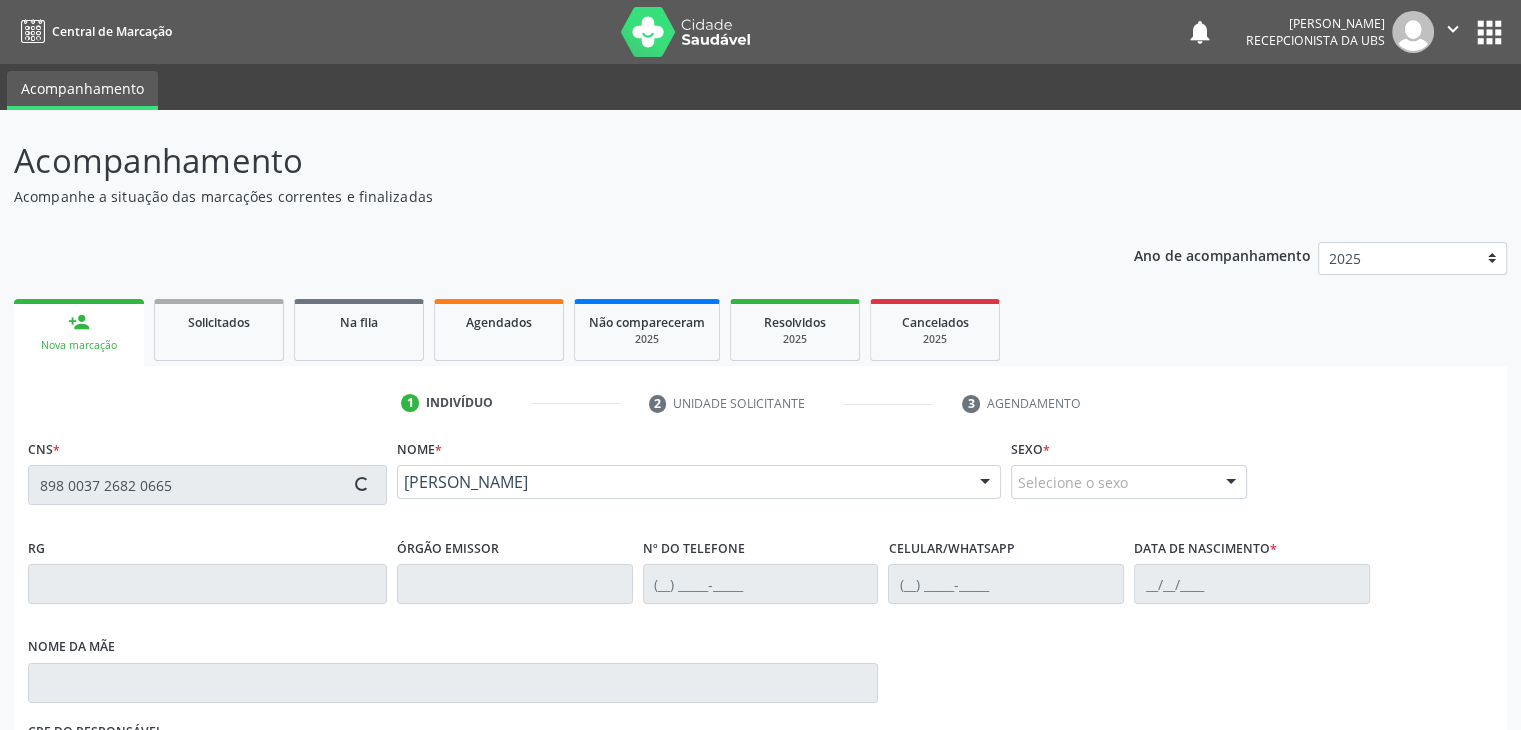 type on "(87) 9947-8164" 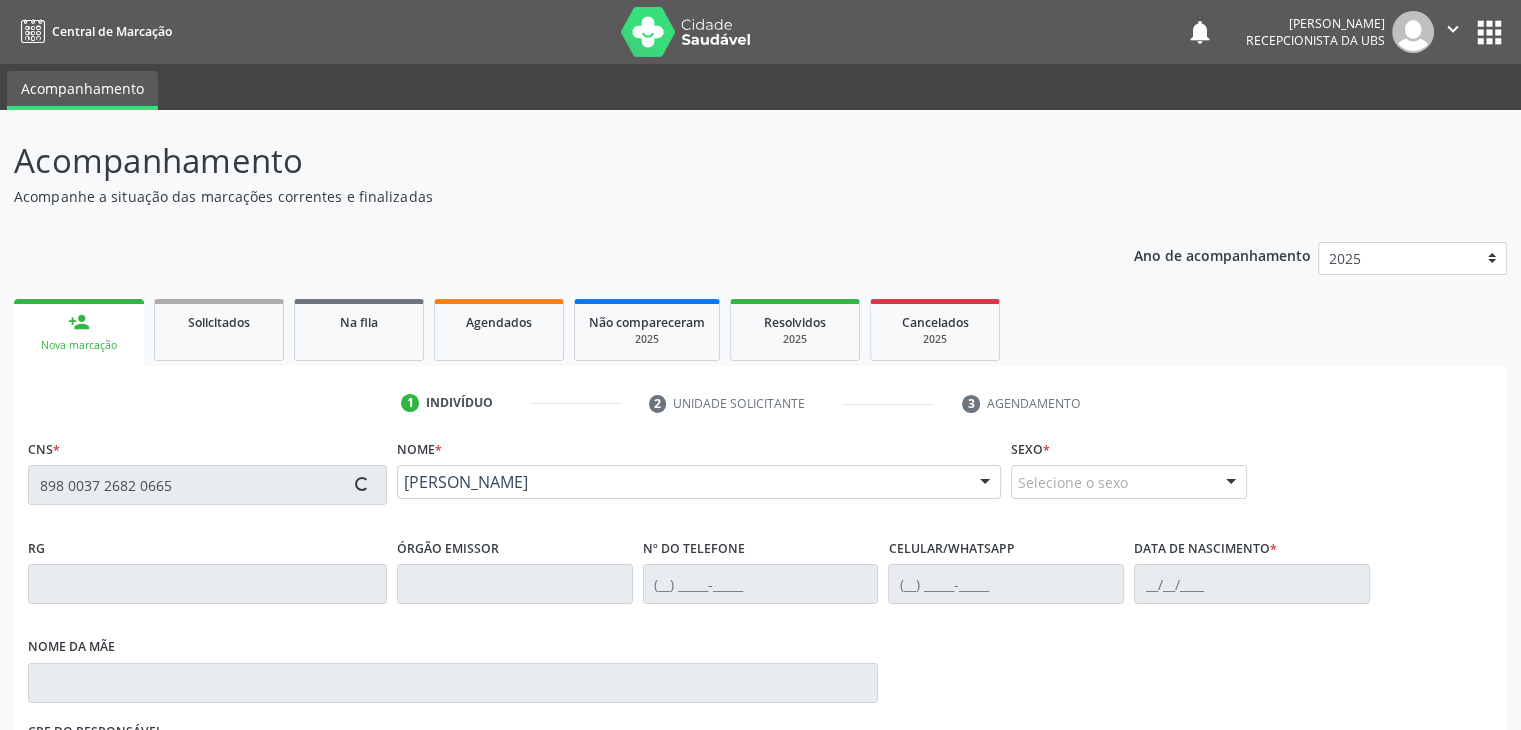 type on "05/12/1996" 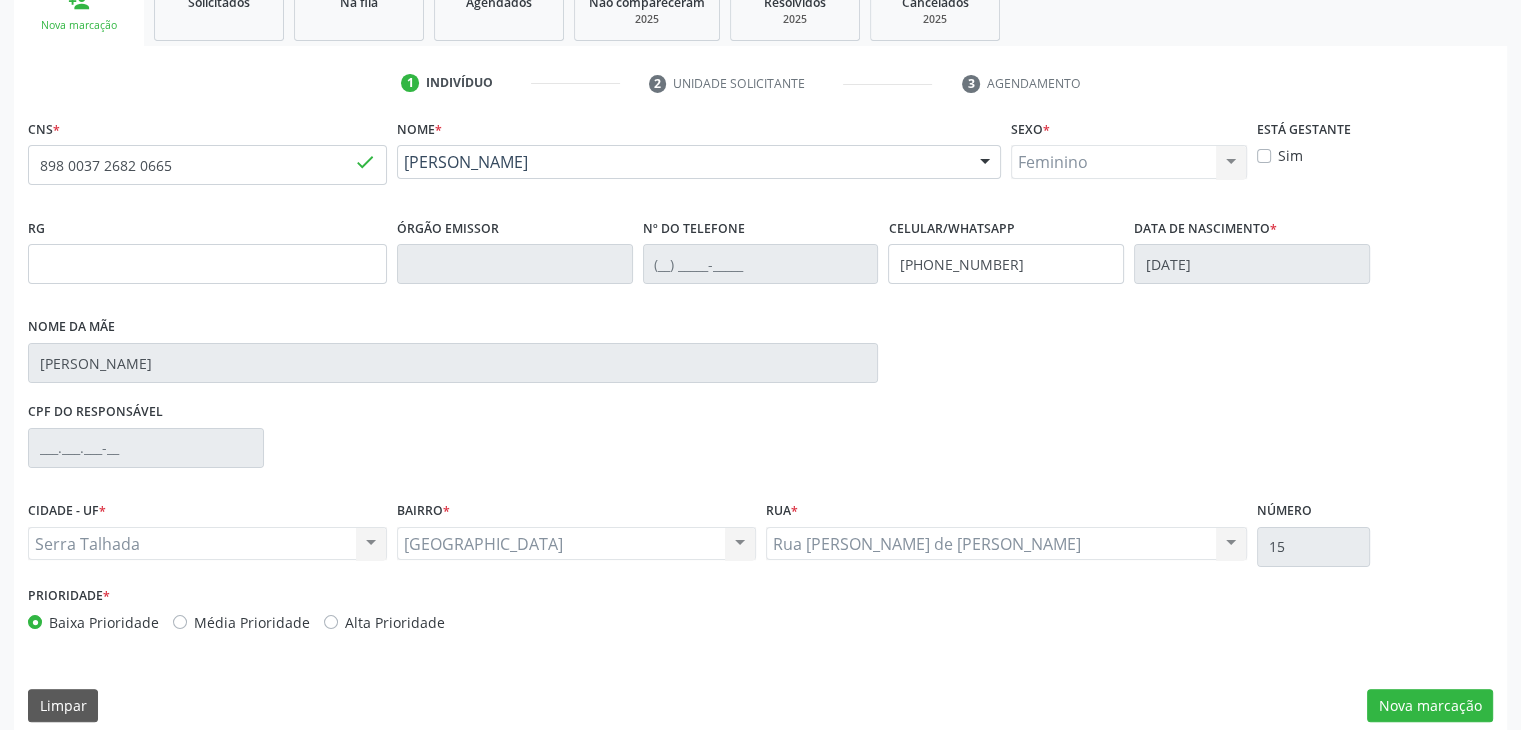 scroll, scrollTop: 340, scrollLeft: 0, axis: vertical 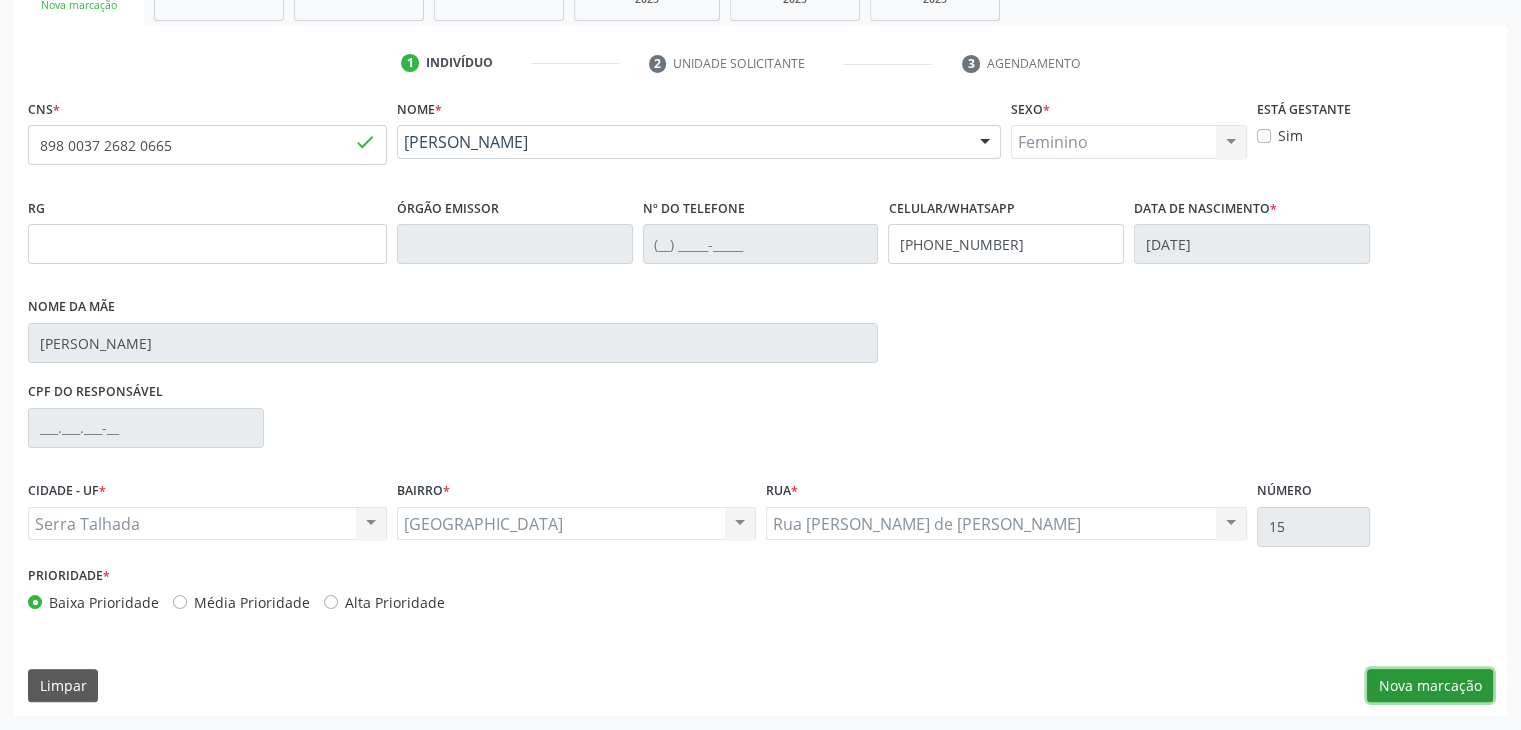 click on "Nova marcação" at bounding box center (1430, 686) 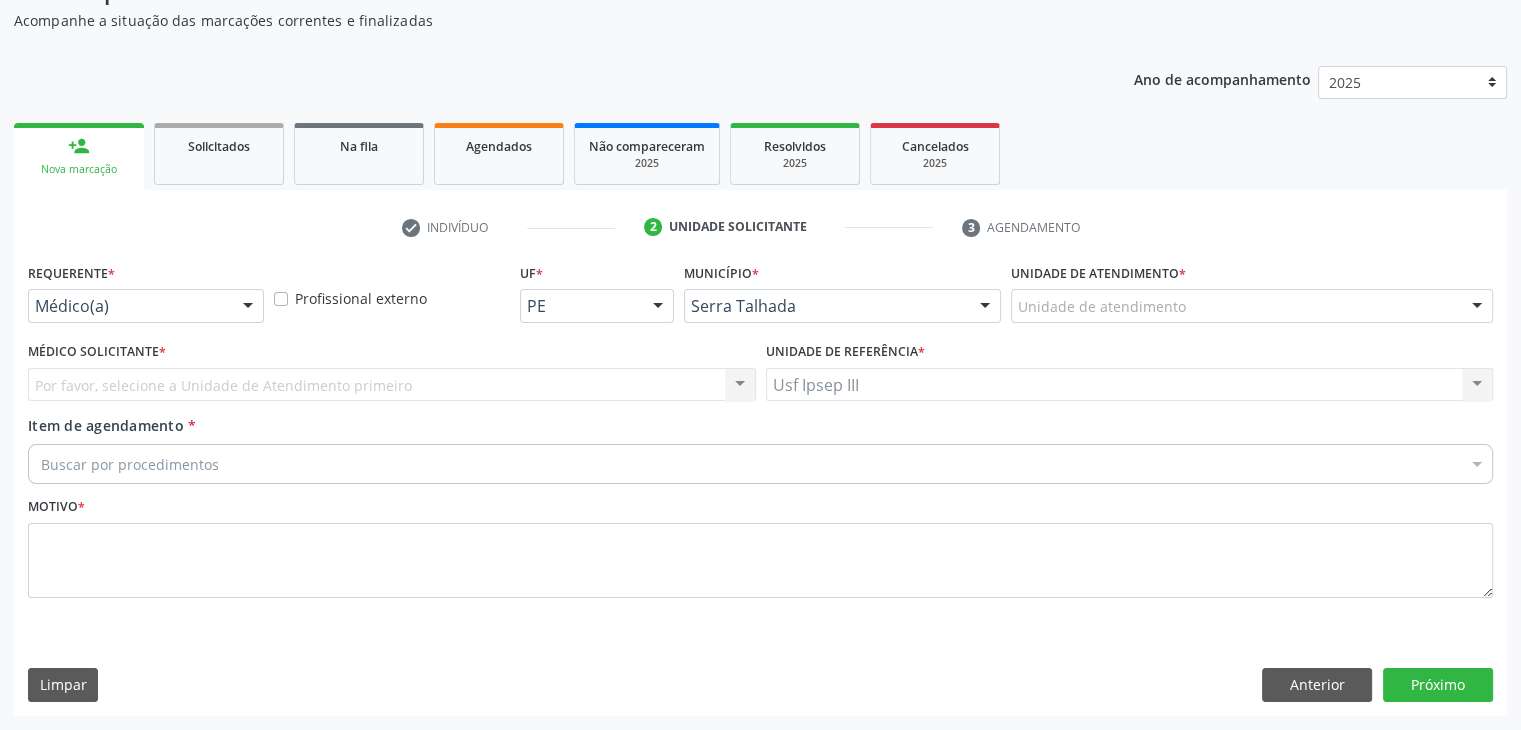 scroll, scrollTop: 175, scrollLeft: 0, axis: vertical 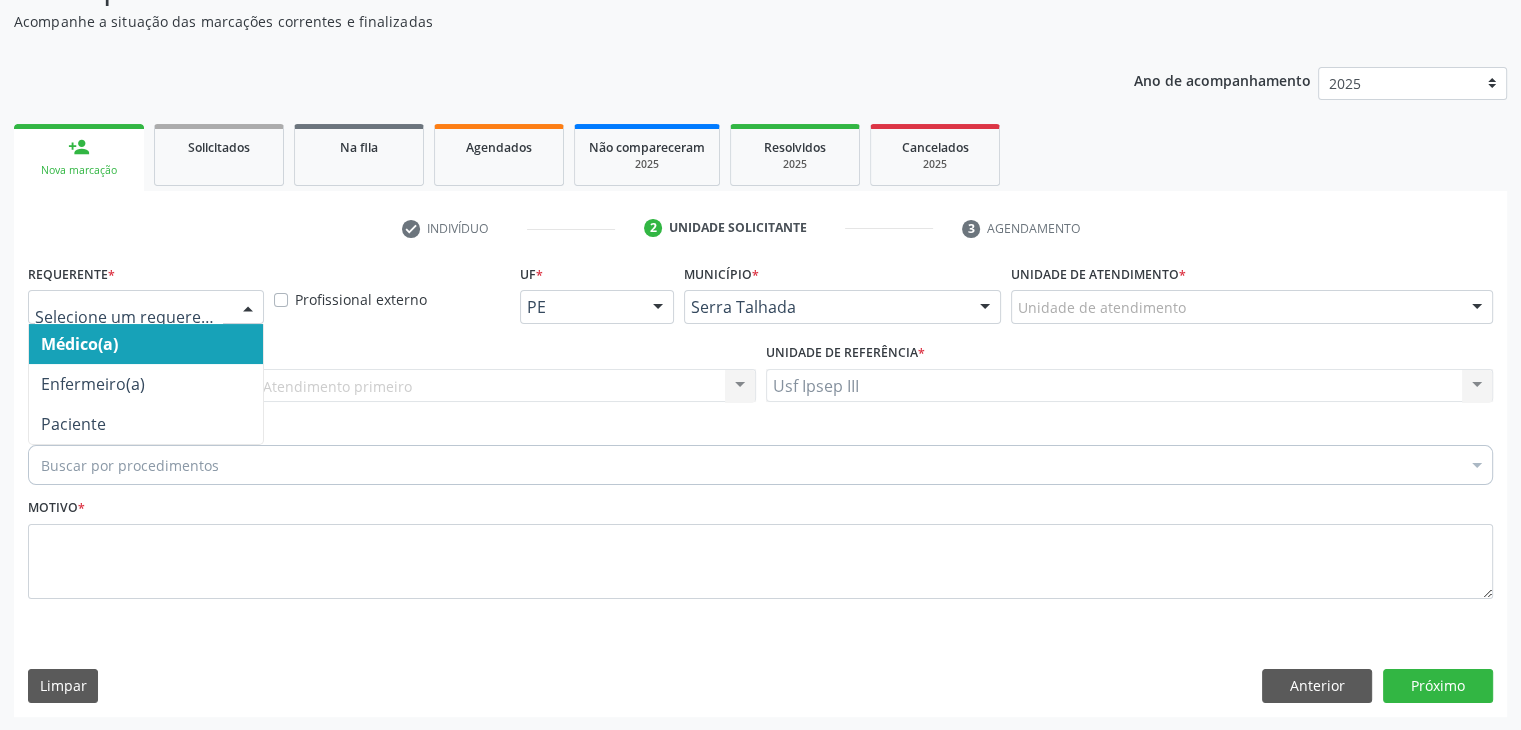 click at bounding box center (248, 308) 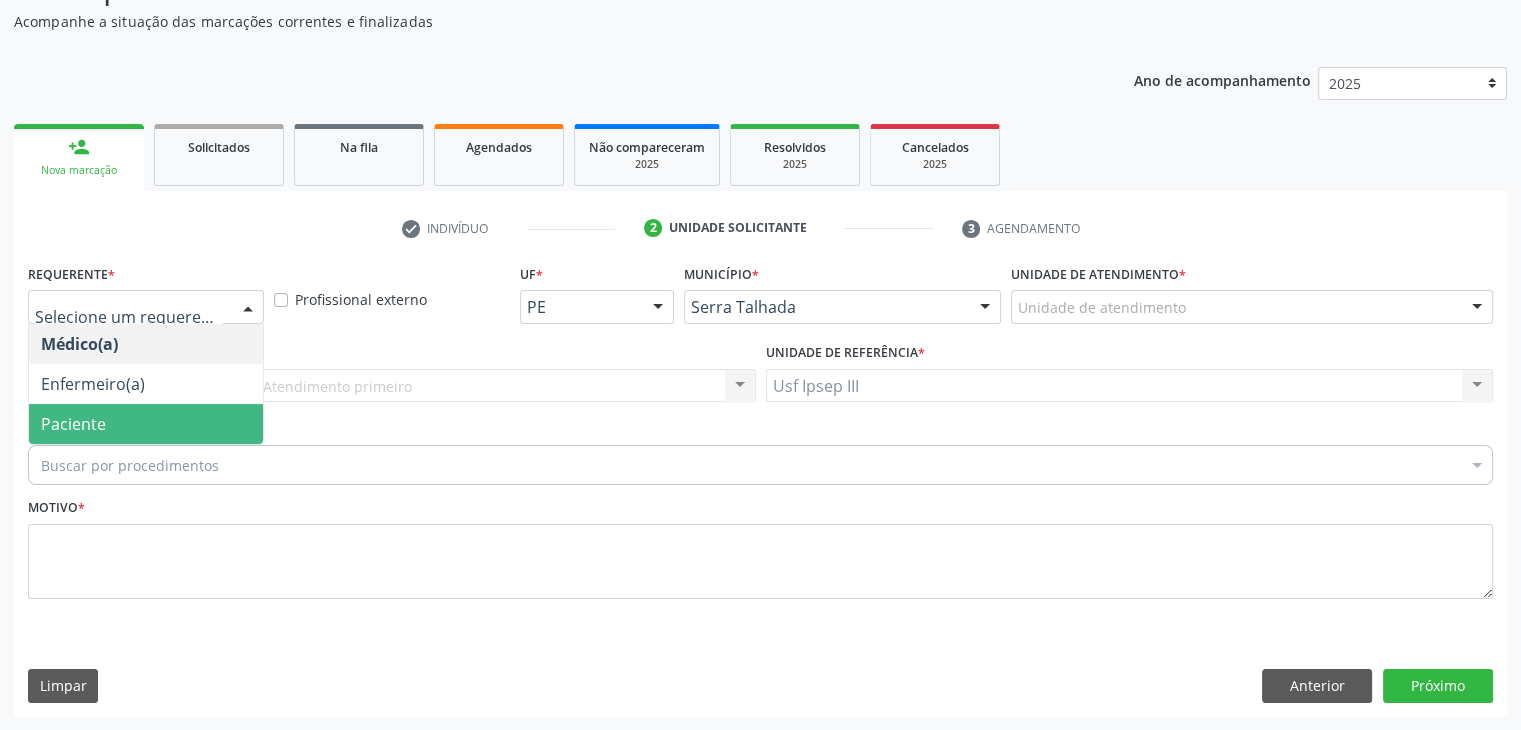 click on "Paciente" at bounding box center [146, 424] 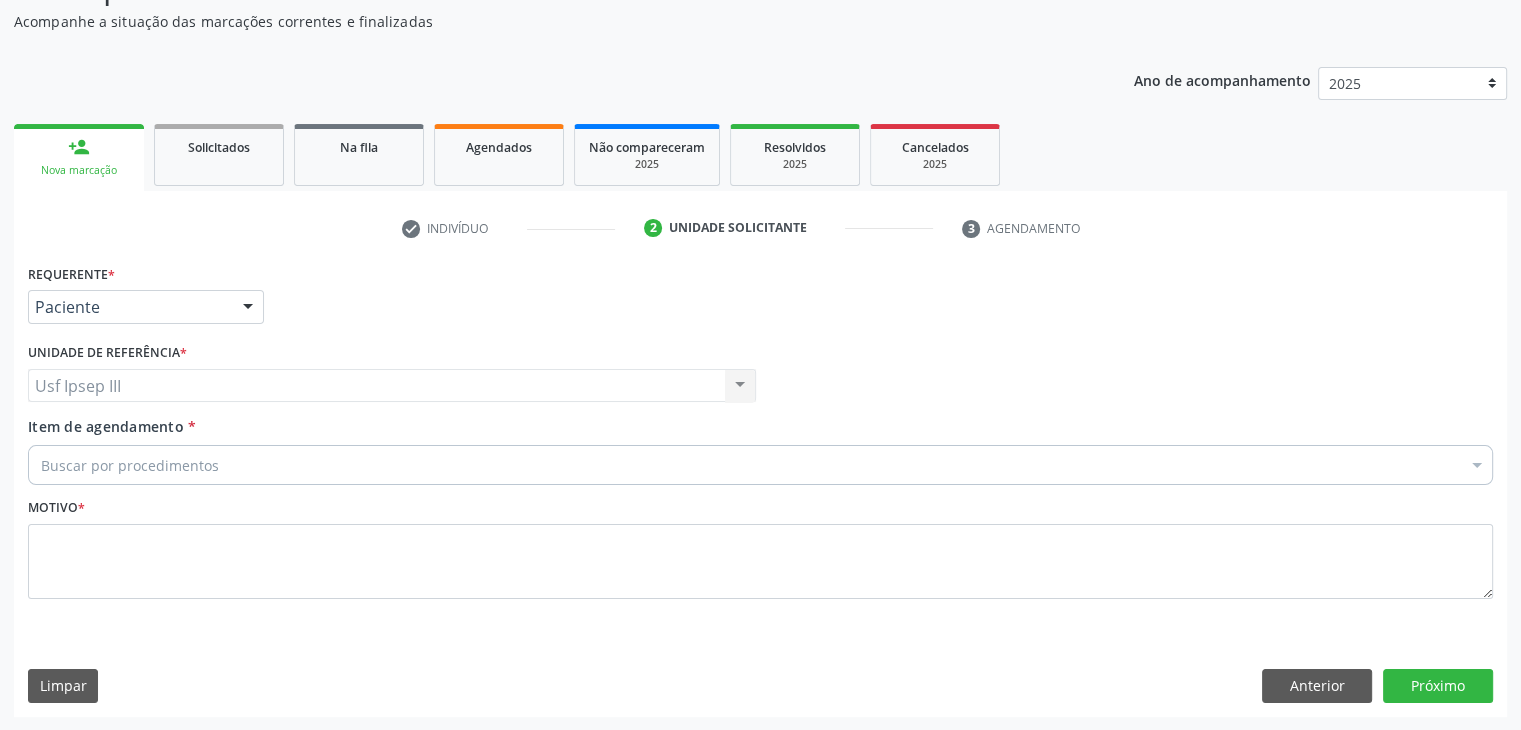 click on "Buscar por procedimentos" at bounding box center [760, 465] 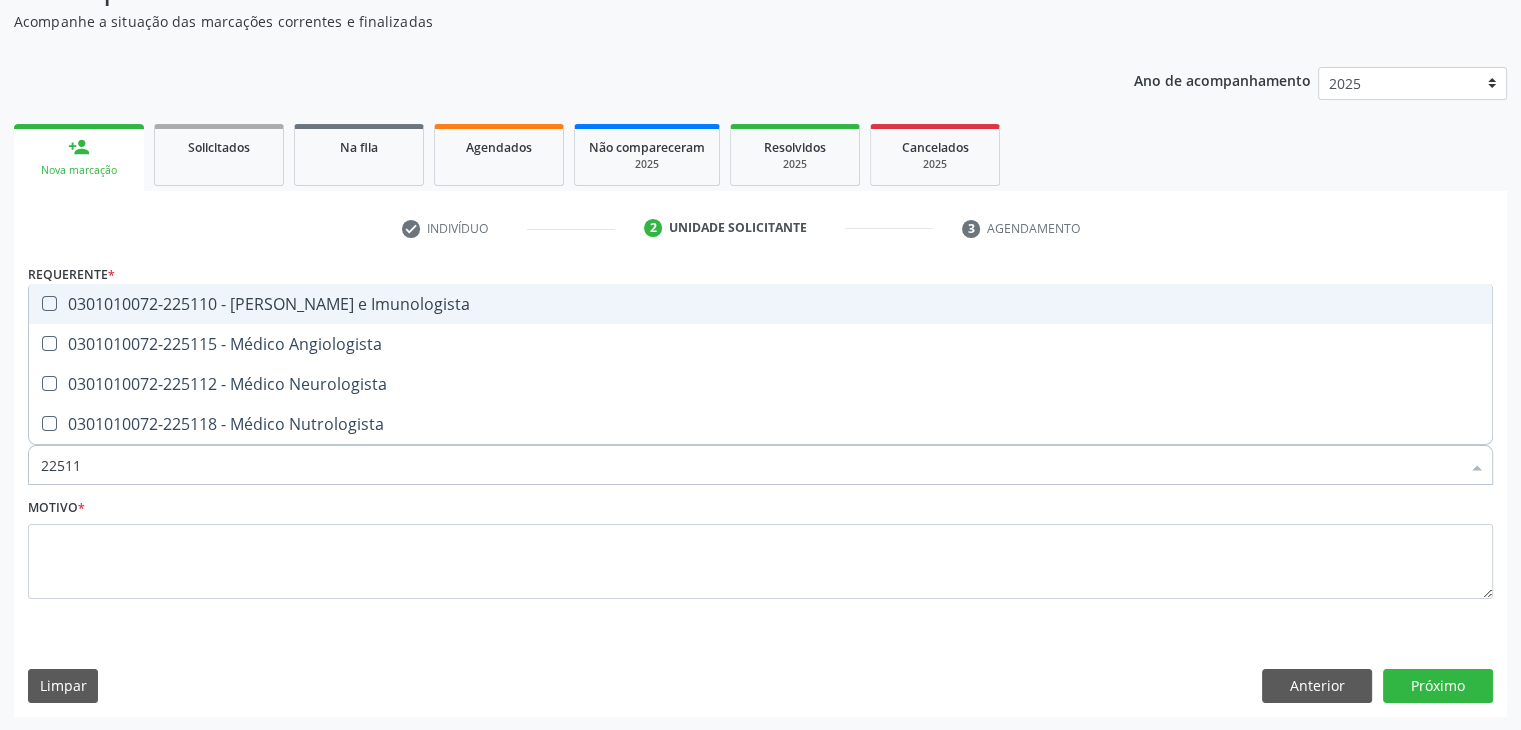 type on "225112" 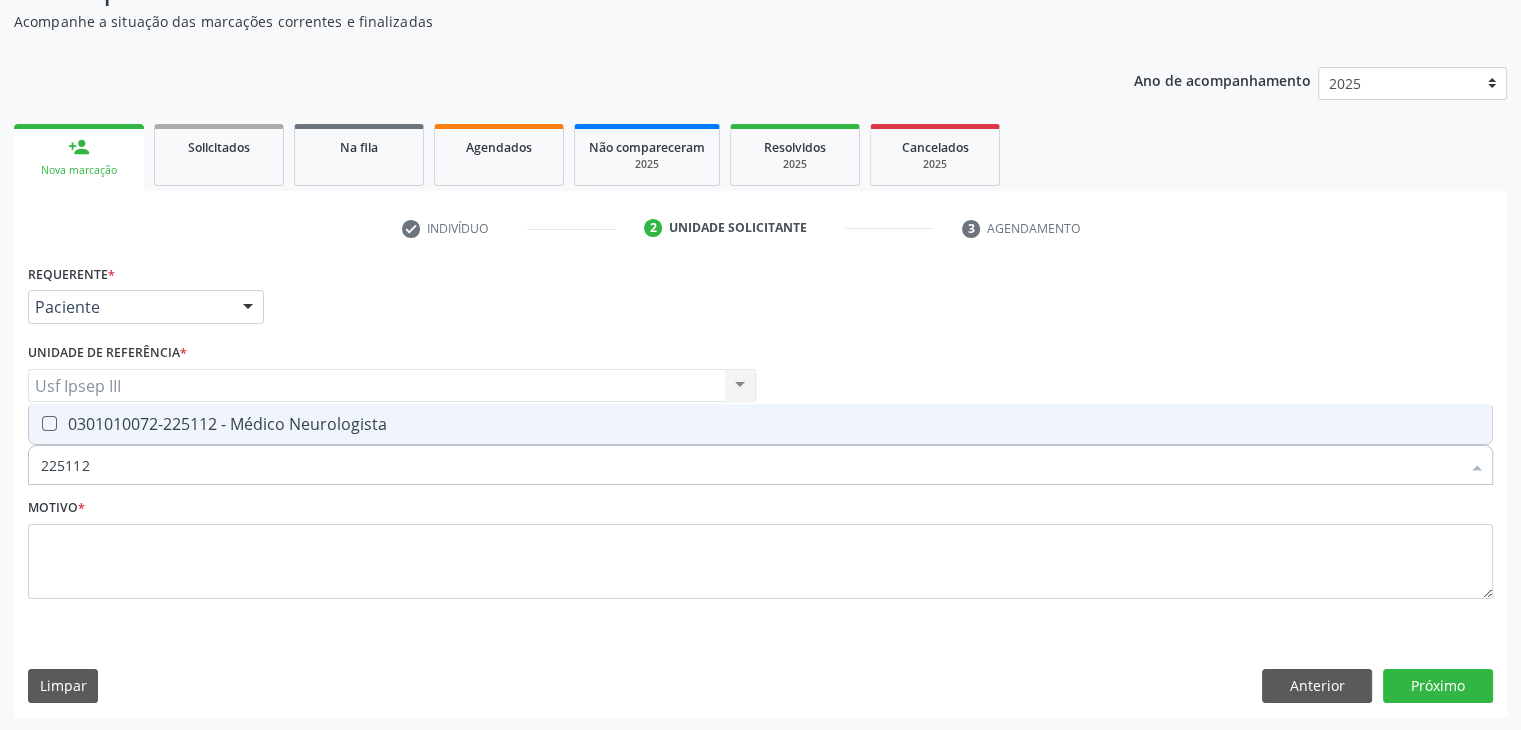 click on "0301010072-225112 - Médico Neurologista" at bounding box center [760, 424] 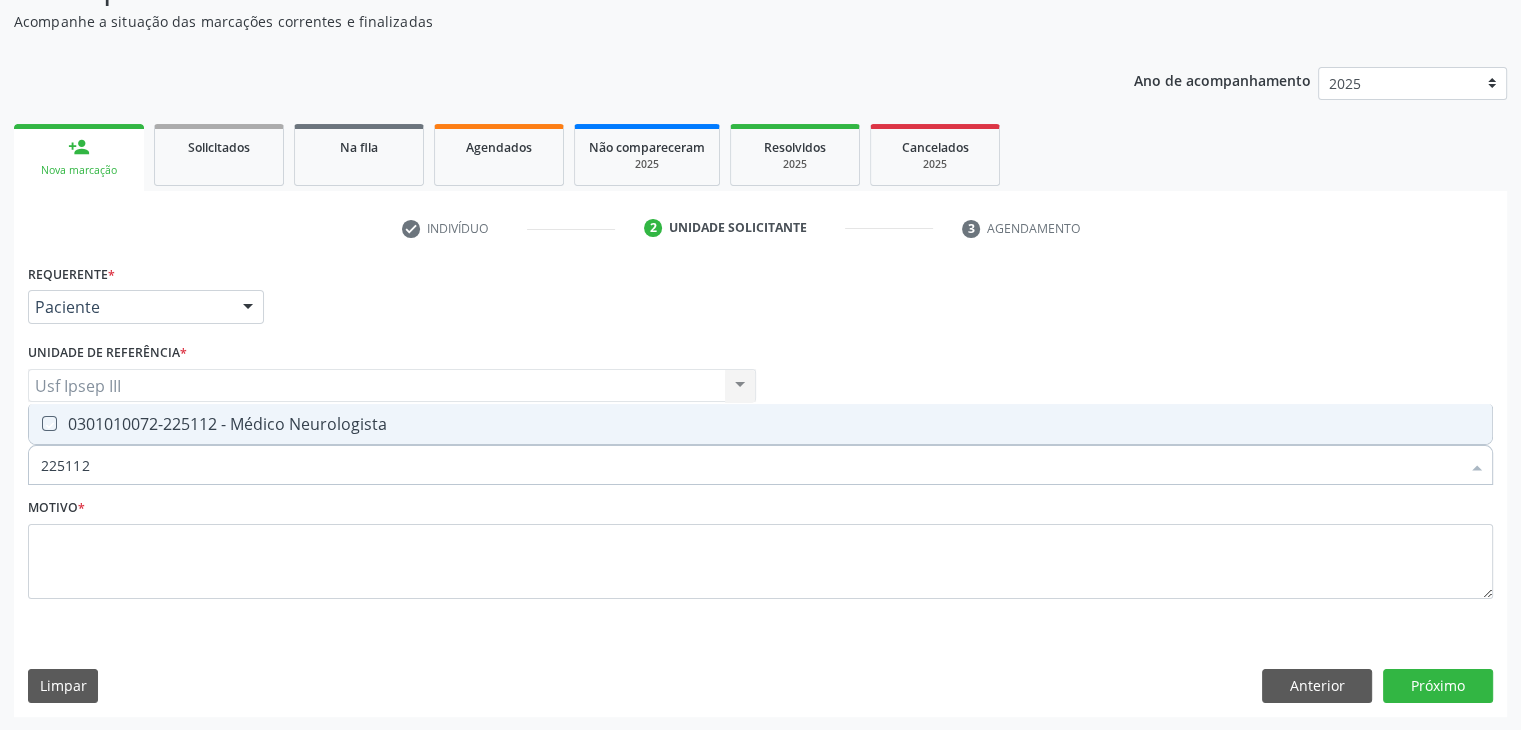 checkbox on "true" 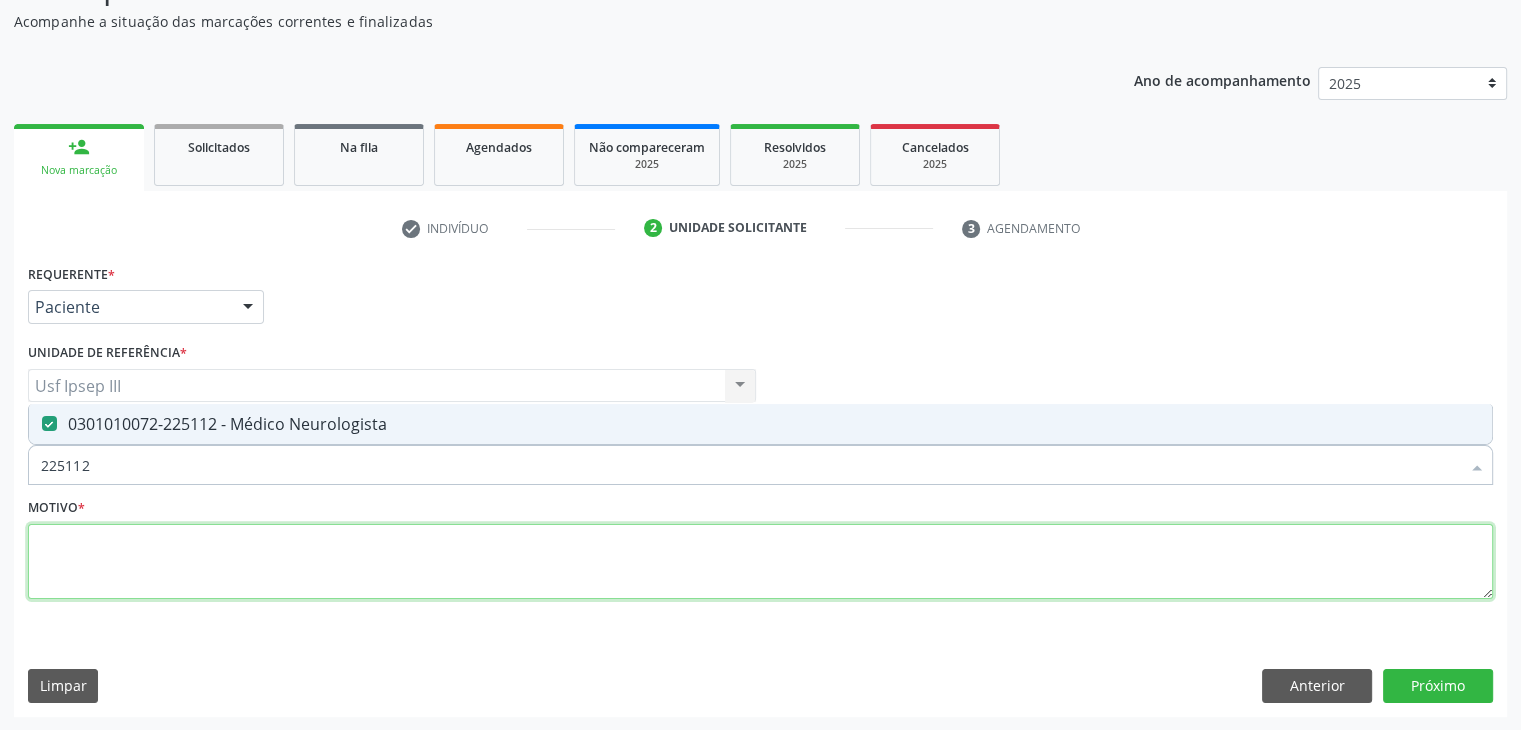 click at bounding box center [760, 562] 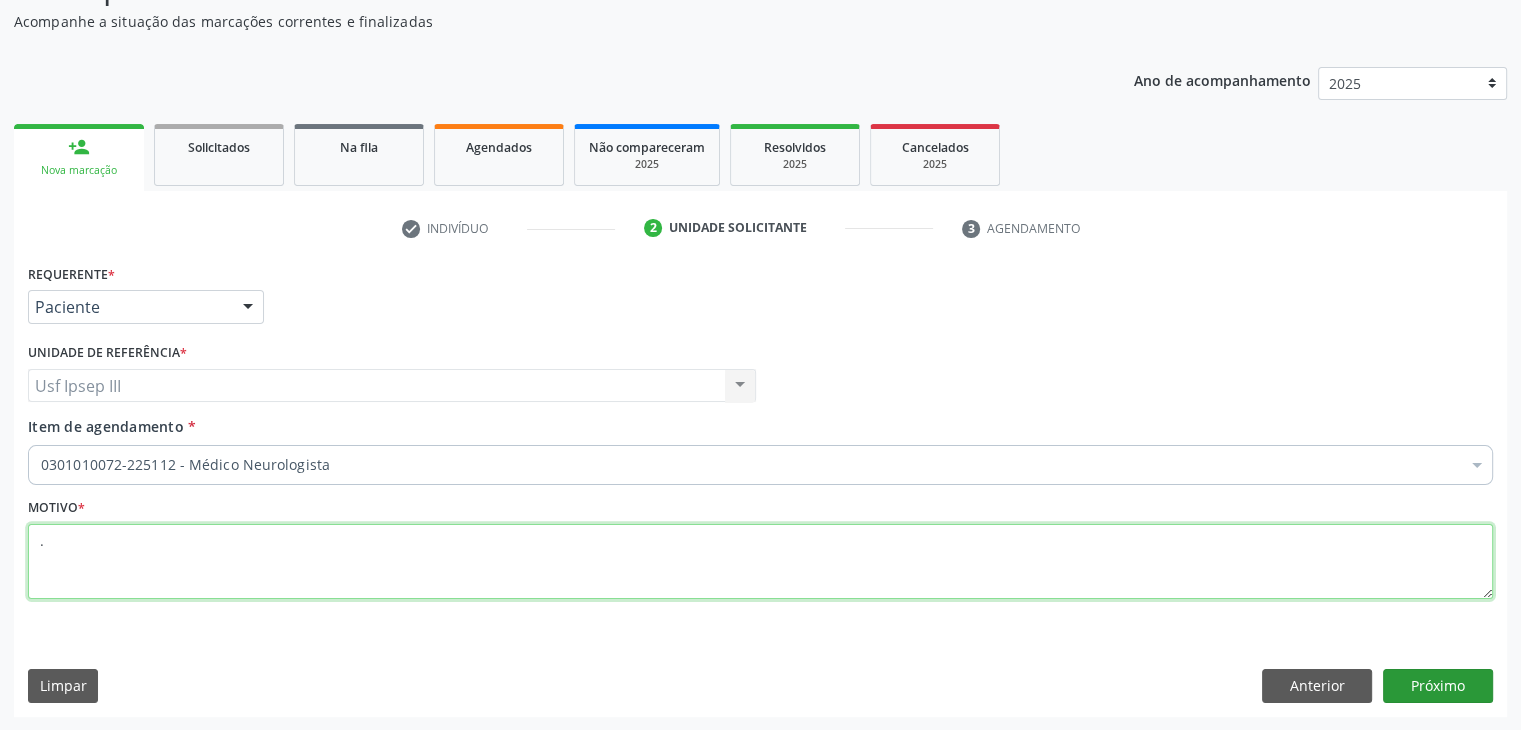 type on "." 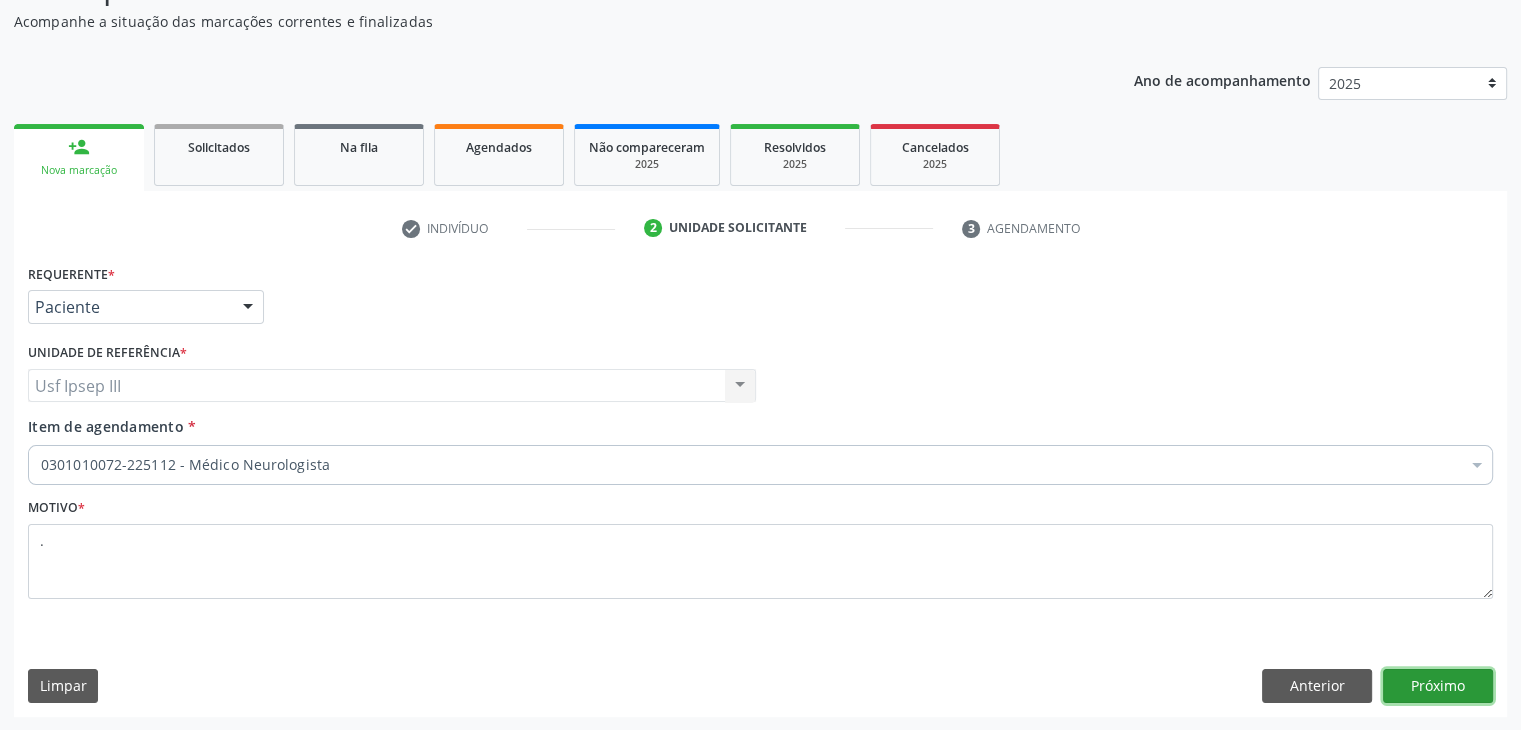 click on "Próximo" at bounding box center [1438, 686] 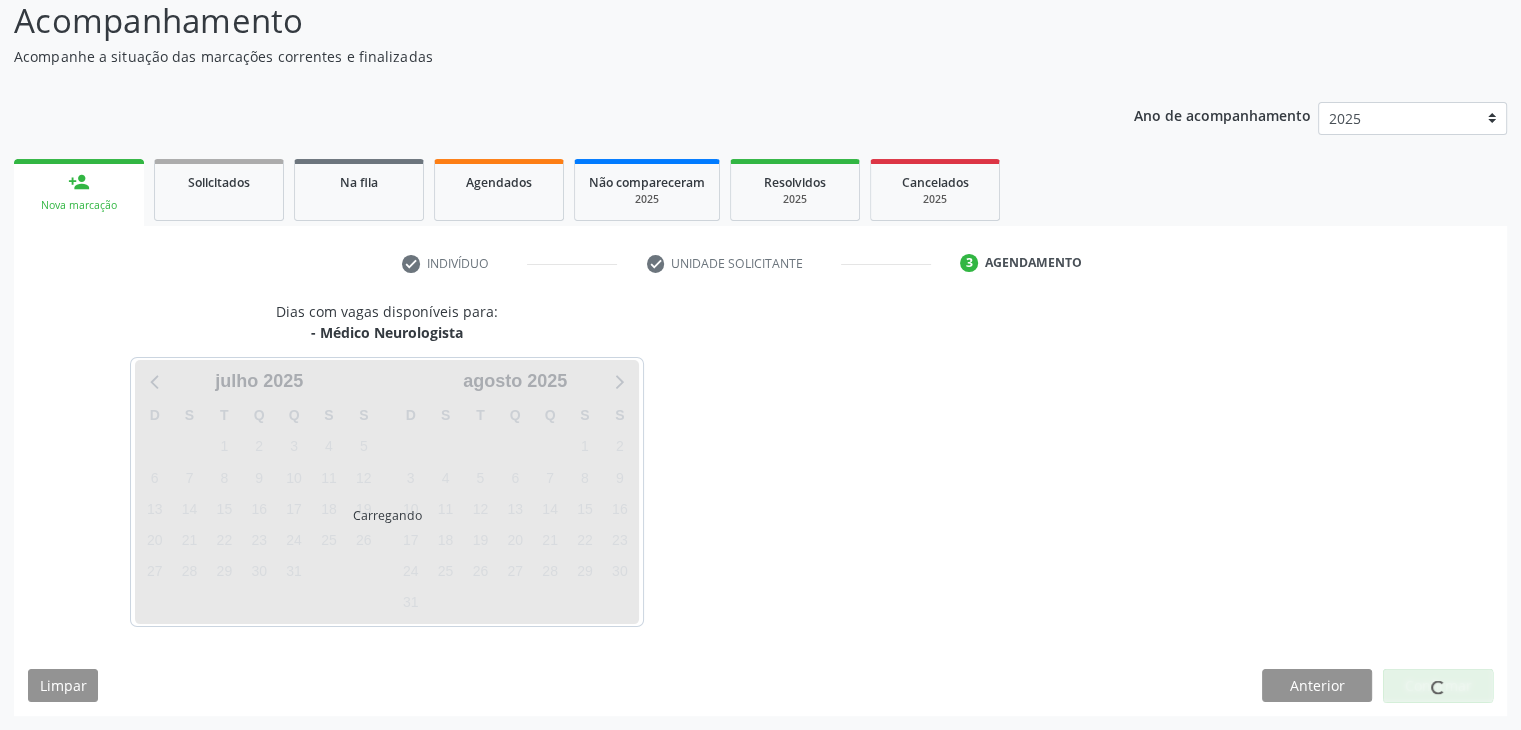 scroll, scrollTop: 140, scrollLeft: 0, axis: vertical 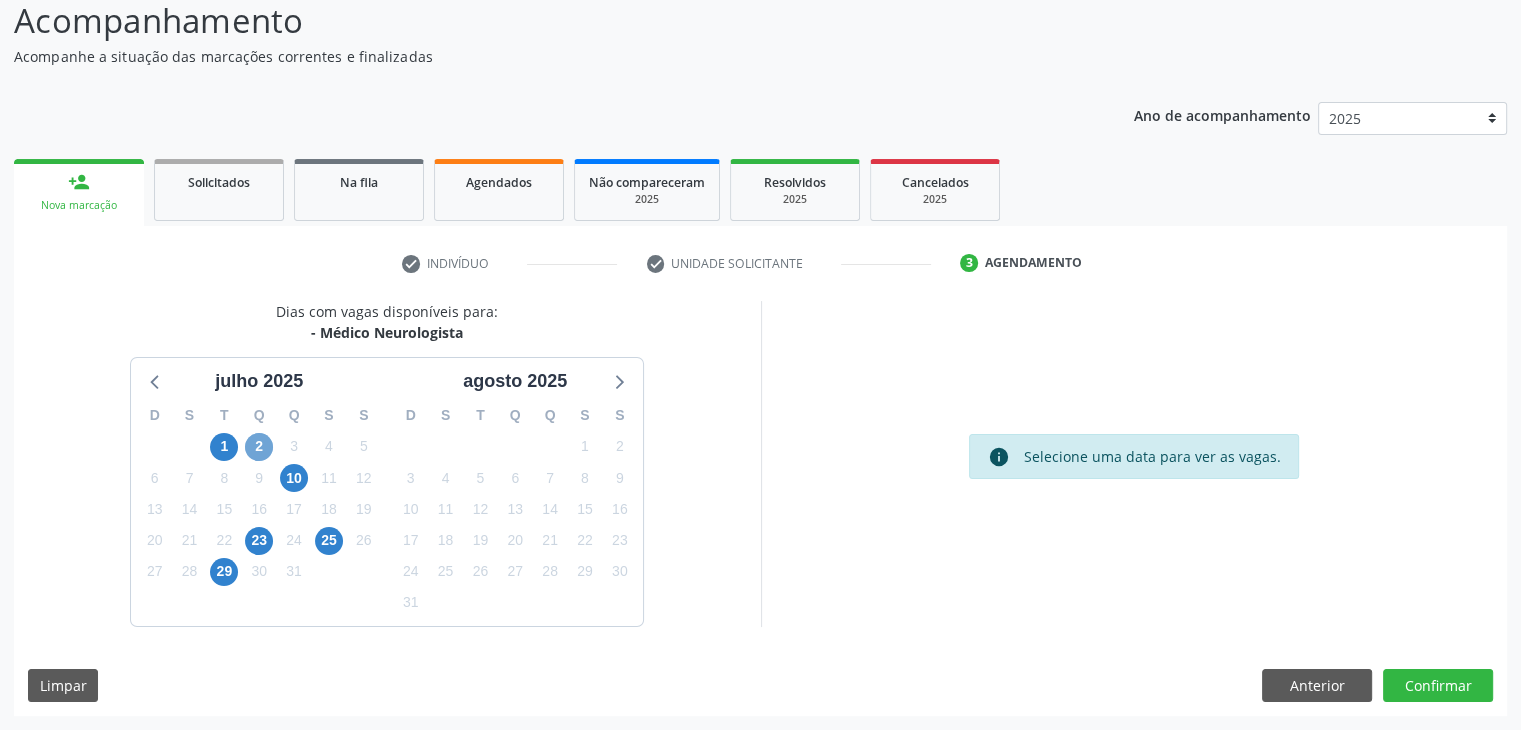 click on "2" at bounding box center (259, 447) 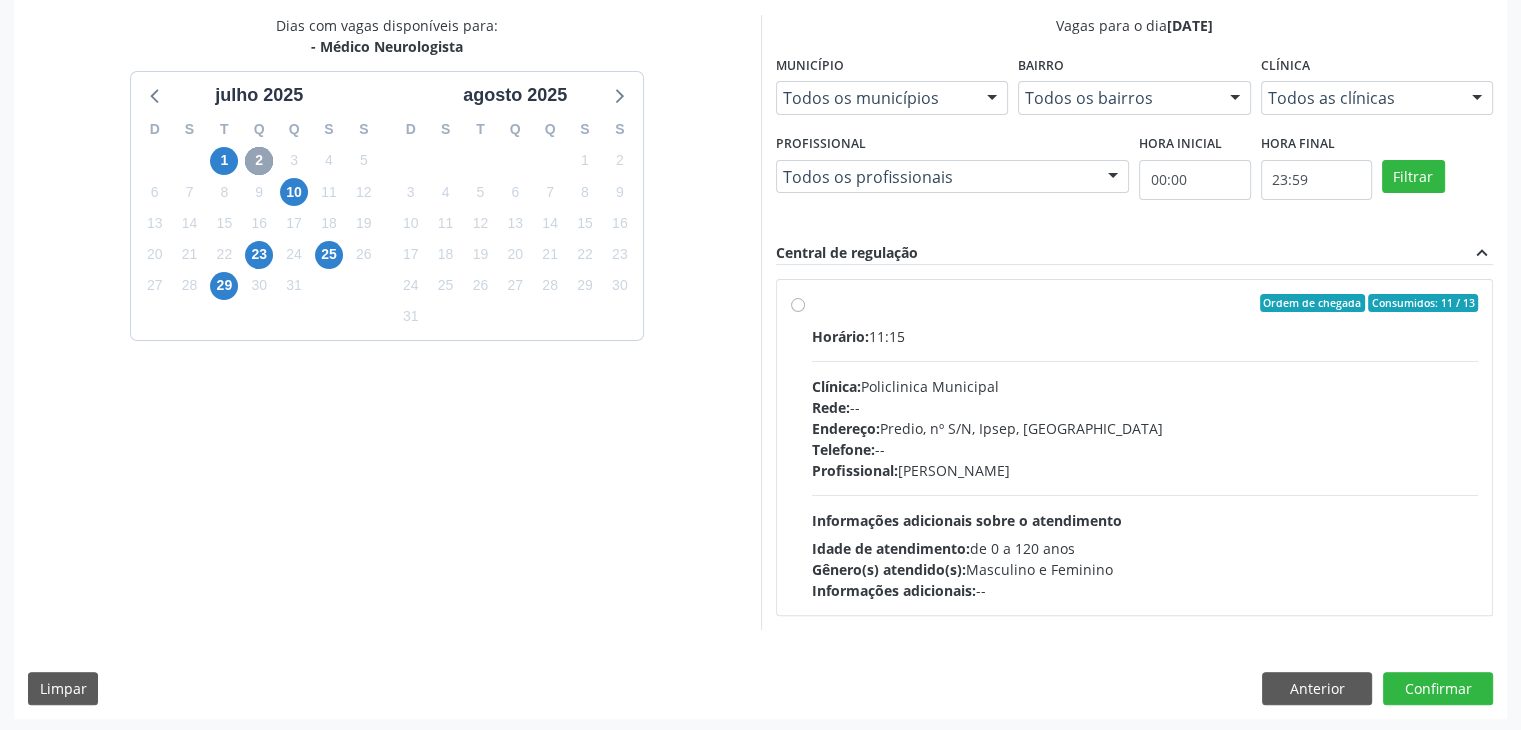 scroll, scrollTop: 428, scrollLeft: 0, axis: vertical 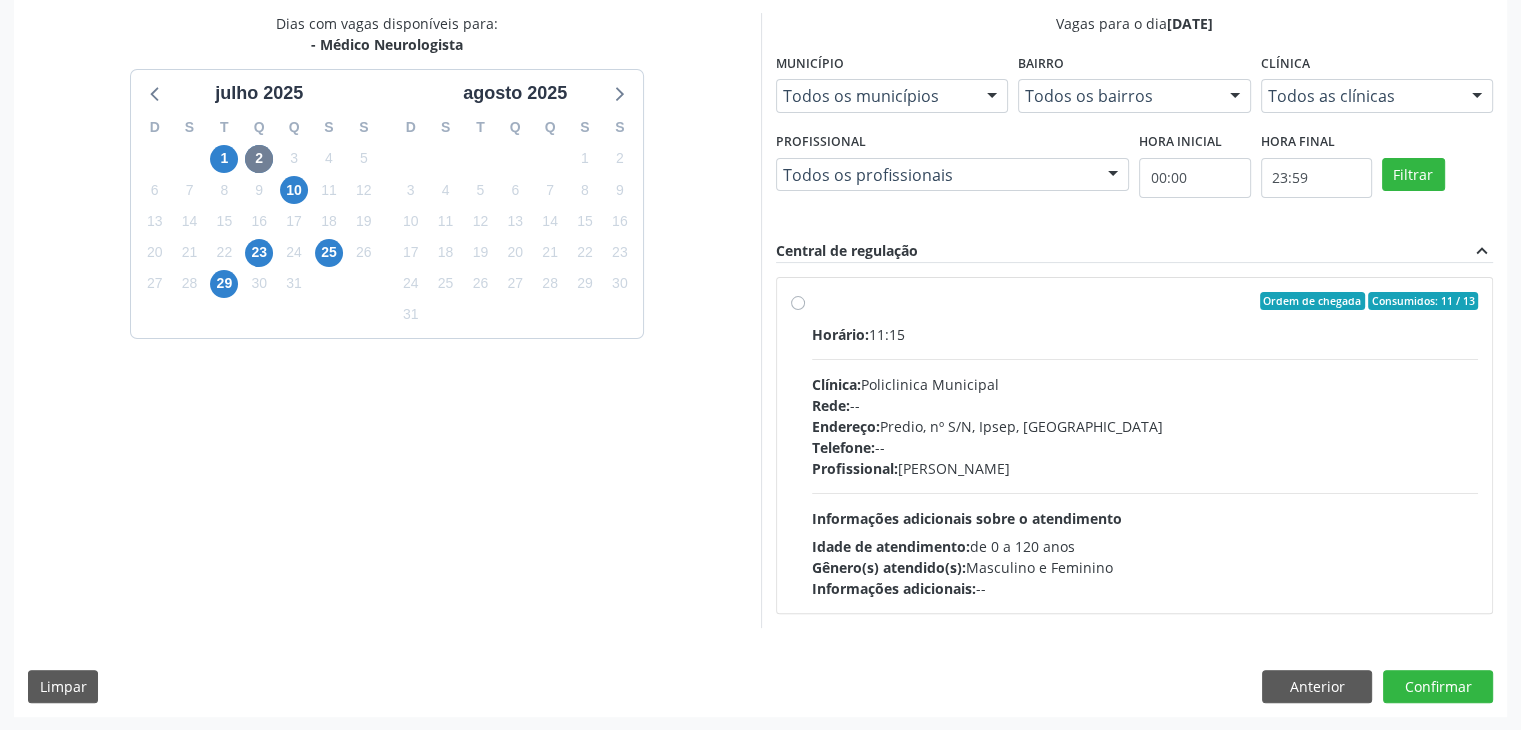 click on "Ordem de chegada
Consumidos: 11 / 13
Horário:   11:15
Clínica:  Policlinica Municipal
Rede:
--
Endereço:   Predio, nº S/N, Ipsep, Serra Talhada - PE
Telefone:   --
Profissional:
Cecilia Fernandes Antas Florentino
Informações adicionais sobre o atendimento
Idade de atendimento:
de 0 a 120 anos
Gênero(s) atendido(s):
Masculino e Feminino
Informações adicionais:
--" at bounding box center (1145, 445) 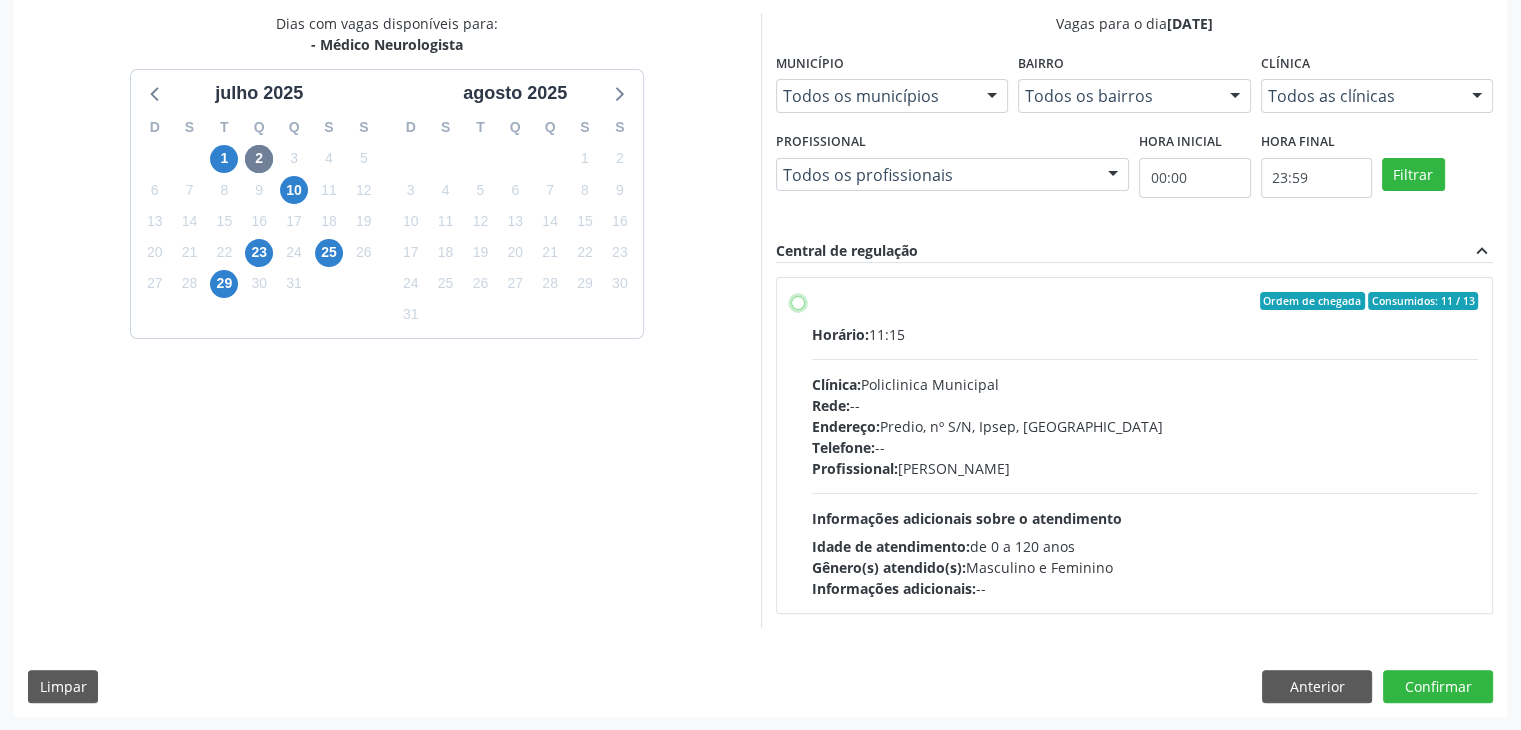 click on "Ordem de chegada
Consumidos: 11 / 13
Horário:   11:15
Clínica:  Policlinica Municipal
Rede:
--
Endereço:   Predio, nº S/N, Ipsep, Serra Talhada - PE
Telefone:   --
Profissional:
Cecilia Fernandes Antas Florentino
Informações adicionais sobre o atendimento
Idade de atendimento:
de 0 a 120 anos
Gênero(s) atendido(s):
Masculino e Feminino
Informações adicionais:
--" at bounding box center (798, 301) 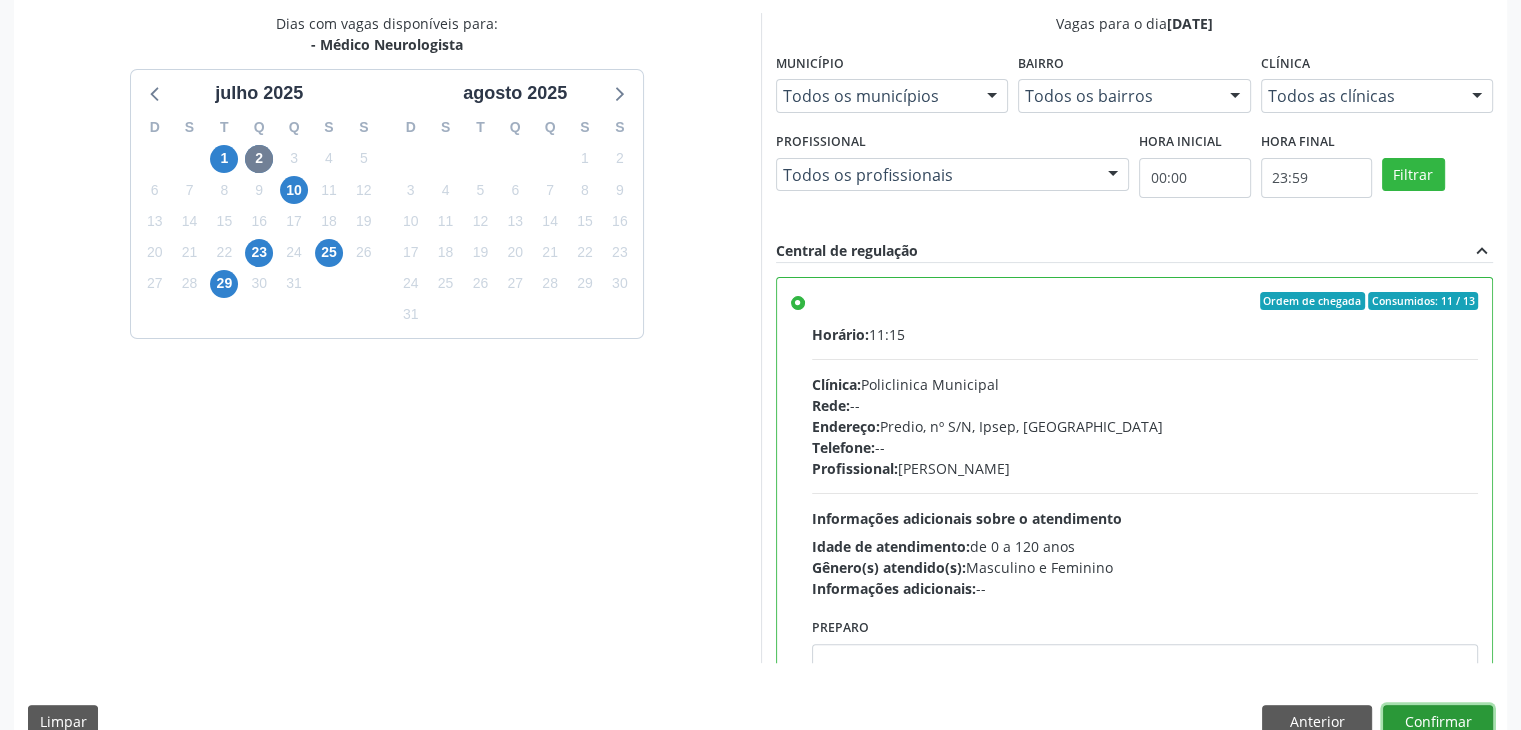click on "Confirmar" at bounding box center [1438, 722] 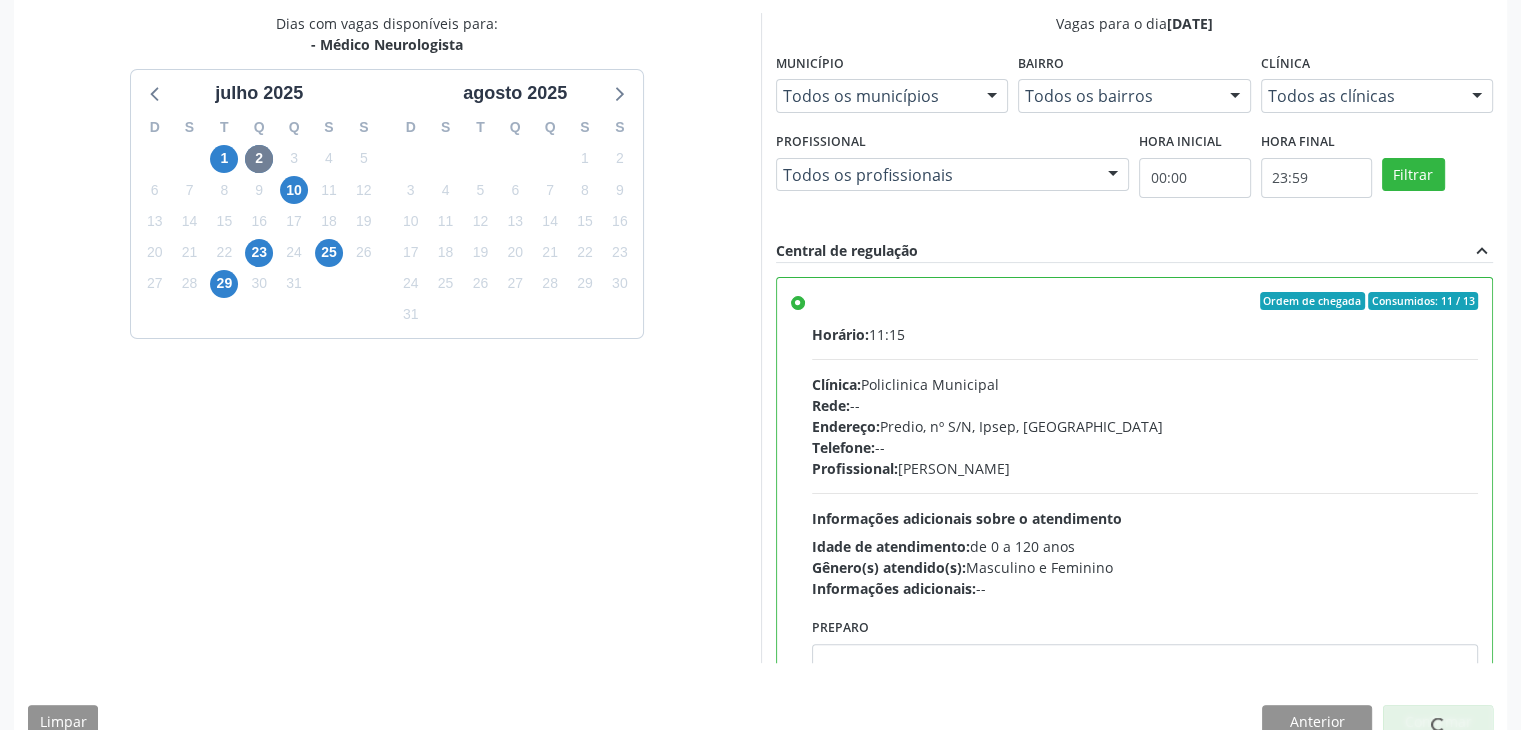 scroll, scrollTop: 0, scrollLeft: 0, axis: both 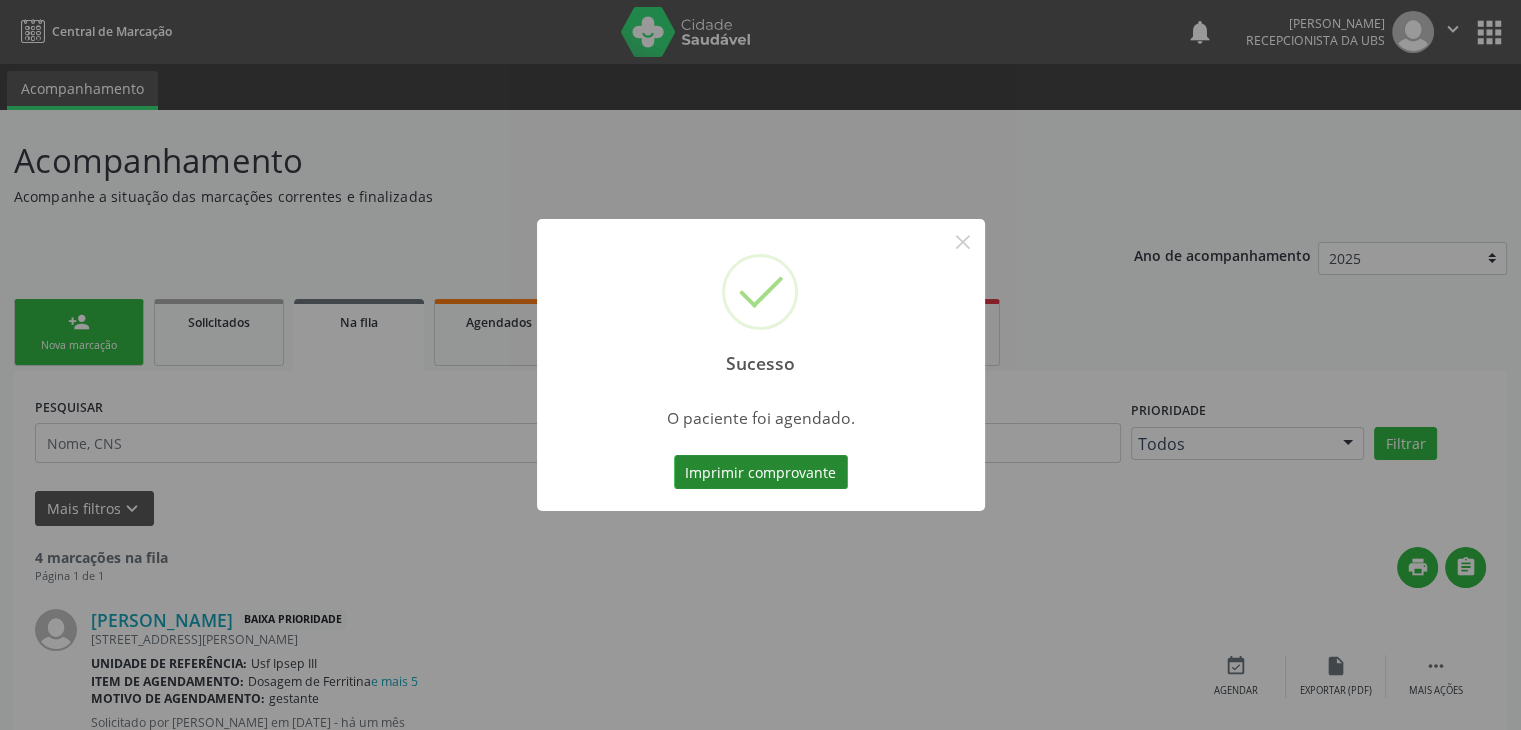 click on "Imprimir comprovante" at bounding box center [761, 472] 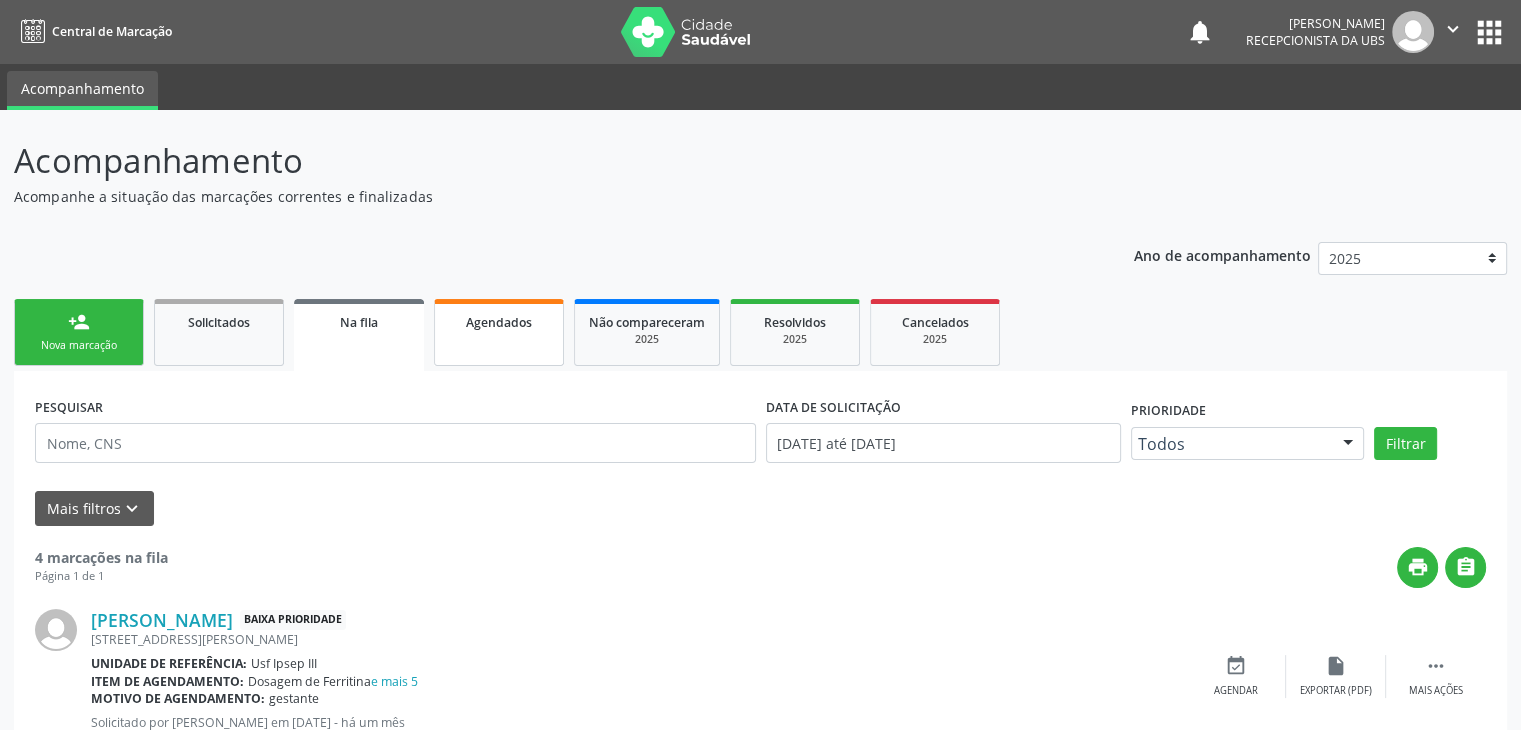 click on "Agendados" at bounding box center (499, 322) 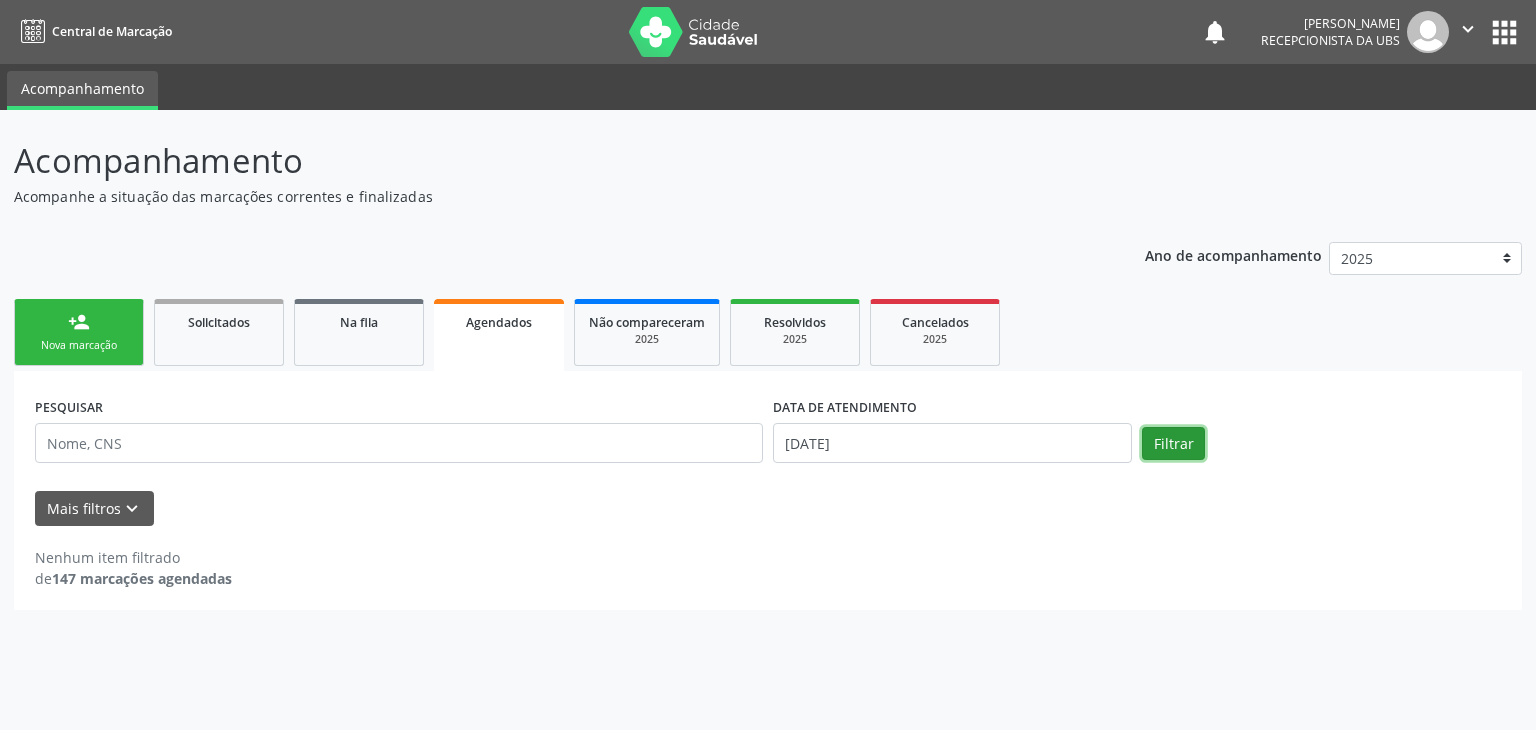 click on "Filtrar" at bounding box center [1173, 444] 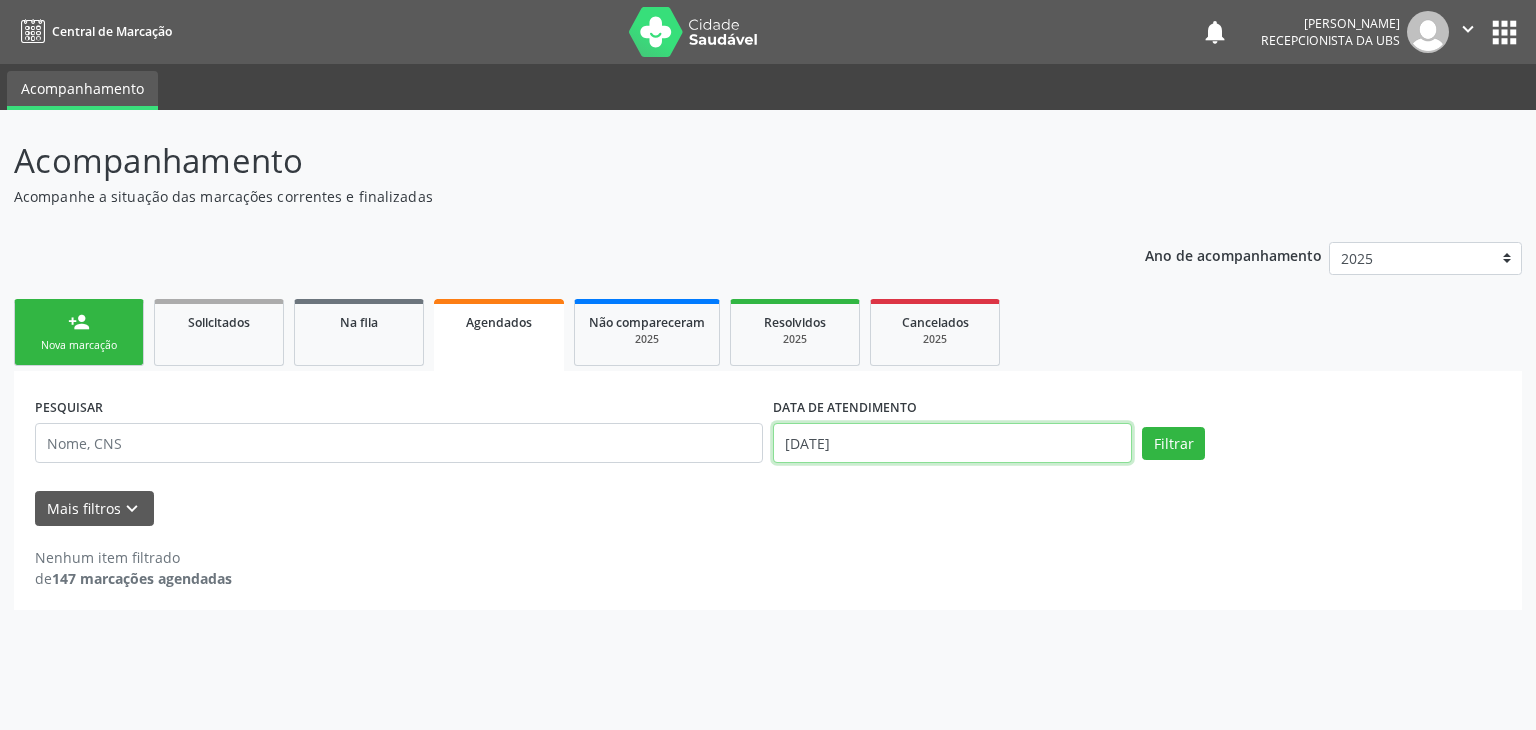 click on "0[DATE]" at bounding box center [952, 443] 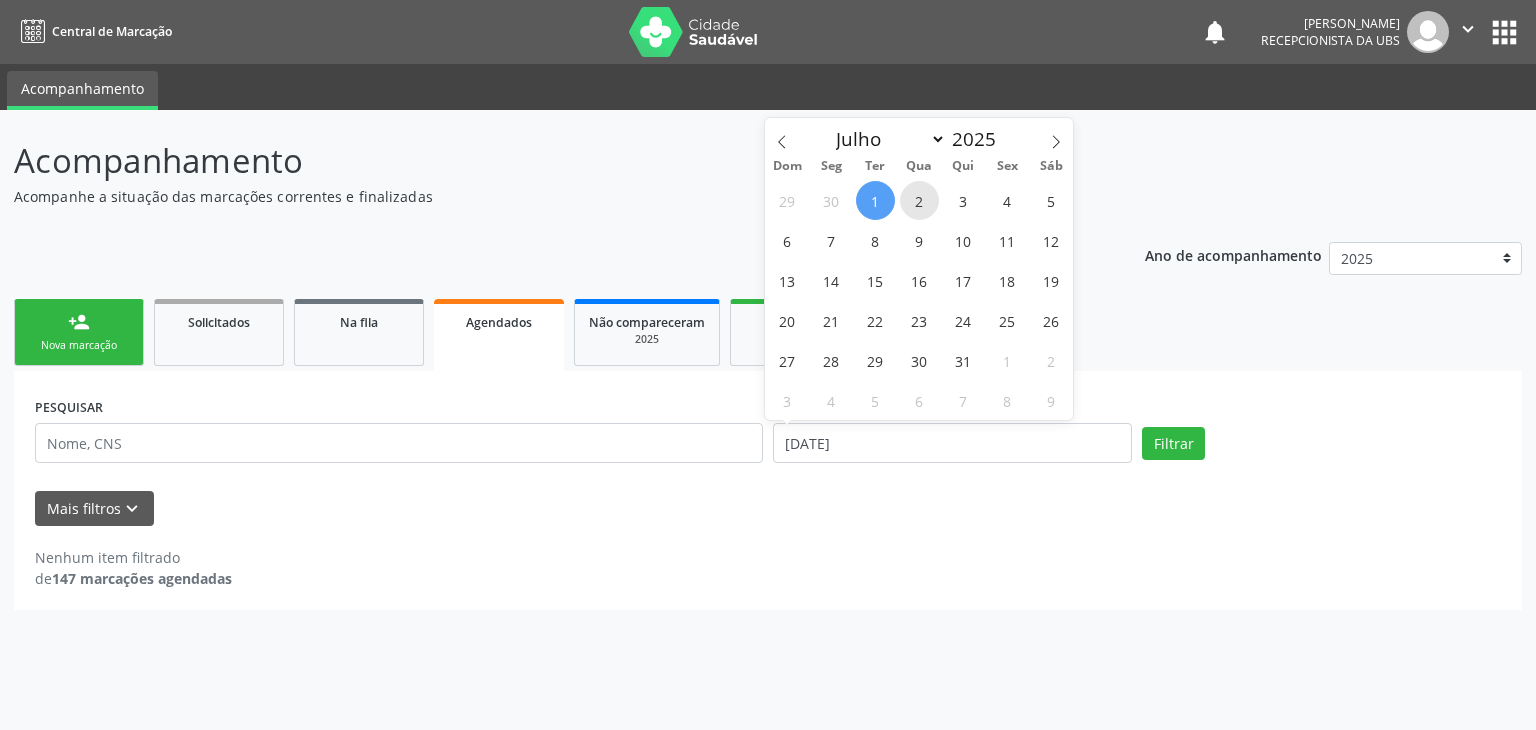 click on "2" at bounding box center [919, 200] 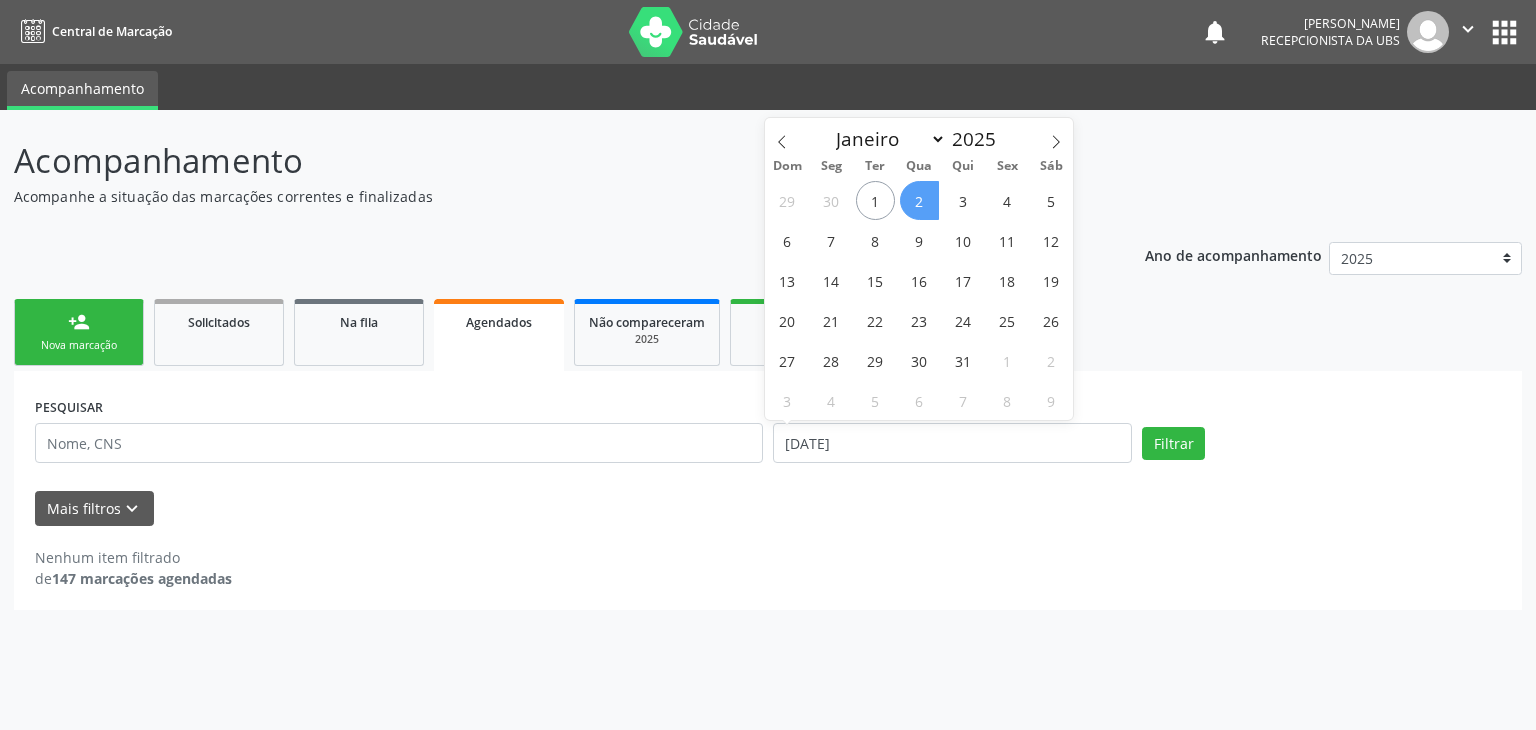 click on "2" at bounding box center [919, 200] 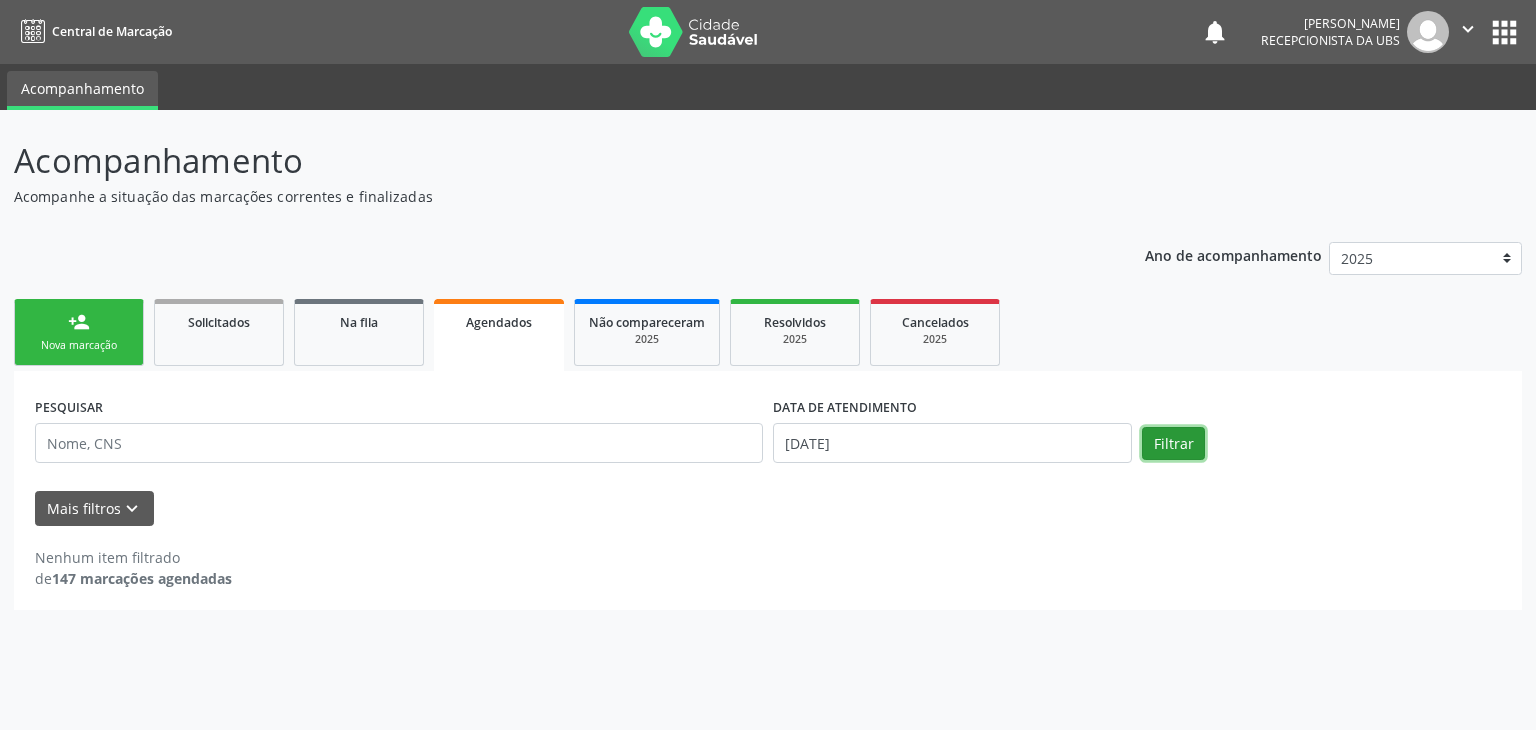 click on "Filtrar" at bounding box center (1173, 444) 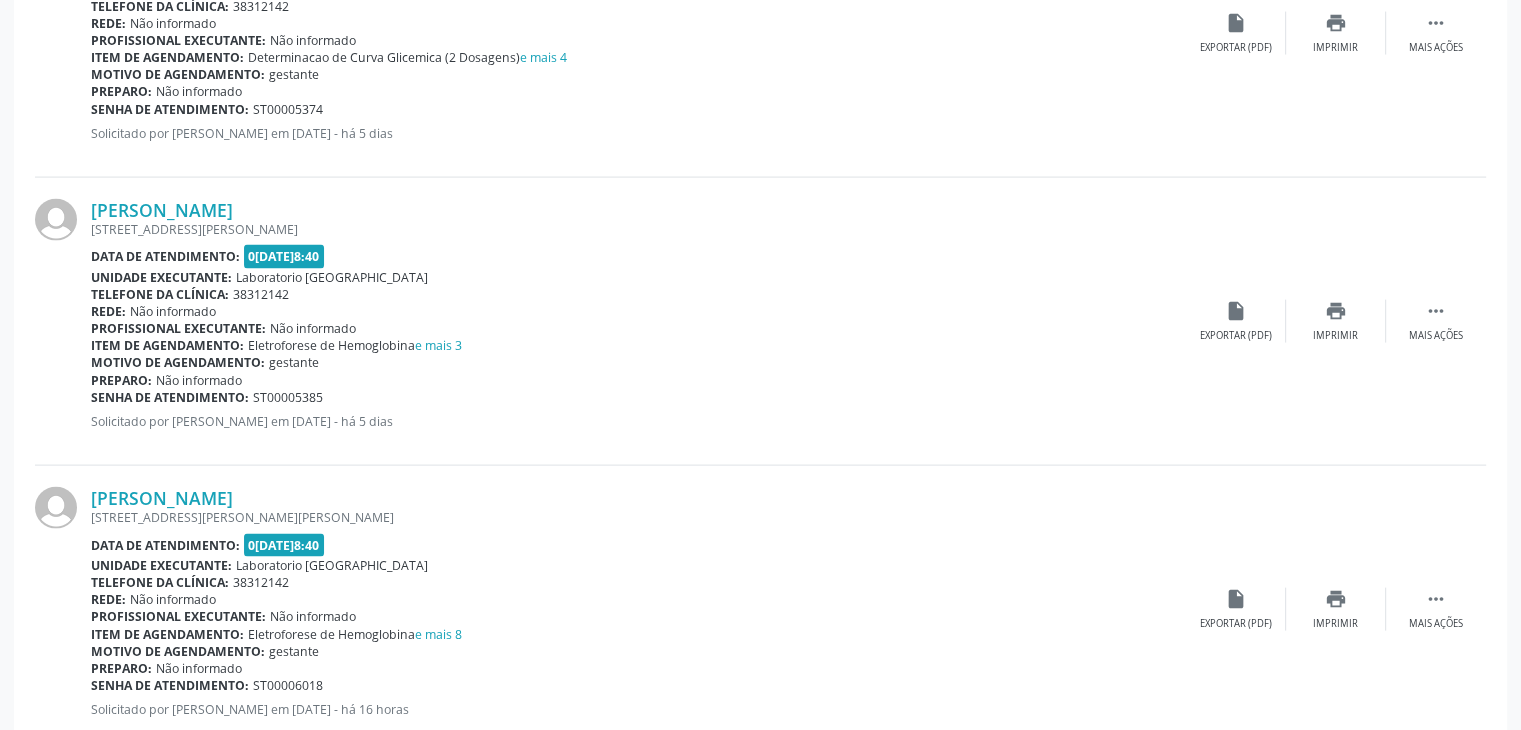 scroll, scrollTop: 4285, scrollLeft: 0, axis: vertical 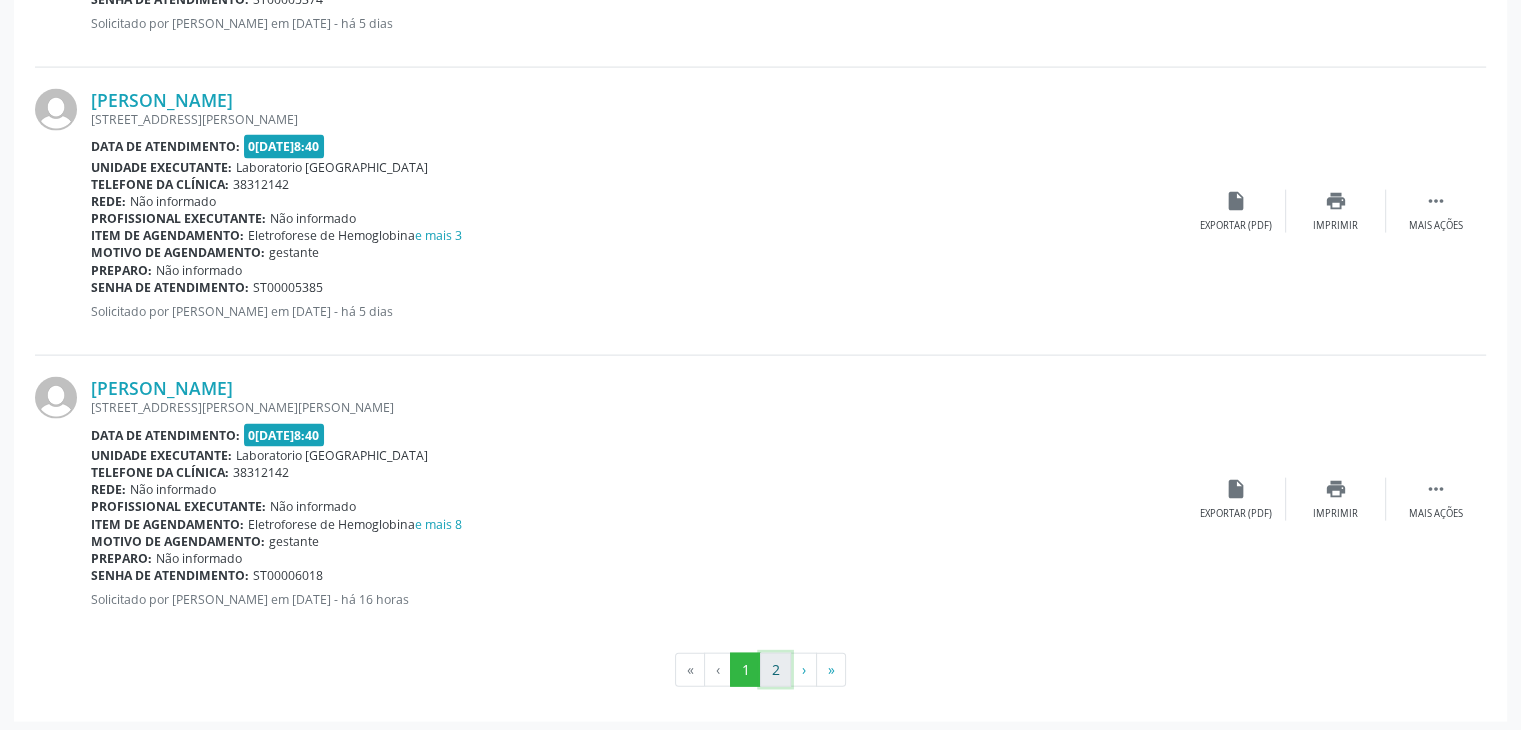 click on "2" at bounding box center [775, 670] 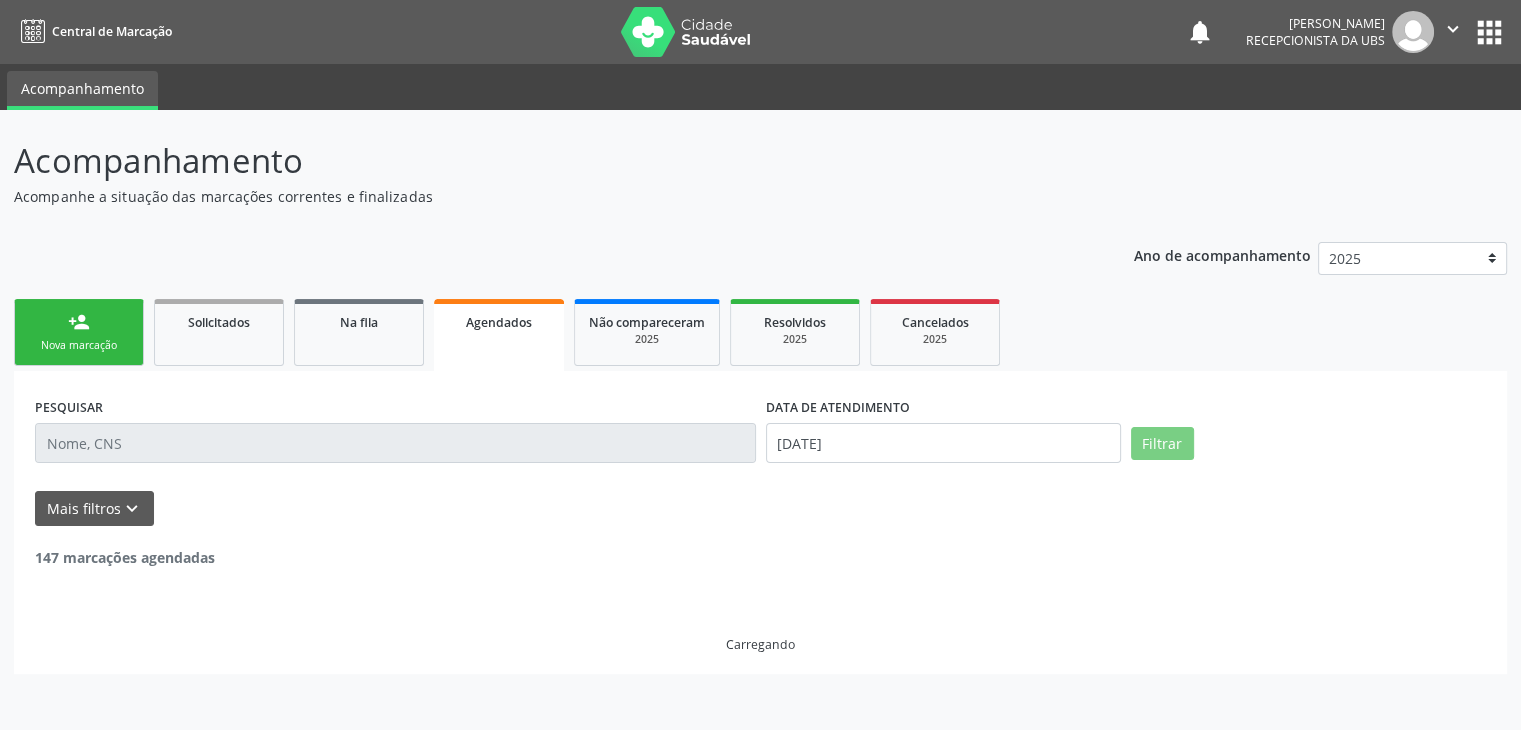 scroll, scrollTop: 0, scrollLeft: 0, axis: both 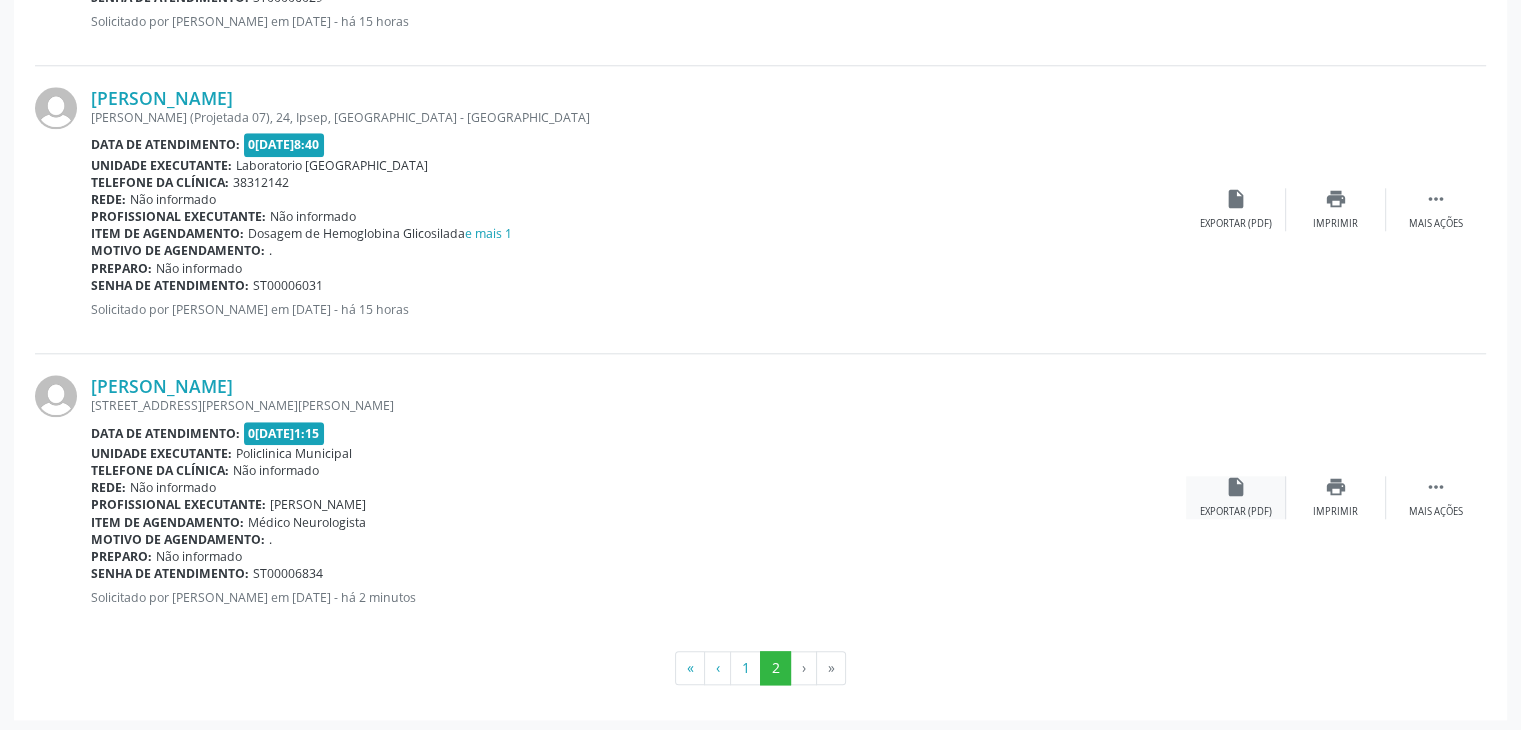 click on "insert_drive_file
Exportar (PDF)" at bounding box center (1236, 497) 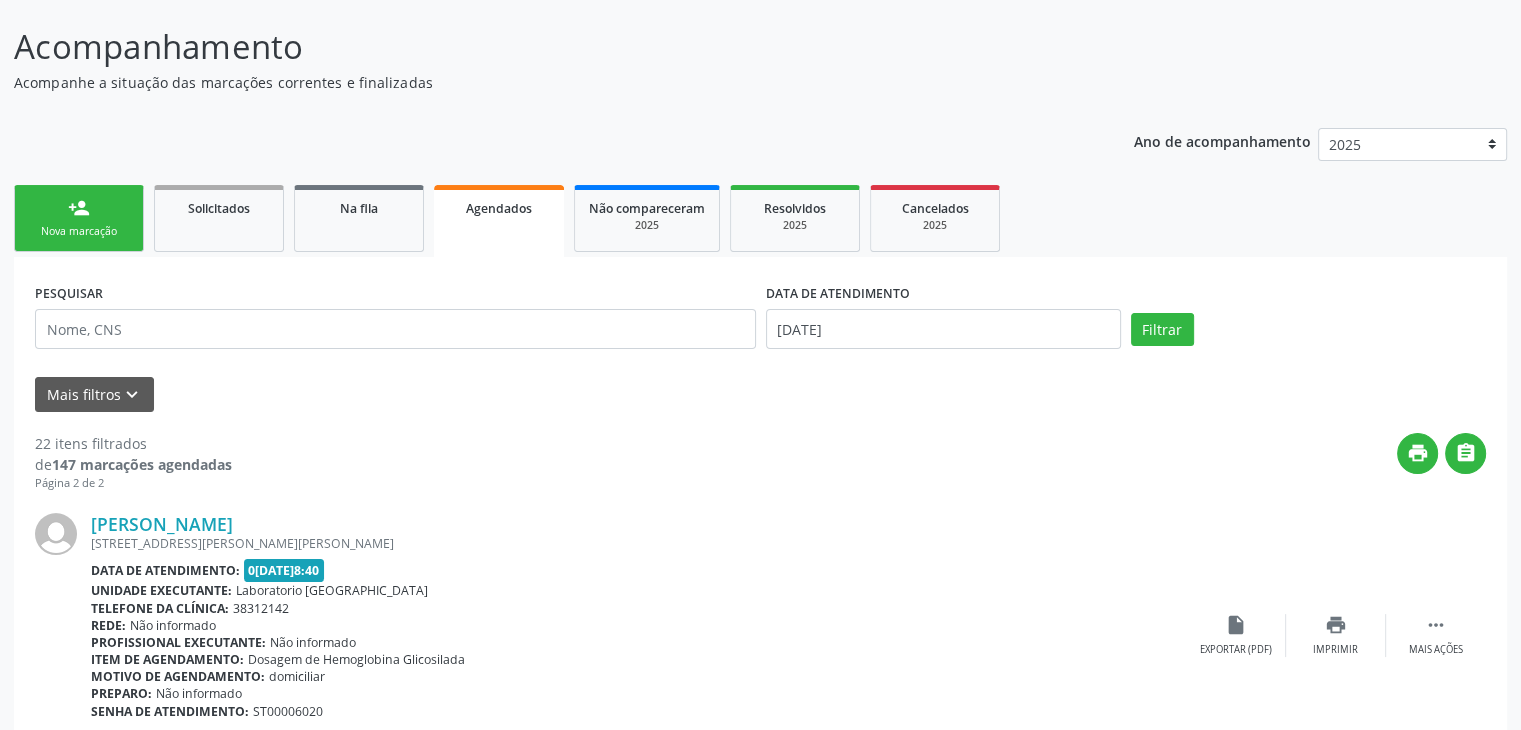 scroll, scrollTop: 0, scrollLeft: 0, axis: both 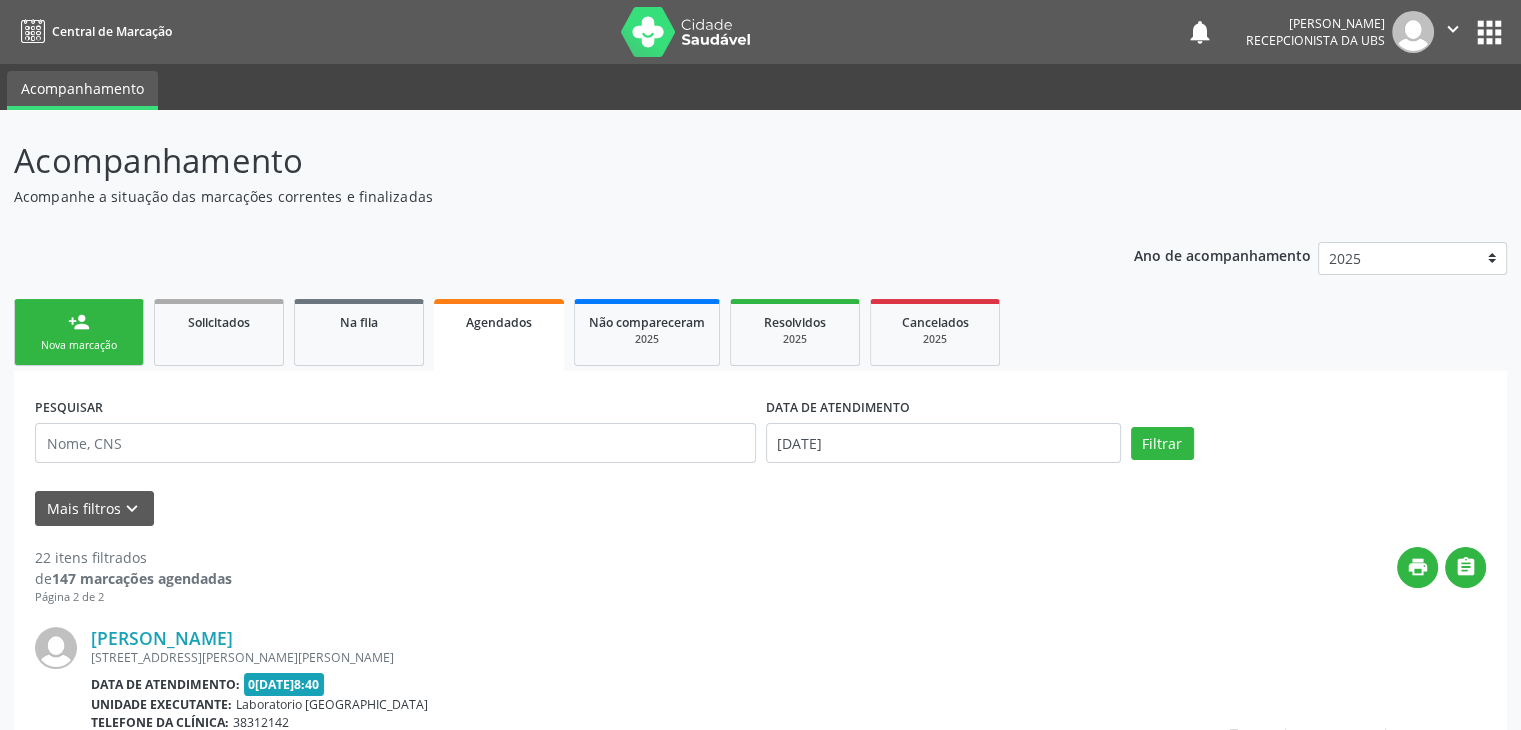 click on "Nova marcação" at bounding box center (79, 345) 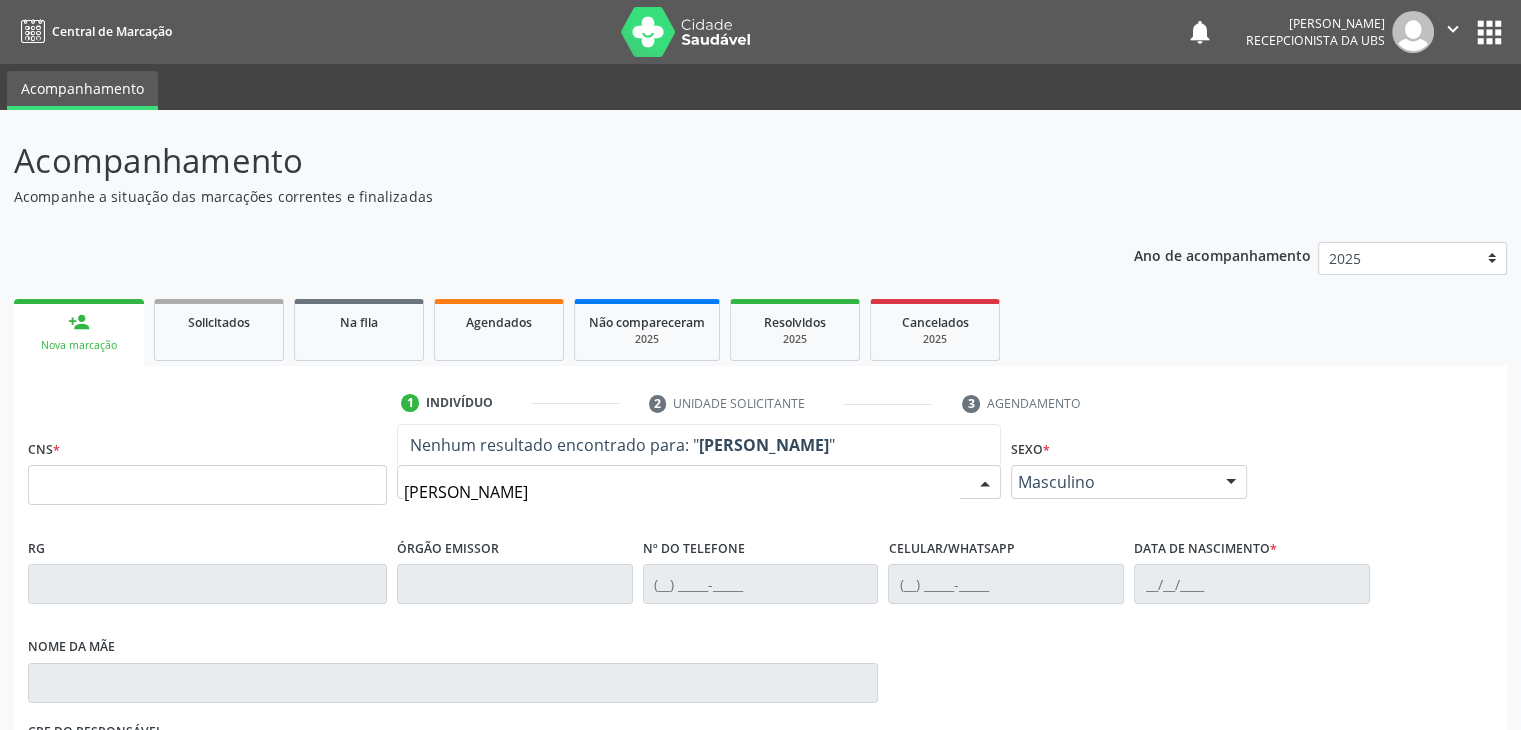 type on "rosenilda pereira de souza" 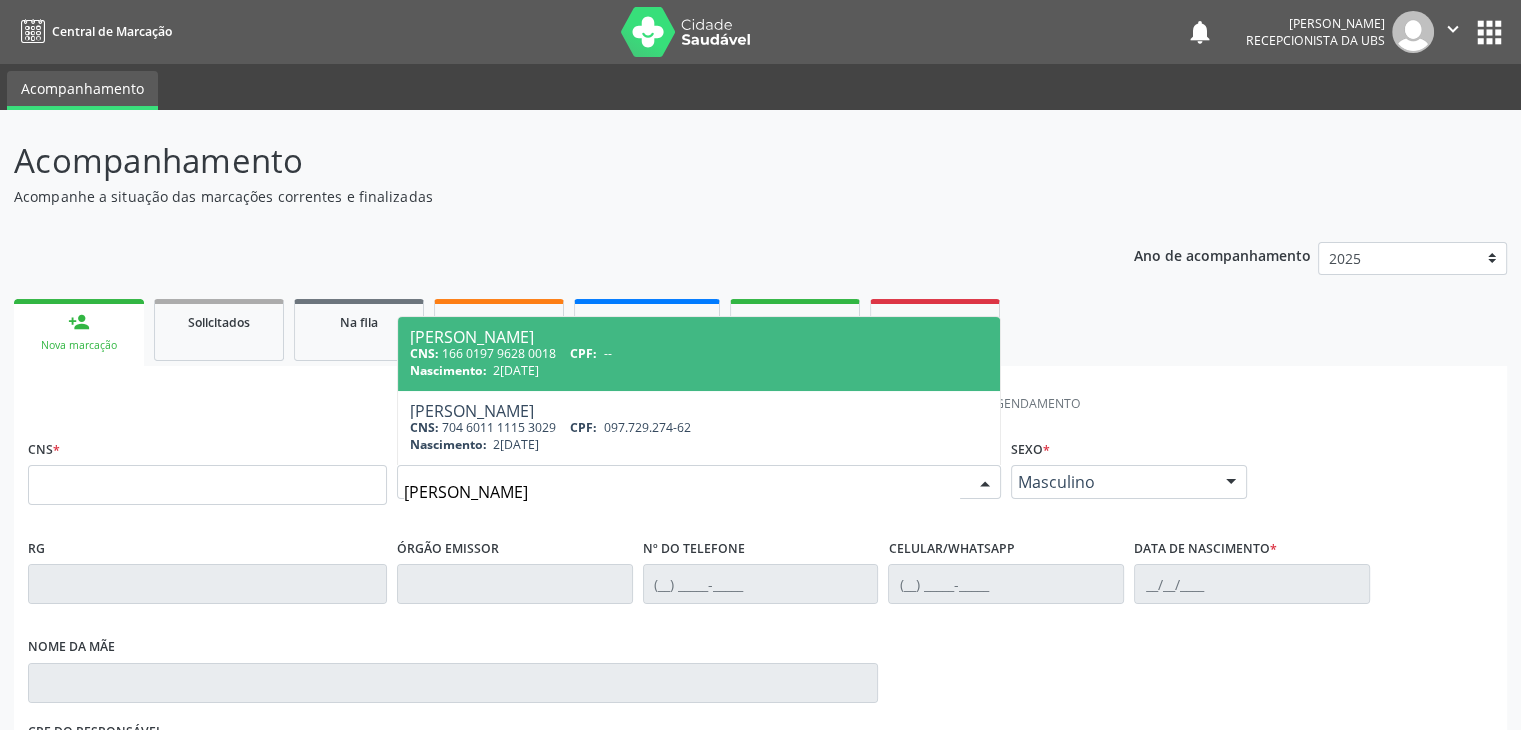 click on "CNS:
166 0197 9628 0018
CPF:    --" at bounding box center (699, 353) 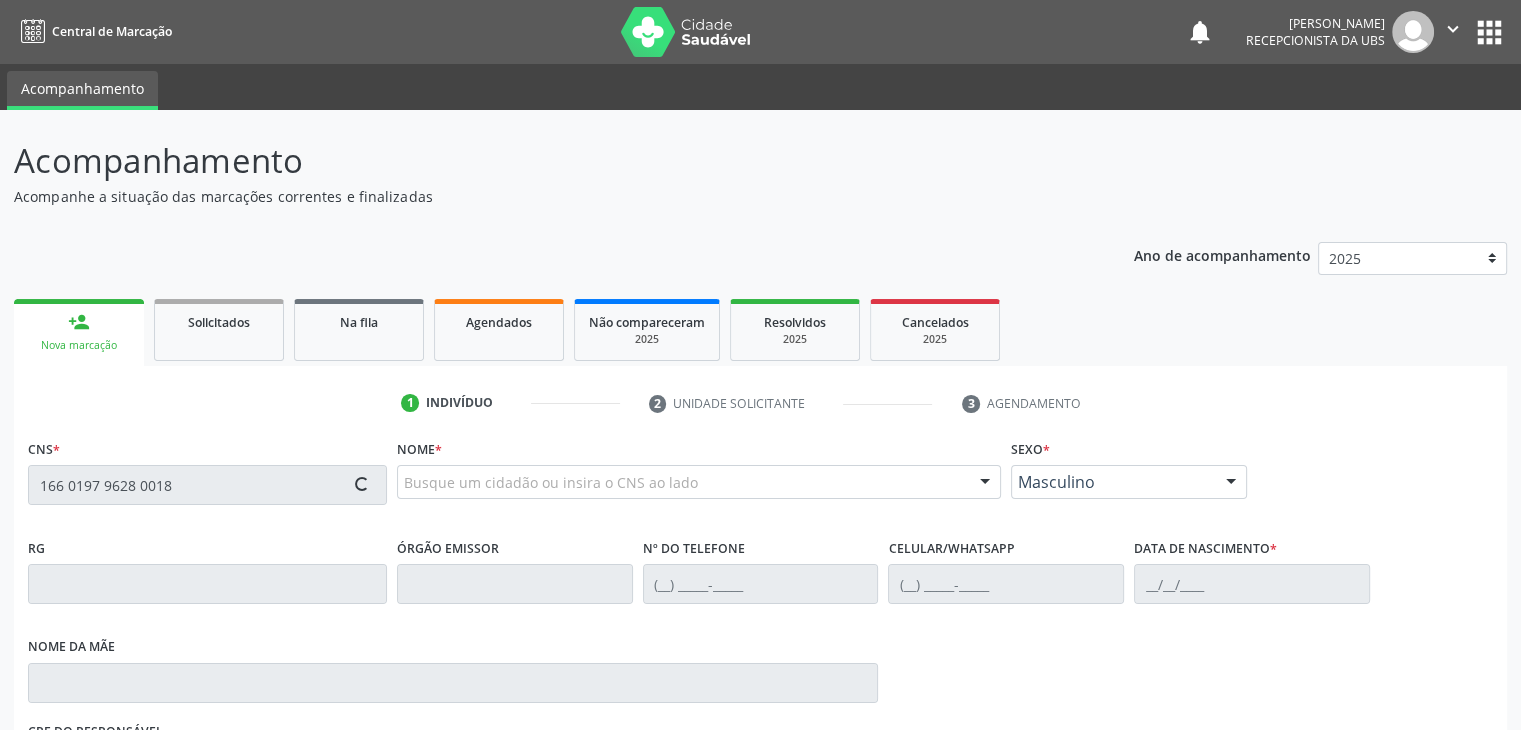 type on "166 0197 9628 0018" 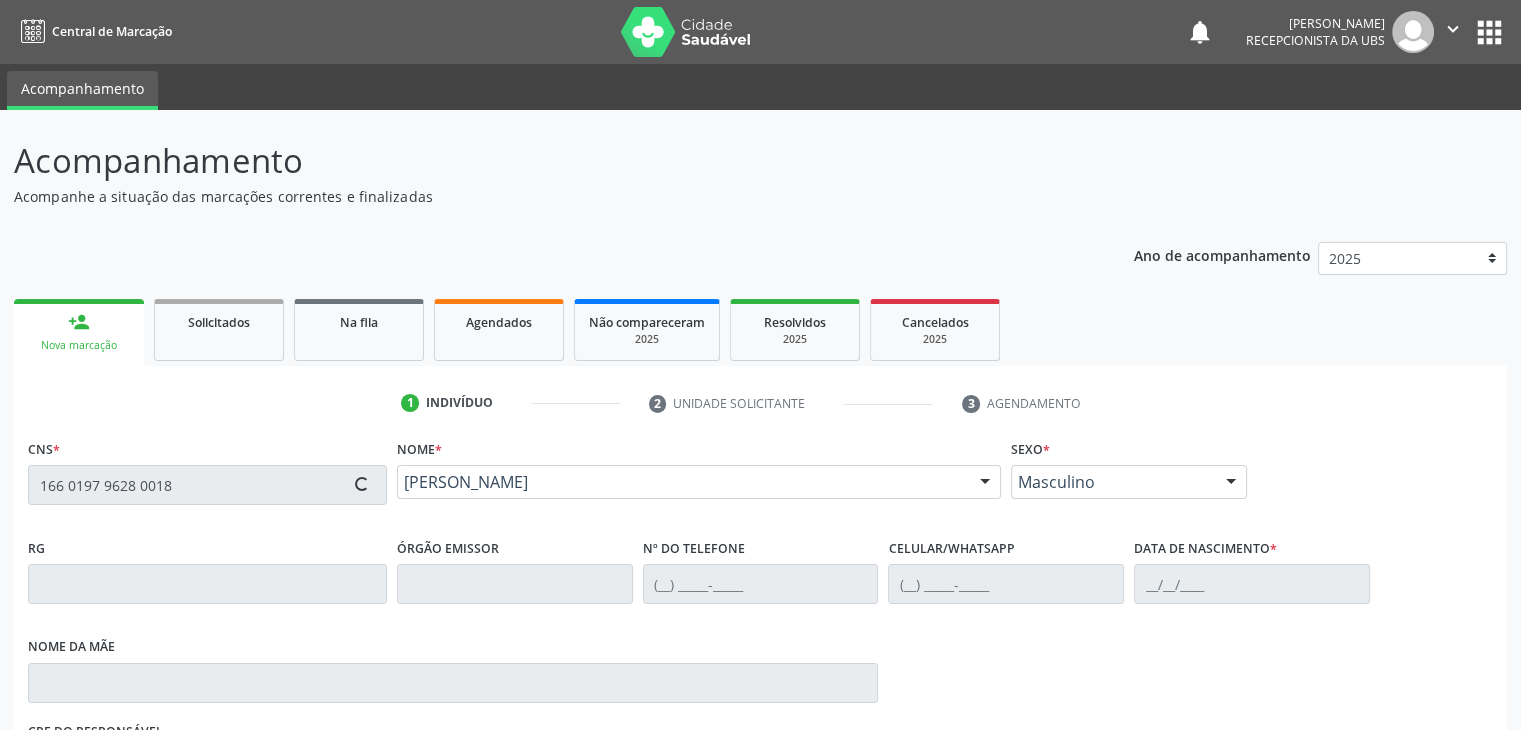 type on "(87) 9999-9999" 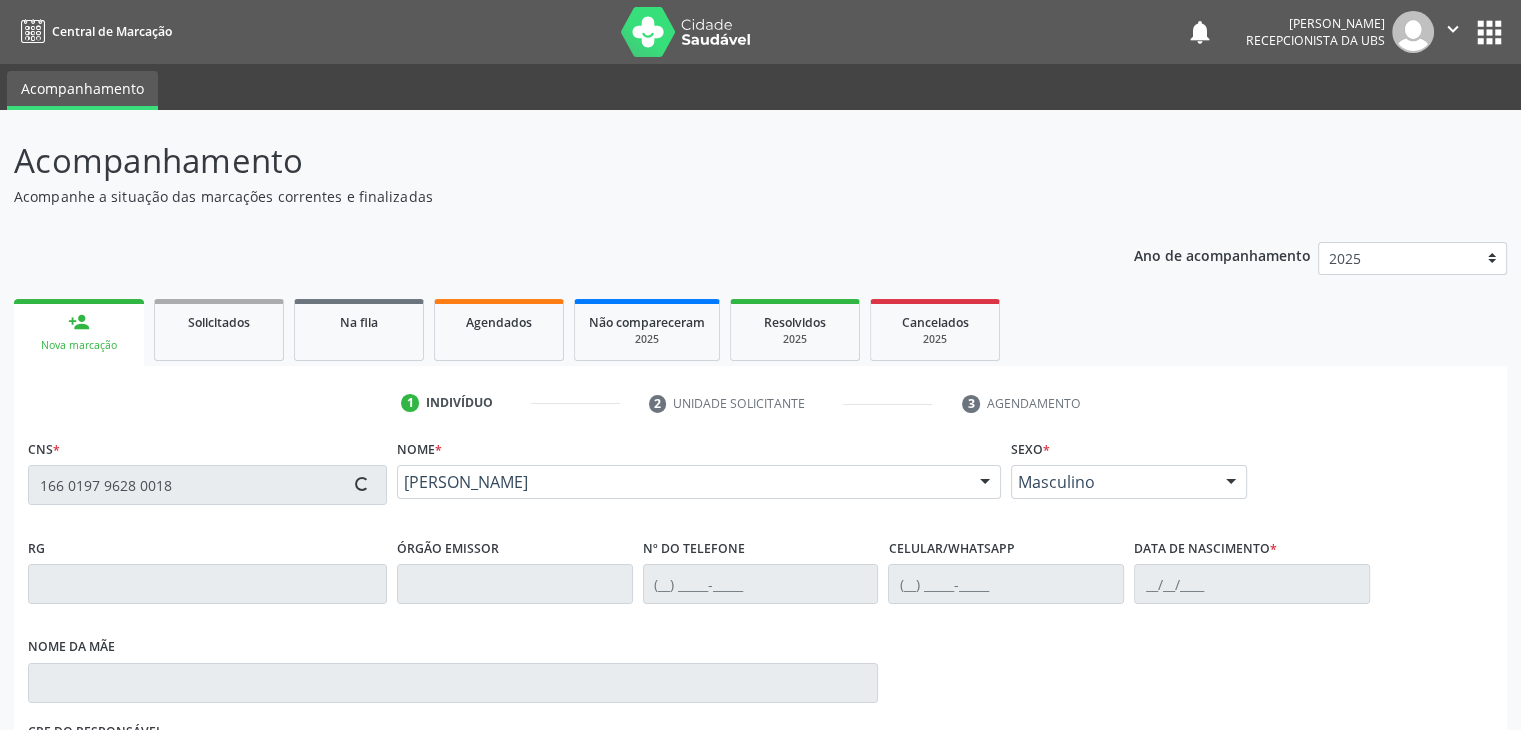 type on "28/08/1992" 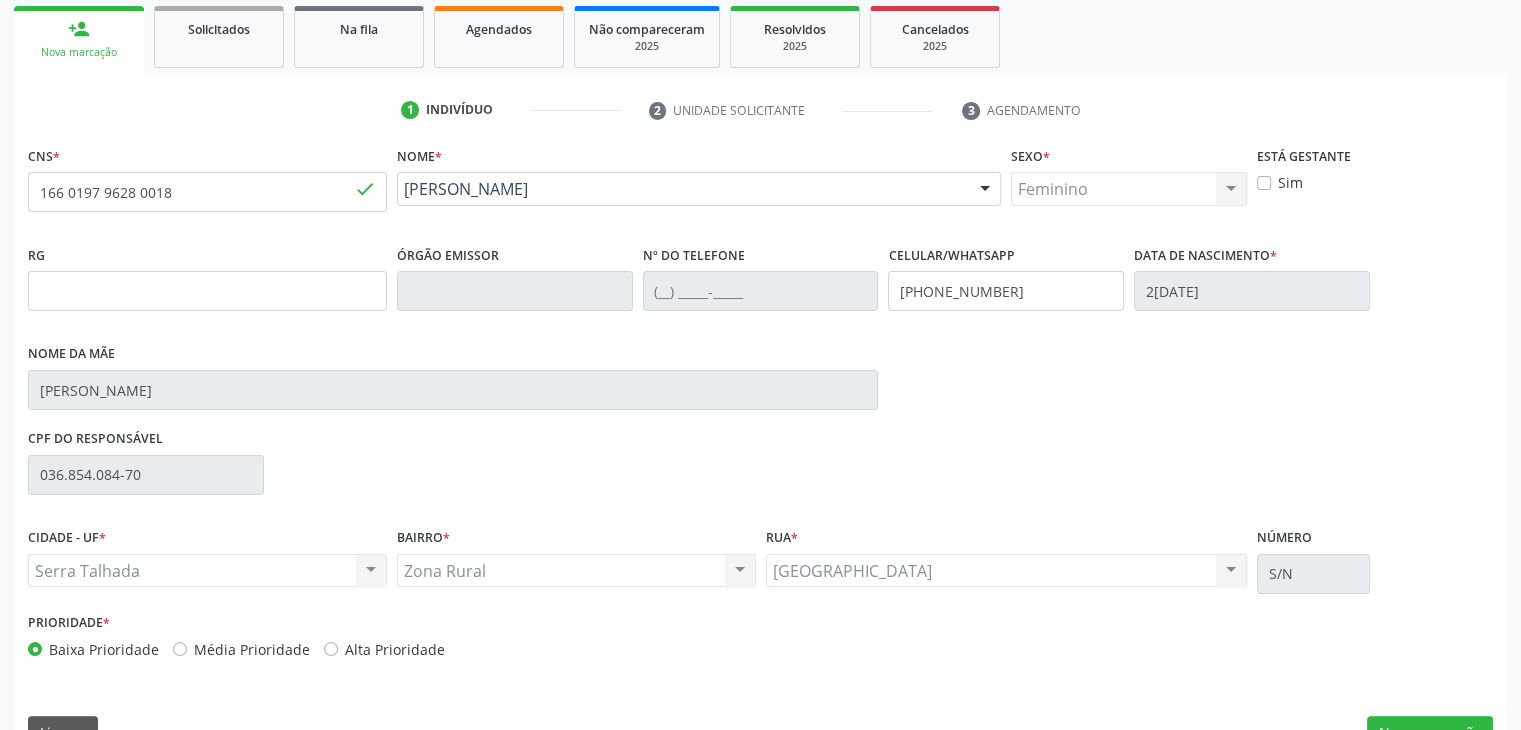 scroll, scrollTop: 340, scrollLeft: 0, axis: vertical 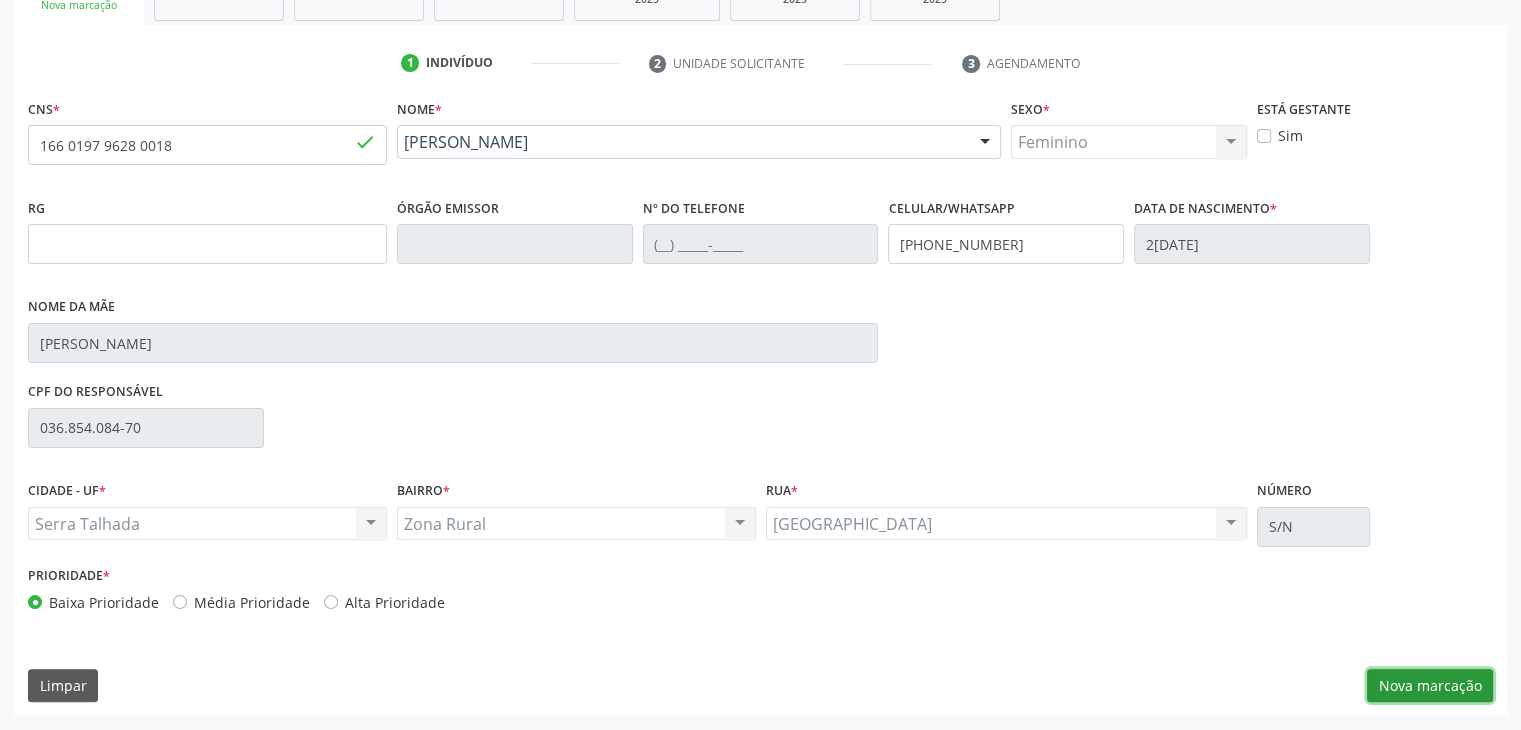 click on "Nova marcação" at bounding box center [1430, 686] 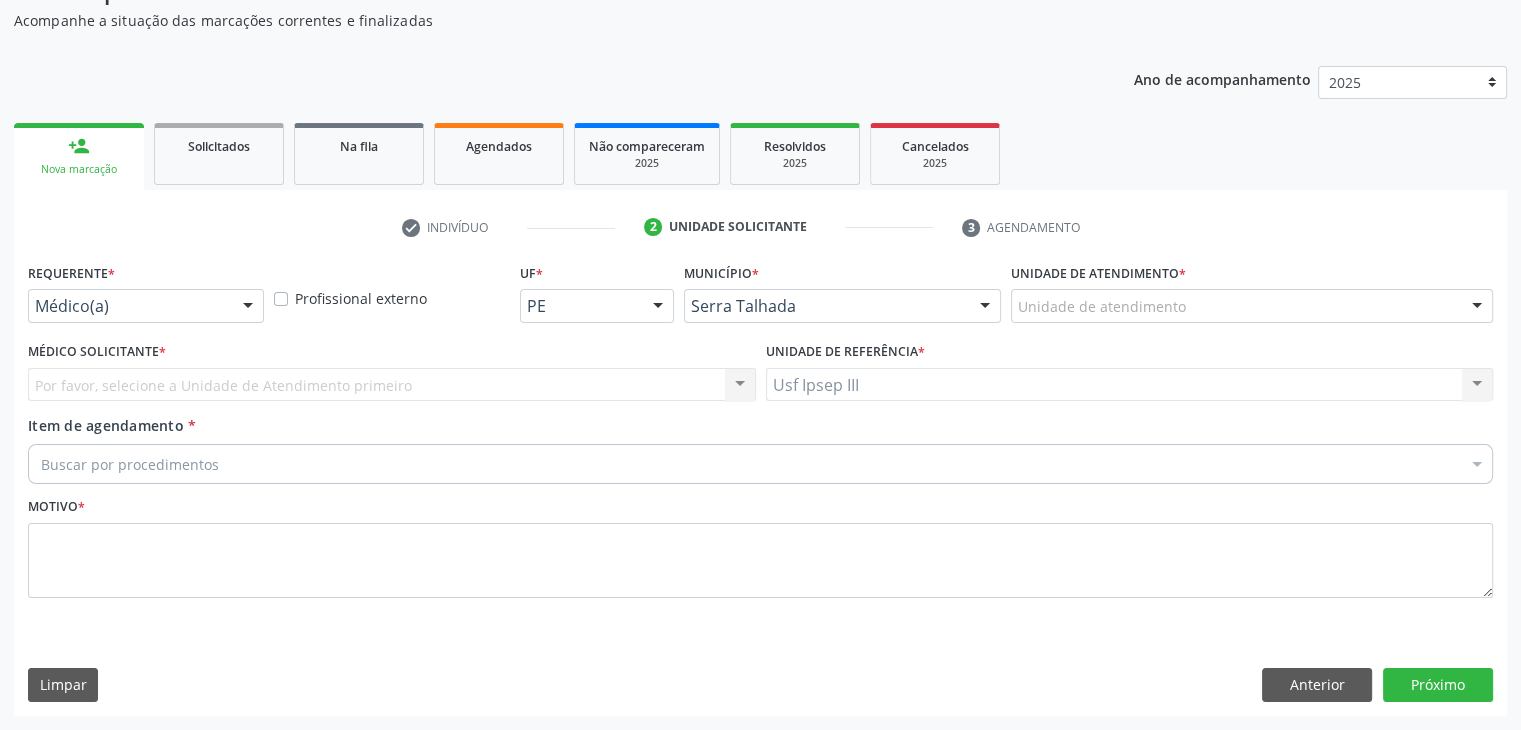 scroll, scrollTop: 175, scrollLeft: 0, axis: vertical 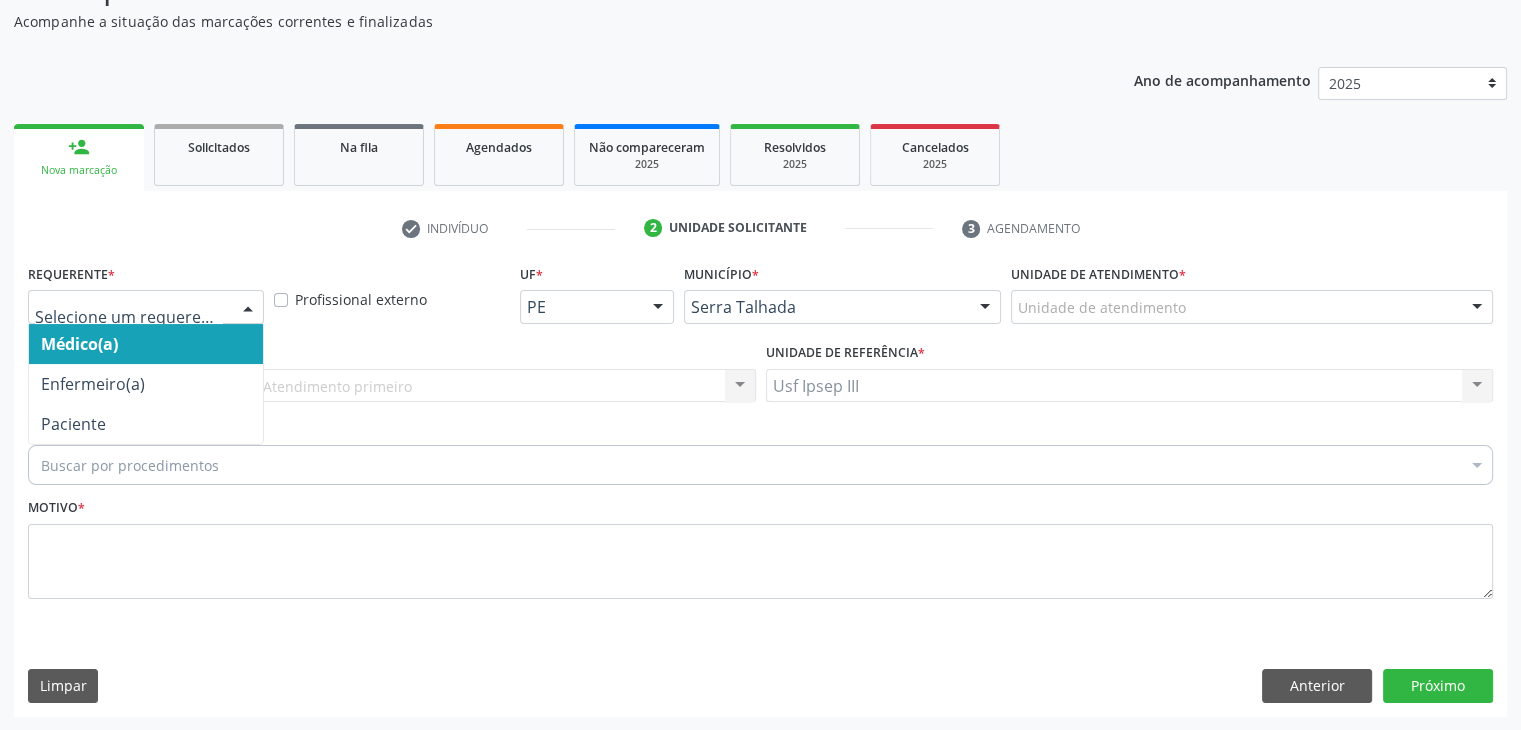 click at bounding box center (248, 308) 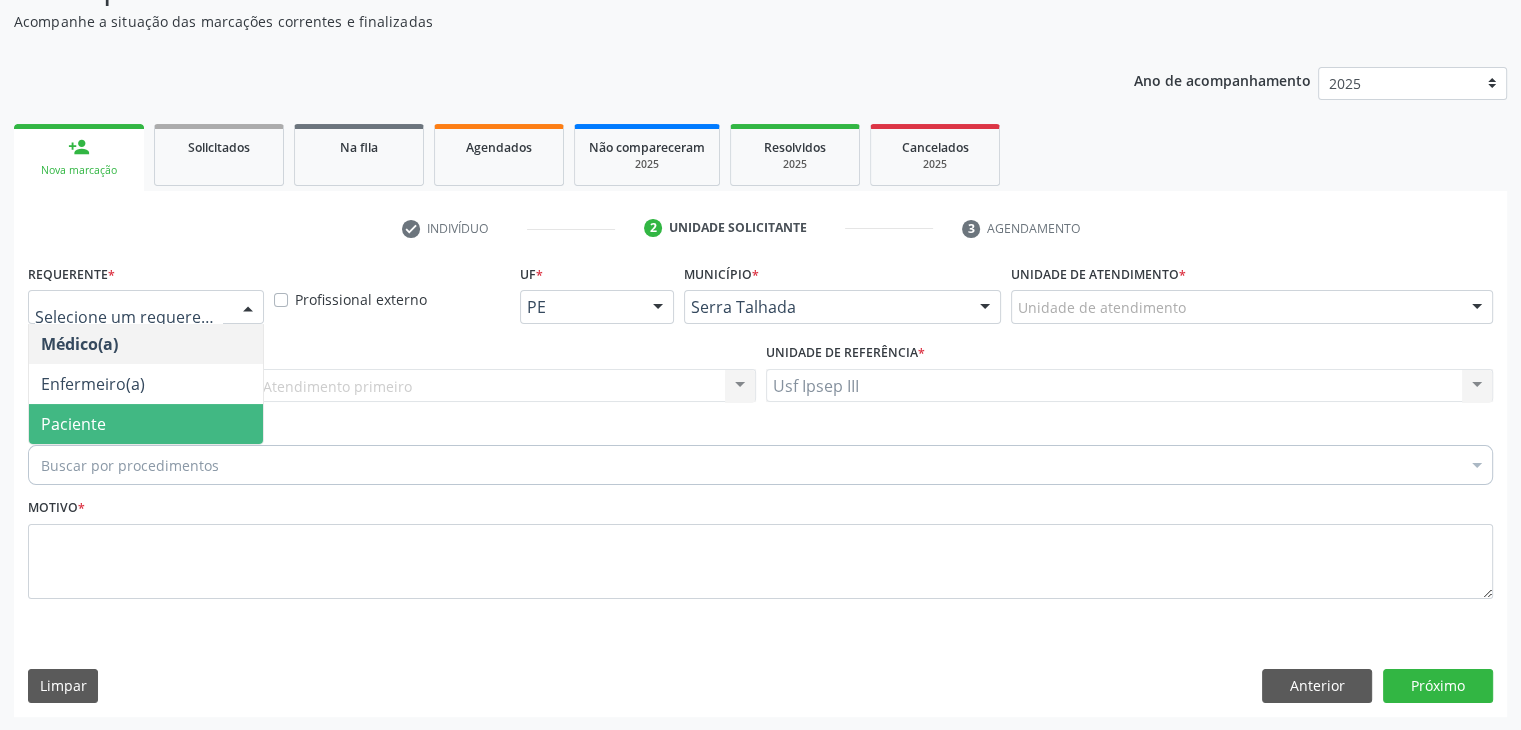 click on "Paciente" at bounding box center (146, 424) 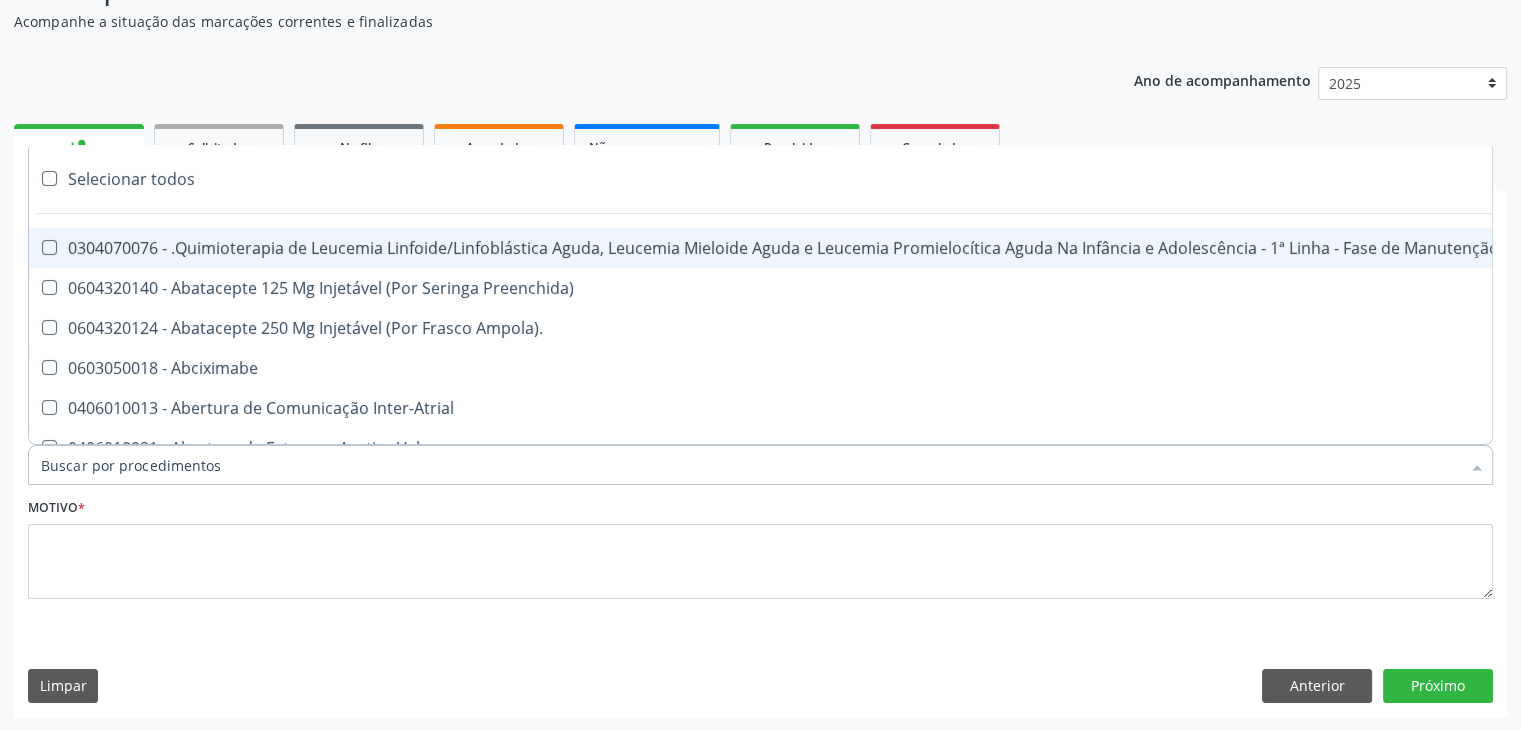click at bounding box center [760, 465] 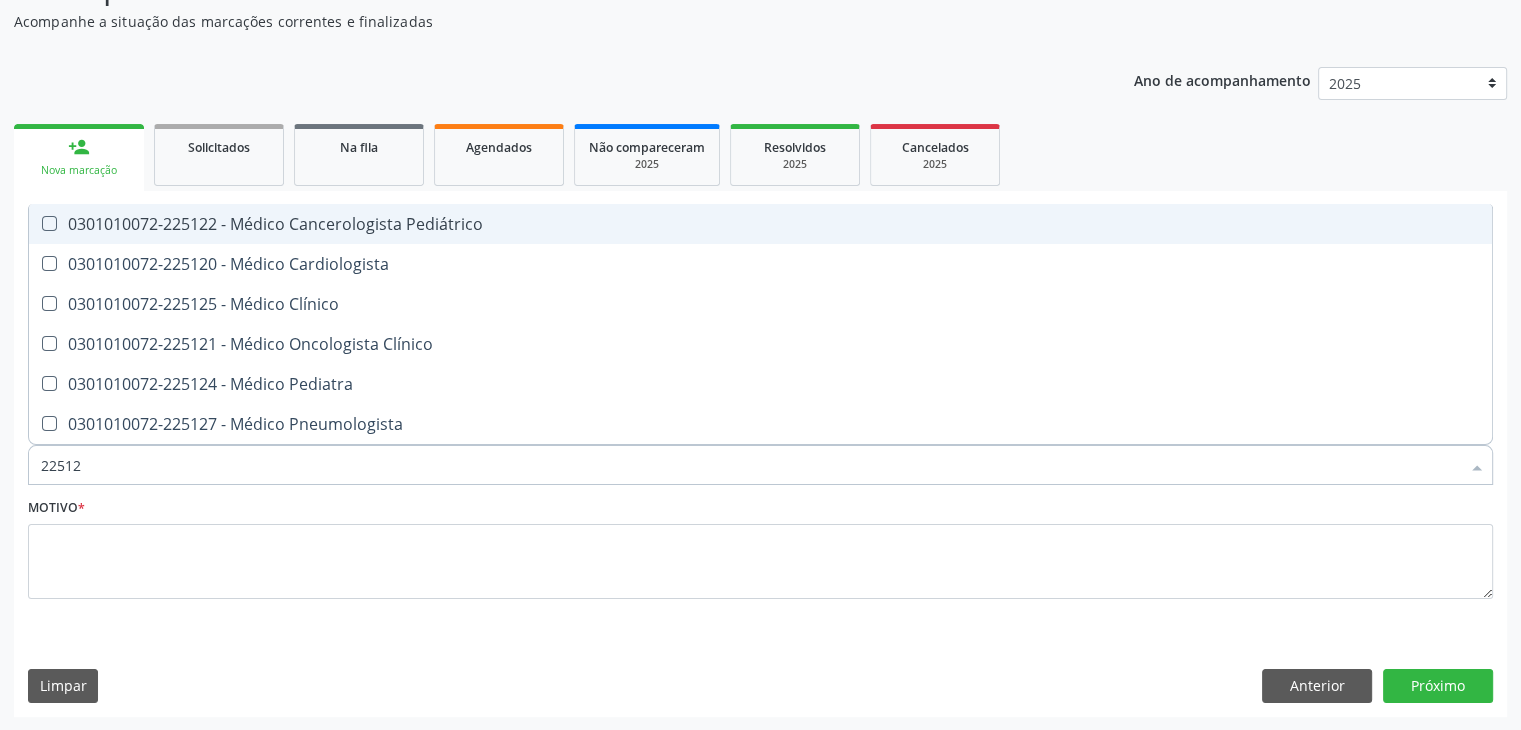type on "225120" 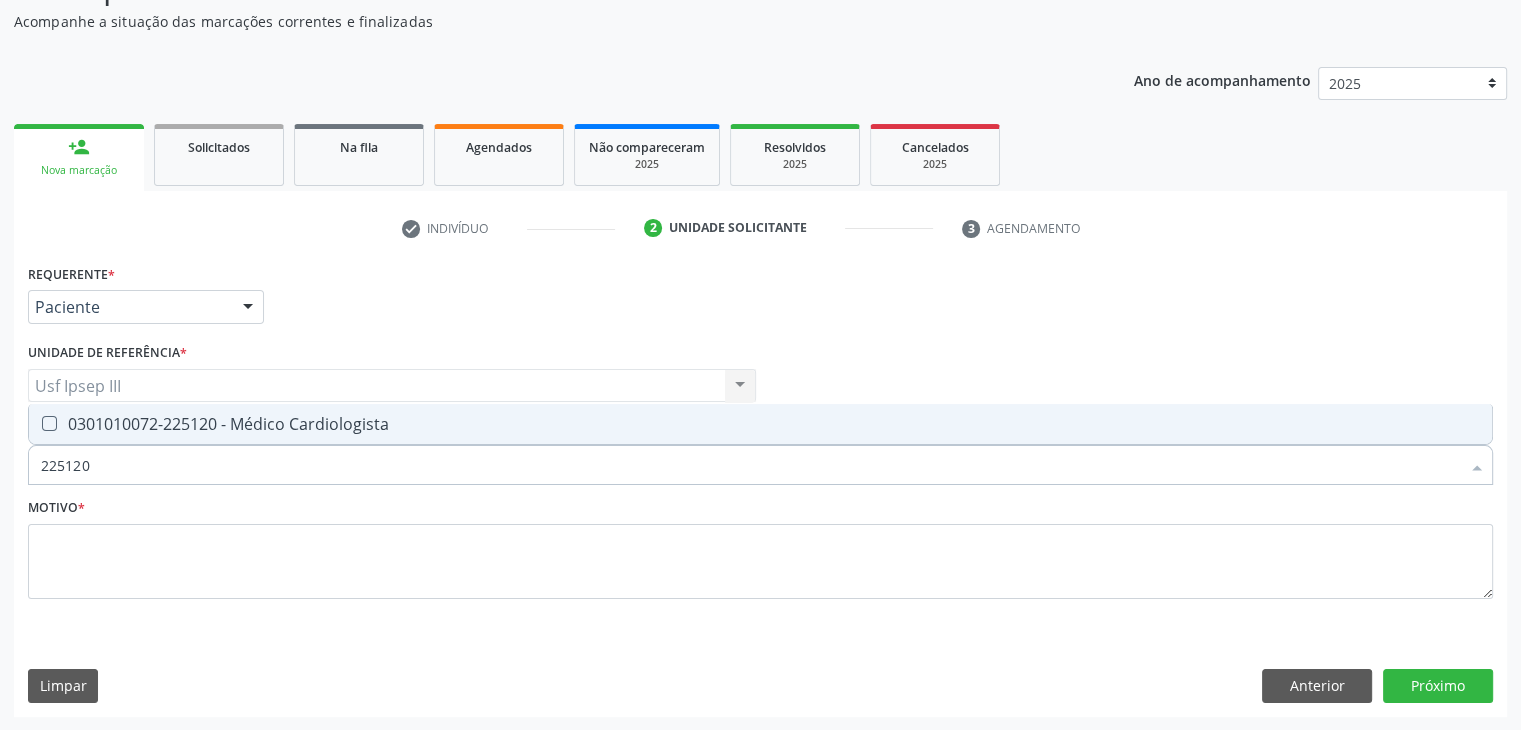 click on "0301010072-225120 - Médico Cardiologista" at bounding box center (760, 424) 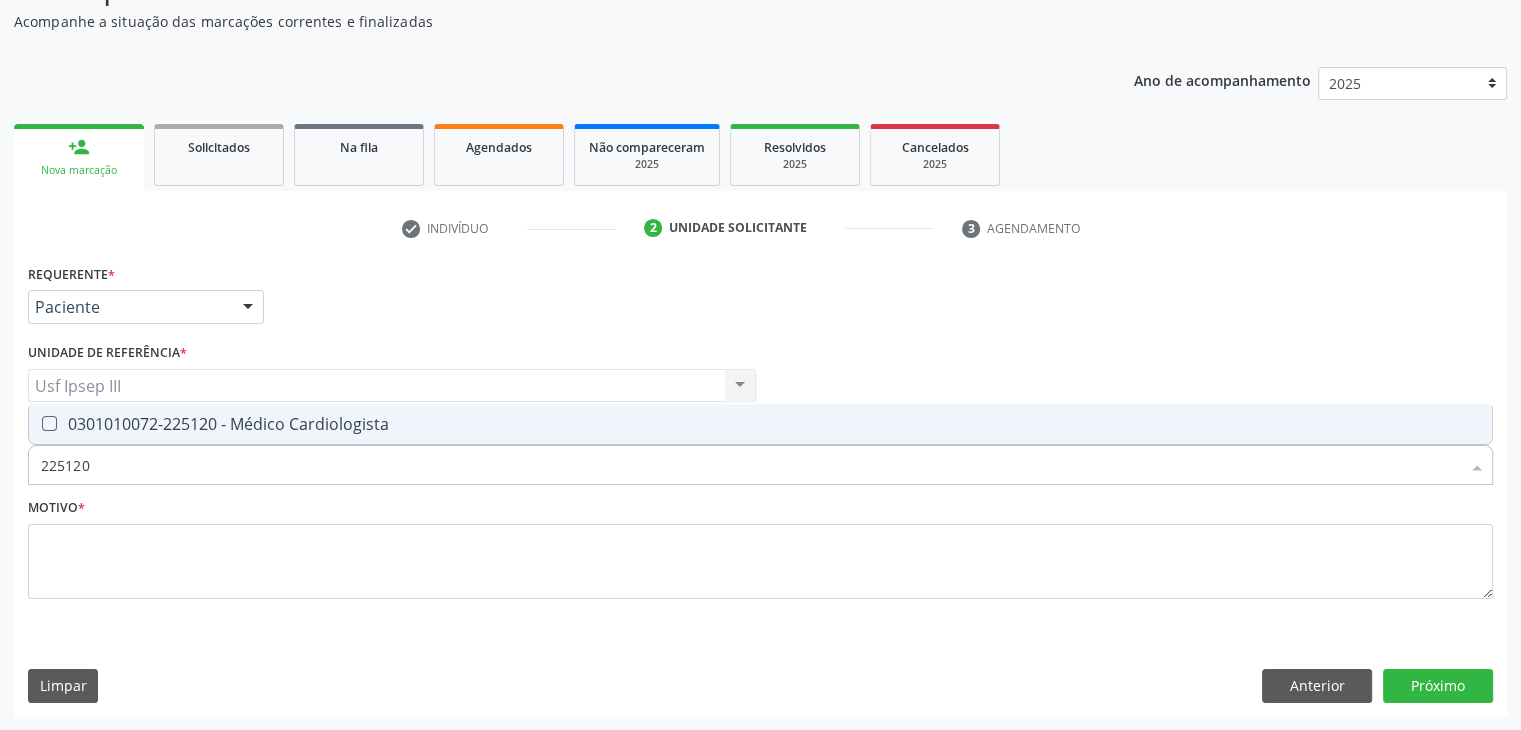 checkbox on "true" 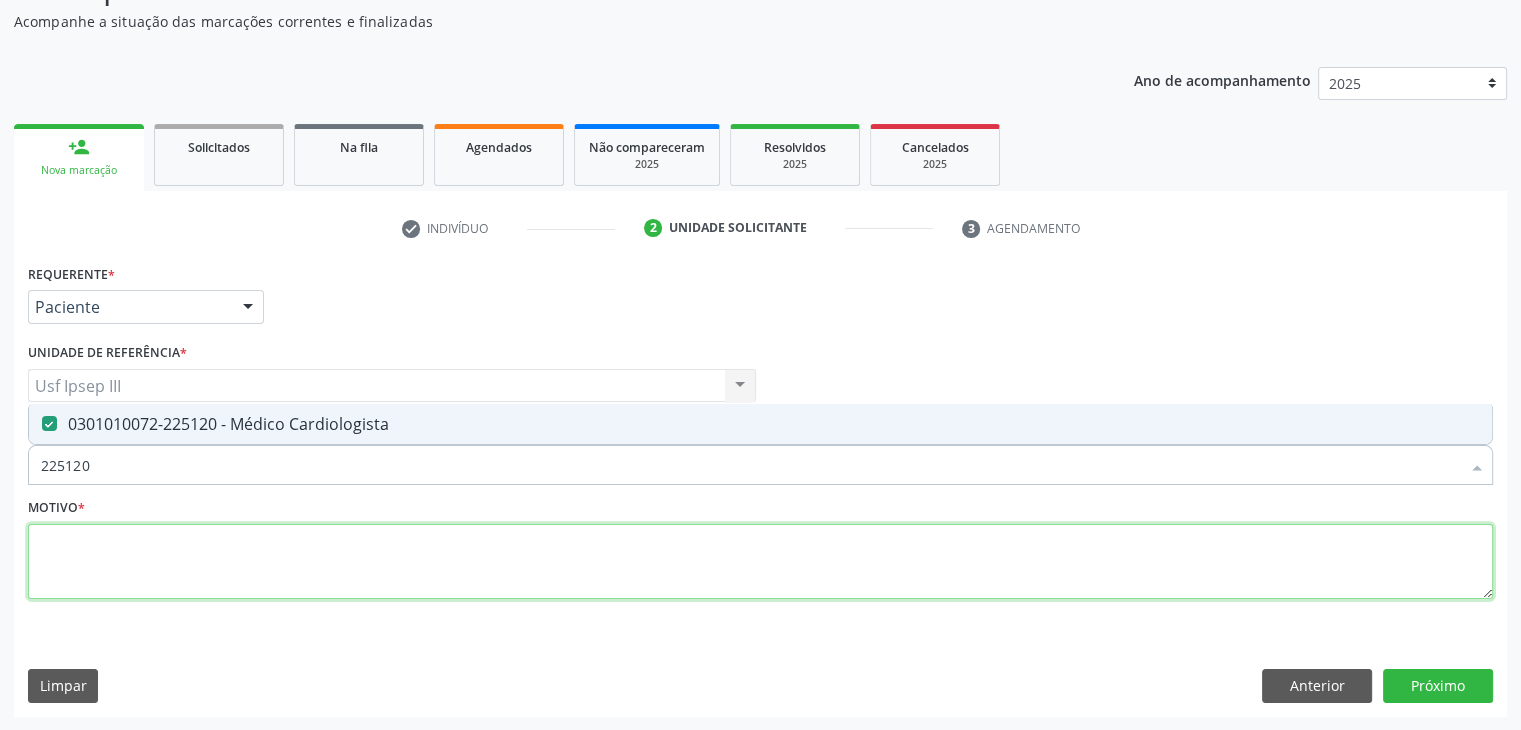 click at bounding box center [760, 562] 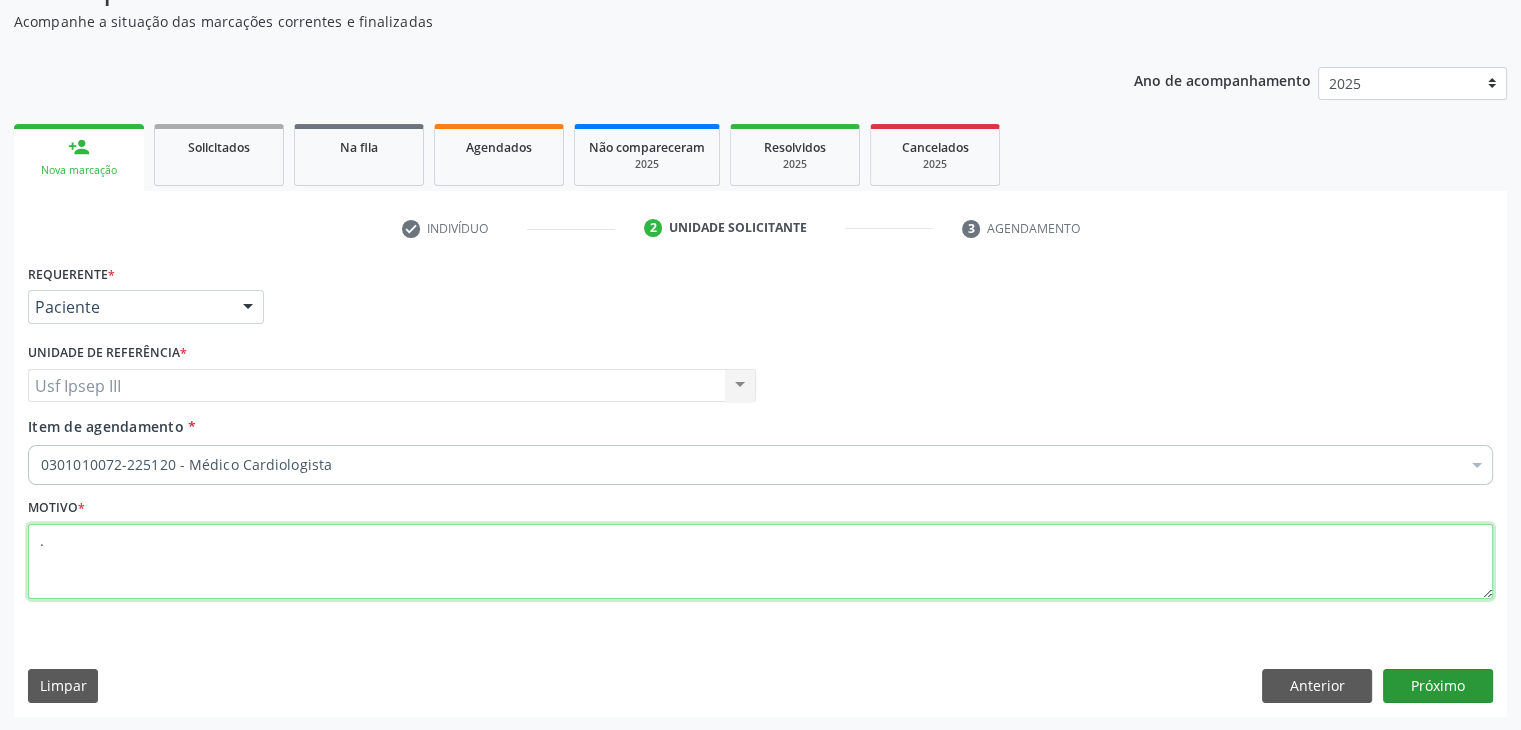 type on "." 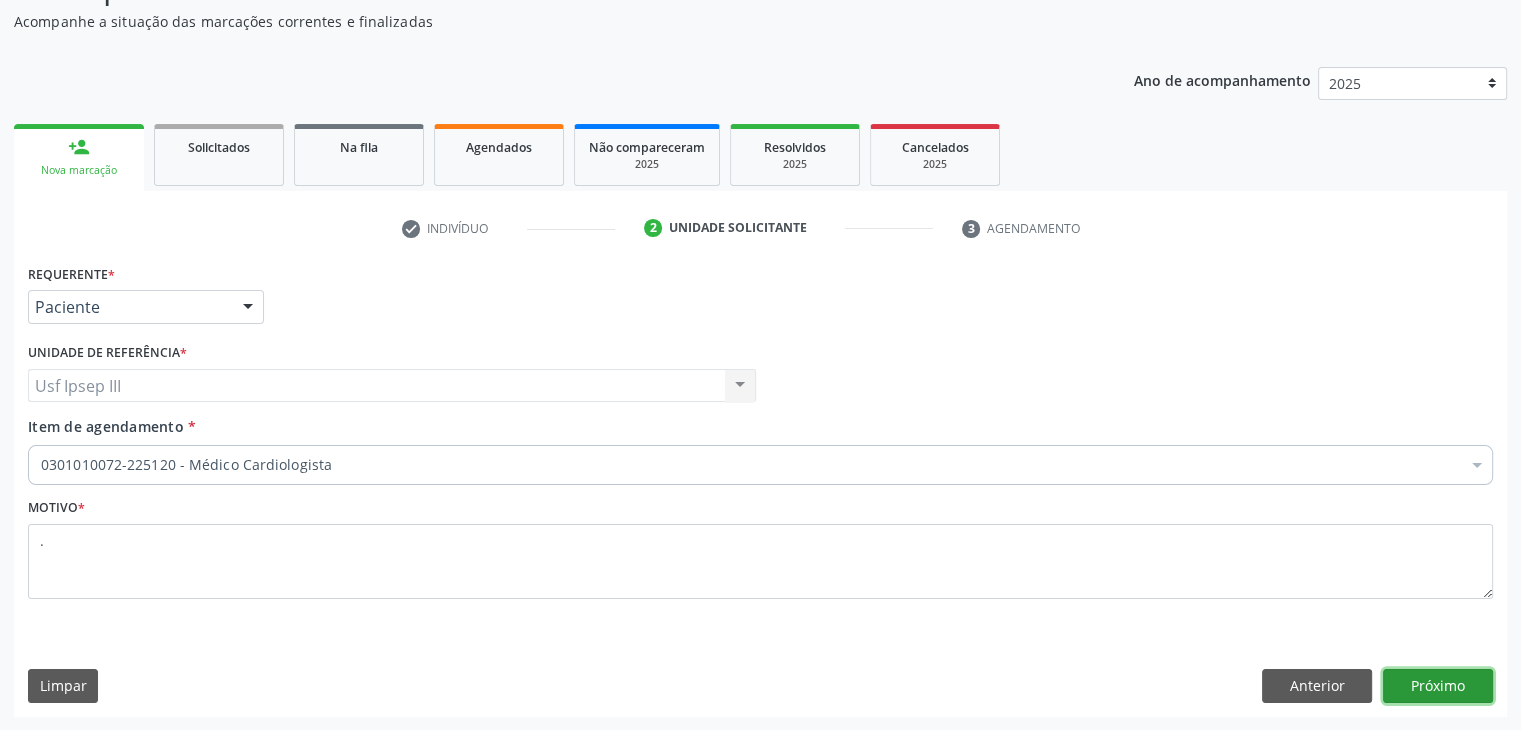 drag, startPoint x: 1407, startPoint y: 693, endPoint x: 1450, endPoint y: 680, distance: 44.922153 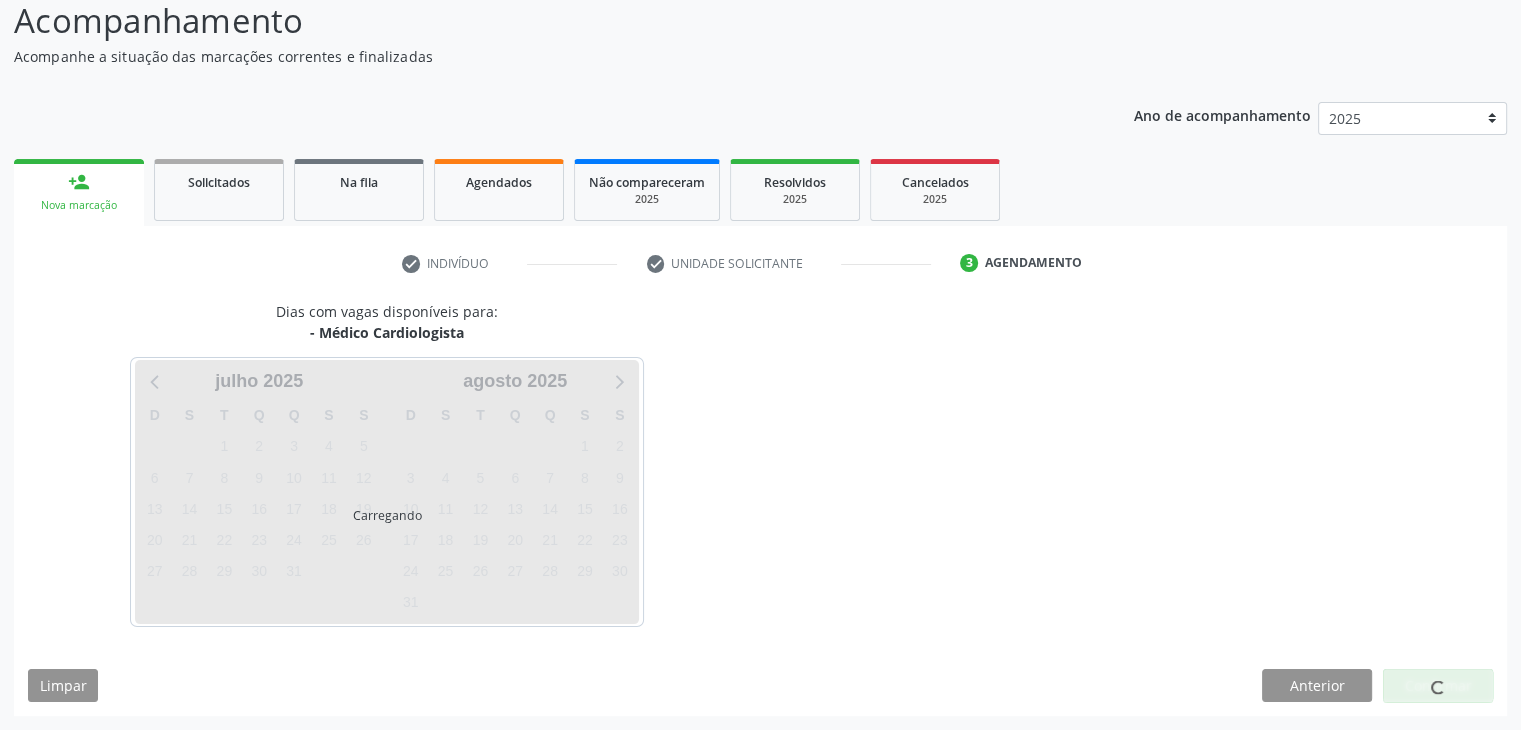 scroll, scrollTop: 140, scrollLeft: 0, axis: vertical 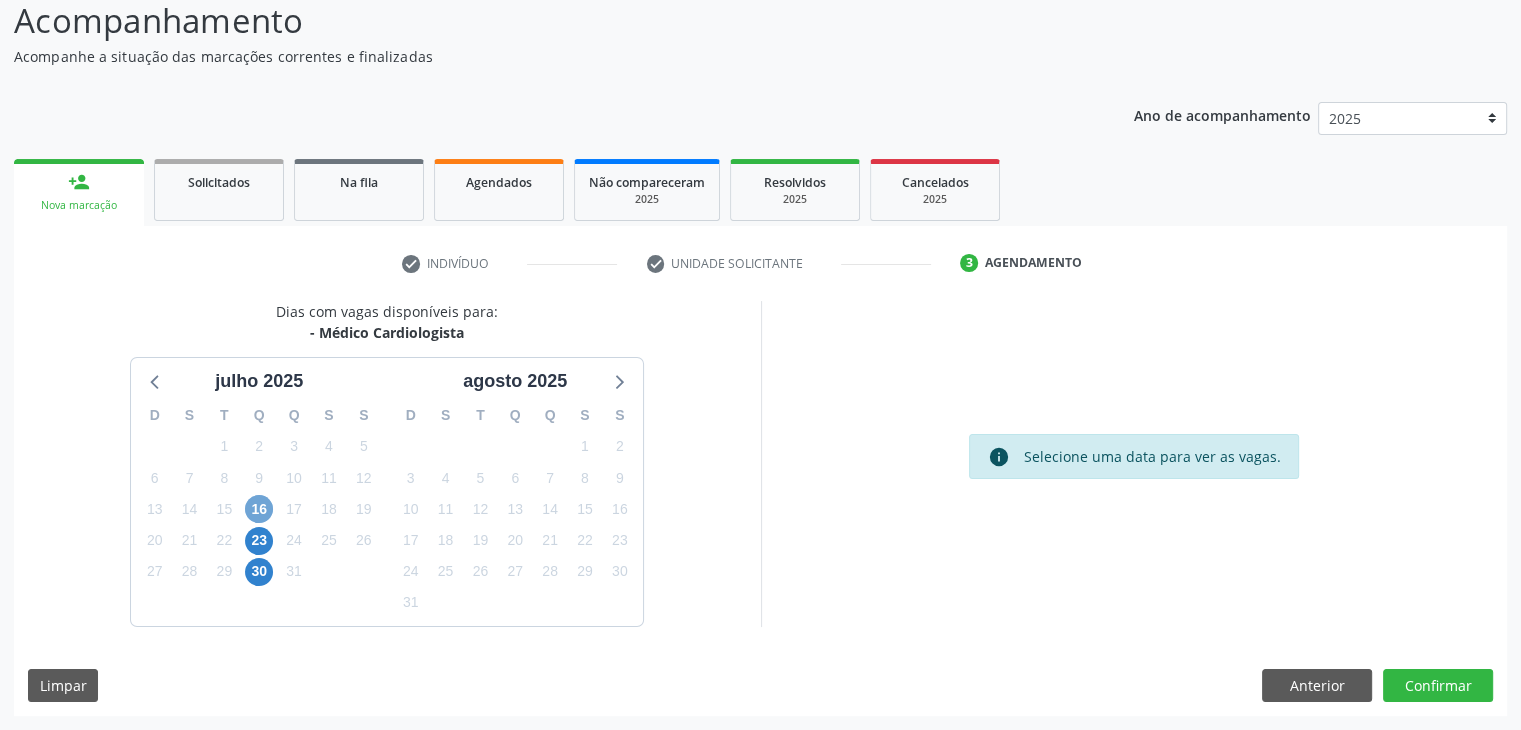 click on "16" at bounding box center [259, 509] 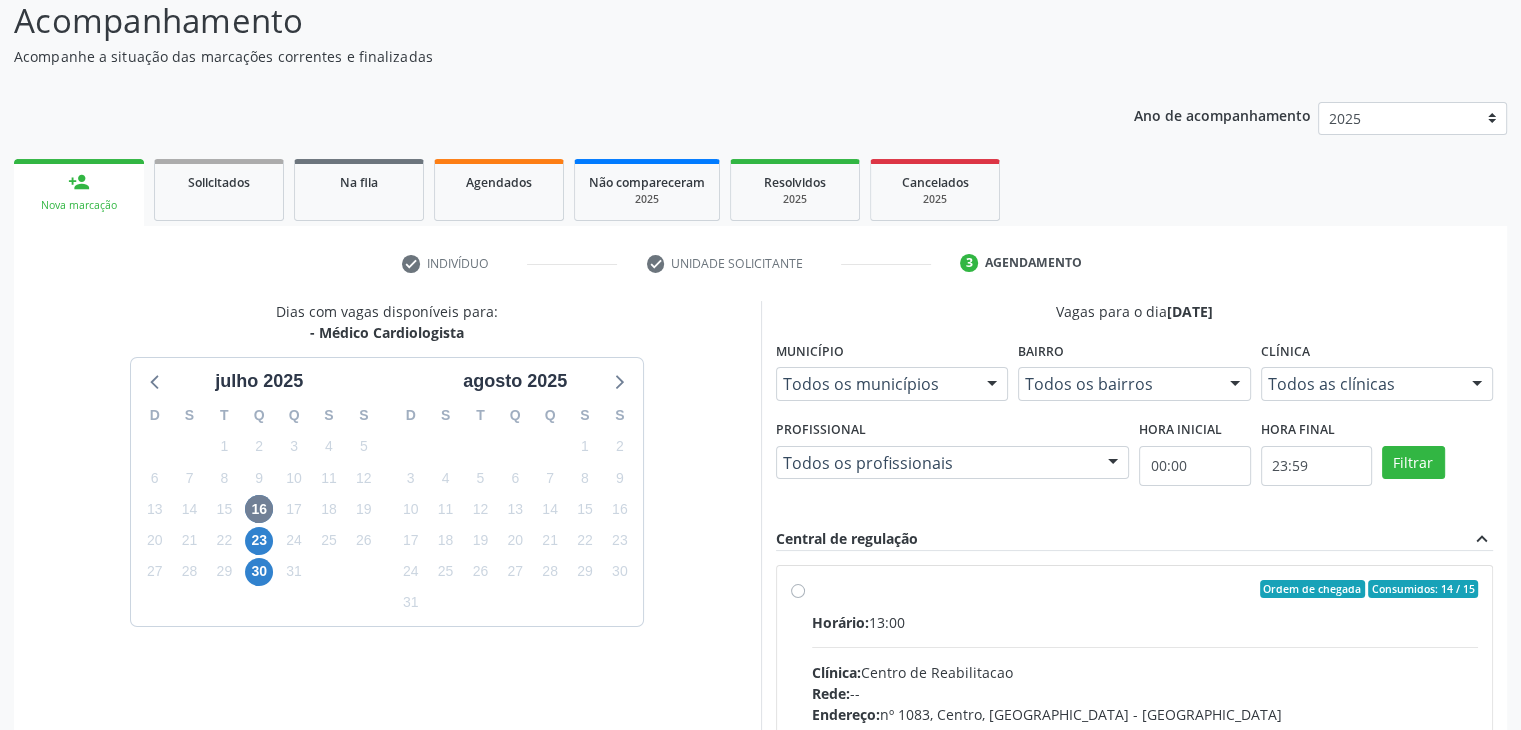 click on "Ordem de chegada
Consumidos: 14 / 15" at bounding box center (1145, 589) 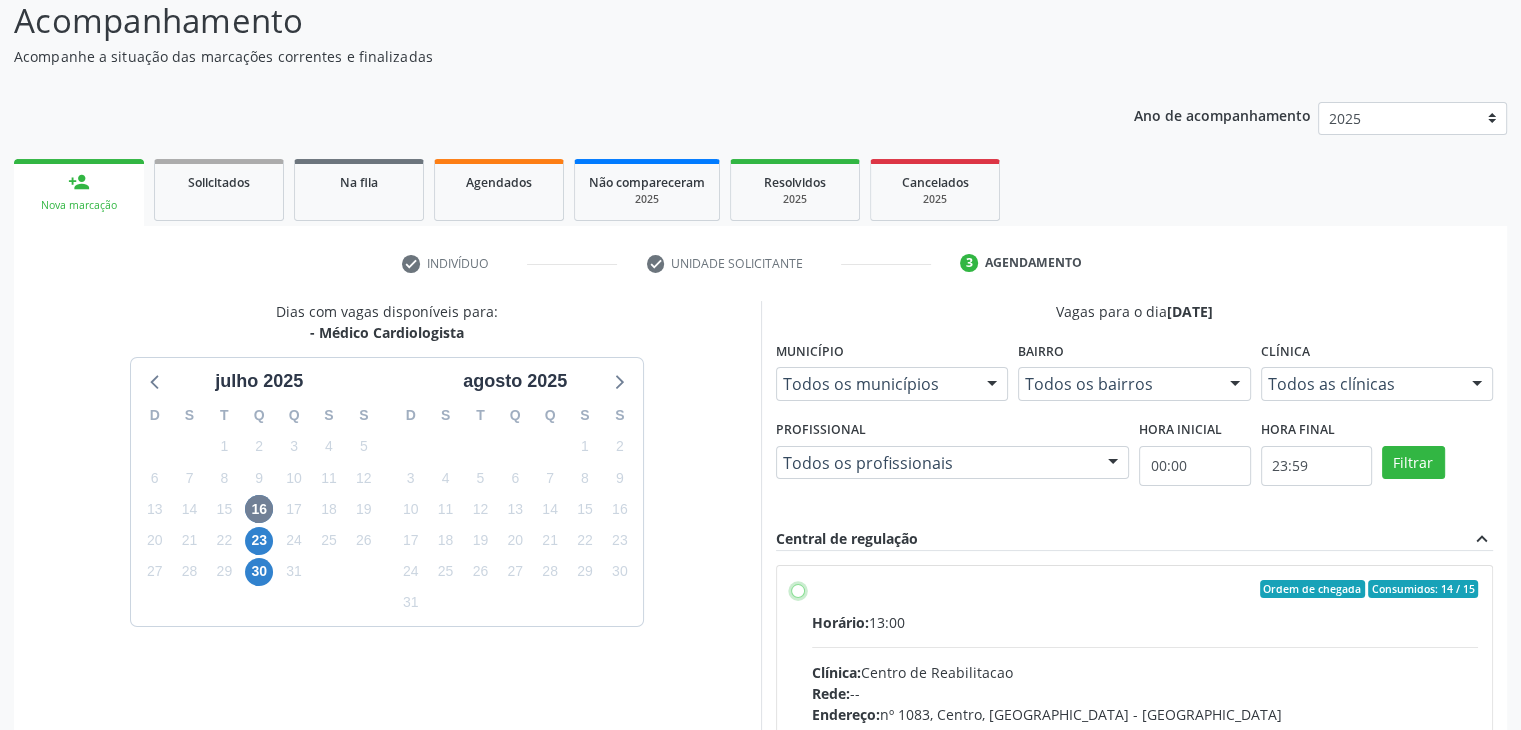 click on "Ordem de chegada
Consumidos: 14 / 15
Horário:   13:00
Clínica:  Centro de Reabilitacao
Rede:
--
Endereço:   nº 1083, Centro, Serra Talhada - PE
Telefone:   (81) 38313112
Profissional:
Antonio Eduardo de Melo Filho
Informações adicionais sobre o atendimento
Idade de atendimento:
de 0 a 120 anos
Gênero(s) atendido(s):
Masculino e Feminino
Informações adicionais:
--" at bounding box center [798, 589] 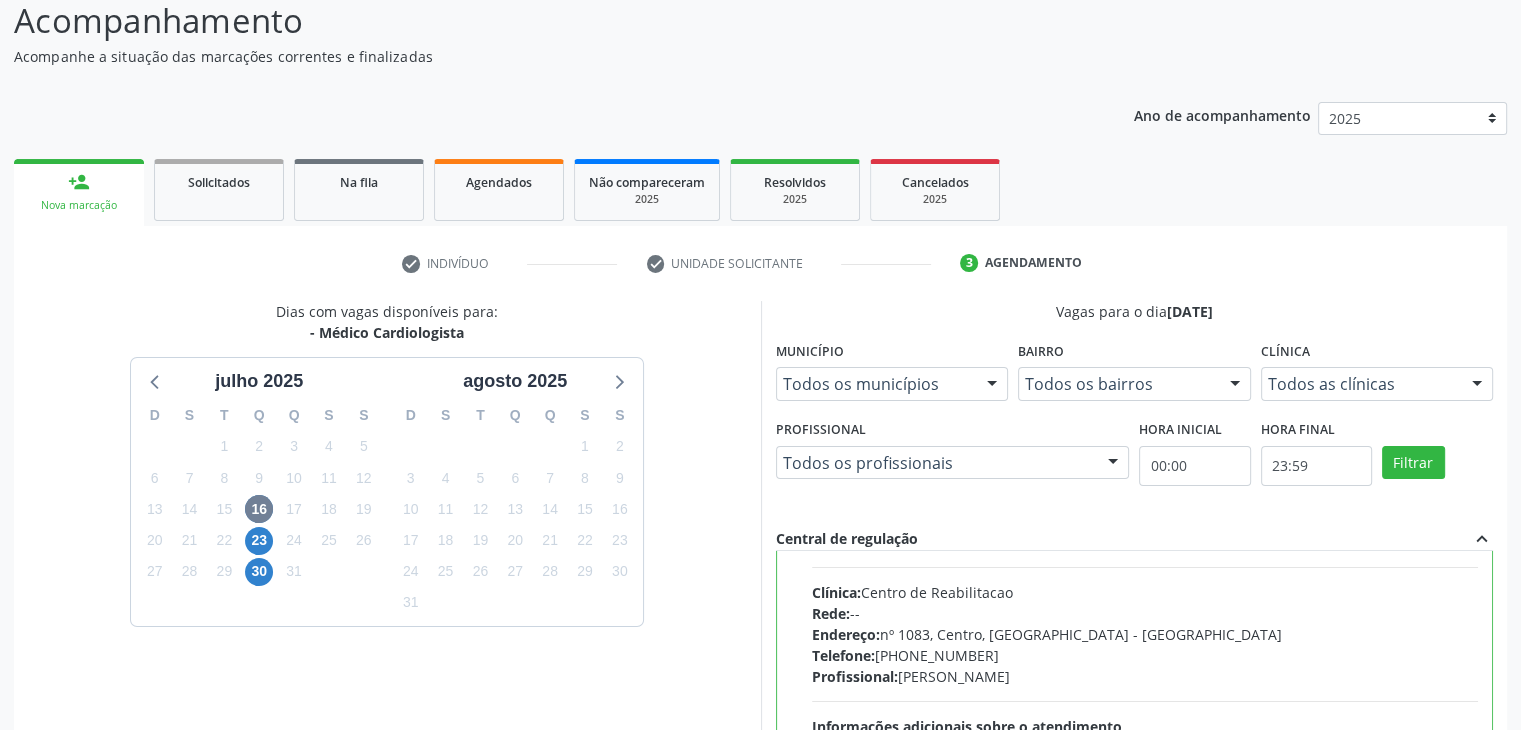 scroll, scrollTop: 98, scrollLeft: 0, axis: vertical 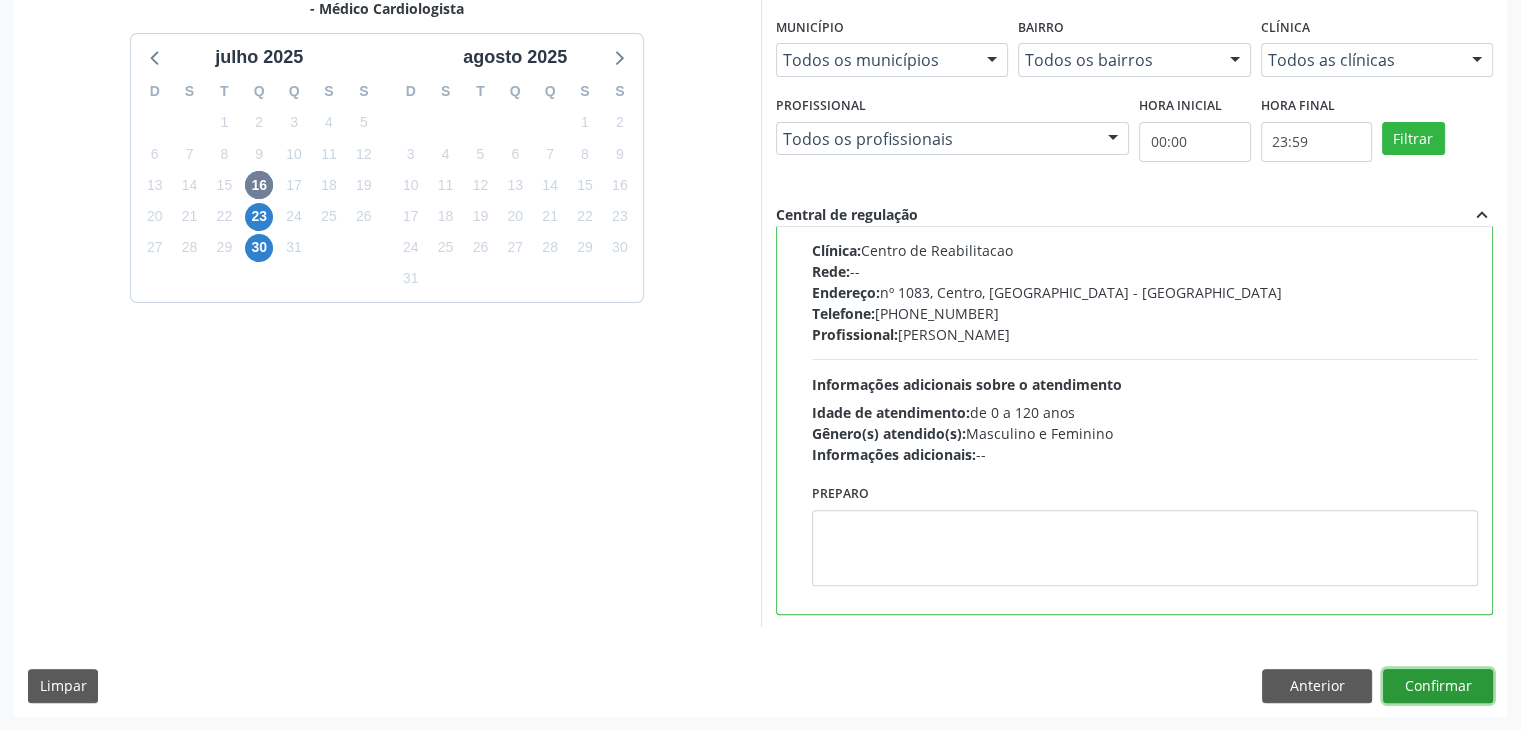 click on "Confirmar" at bounding box center (1438, 686) 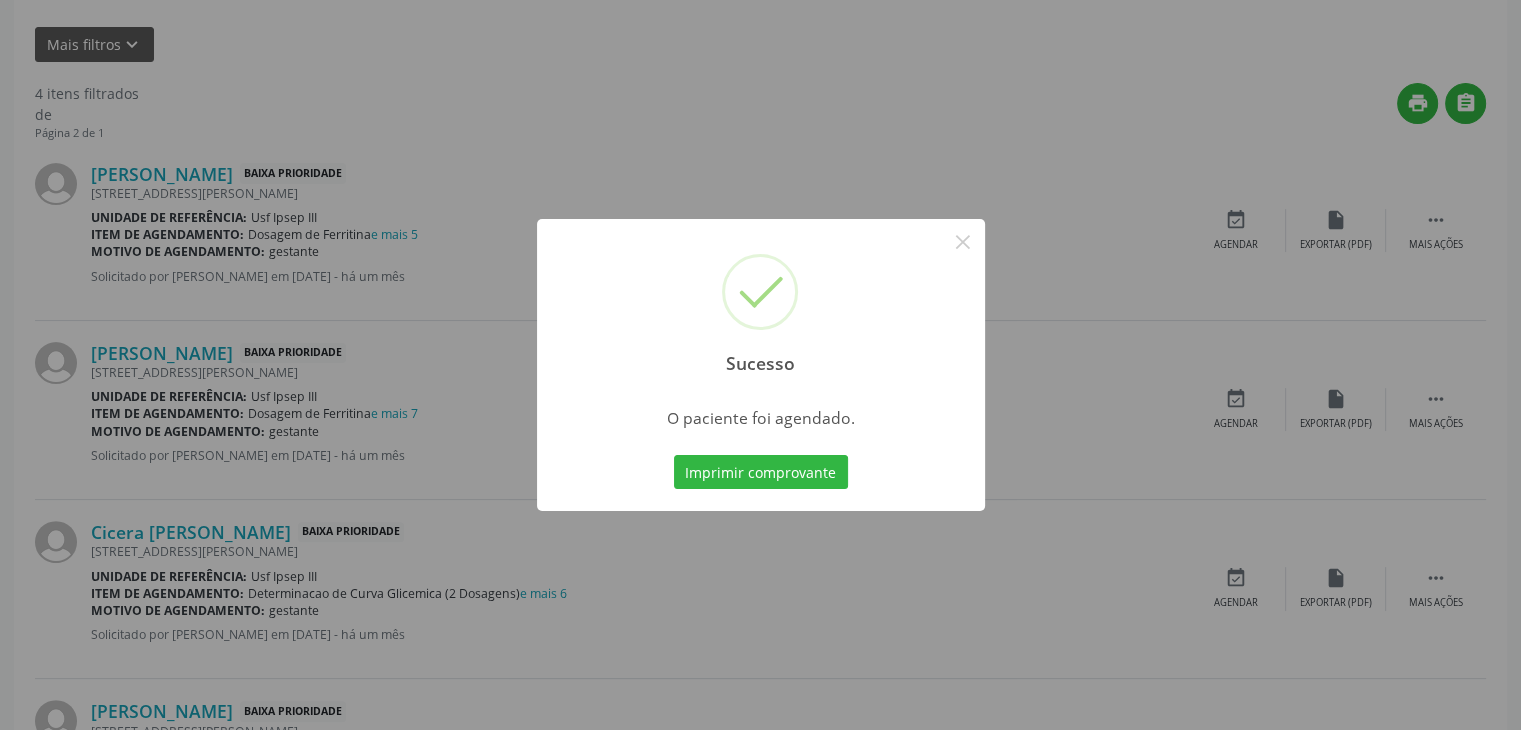 scroll, scrollTop: 0, scrollLeft: 0, axis: both 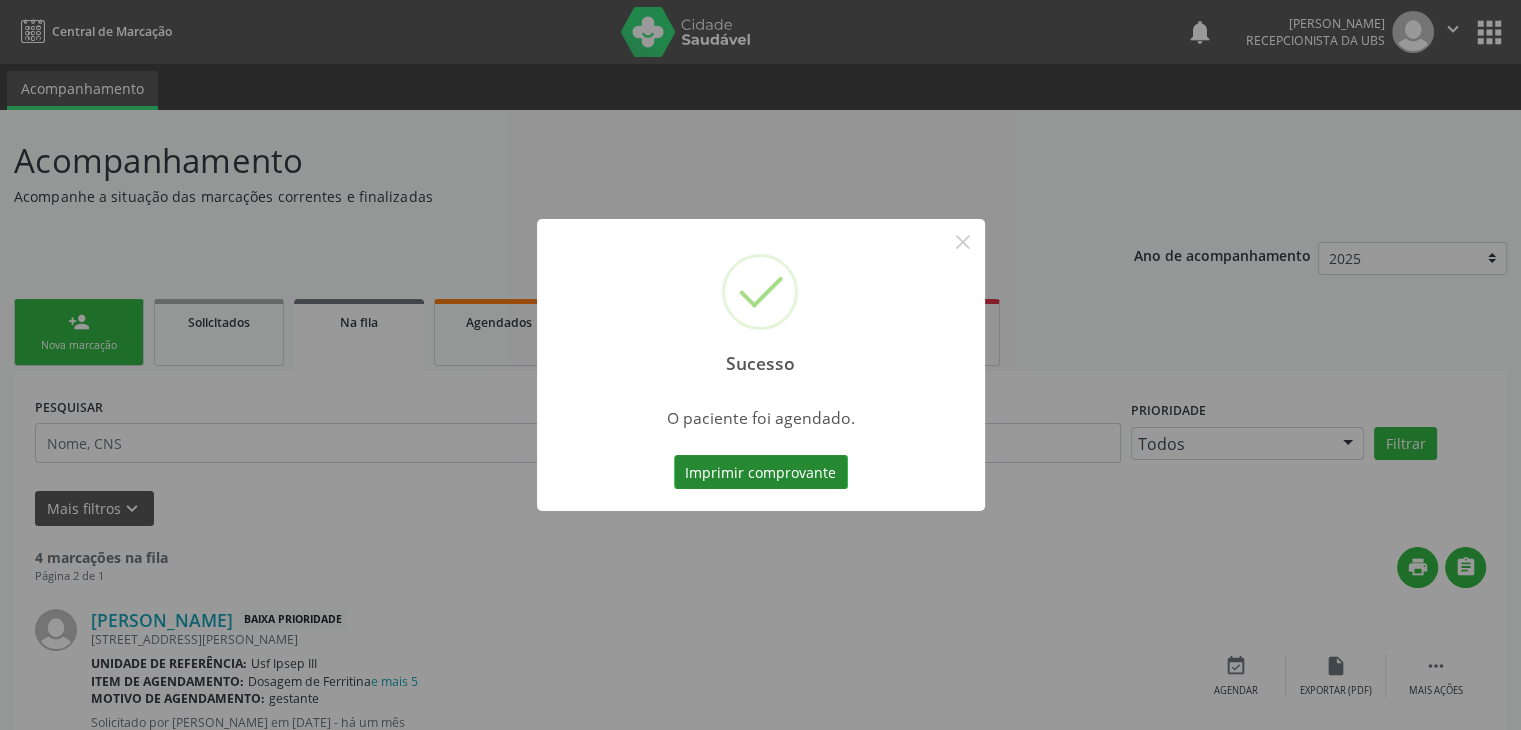 click on "Imprimir comprovante" at bounding box center (761, 472) 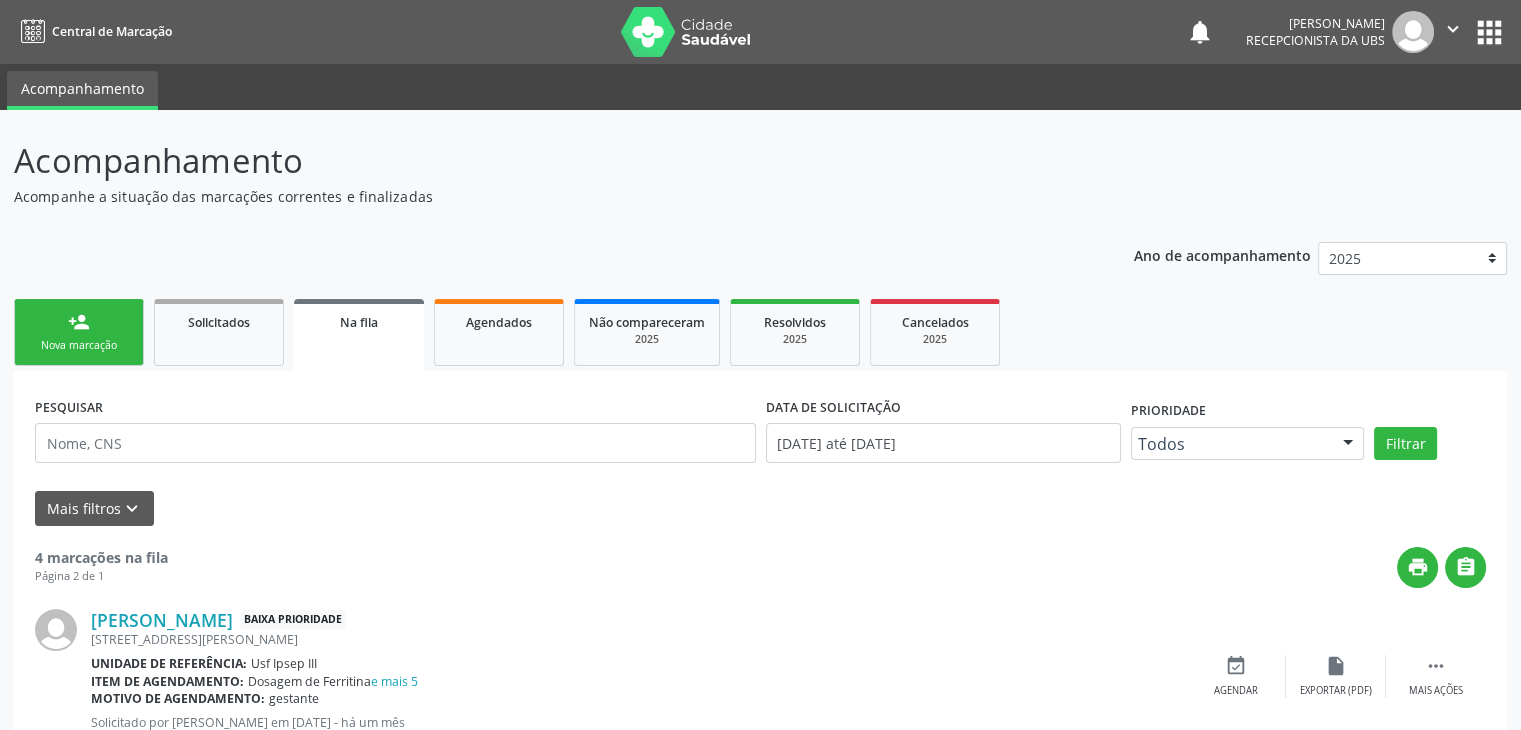 click on "Nova marcação" at bounding box center [79, 345] 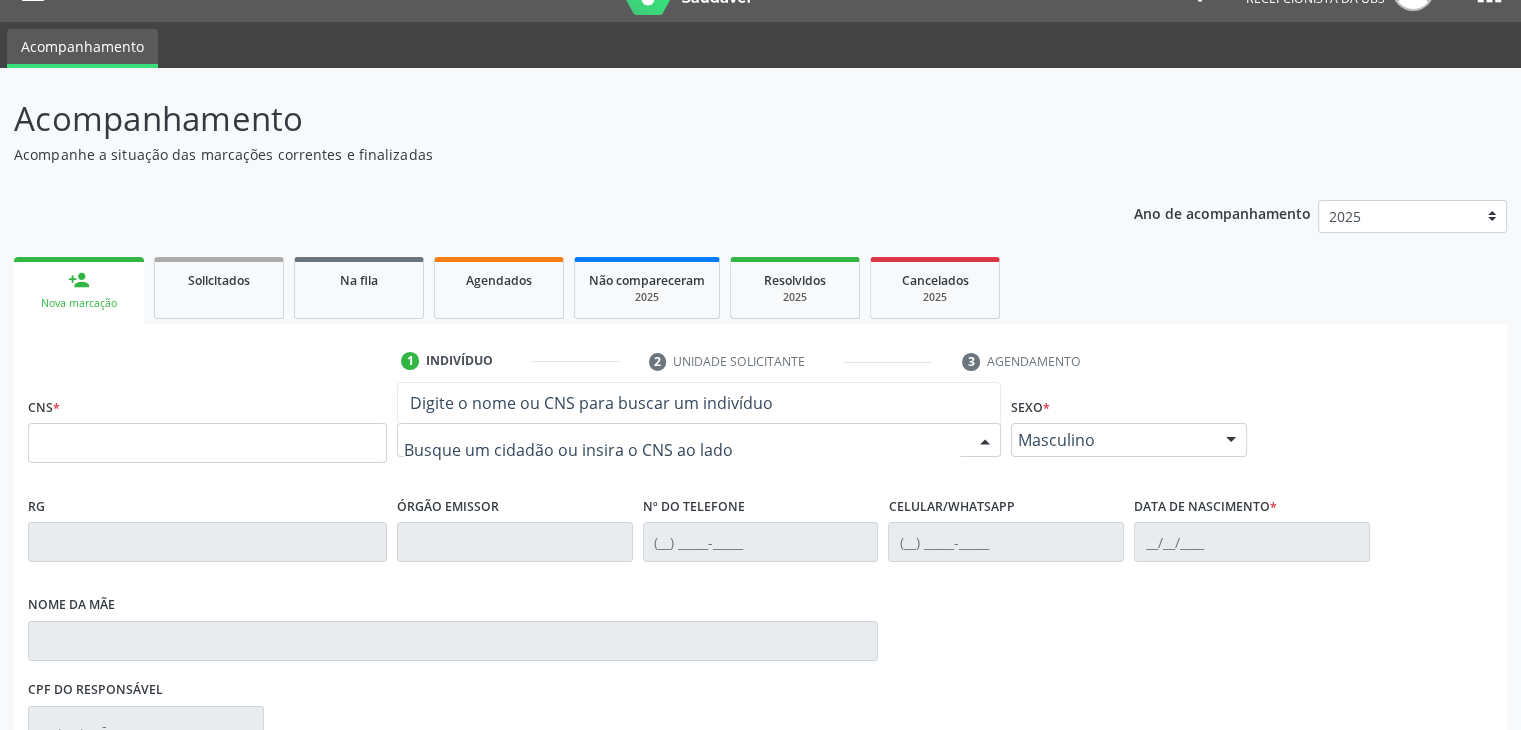 scroll, scrollTop: 44, scrollLeft: 0, axis: vertical 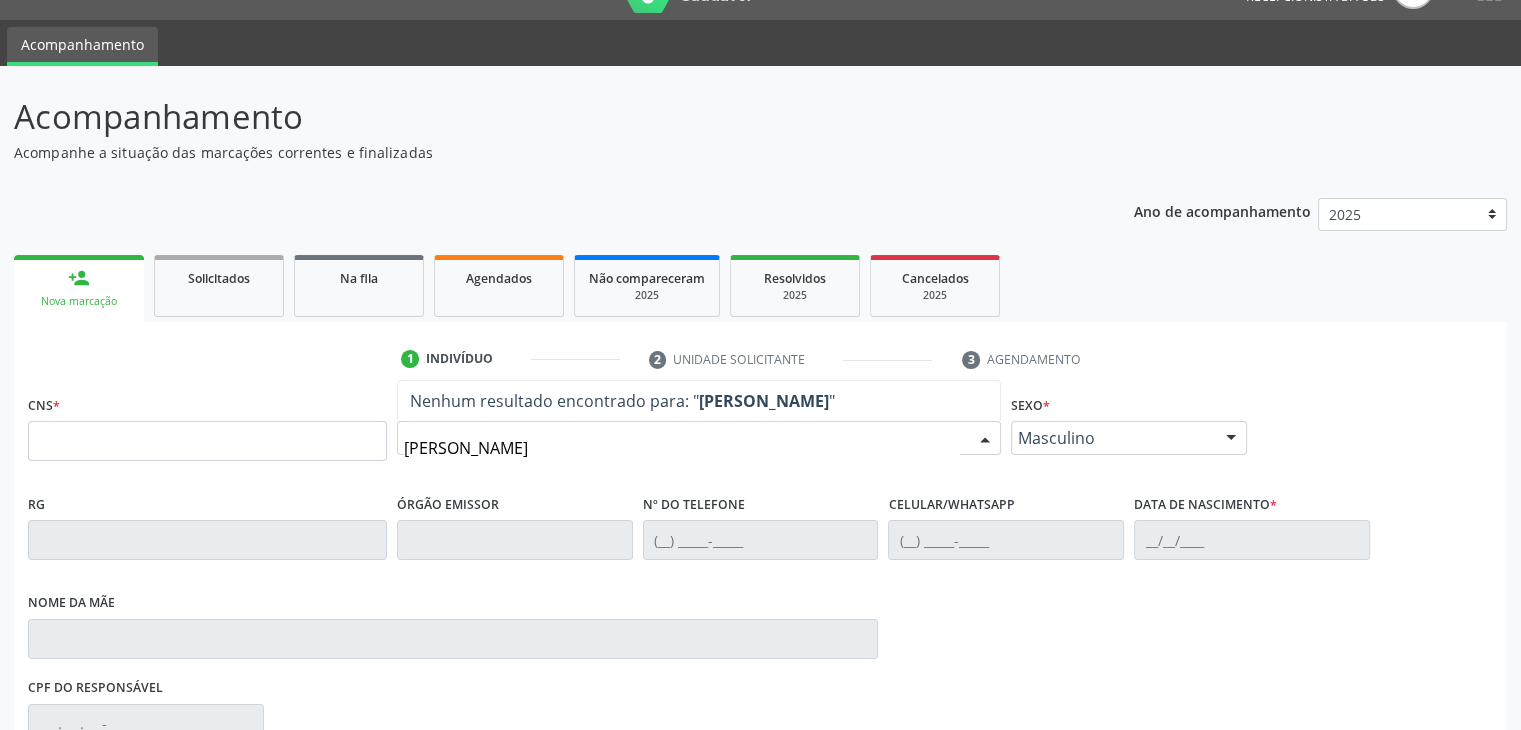 type on "vanessa jacinta" 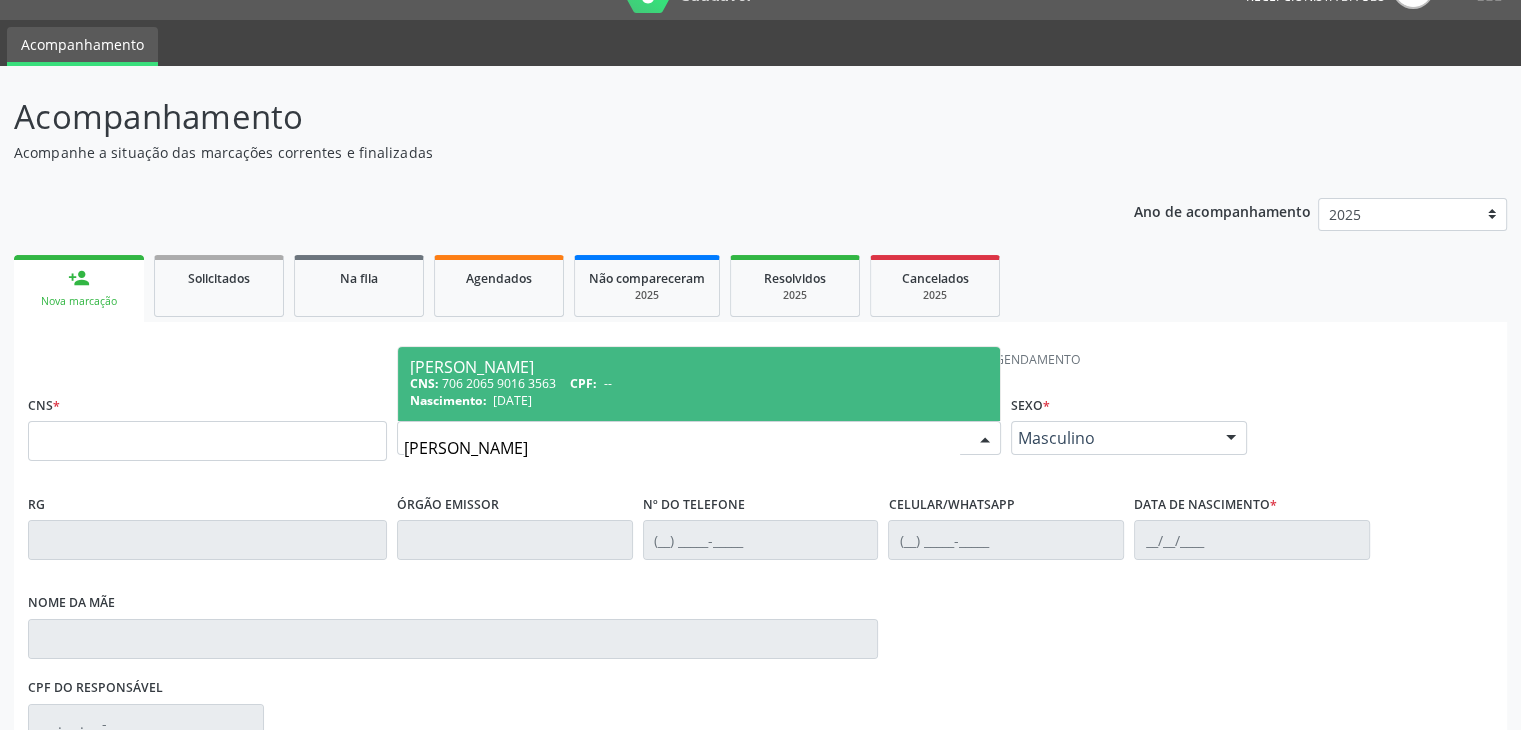 click on "Vanessa Jacinta da Silva Timoteo" at bounding box center (699, 367) 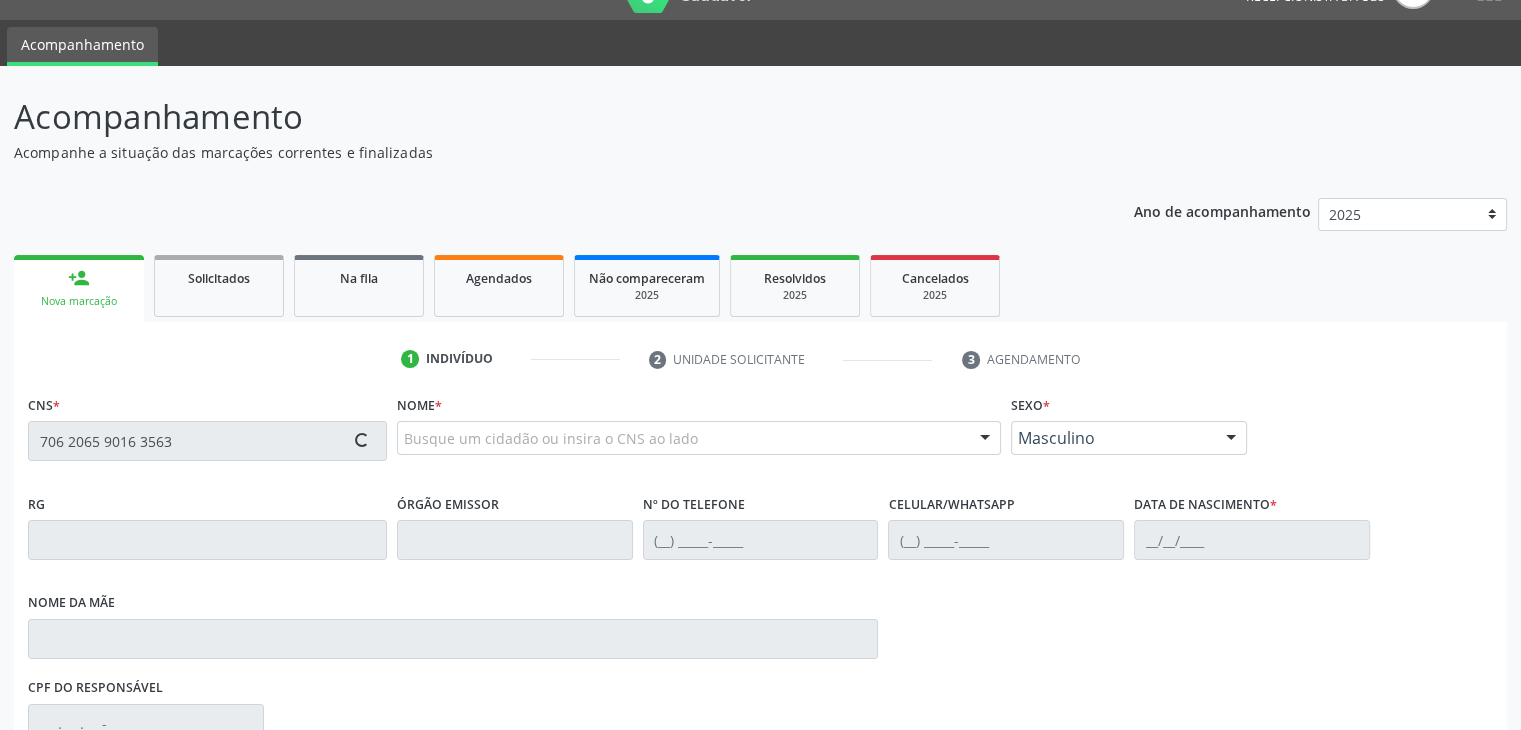 type on "706 2065 9016 3563" 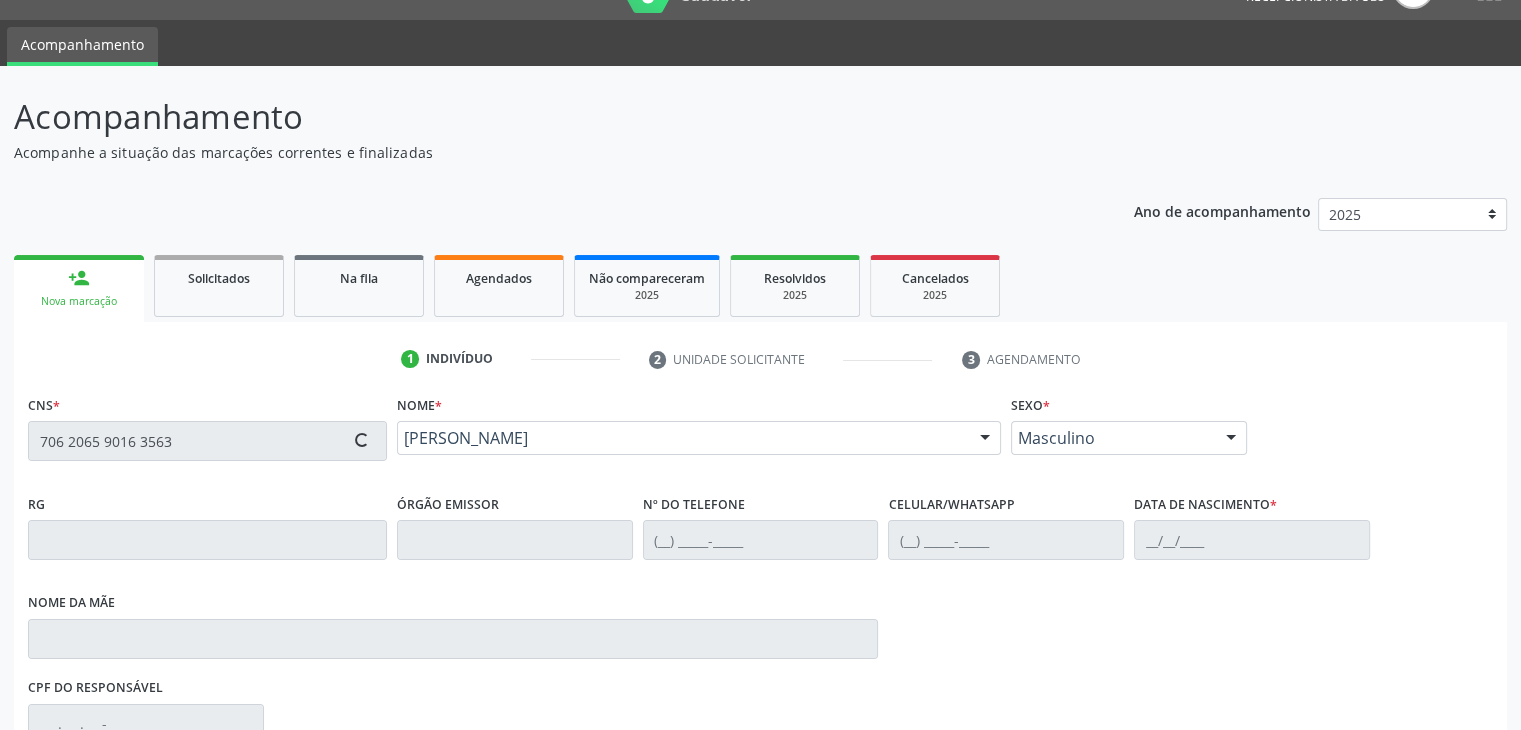 type on "(87) 99999-9999" 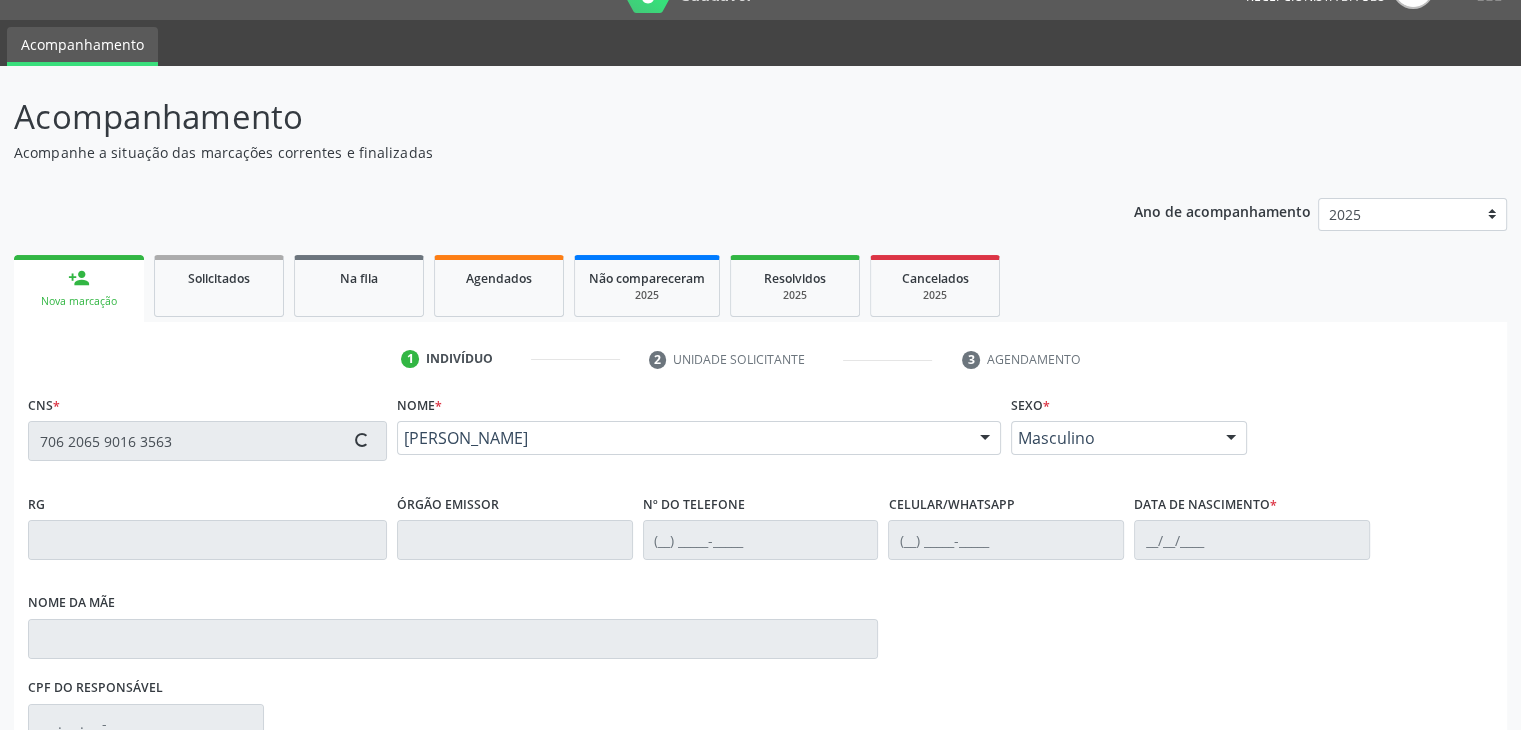 type on "28/03/1994" 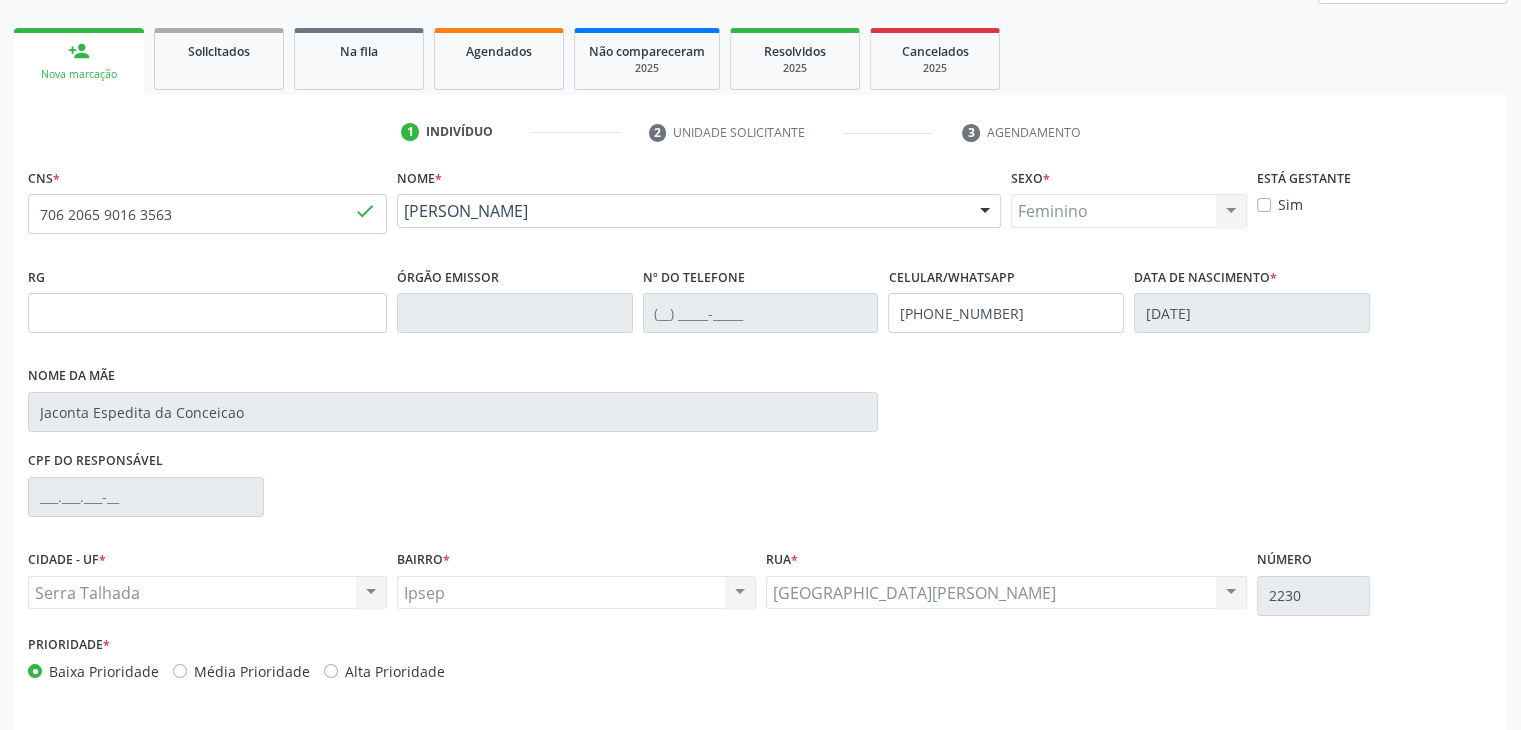 scroll, scrollTop: 340, scrollLeft: 0, axis: vertical 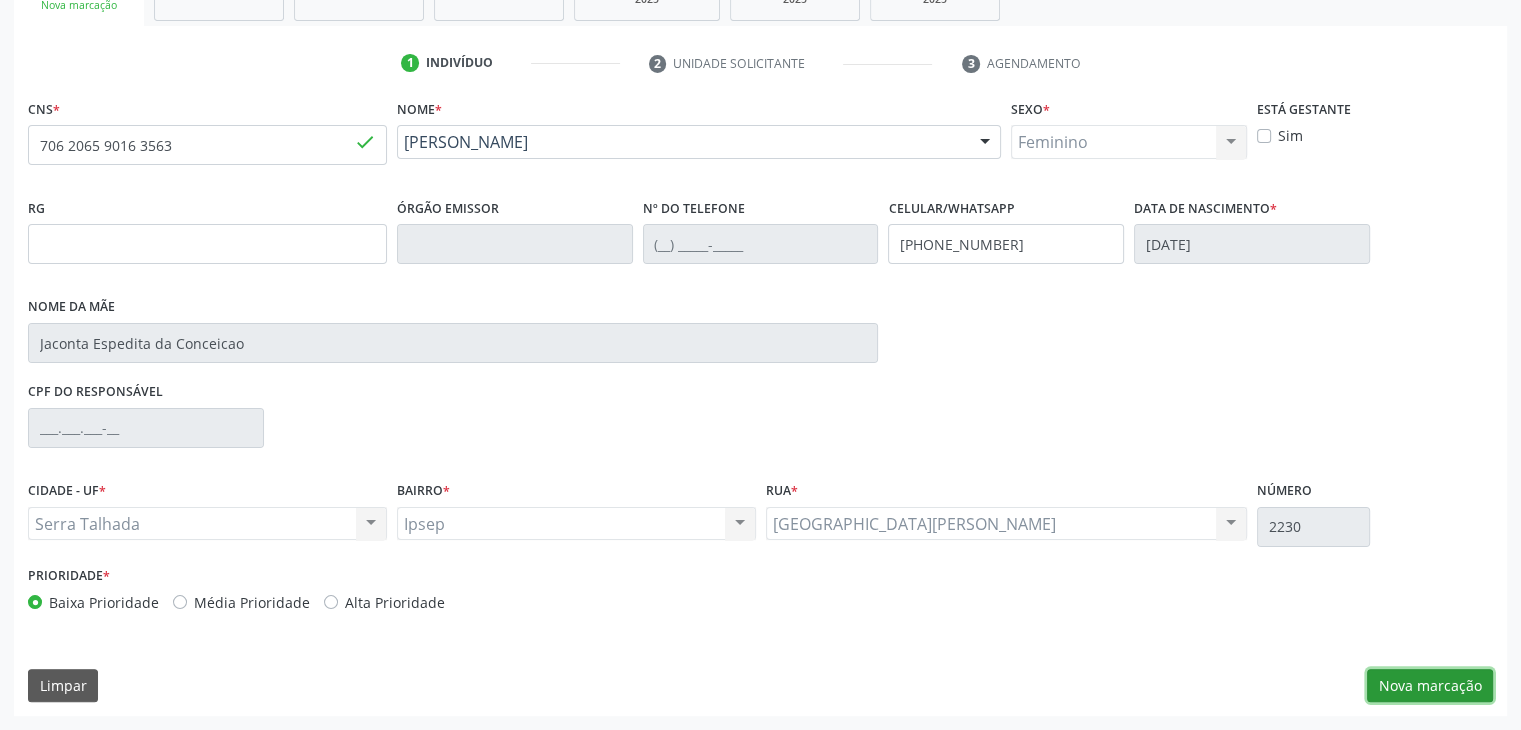 click on "Nova marcação" at bounding box center [1430, 686] 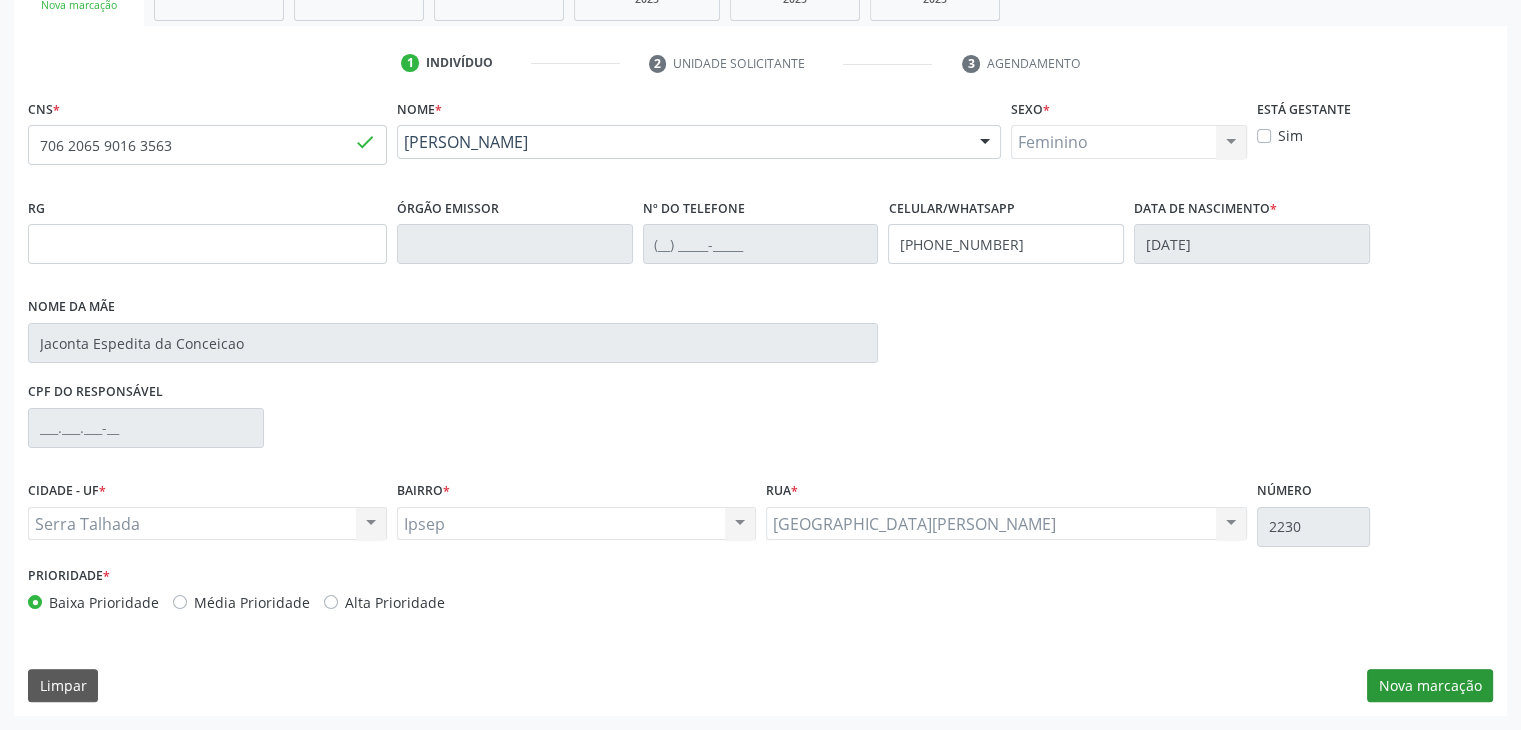 scroll, scrollTop: 175, scrollLeft: 0, axis: vertical 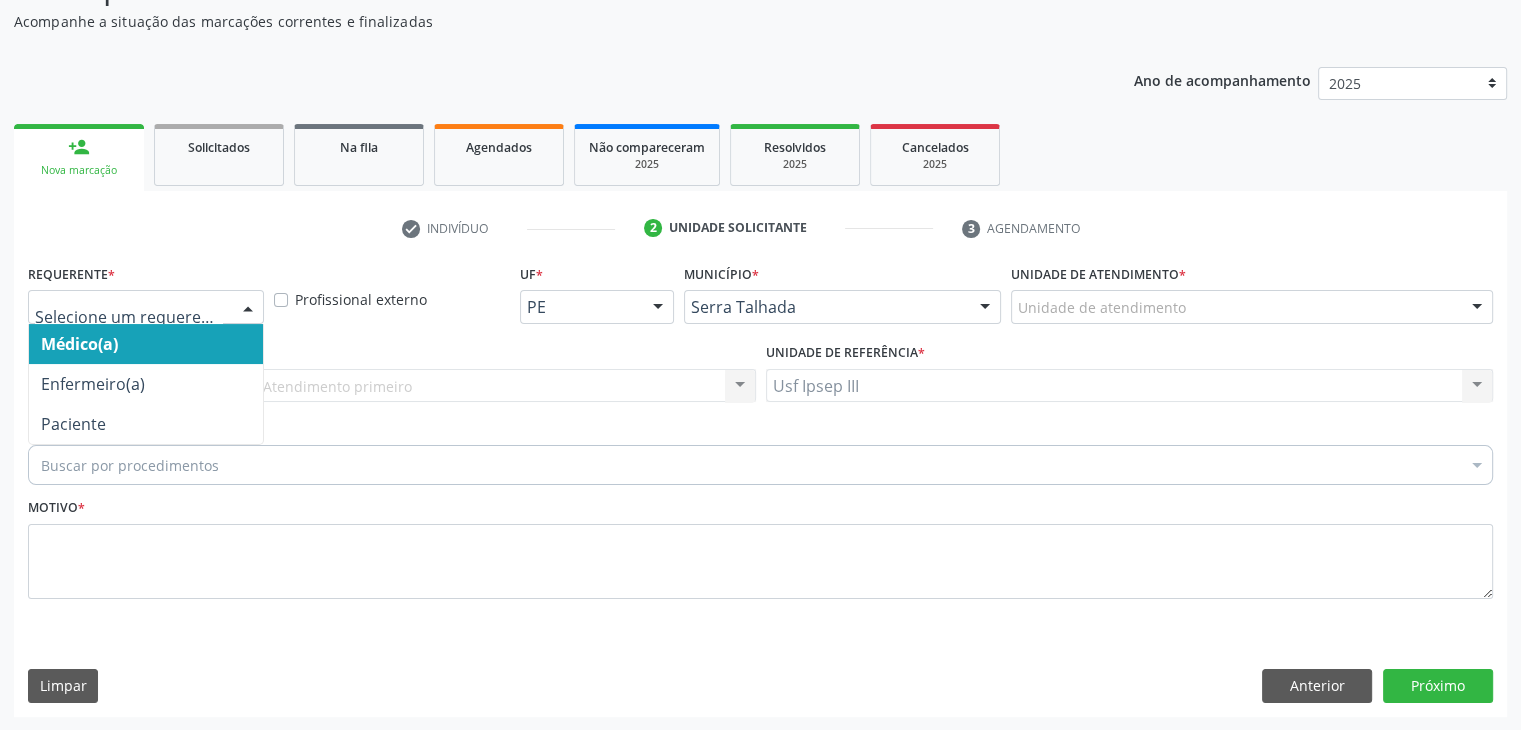 click at bounding box center (248, 308) 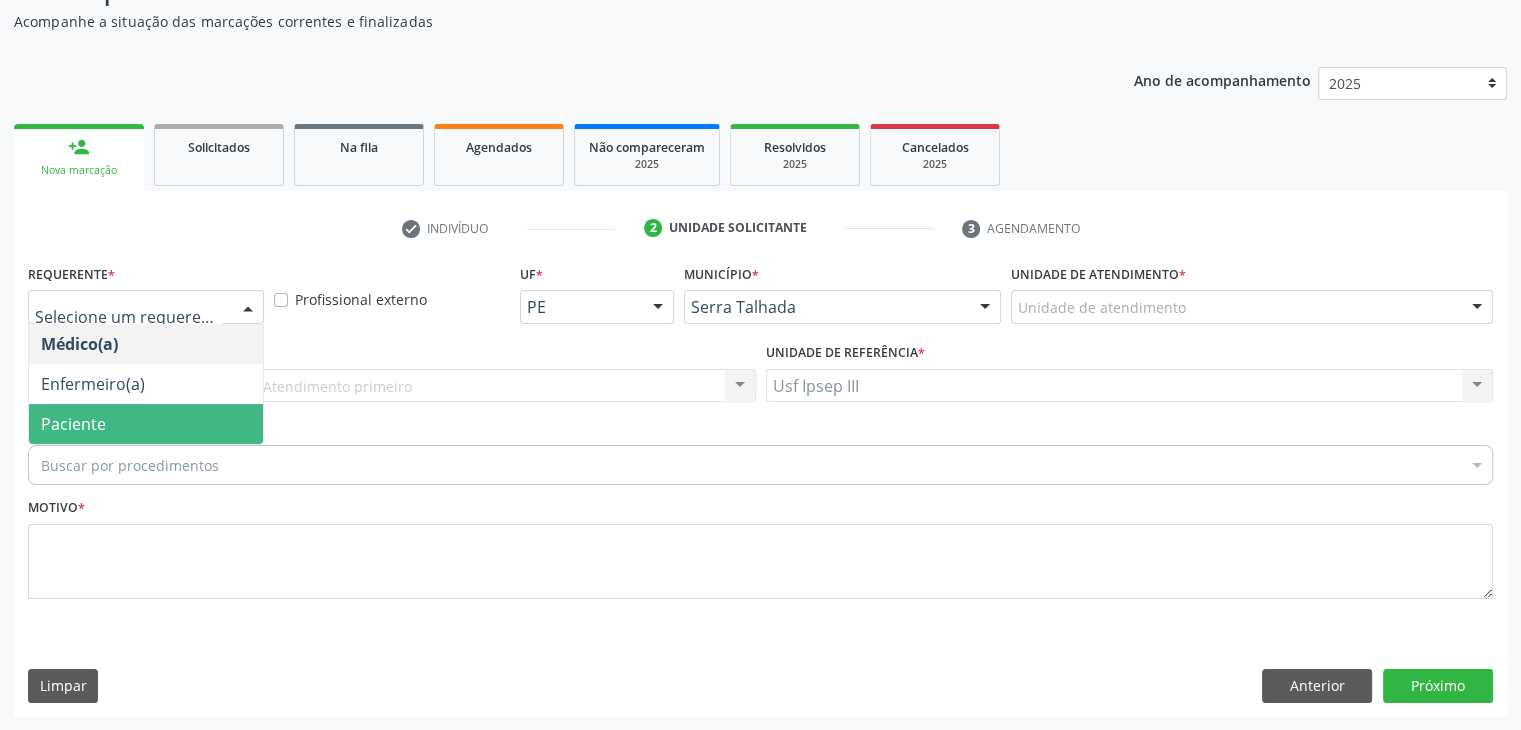 click on "Paciente" at bounding box center [146, 424] 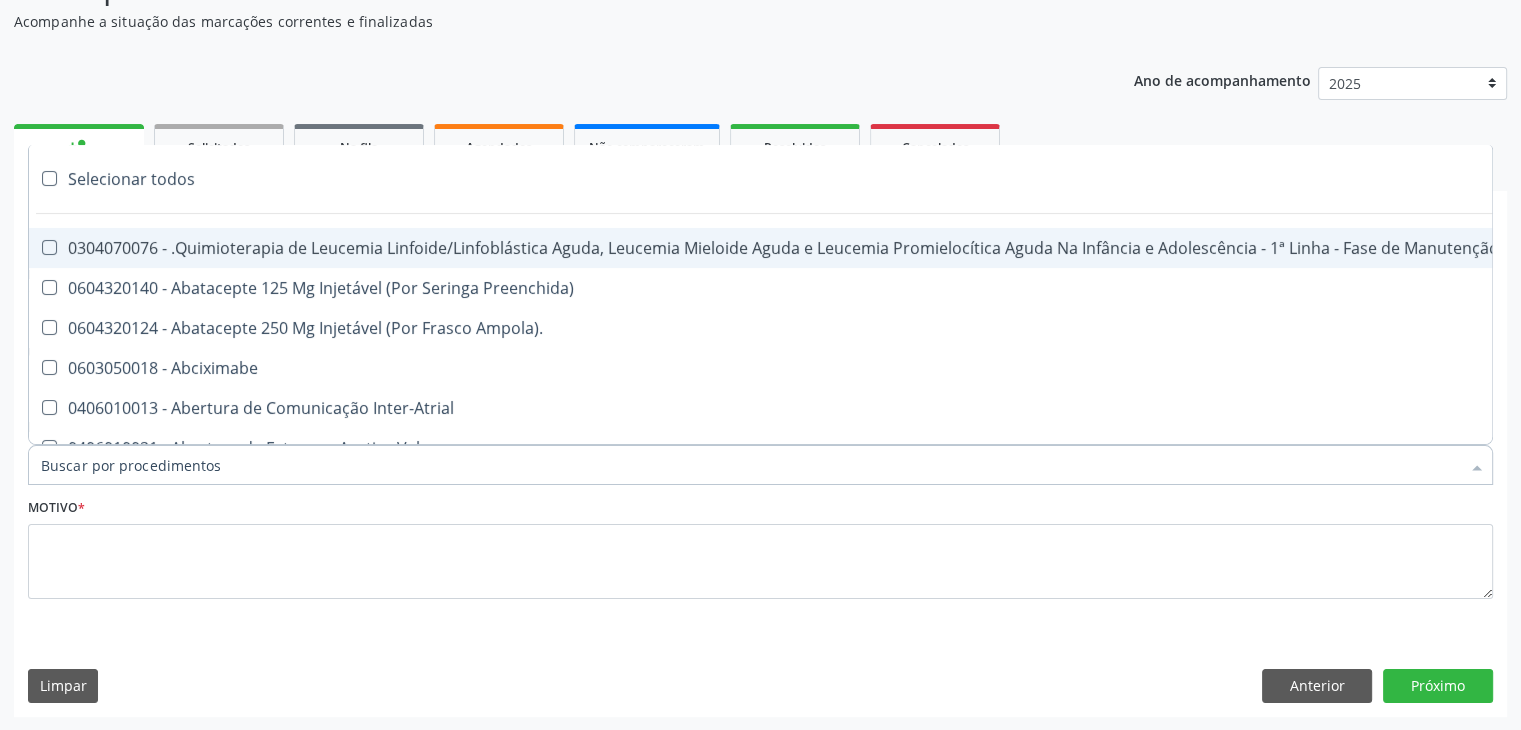 click at bounding box center (760, 465) 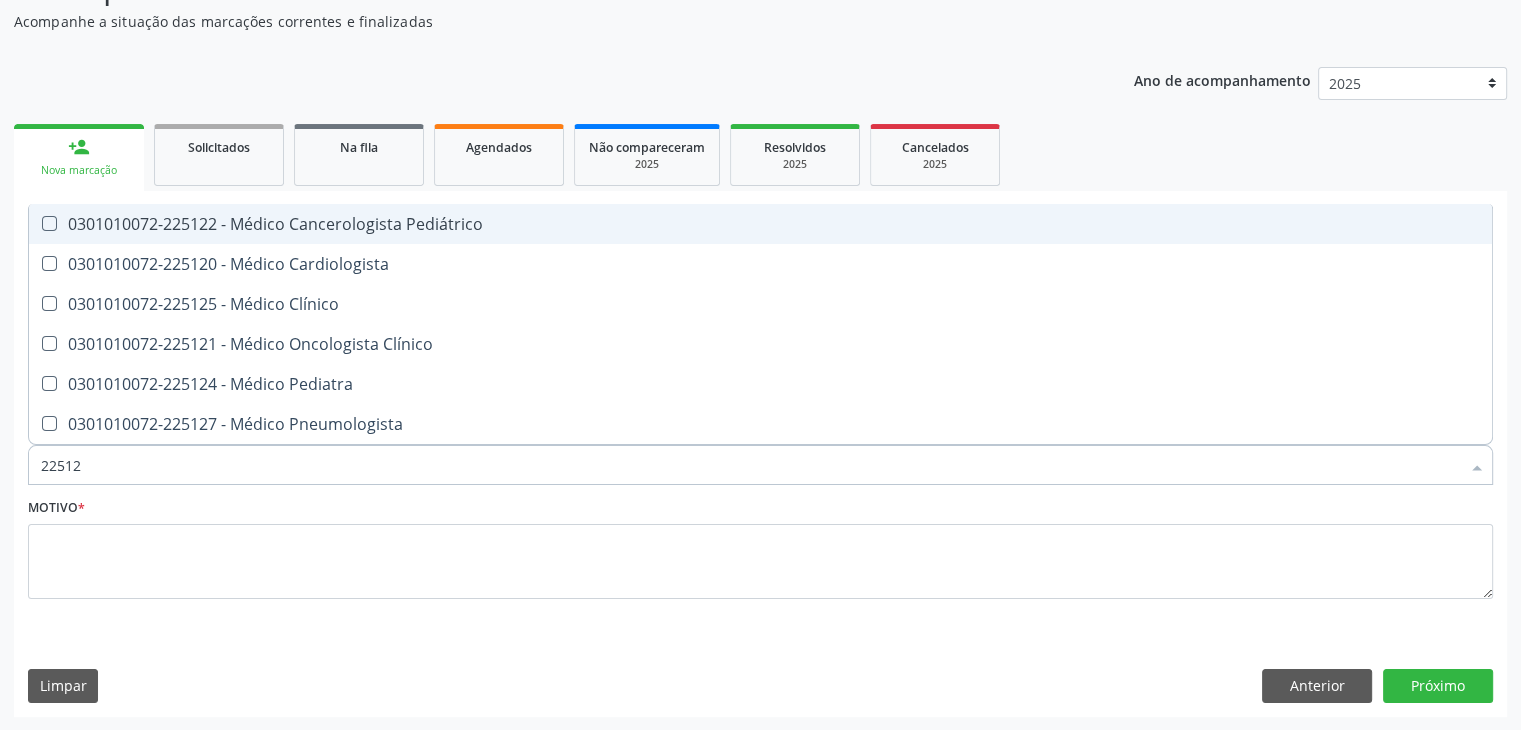 type on "225120" 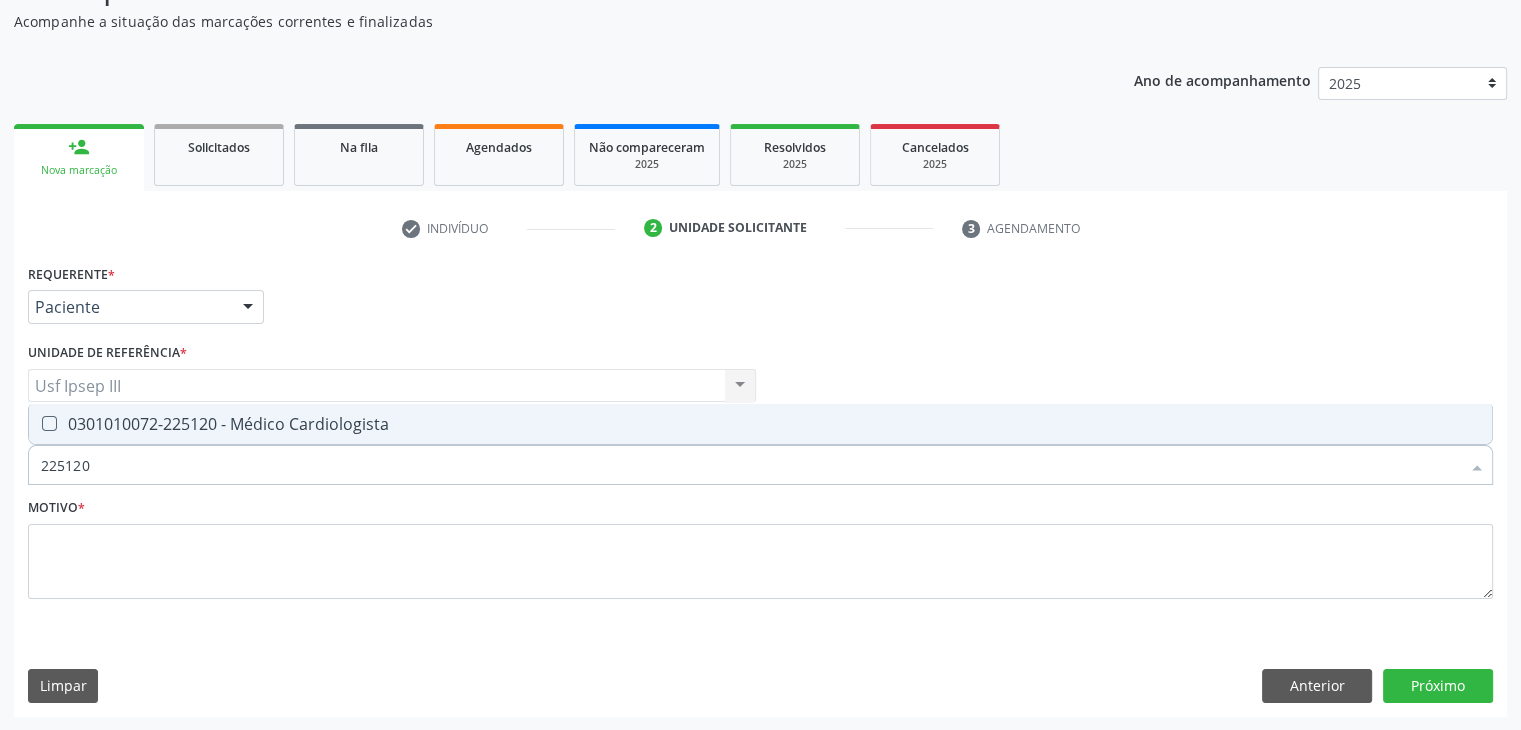 click on "0301010072-225120 - Médico Cardiologista" at bounding box center (760, 424) 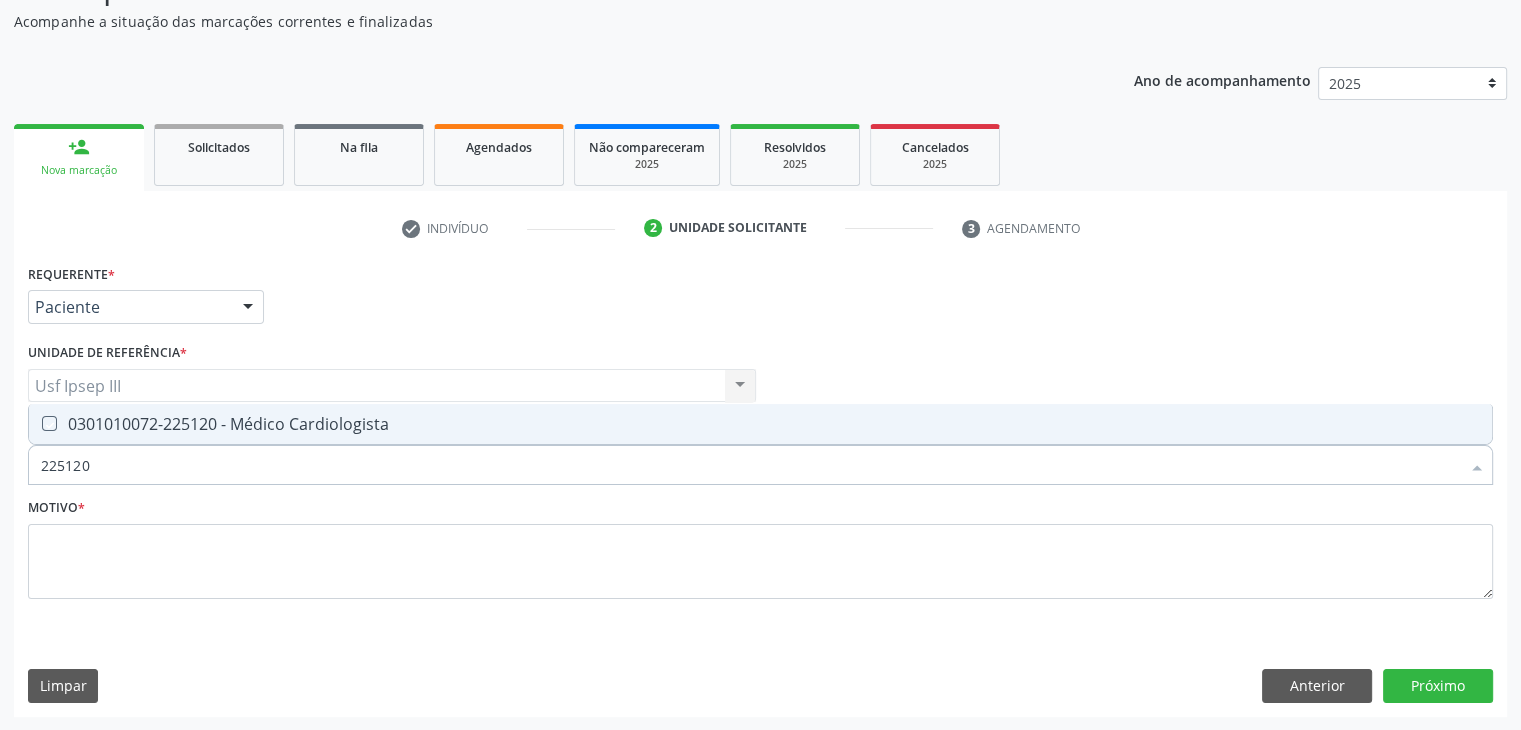 checkbox on "true" 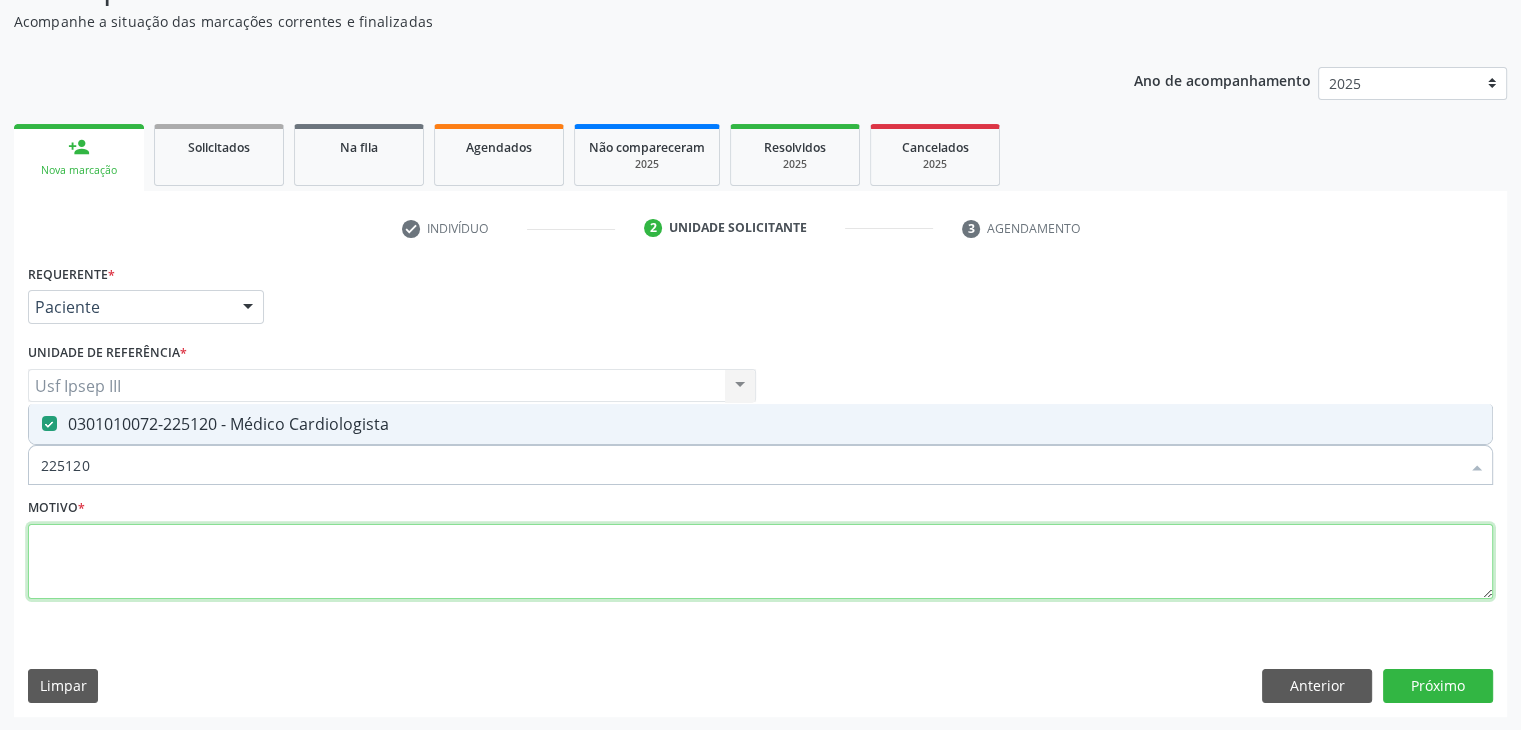 click at bounding box center [760, 562] 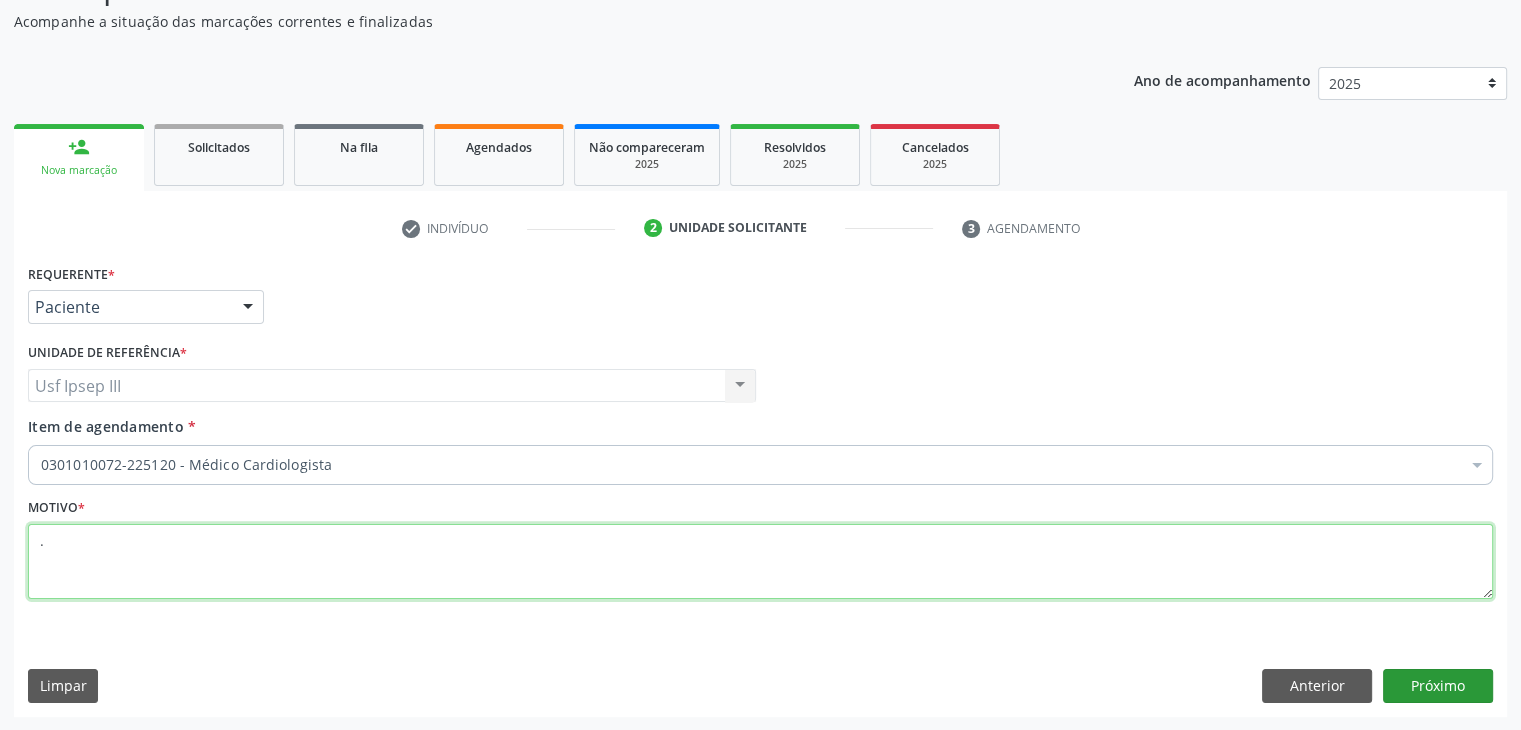 type on "." 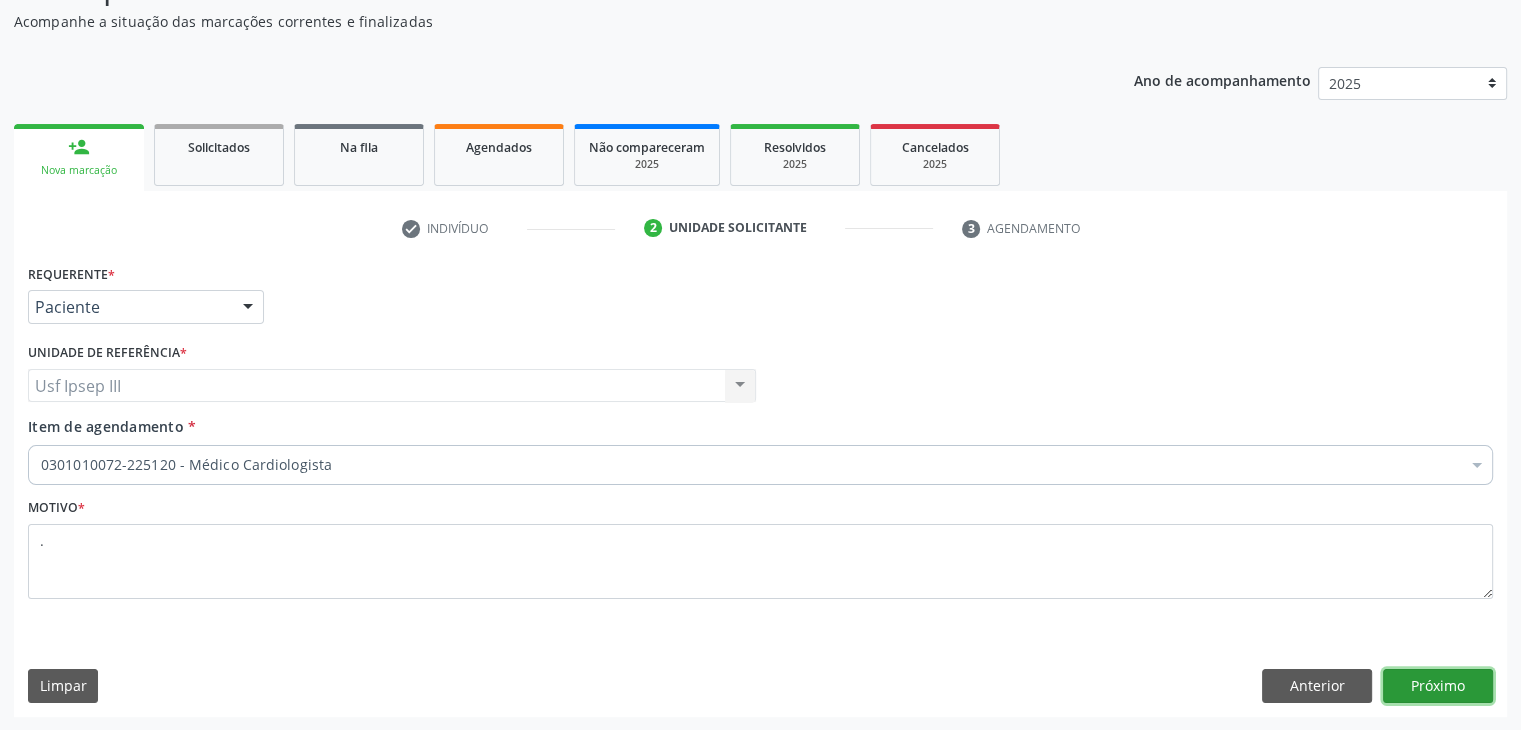 click on "Próximo" at bounding box center (1438, 686) 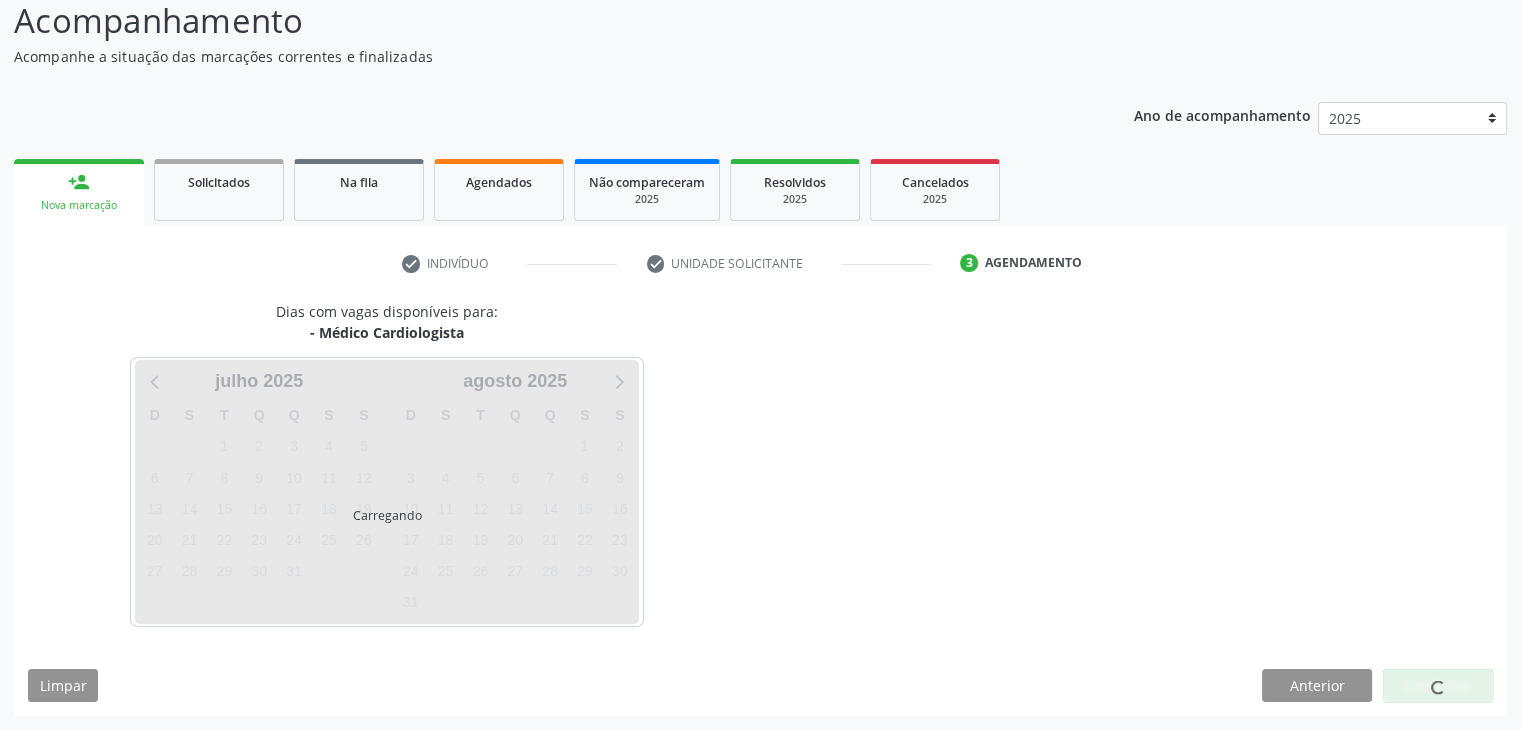 scroll, scrollTop: 140, scrollLeft: 0, axis: vertical 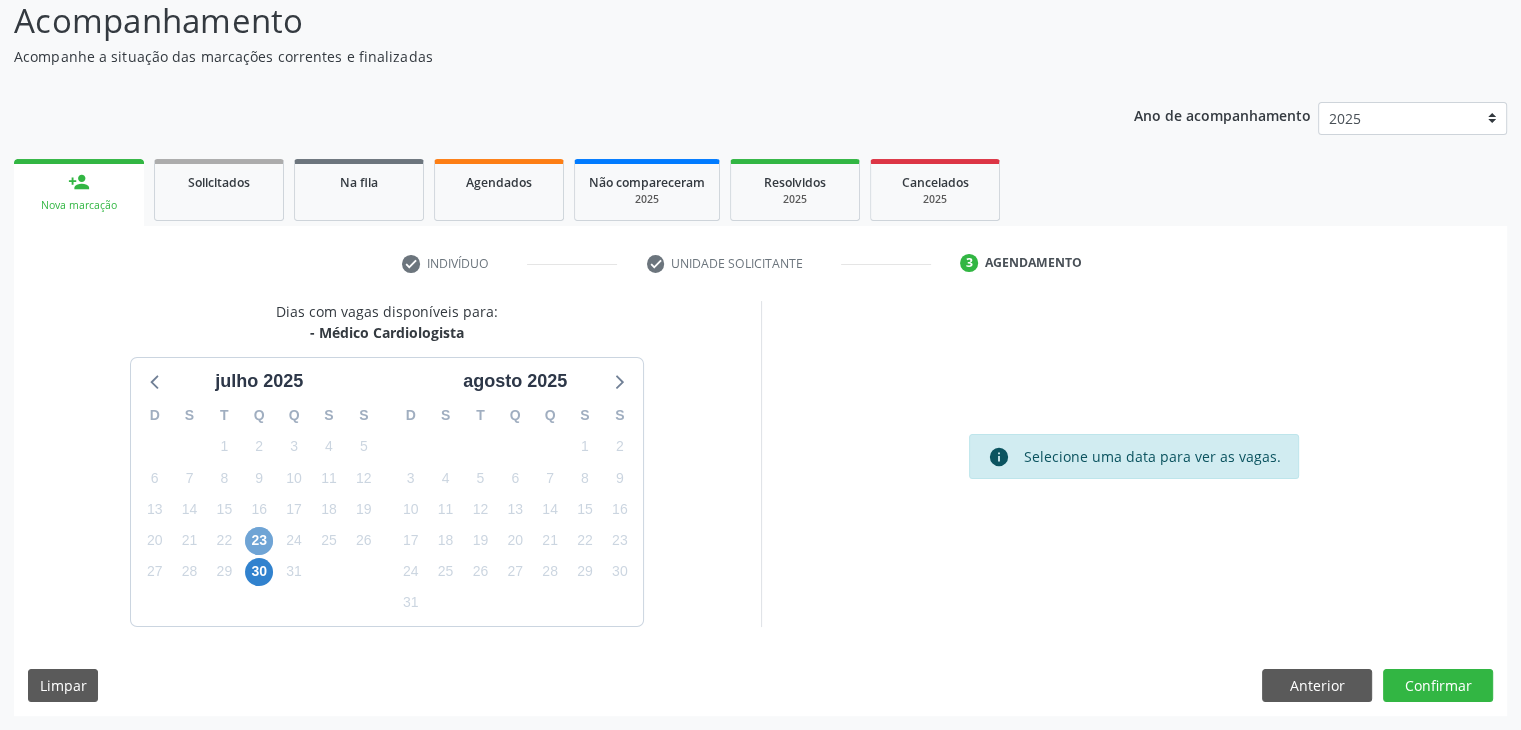 click on "23" at bounding box center [259, 541] 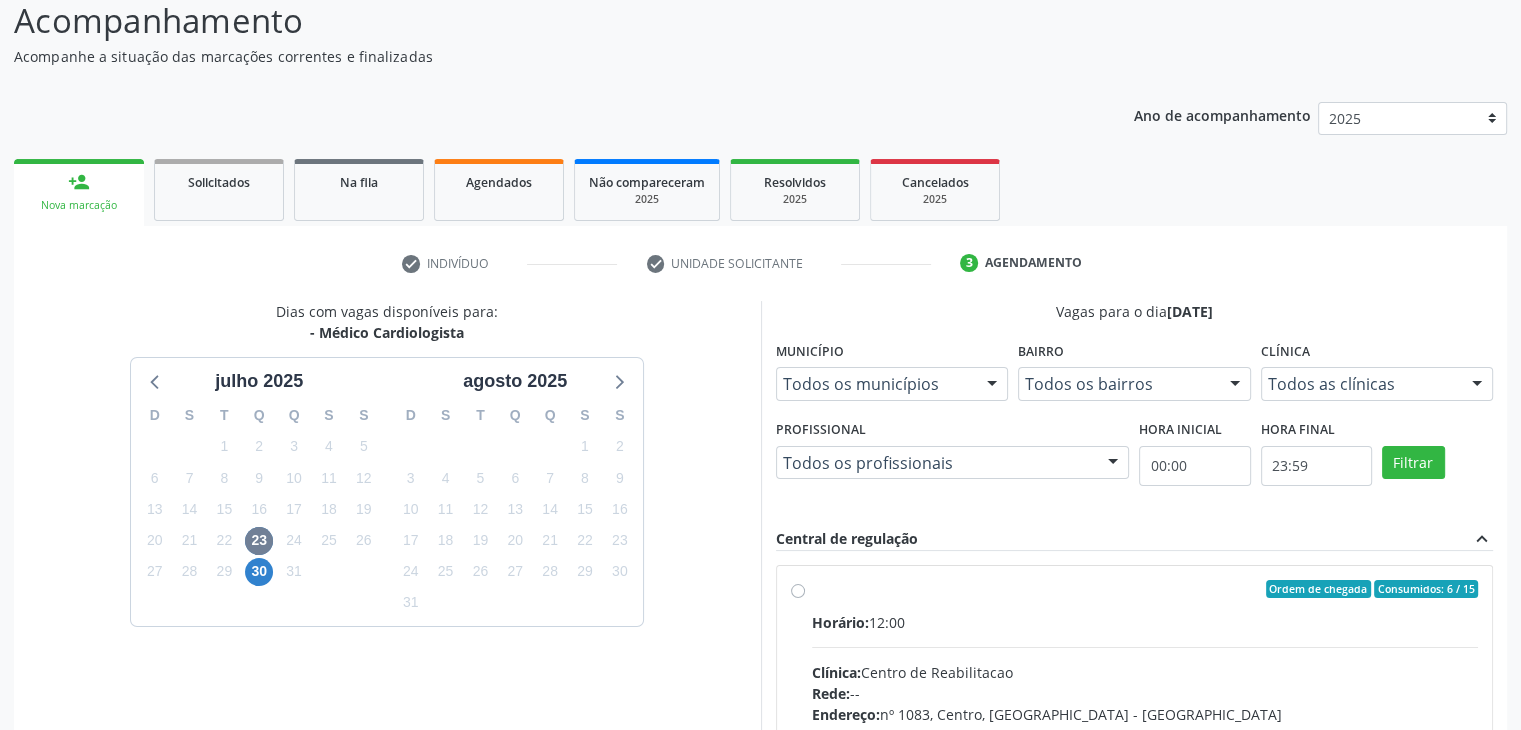 click on "Horário:   12:00" at bounding box center [1145, 622] 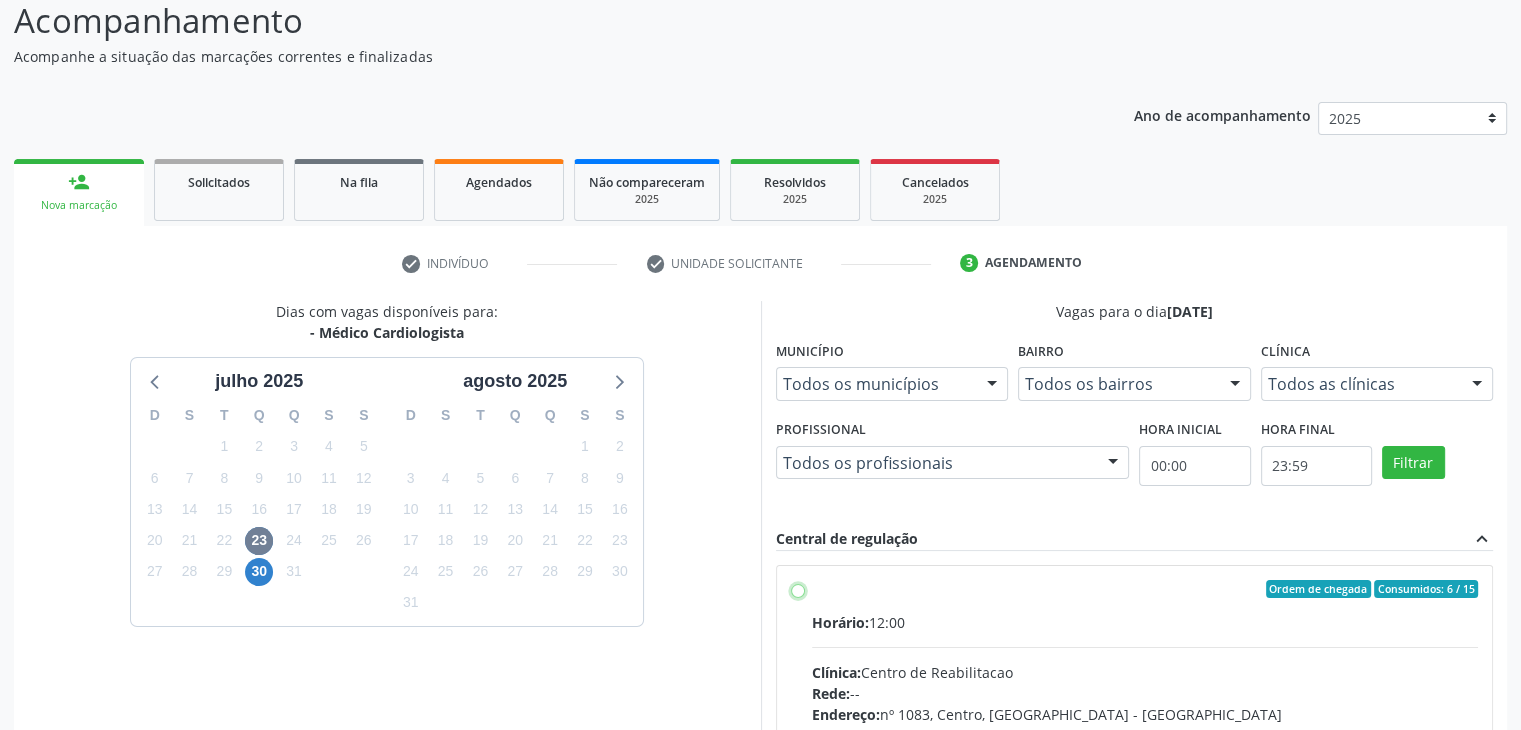 radio on "true" 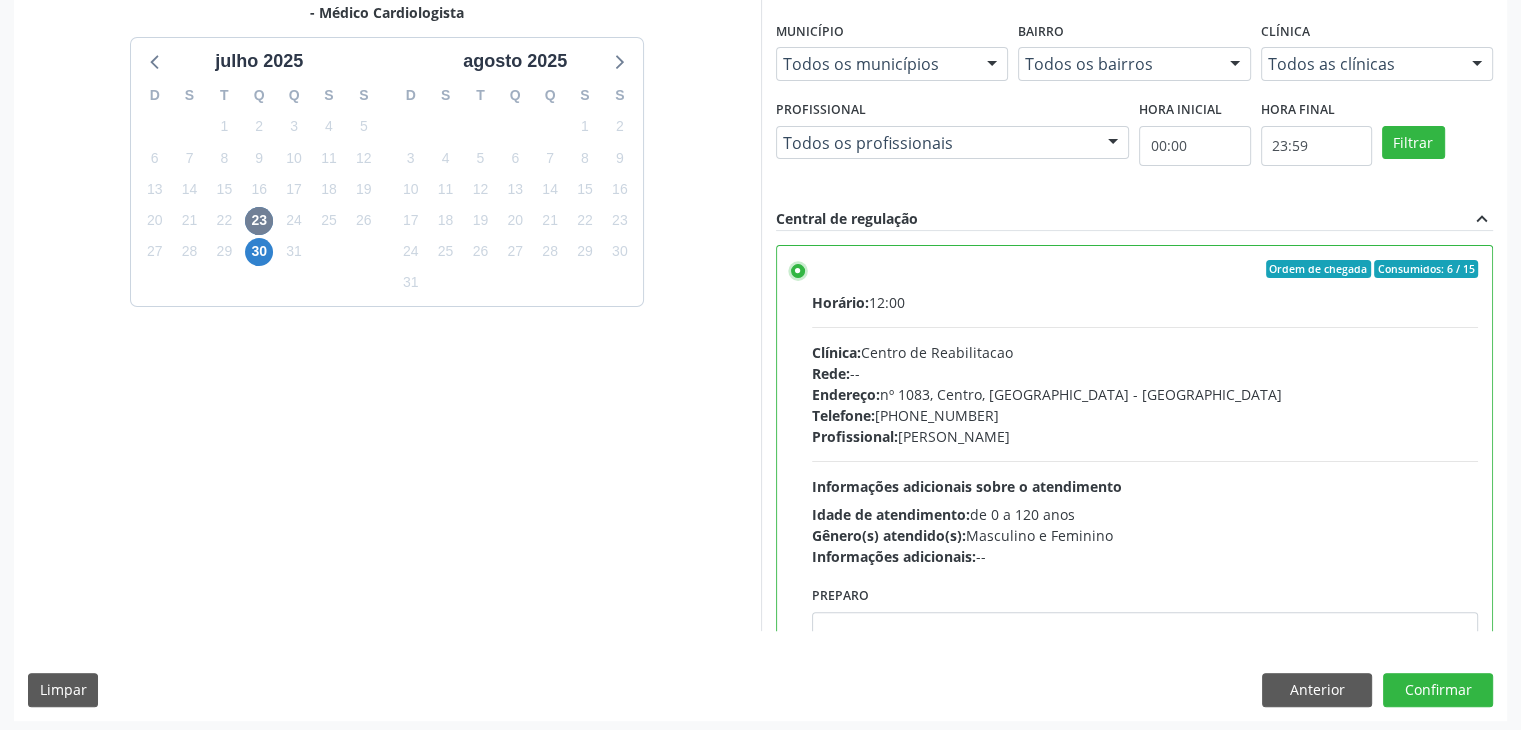 scroll, scrollTop: 464, scrollLeft: 0, axis: vertical 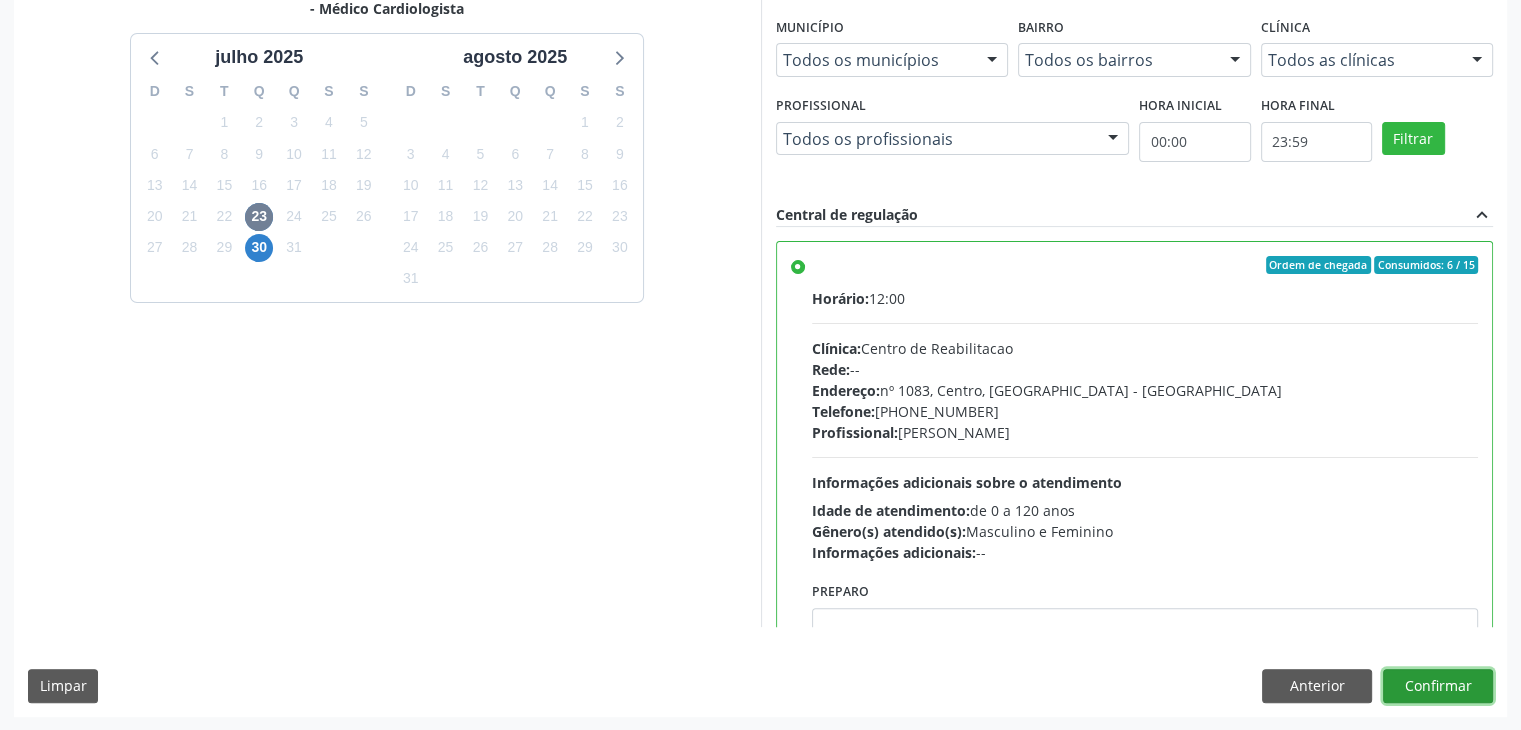 click on "Confirmar" at bounding box center [1438, 686] 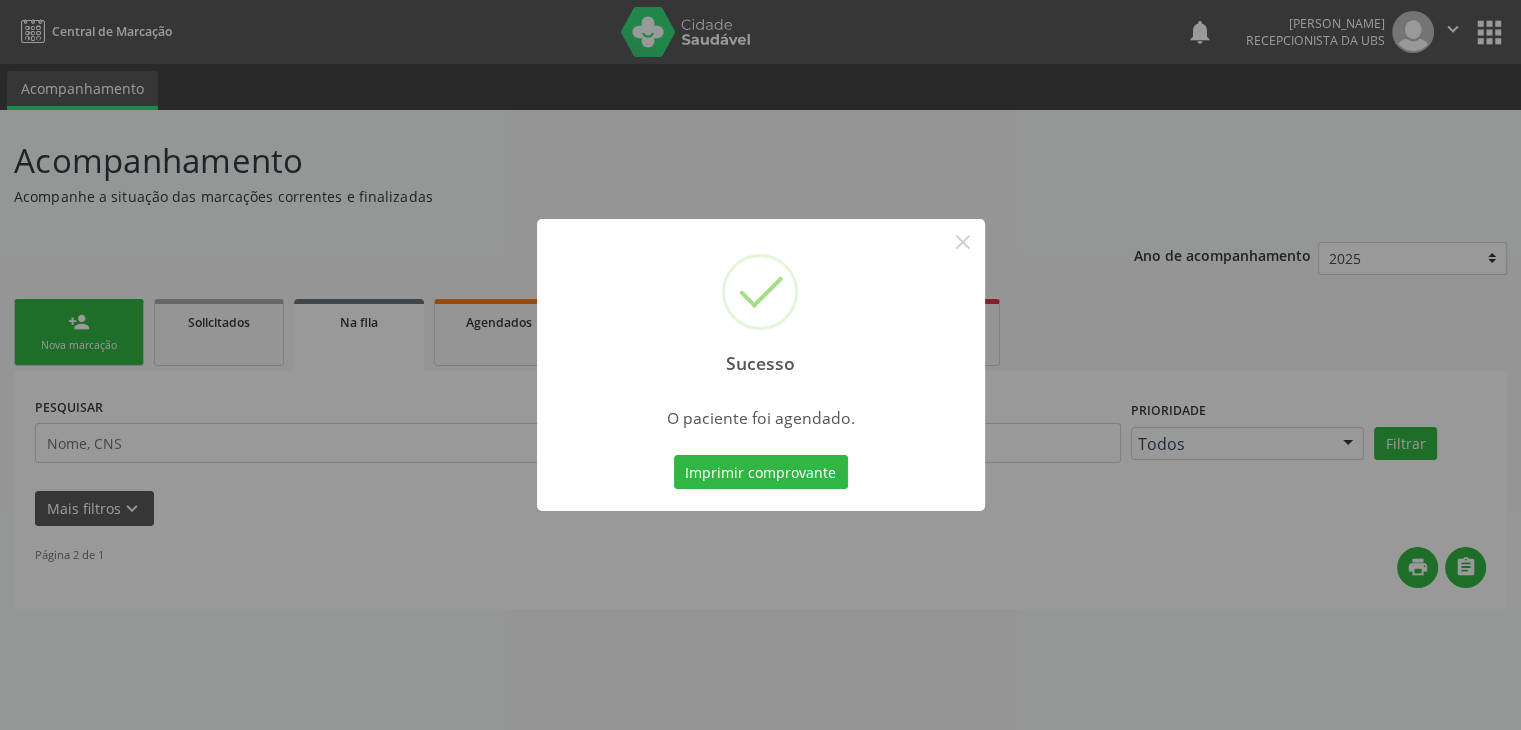 scroll, scrollTop: 0, scrollLeft: 0, axis: both 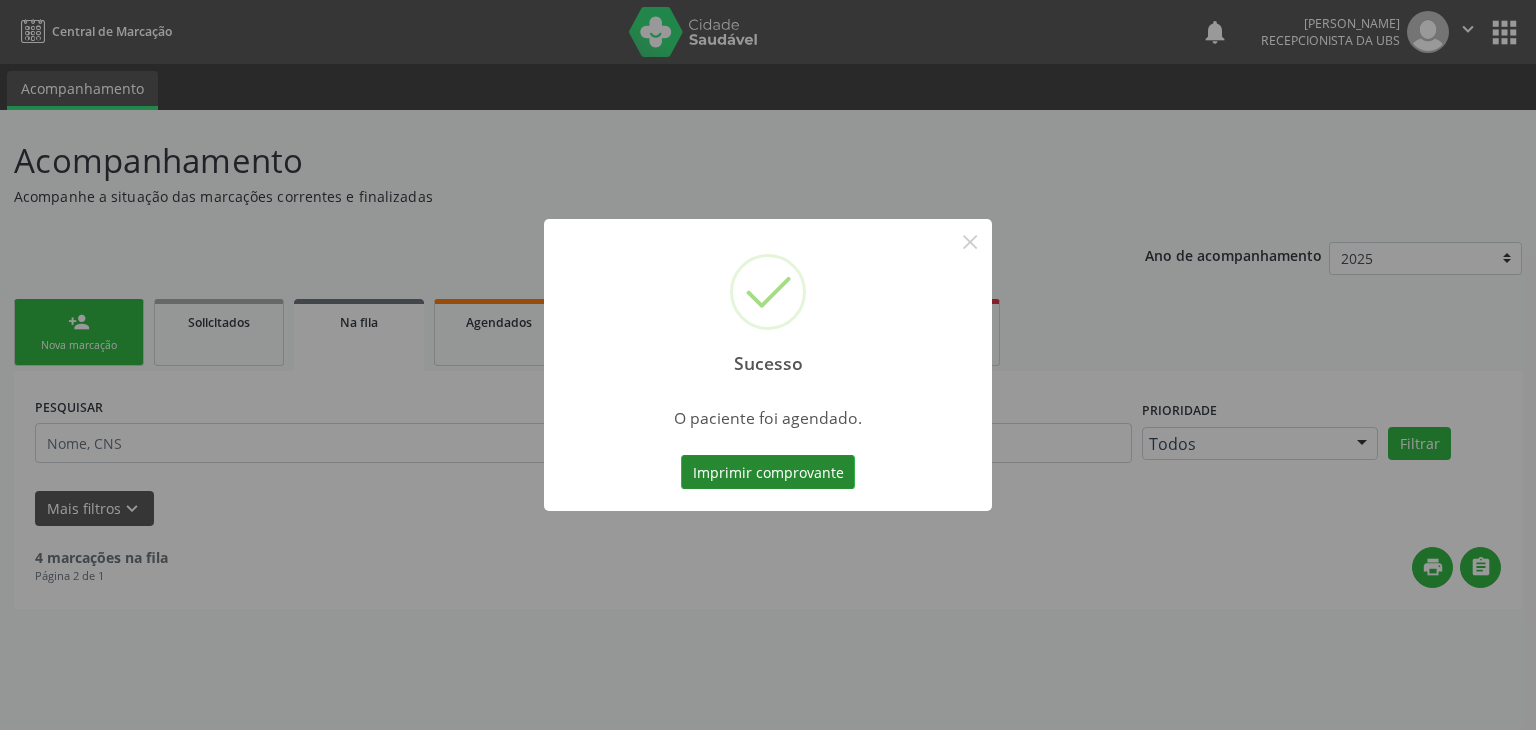 click on "Imprimir comprovante" at bounding box center (768, 472) 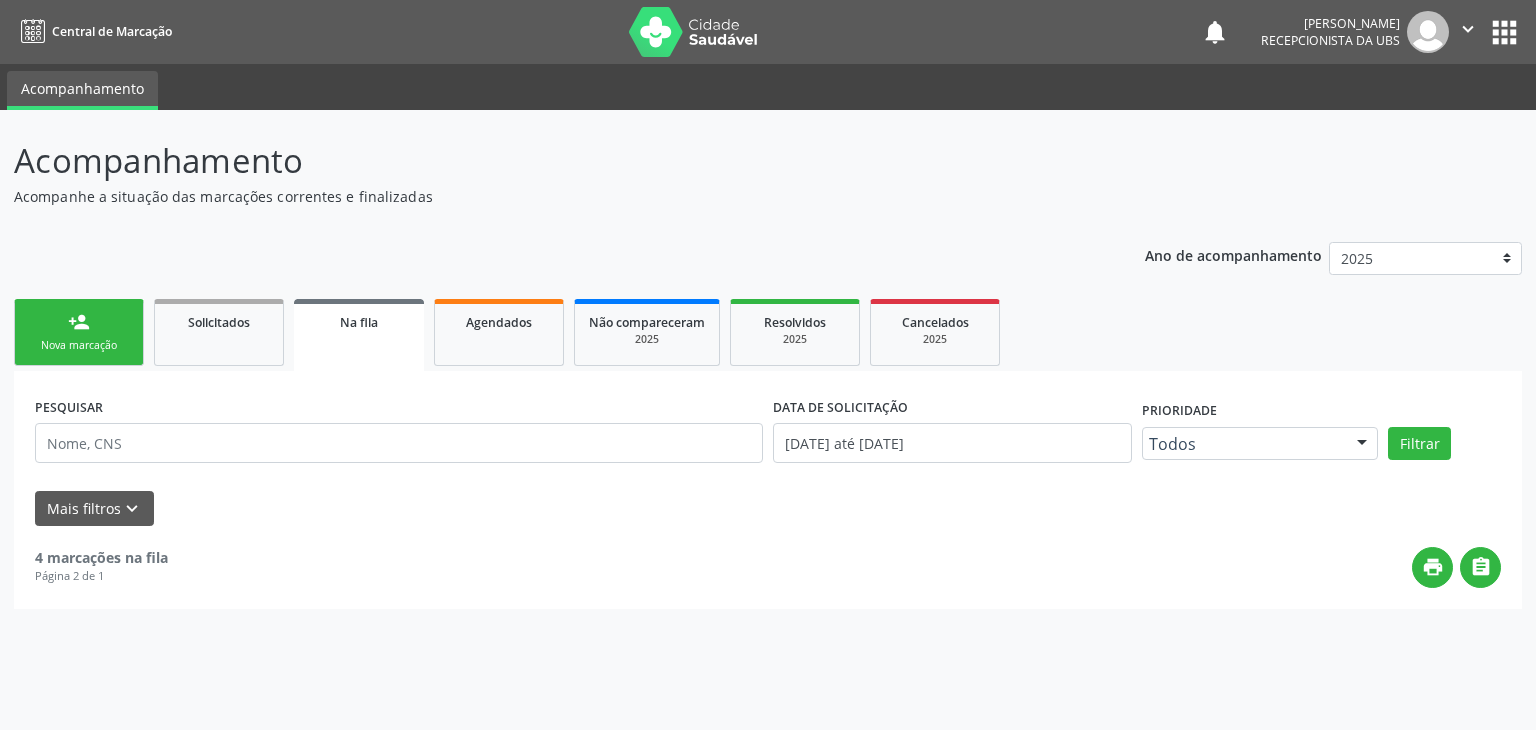 click on "person_add
Nova marcação" at bounding box center [79, 332] 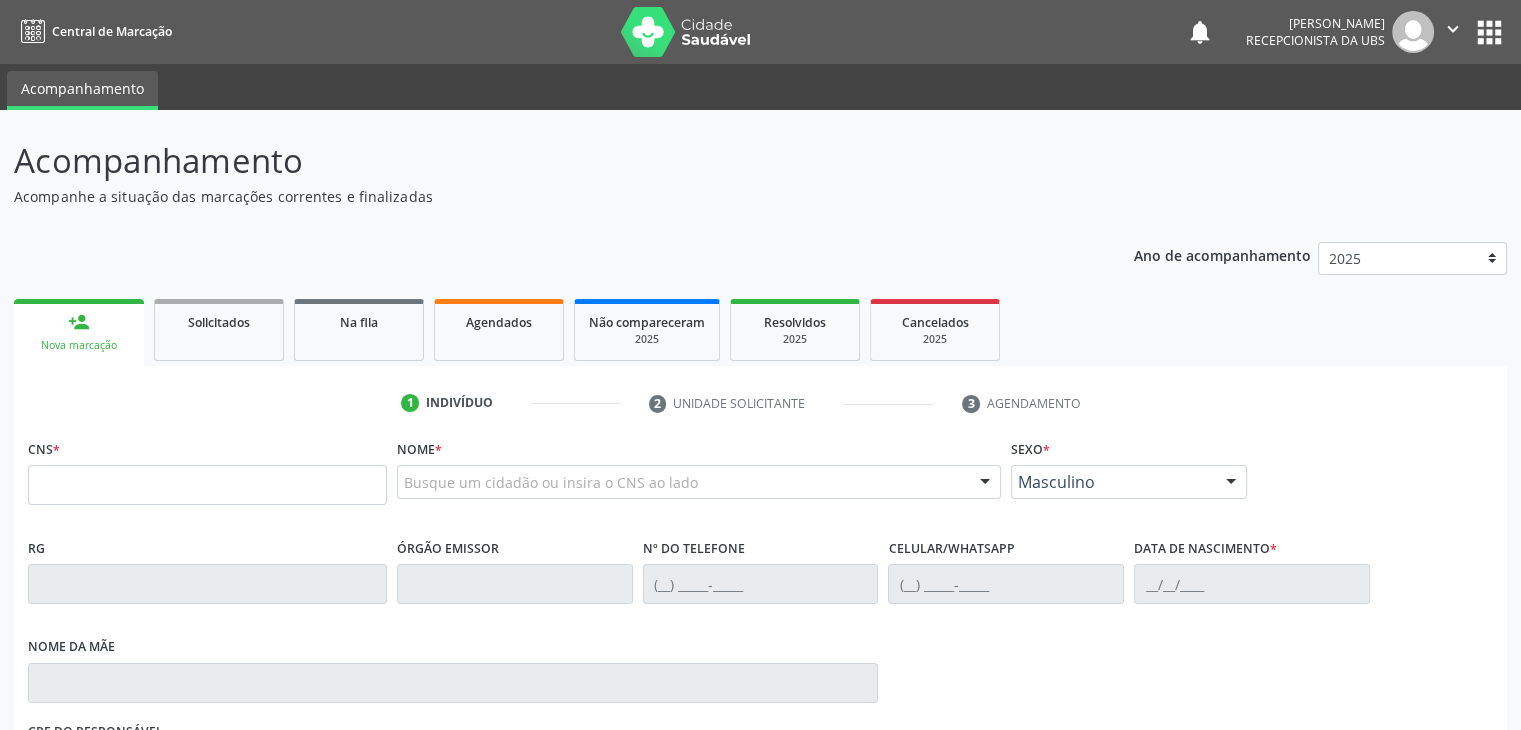 click on "person_add
Nova marcação" at bounding box center [79, 332] 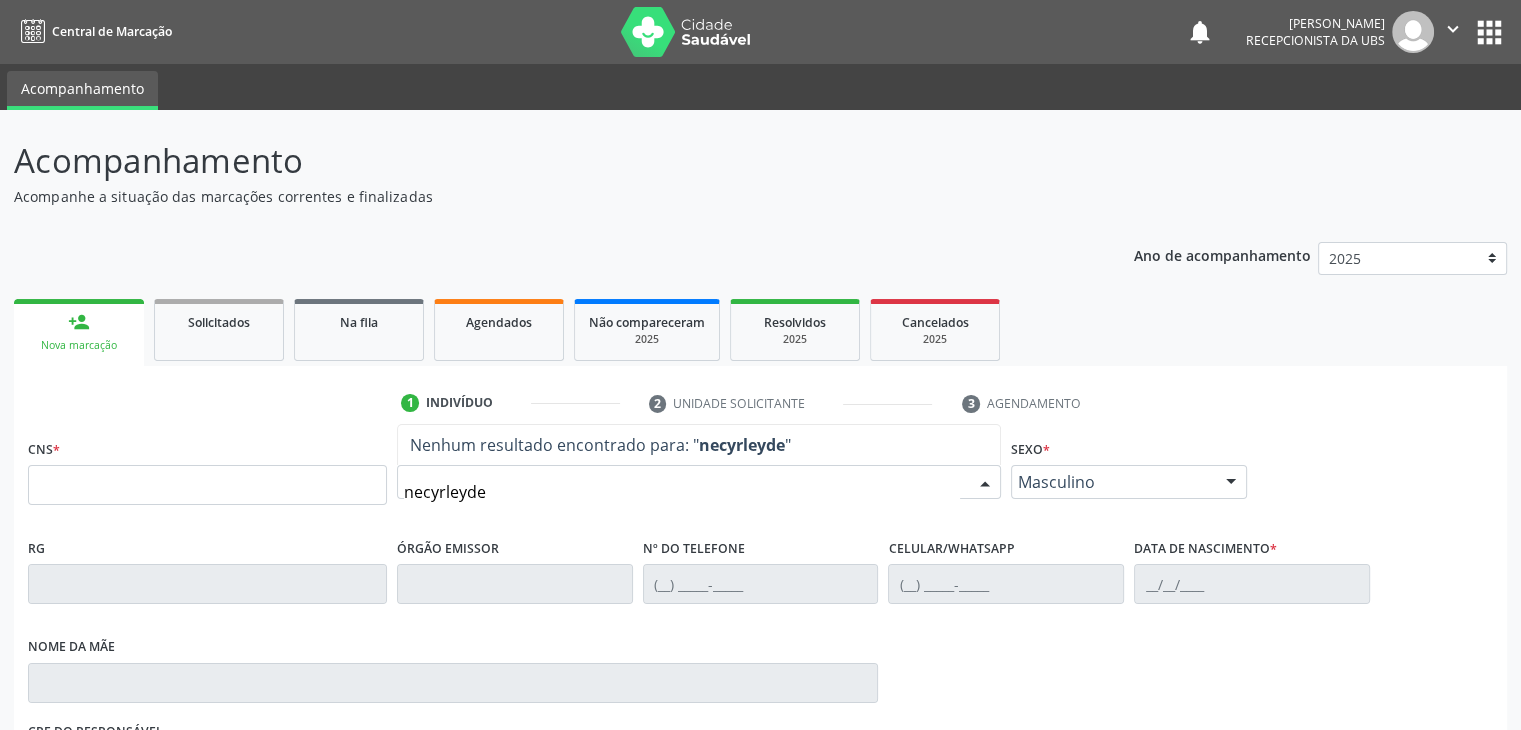 type on "necyrleyde" 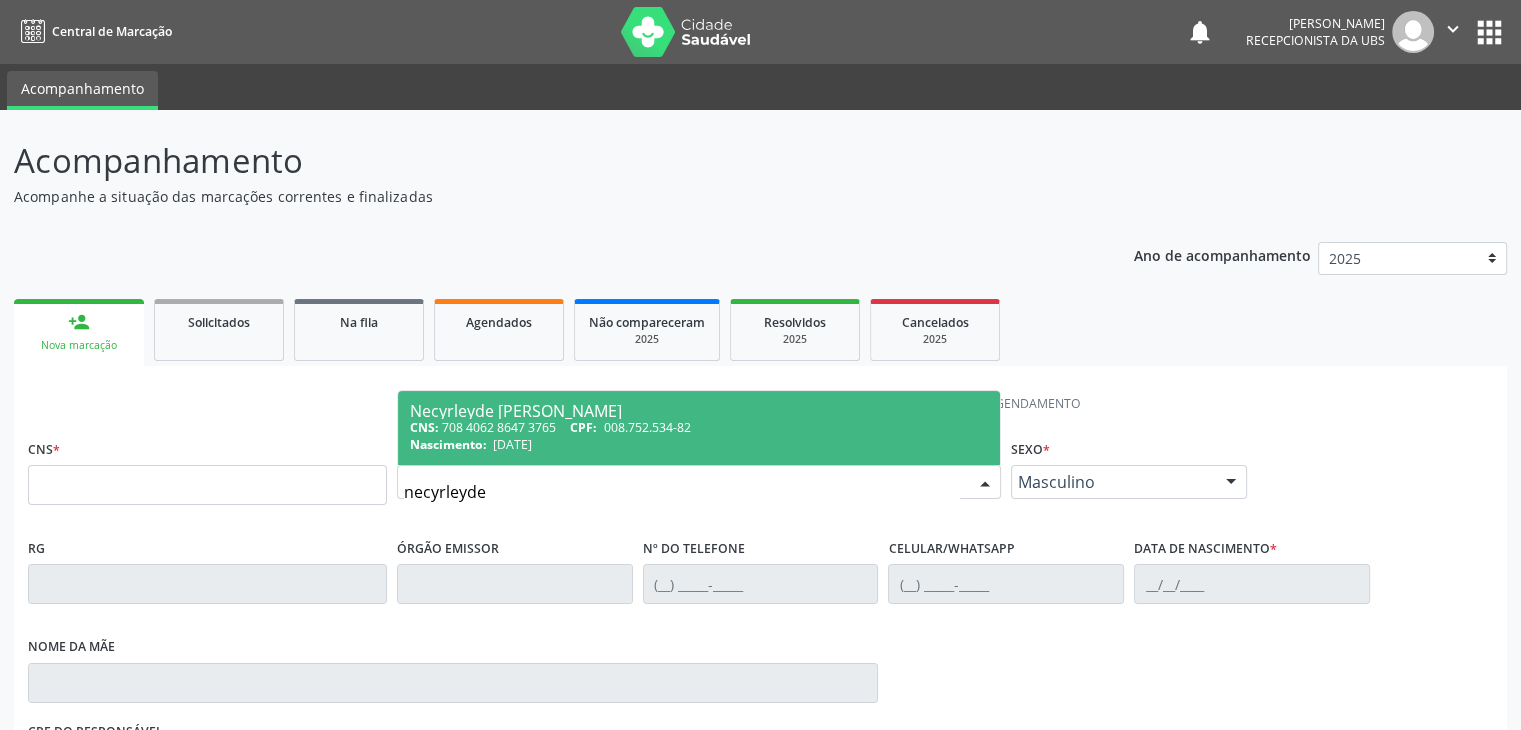 click on "Necyrleyde Selene de Barros Deodato Ferreira
CNS:
708 4062 8647 3765
CPF:
008.752.534-82
Nascimento:
05/04/1976" at bounding box center [699, 428] 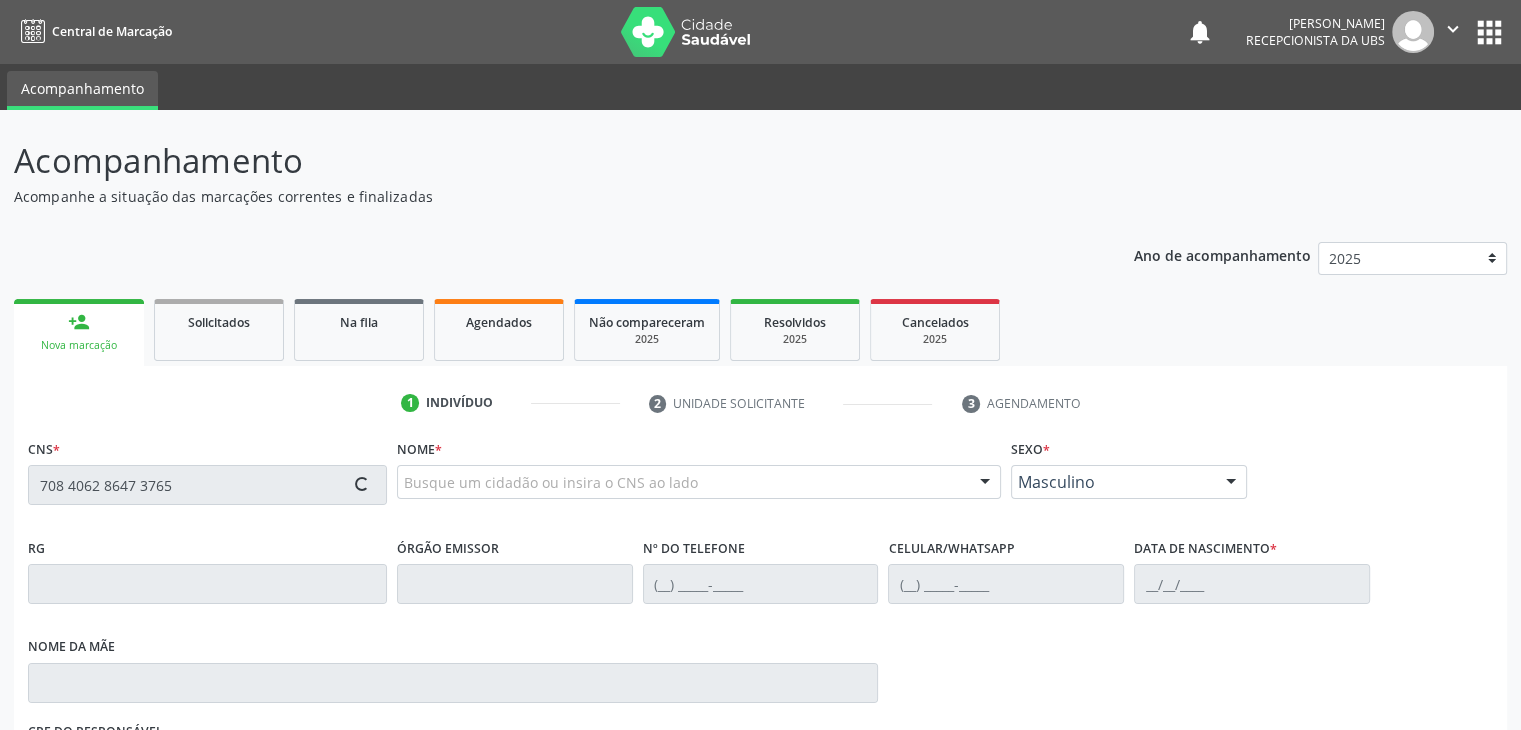 type on "708 4062 8647 3765" 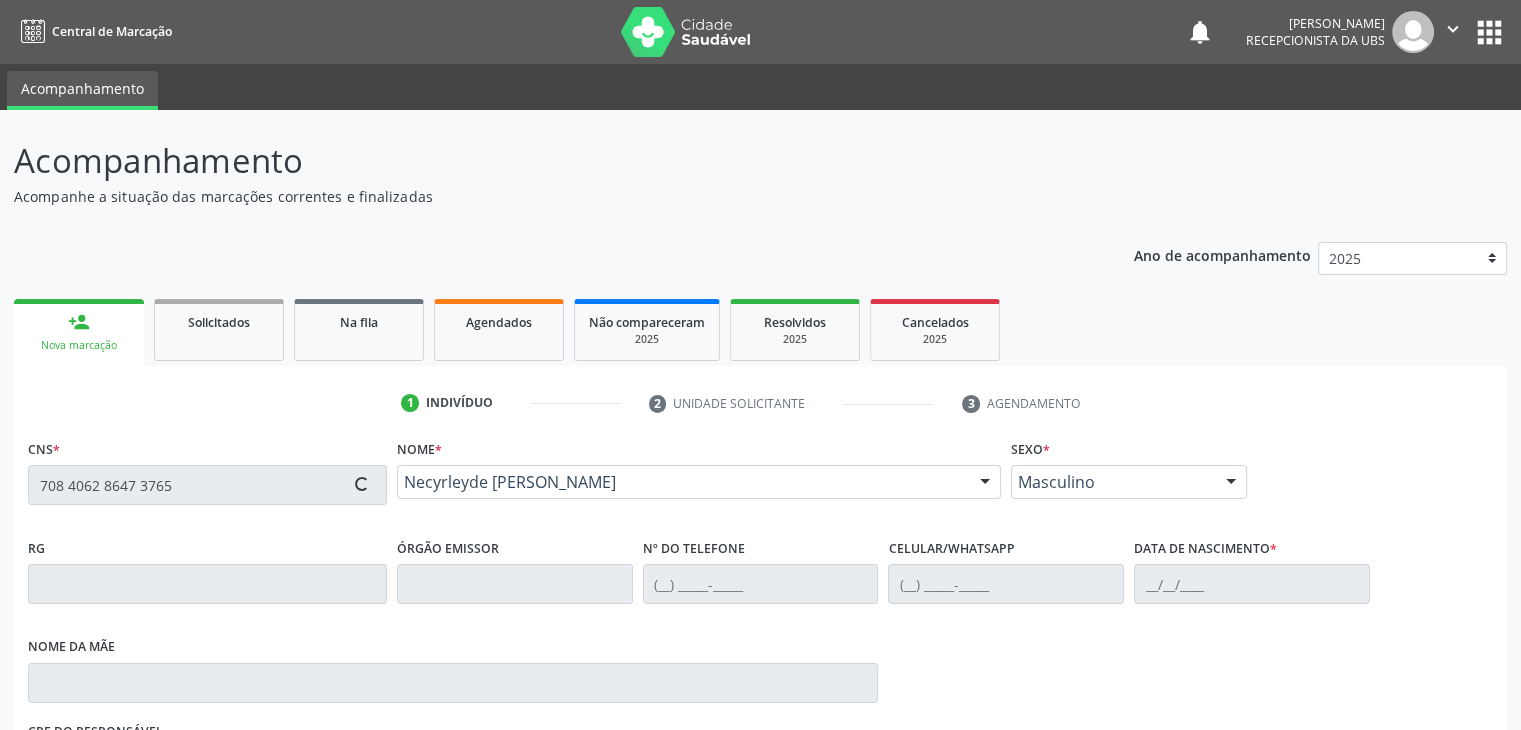 type on "(87) 99924-0290" 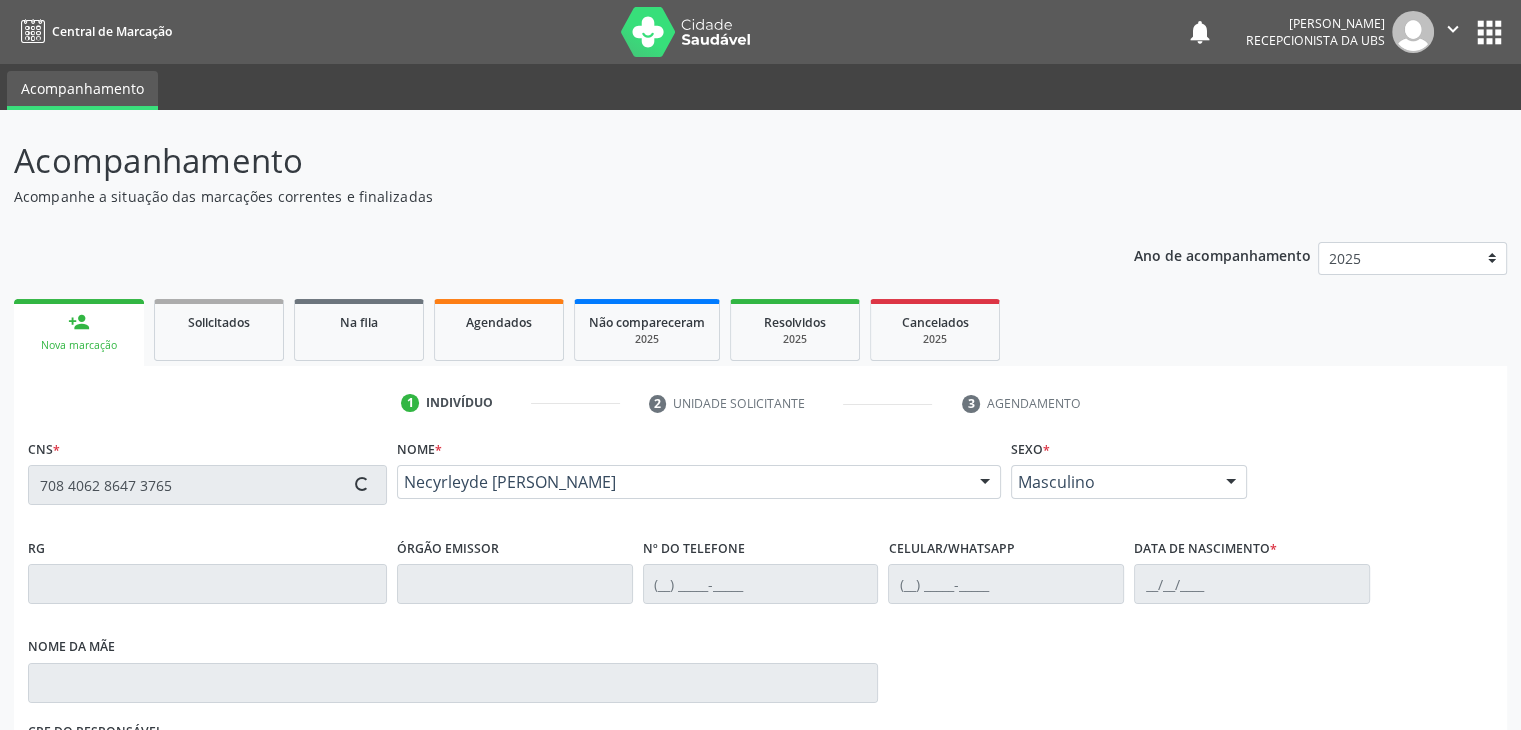 type on "05/04/1976" 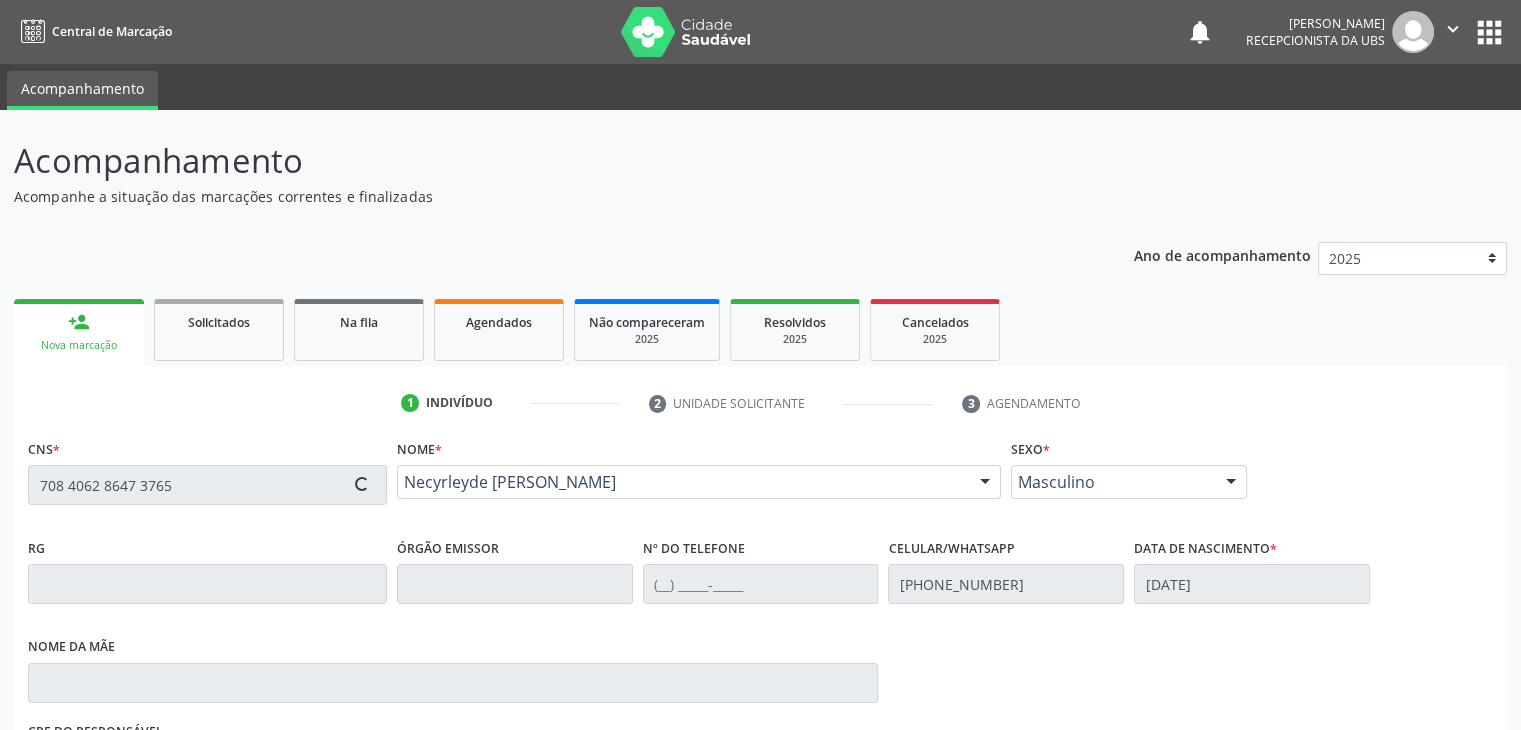 type on "Maria Nely de Souza Barros" 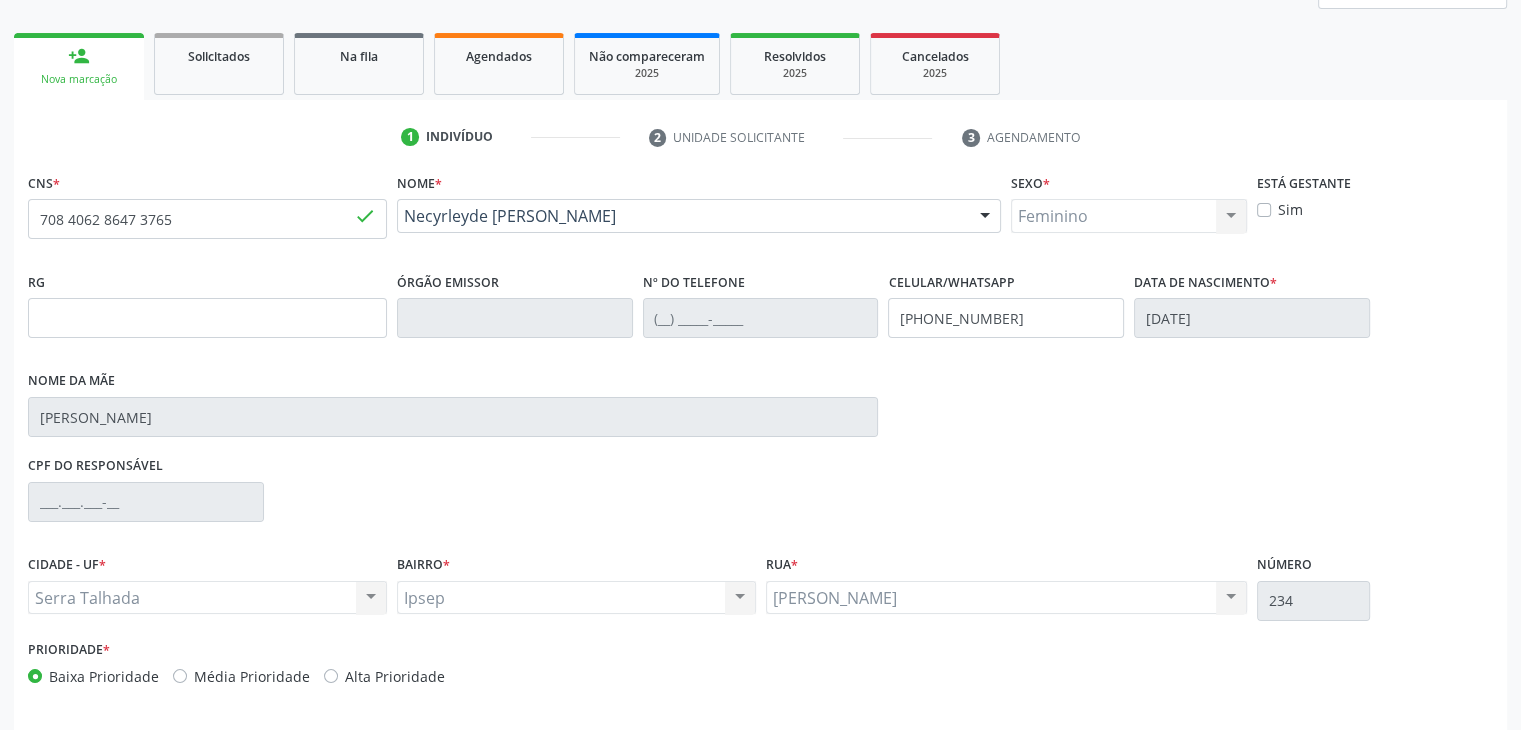 scroll, scrollTop: 340, scrollLeft: 0, axis: vertical 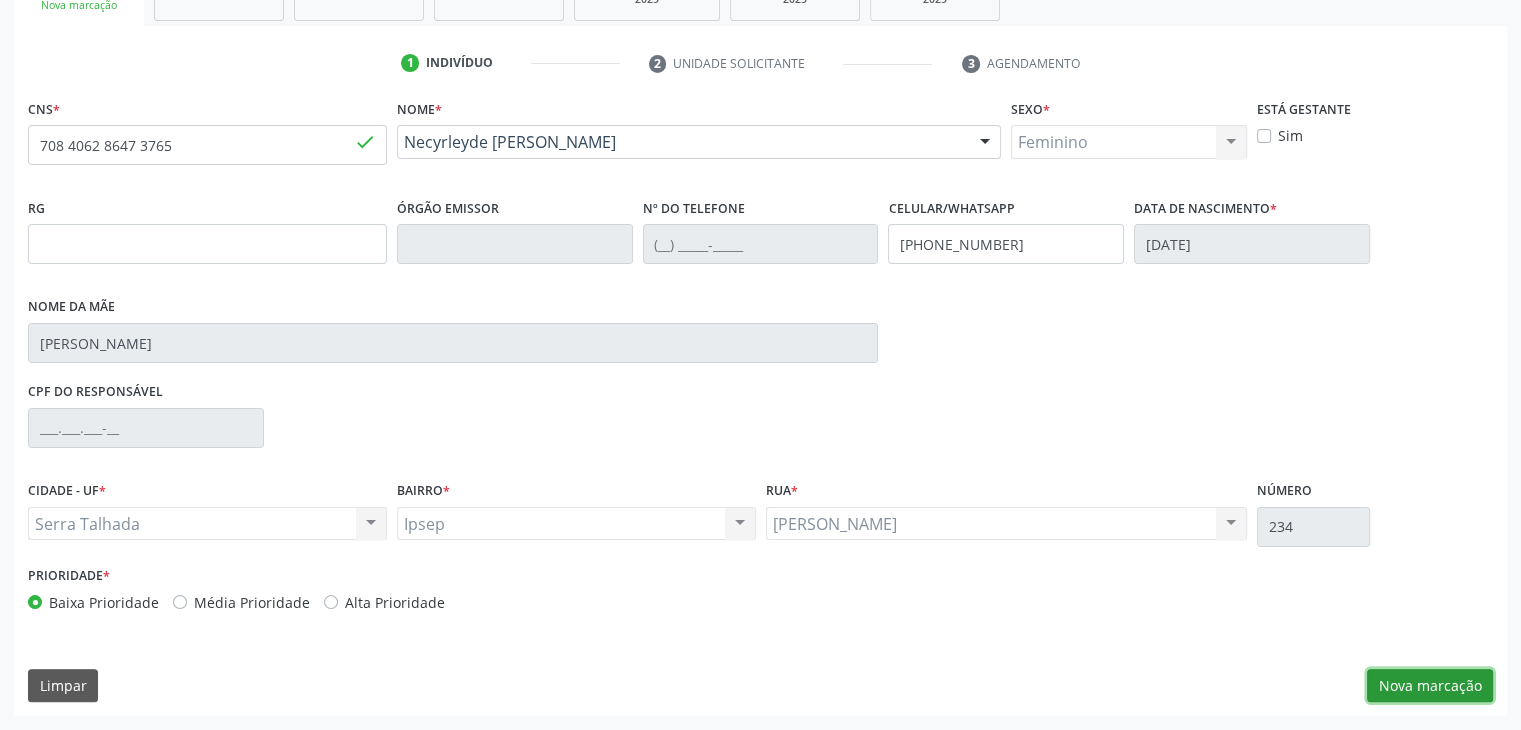 click on "Nova marcação" at bounding box center [1430, 686] 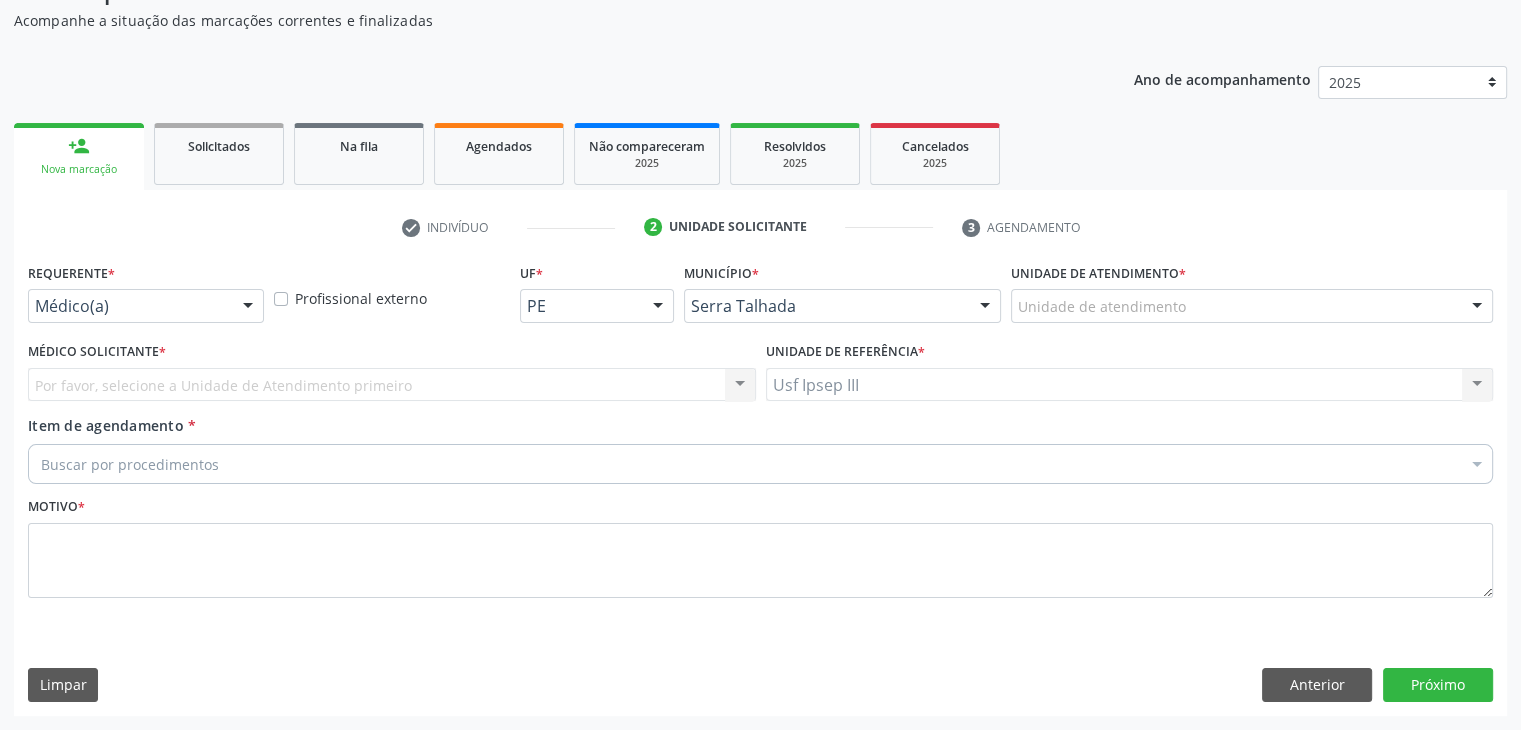 scroll, scrollTop: 175, scrollLeft: 0, axis: vertical 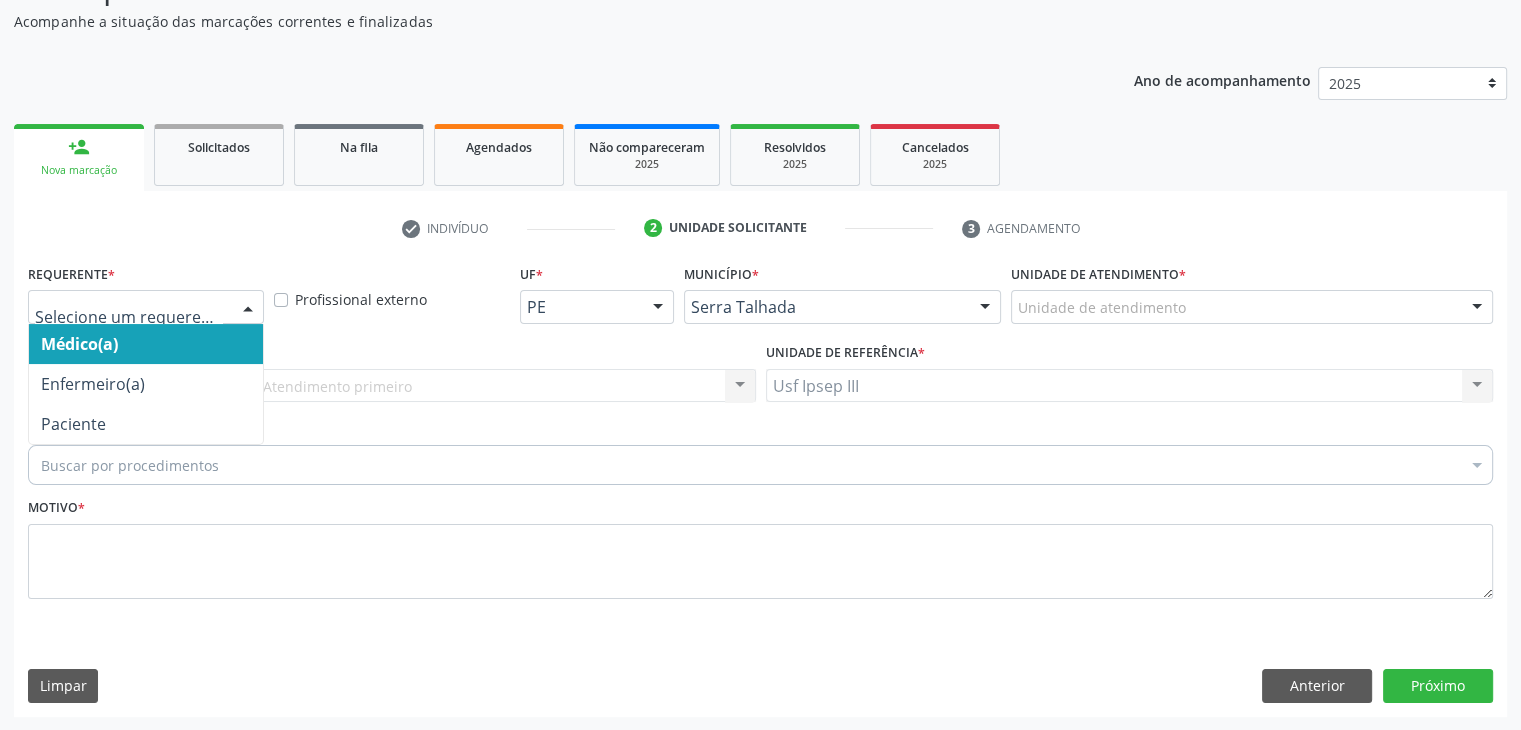 click at bounding box center [248, 308] 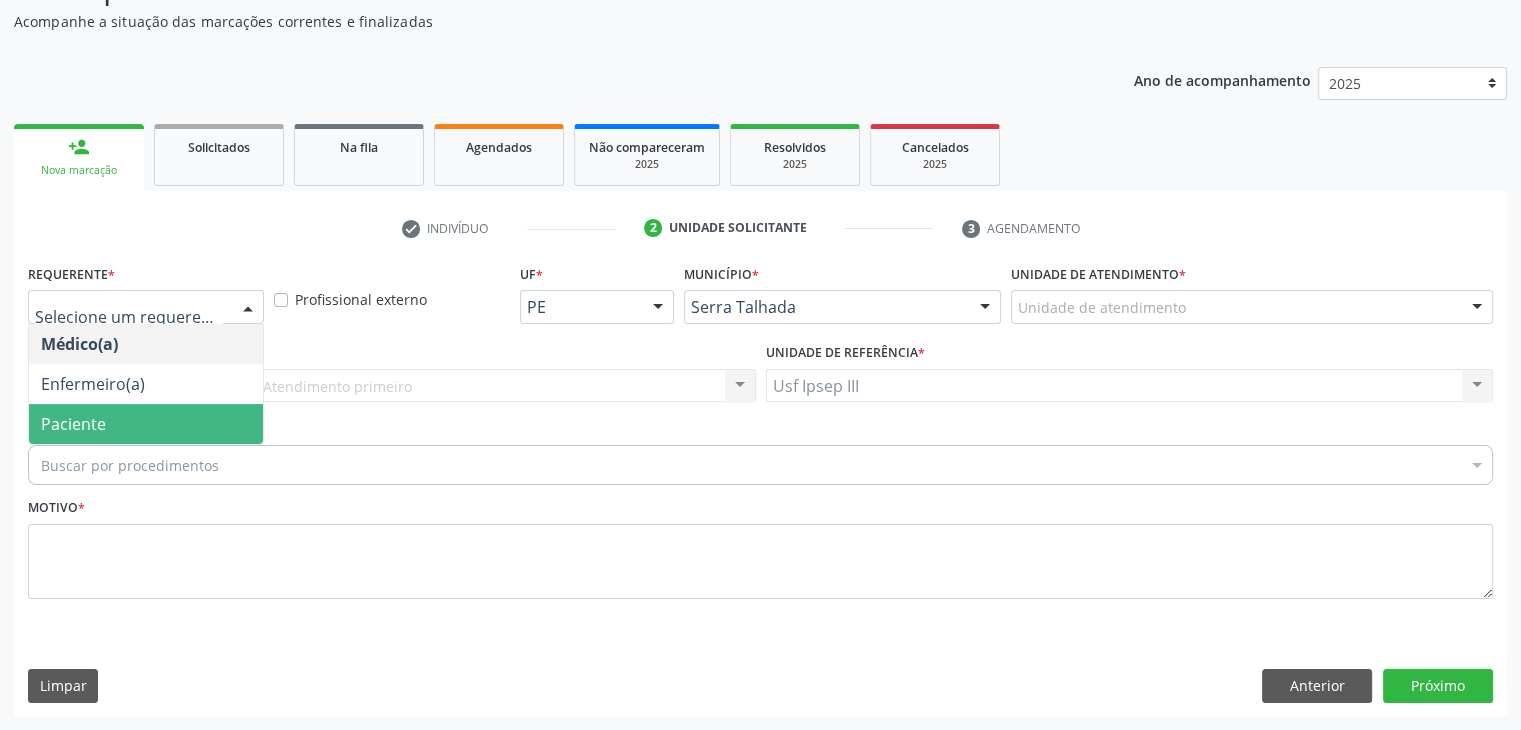 click on "Paciente" at bounding box center (146, 424) 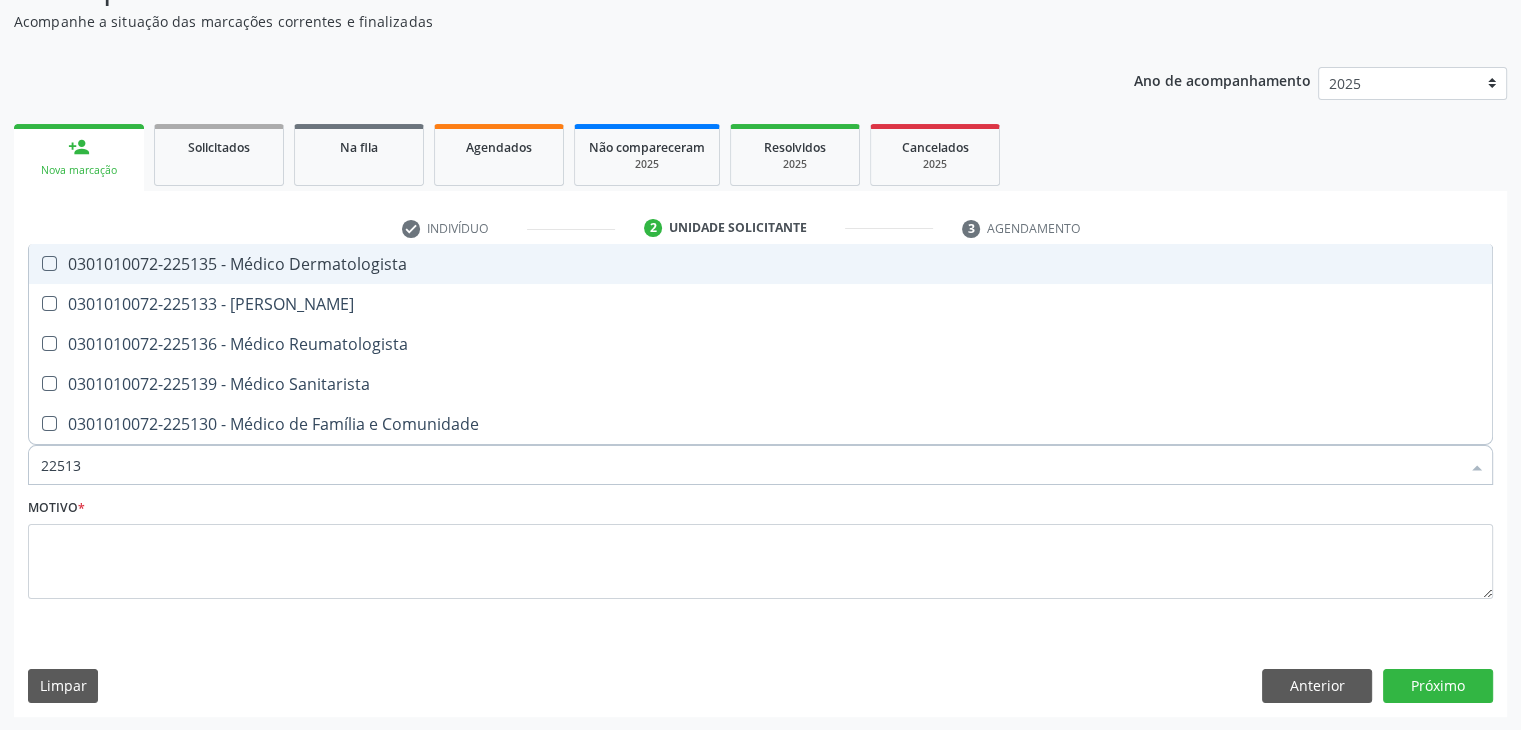 type on "225135" 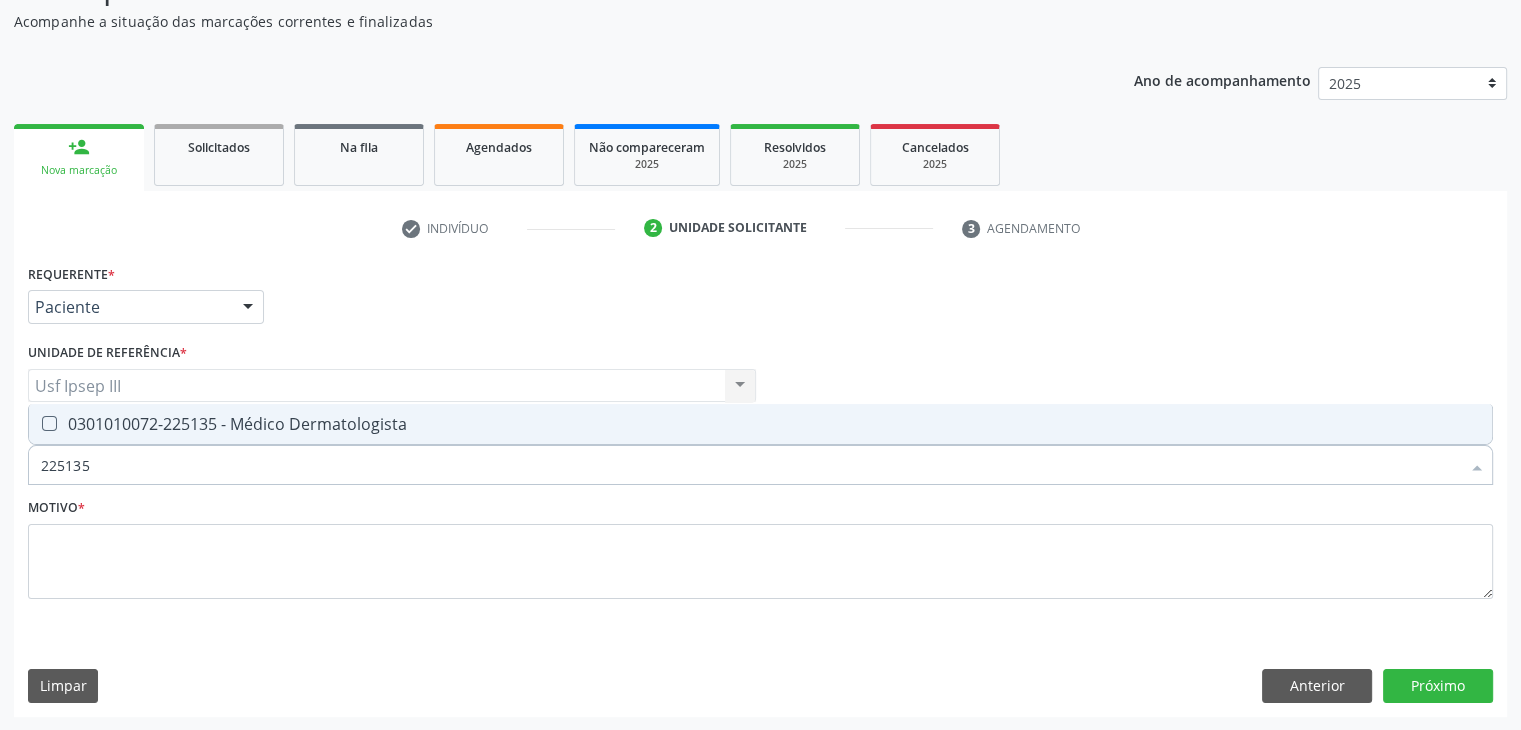 click on "0301010072-225135 - Médico Dermatologista" at bounding box center [760, 424] 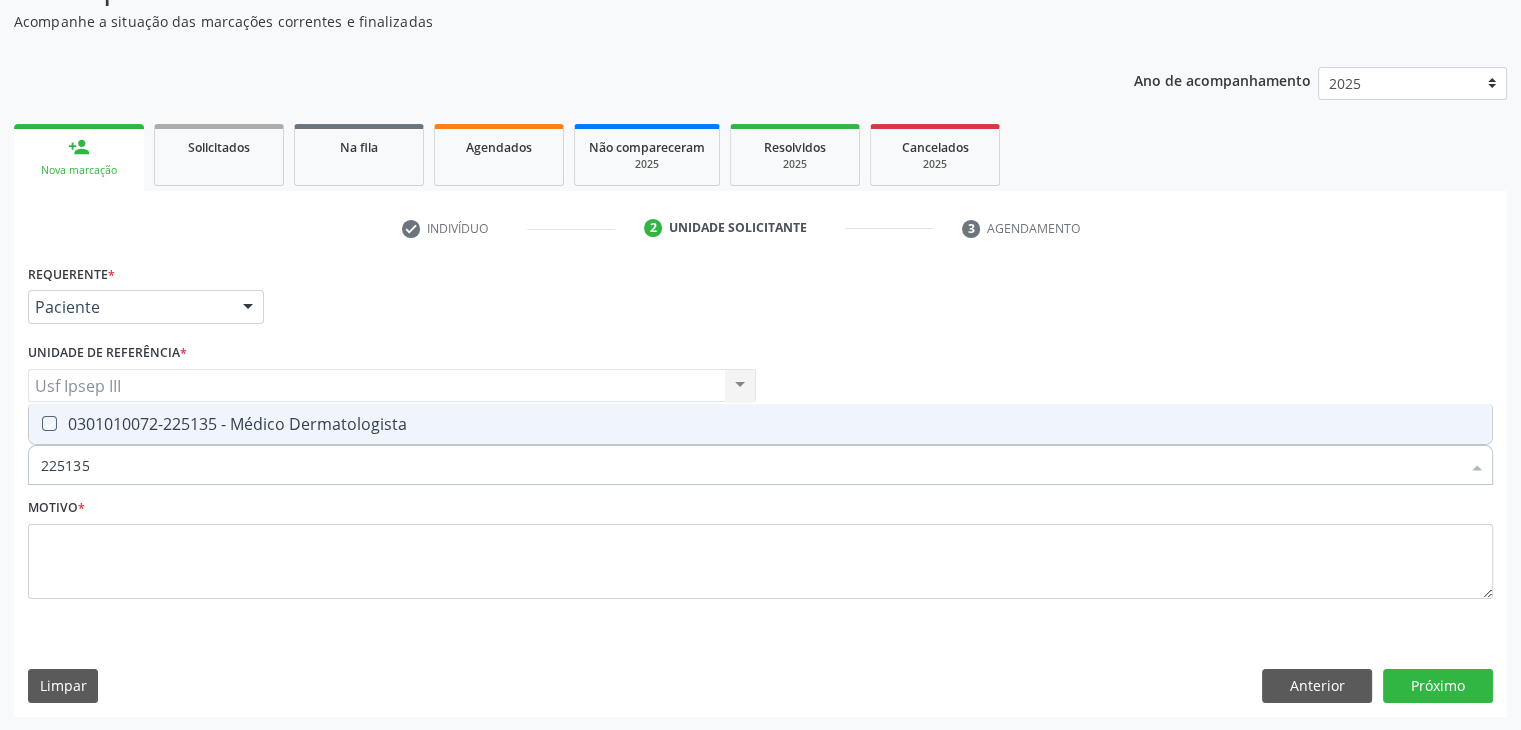checkbox on "true" 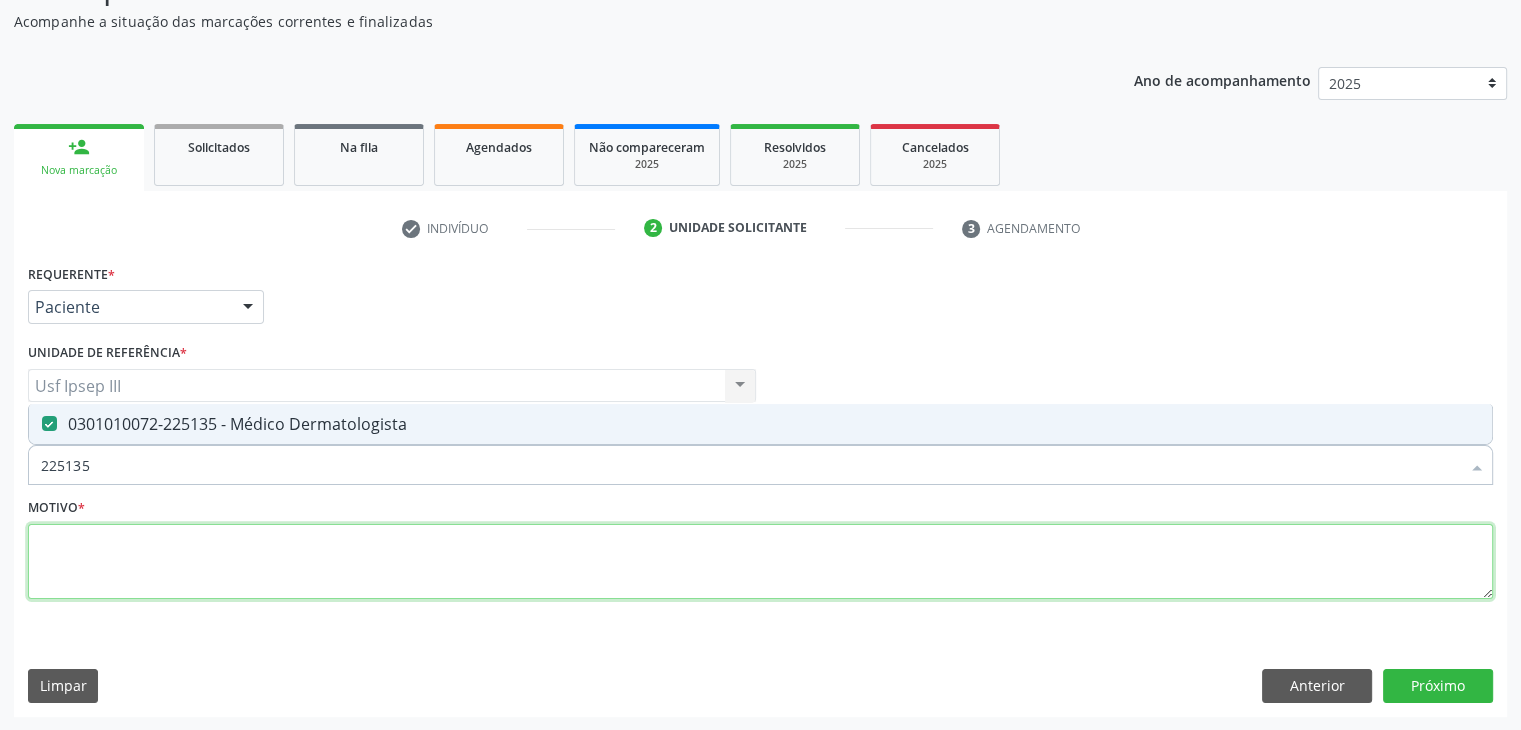 click at bounding box center [760, 562] 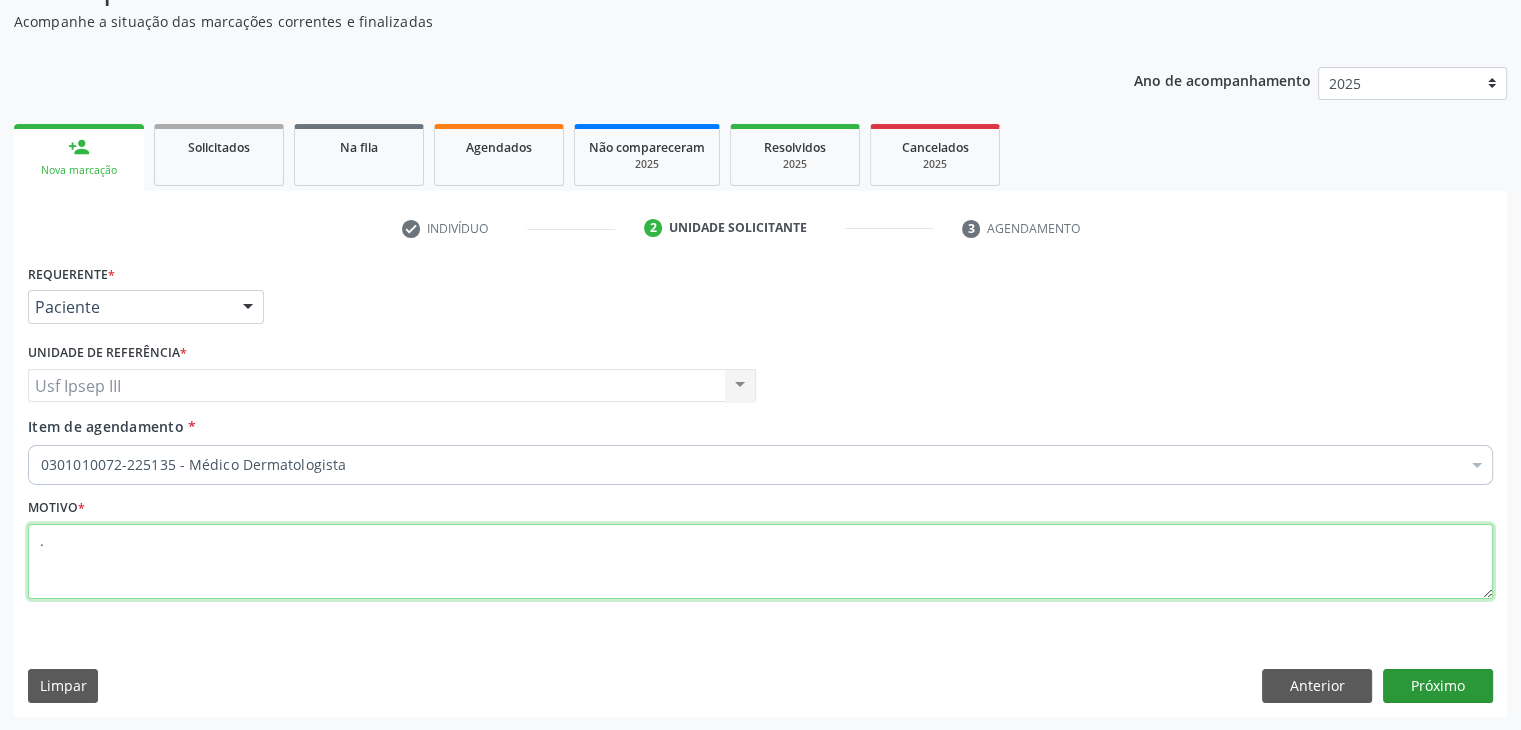 type on "." 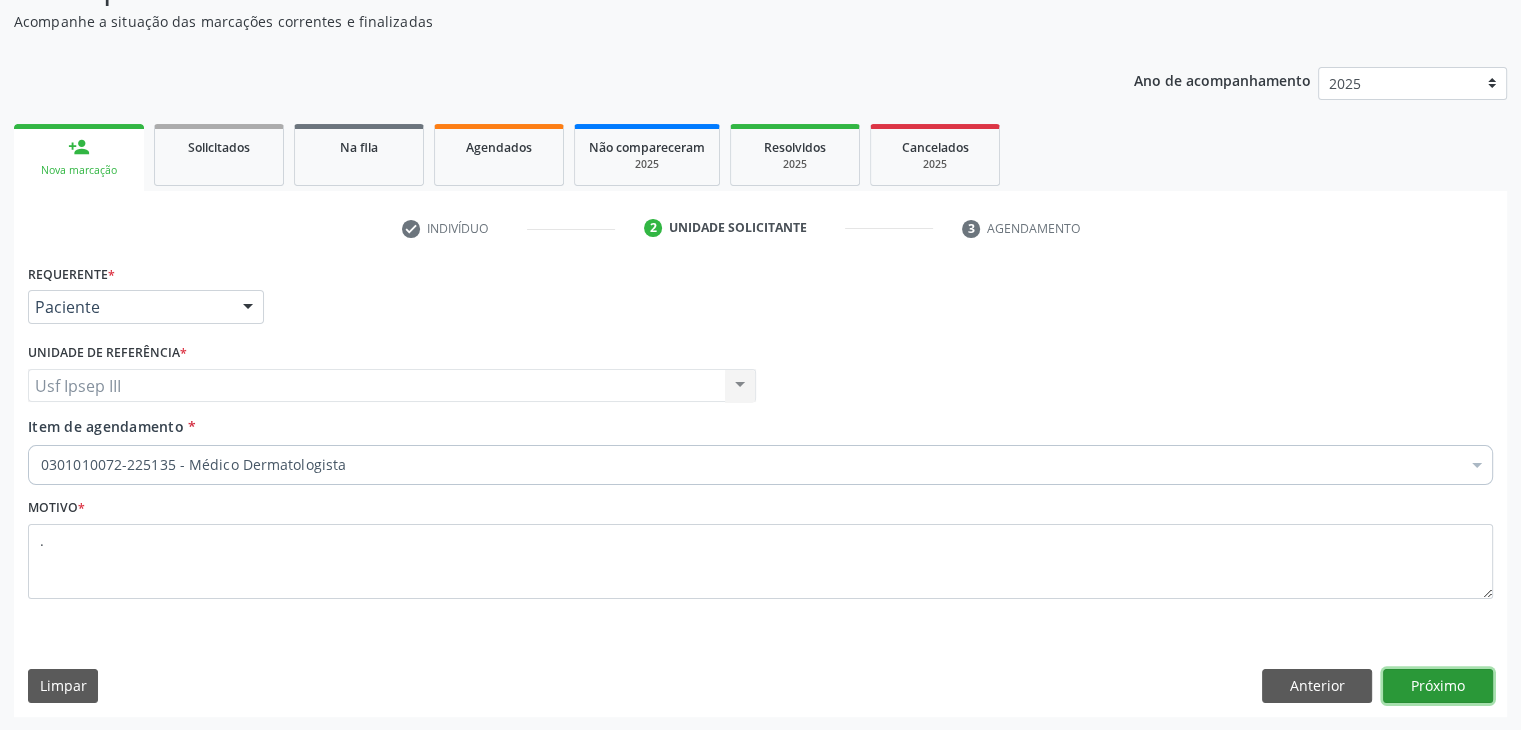 click on "Próximo" at bounding box center [1438, 686] 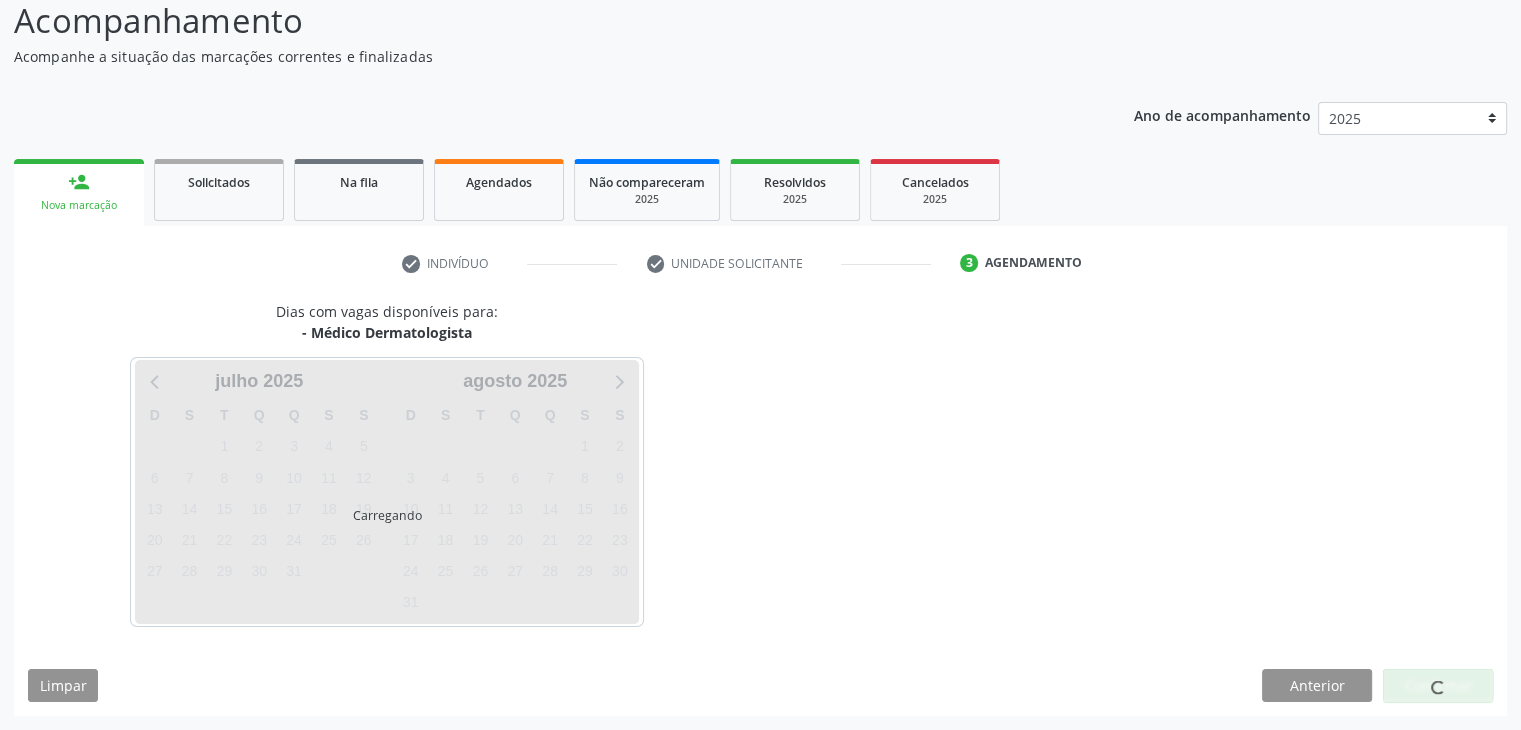 scroll, scrollTop: 140, scrollLeft: 0, axis: vertical 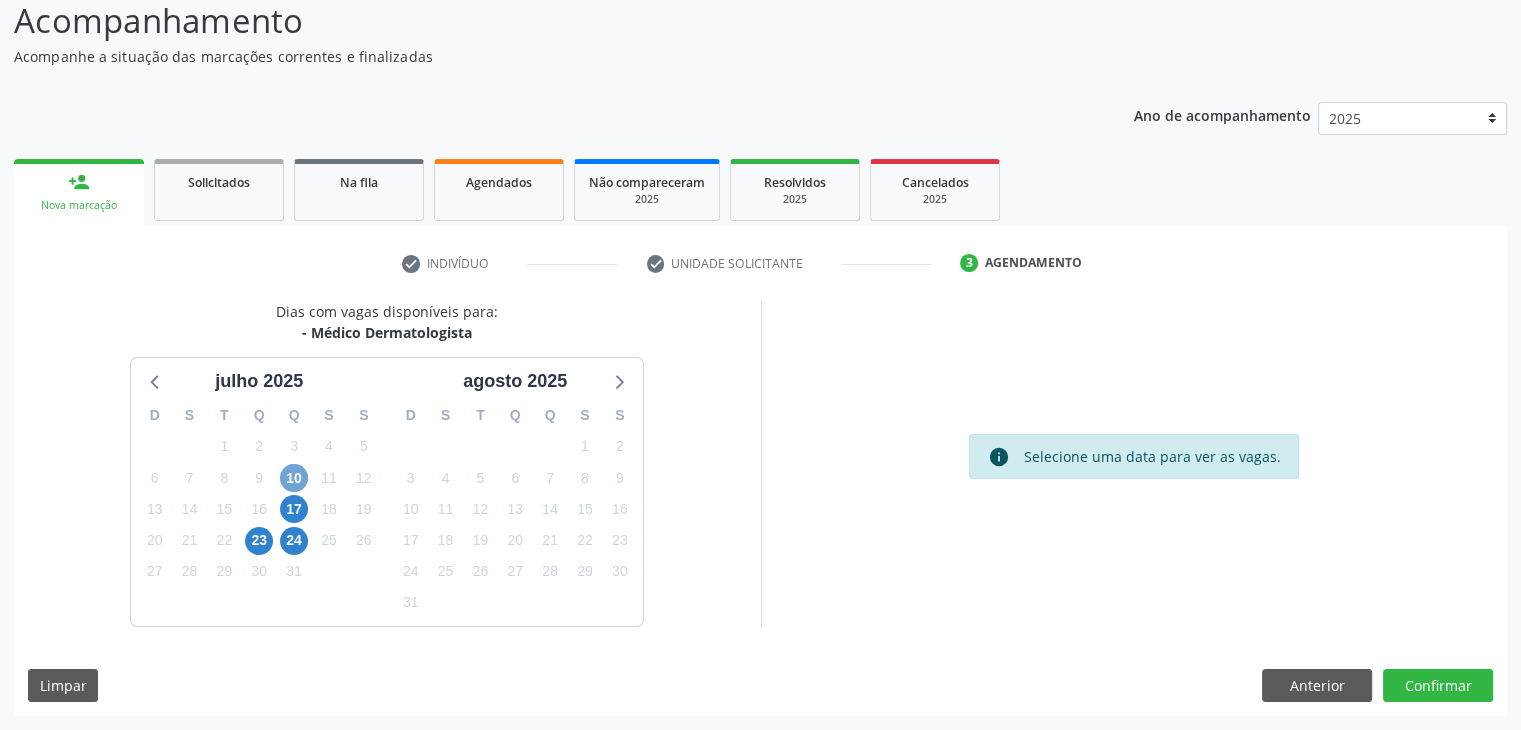 click on "10" at bounding box center (294, 478) 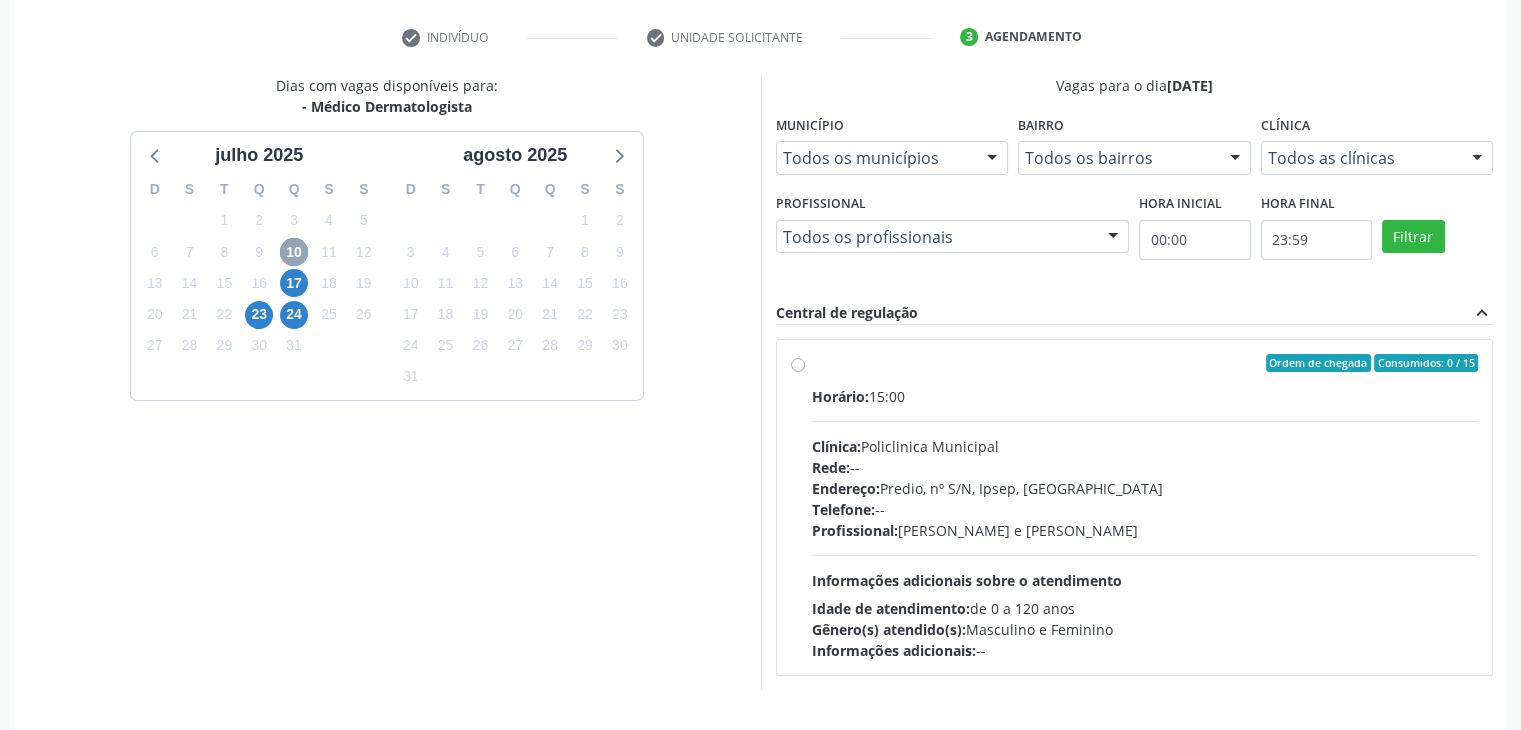 scroll, scrollTop: 428, scrollLeft: 0, axis: vertical 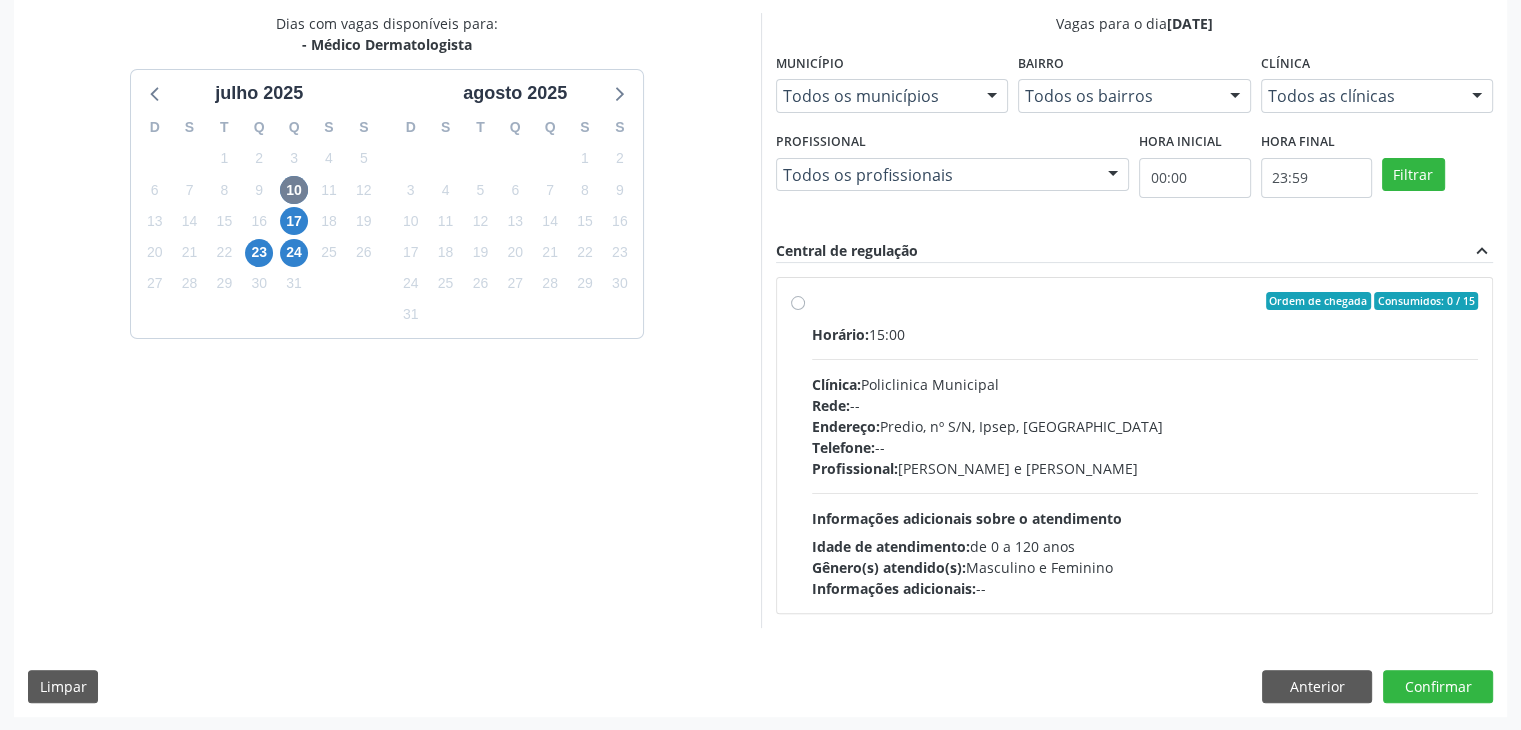 click on "Horário:   15:00
Clínica:  Policlinica Municipal
Rede:
--
Endereço:   Predio, nº S/N, Ipsep, Serra Talhada - PE
Telefone:   --
Profissional:
Ricardo Bruno Santana Souza e Silva
Informações adicionais sobre o atendimento
Idade de atendimento:
de 0 a 120 anos
Gênero(s) atendido(s):
Masculino e Feminino
Informações adicionais:
--" at bounding box center [1145, 461] 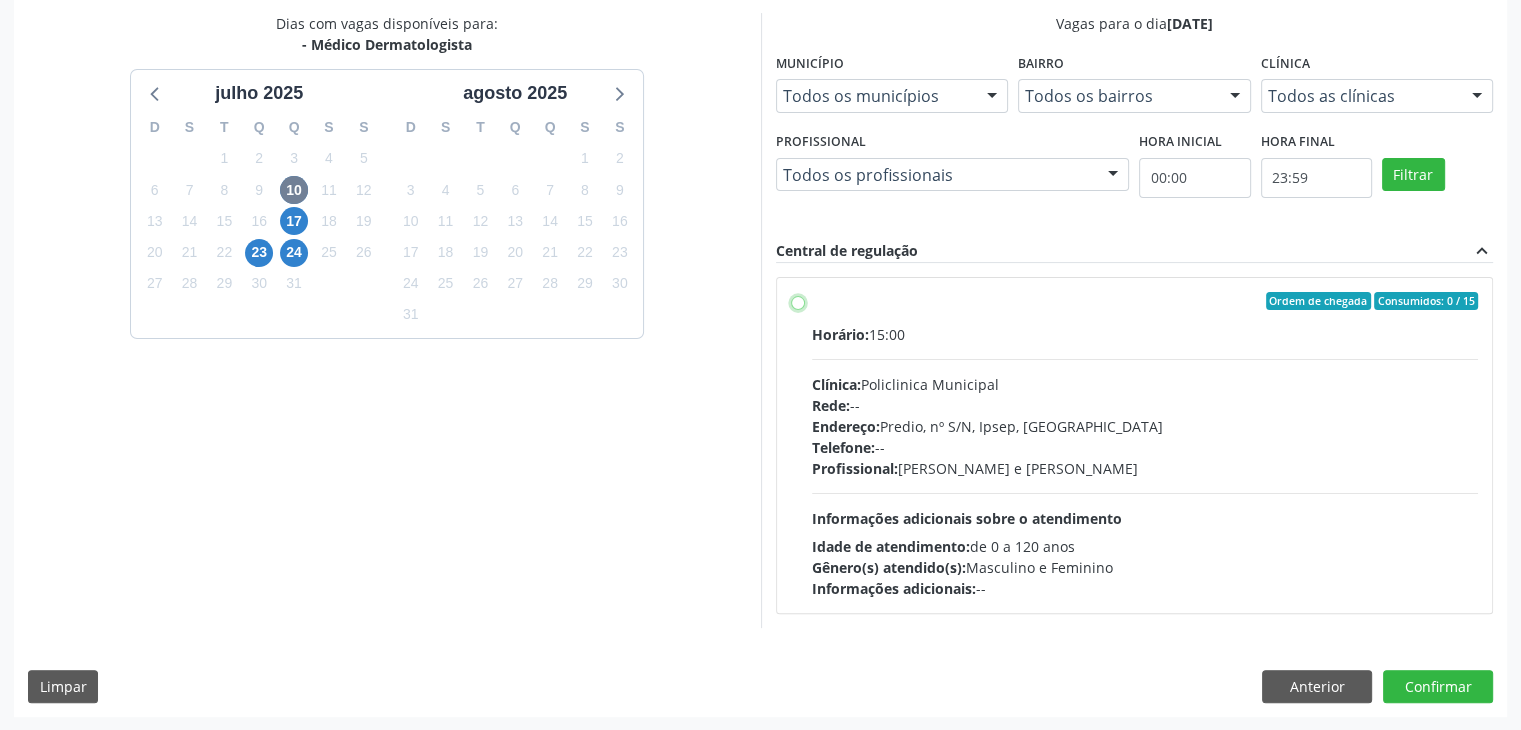 click on "Ordem de chegada
Consumidos: 0 / 15
Horário:   15:00
Clínica:  Policlinica Municipal
Rede:
--
Endereço:   Predio, nº S/N, Ipsep, Serra Talhada - PE
Telefone:   --
Profissional:
Ricardo Bruno Santana Souza e Silva
Informações adicionais sobre o atendimento
Idade de atendimento:
de 0 a 120 anos
Gênero(s) atendido(s):
Masculino e Feminino
Informações adicionais:
--" at bounding box center [798, 301] 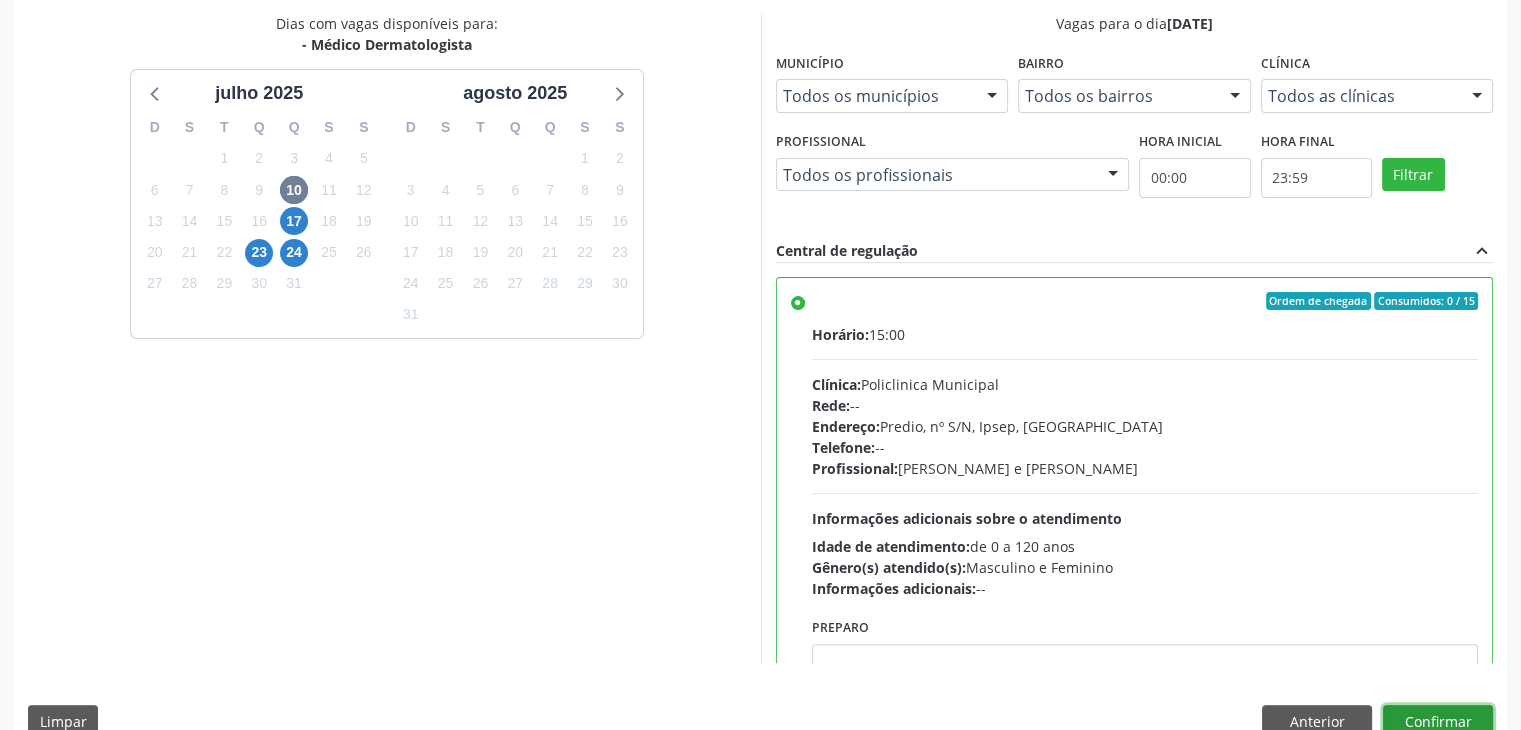 click on "Confirmar" at bounding box center [1438, 722] 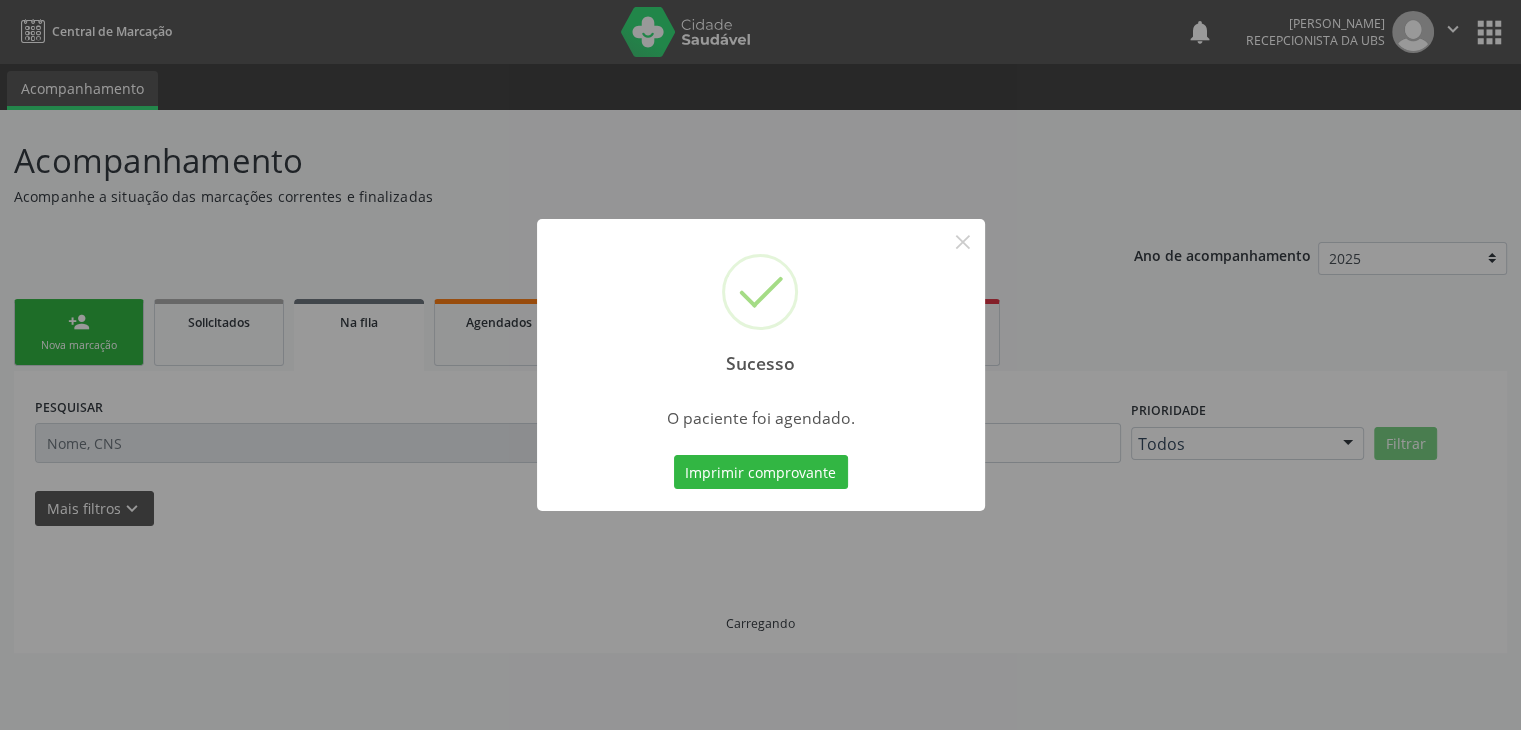 scroll, scrollTop: 0, scrollLeft: 0, axis: both 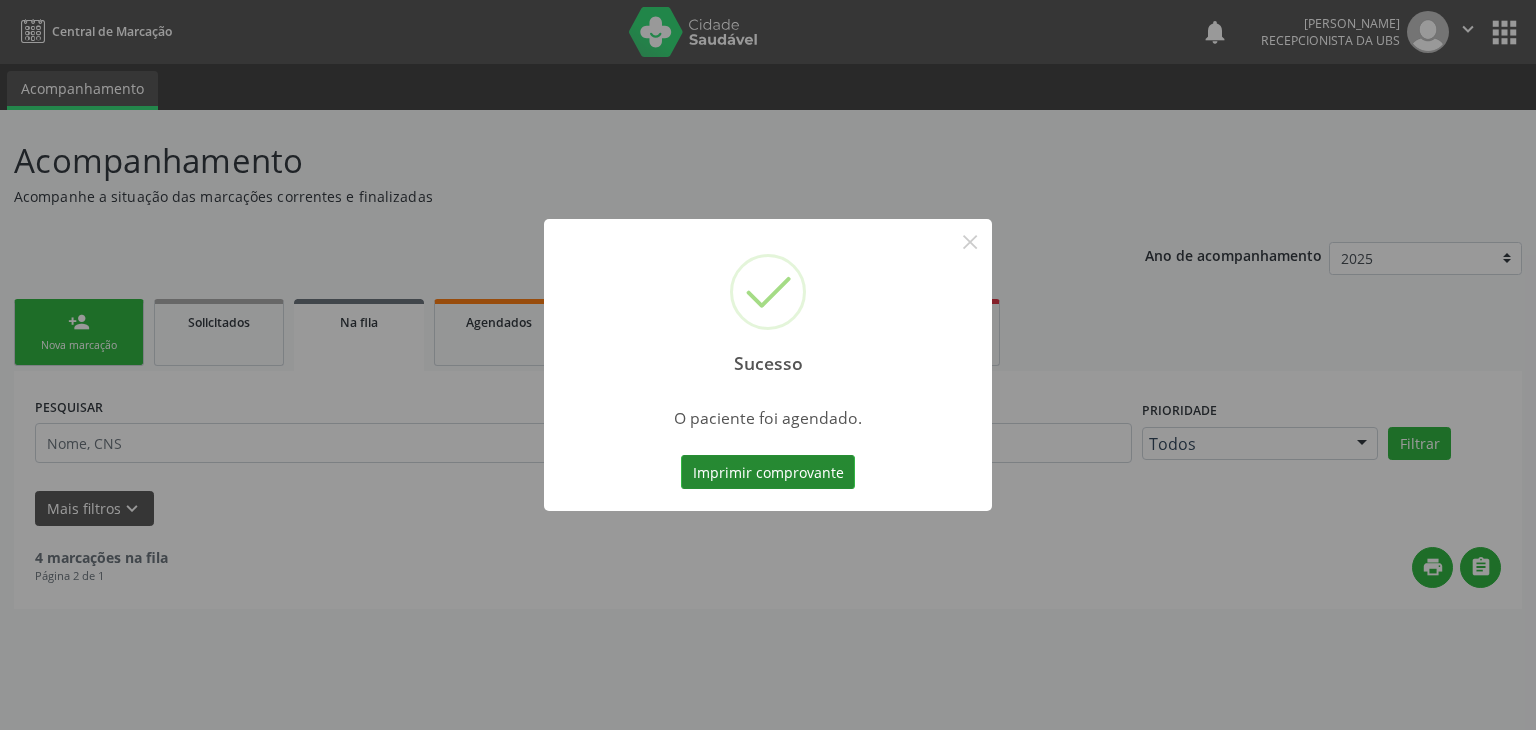 click on "Imprimir comprovante" at bounding box center [768, 472] 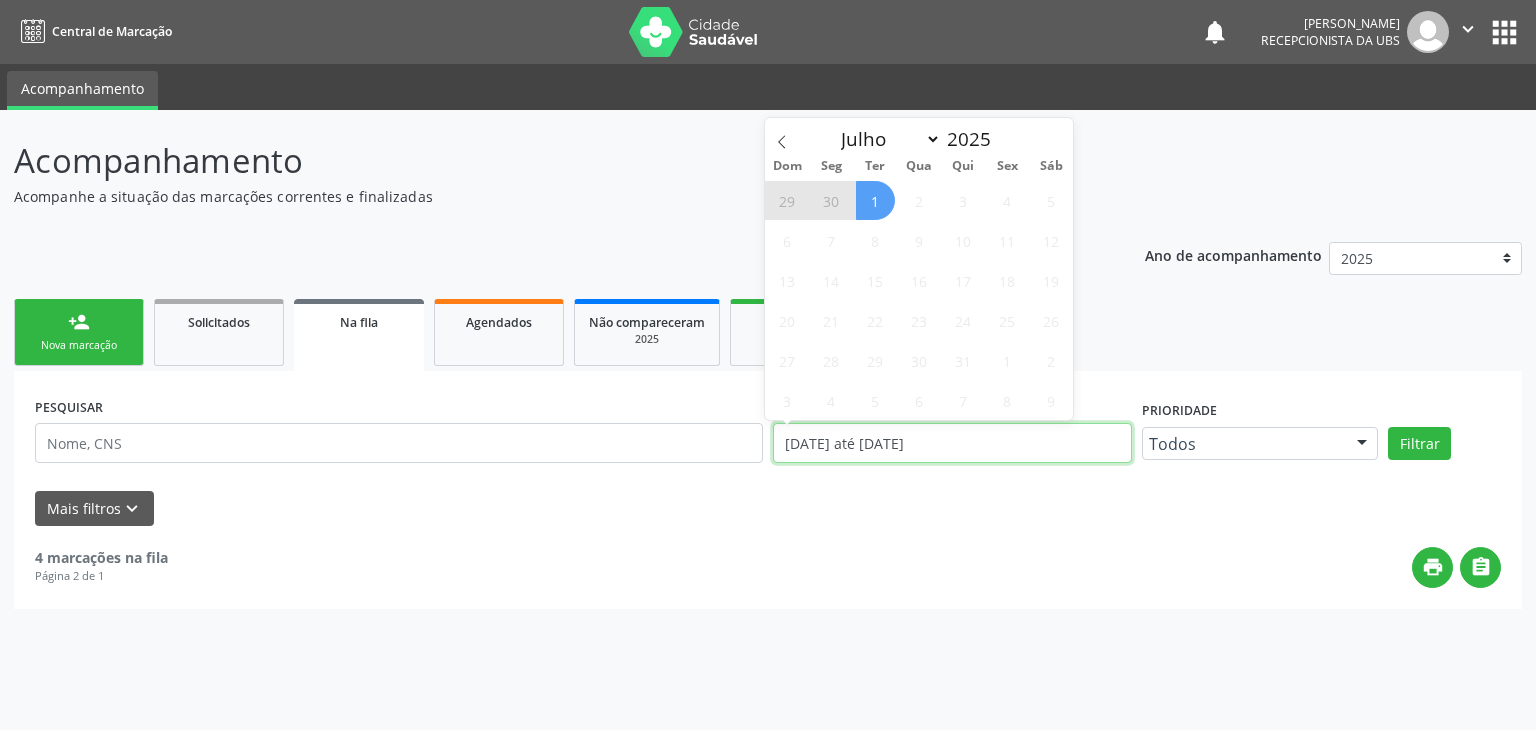 click on "0[DATE] até 0[DATE]" at bounding box center (952, 443) 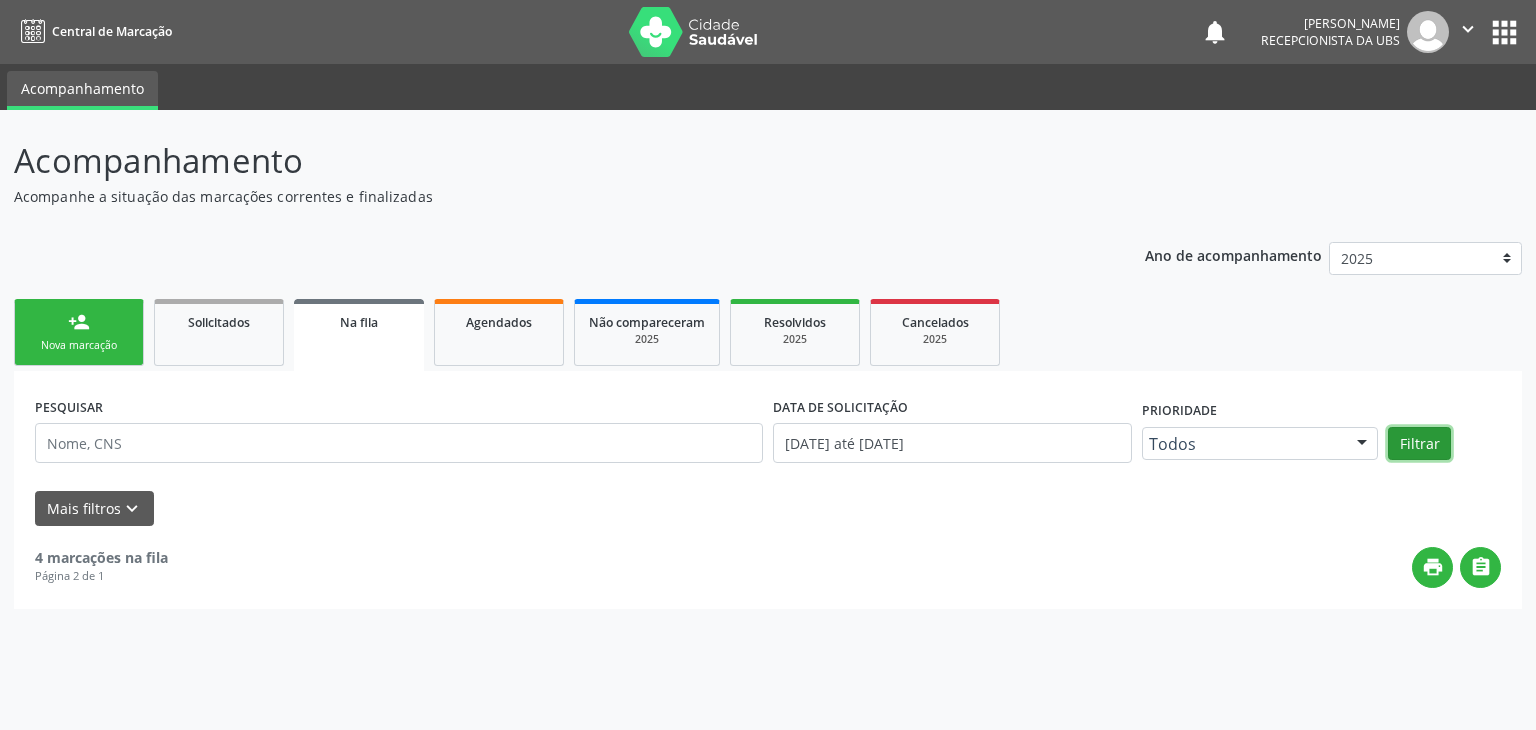 click on "Filtrar" at bounding box center [1419, 444] 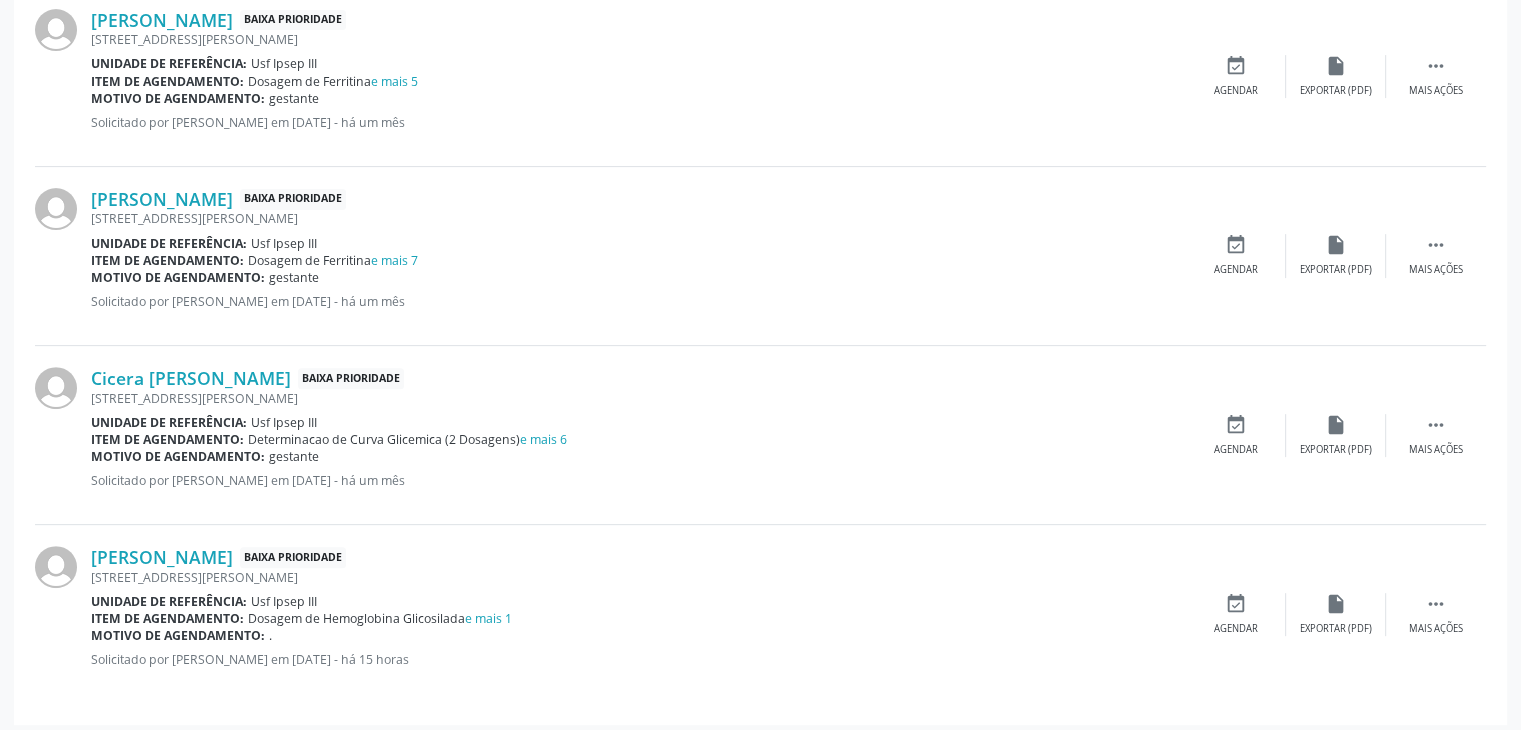scroll, scrollTop: 607, scrollLeft: 0, axis: vertical 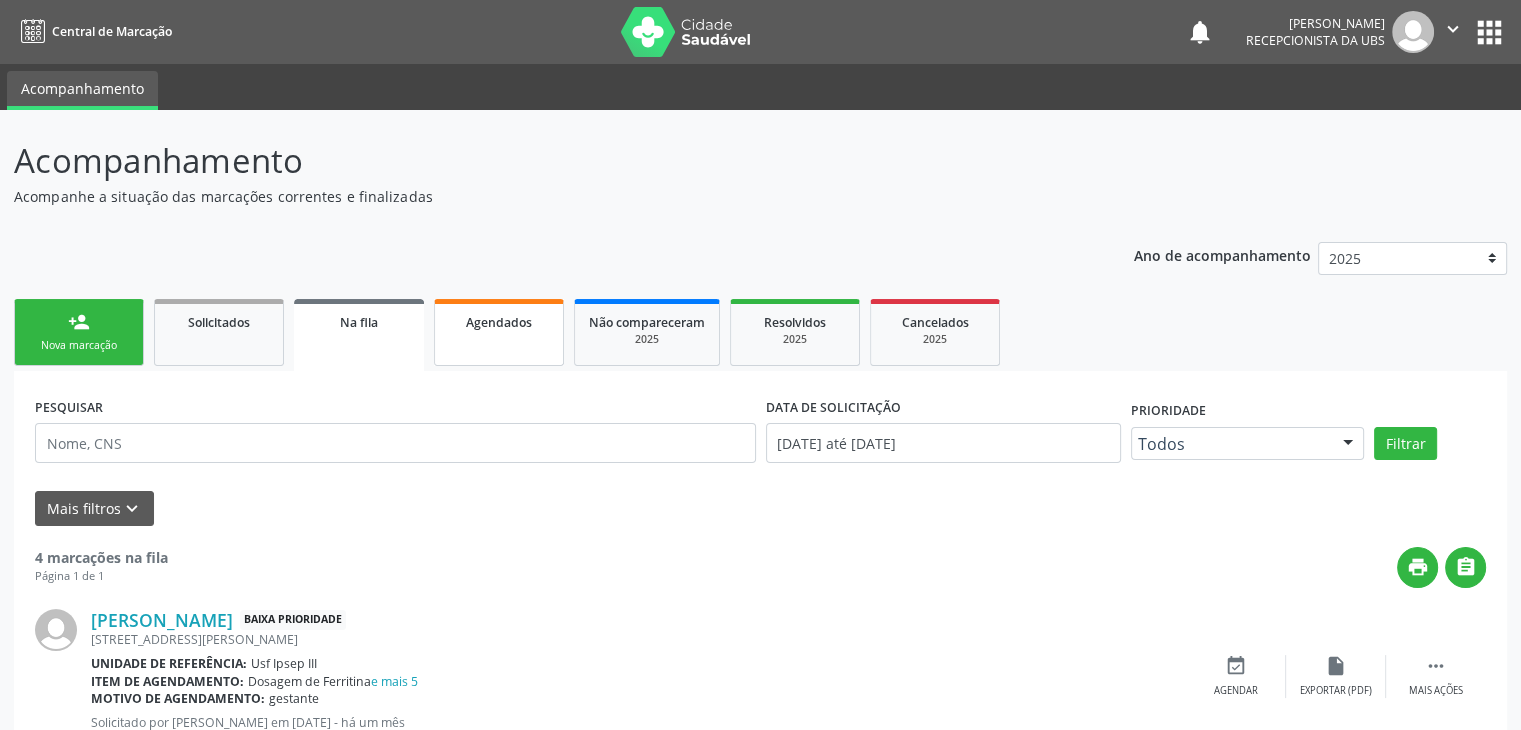 click on "Agendados" at bounding box center (499, 332) 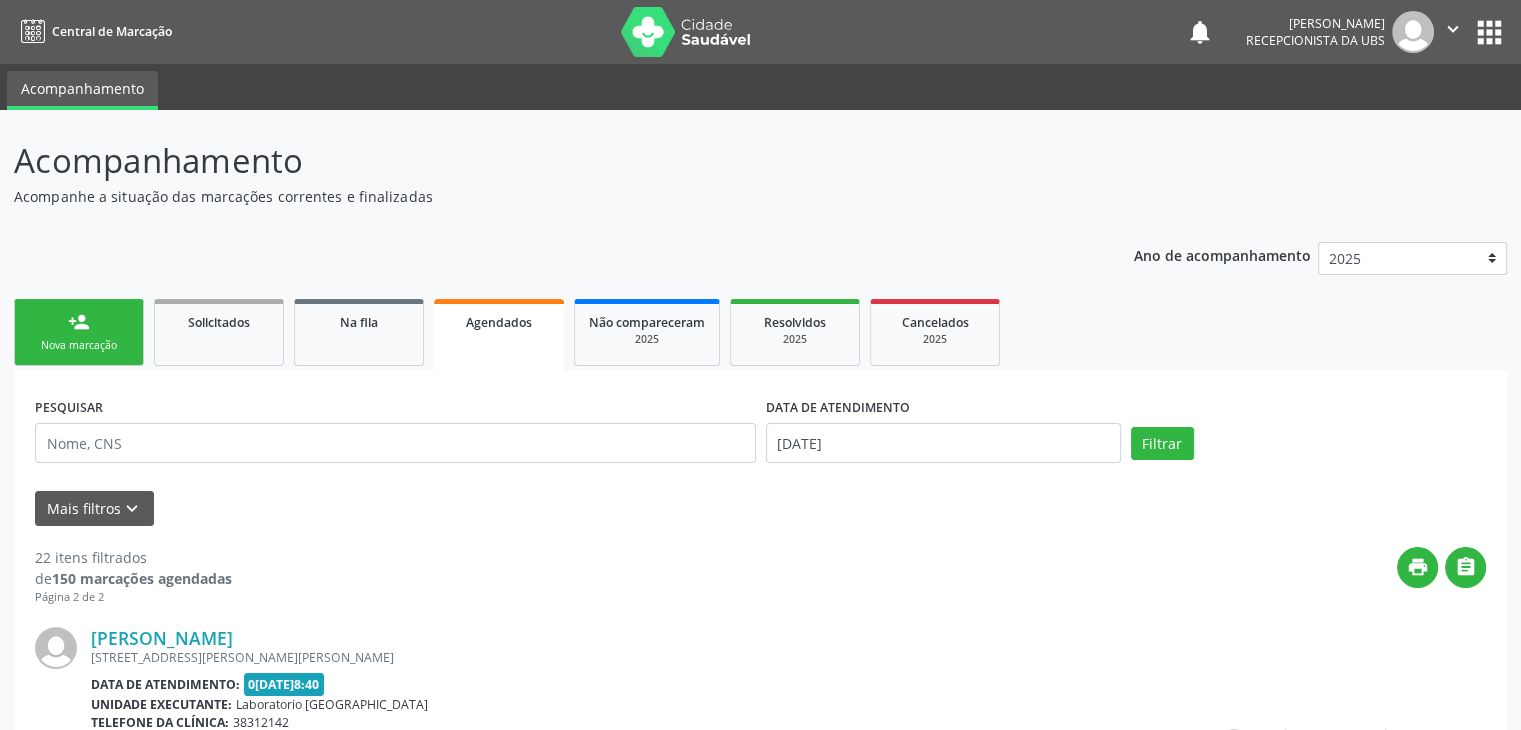 click on "Acompanhamento
Acompanhe a situação das marcações correntes e finalizadas
Relatórios
Ano de acompanhamento
2025 2024
person_add
Nova marcação
Solicitados   Na fila   Agendados   Não compareceram
2025
Resolvidos
2025
Cancelados
2025
PESQUISAR
DATA DE ATENDIMENTO
01/07/2025
Filtrar
UNIDADE EXECUTANTE
Selecione uma unidade
Todos as unidades
Nenhum resultado encontrado para: "   "
Não há nenhuma opção para ser exibida.
PROFISSIONAL EXECUTANTE
Selecione um profissional
Nenhum resultado encontrado para: "   "
Não há nenhuma opção para ser exibida.
Grupo/Subgrupo
Selecione um grupo ou subgrupo" at bounding box center (760, 1412) 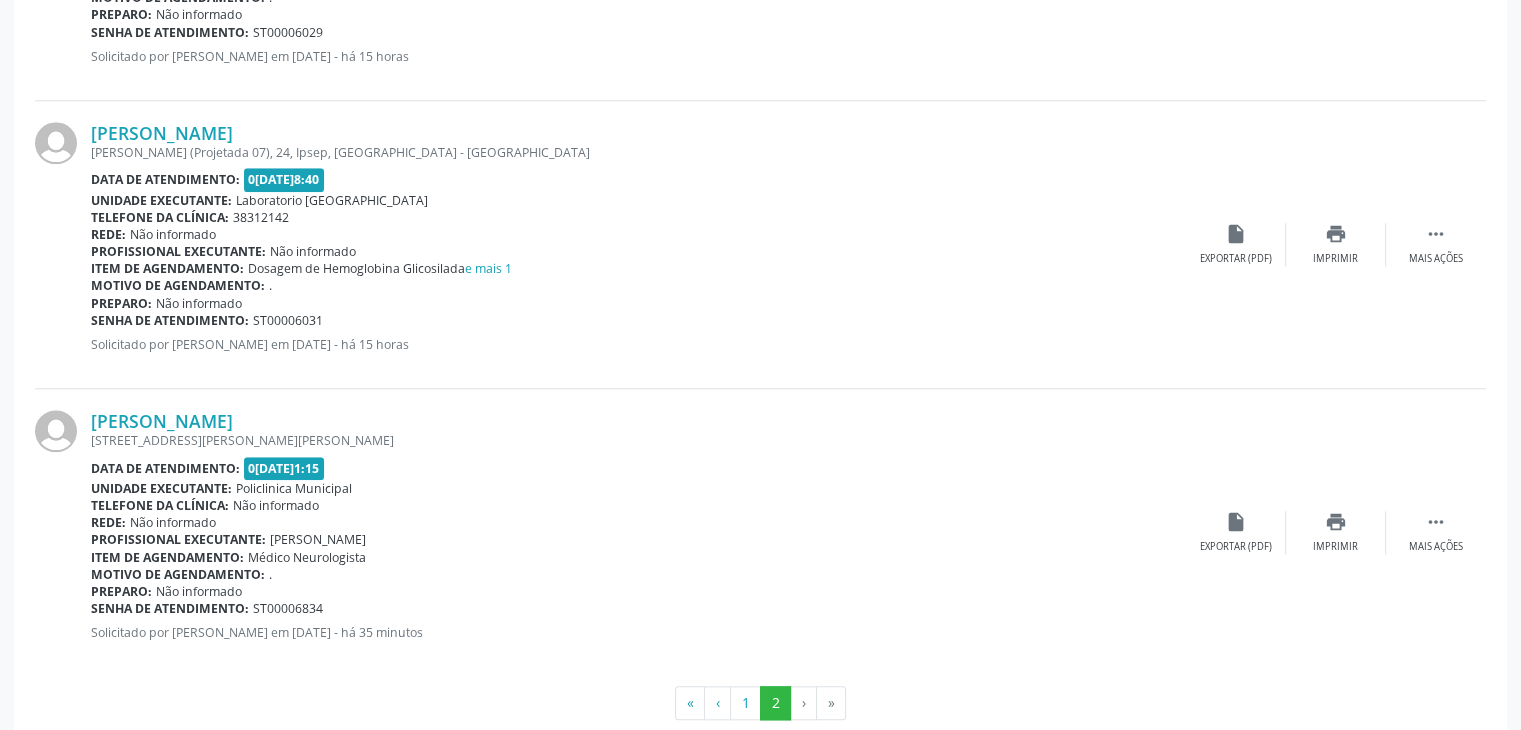 scroll, scrollTop: 1981, scrollLeft: 0, axis: vertical 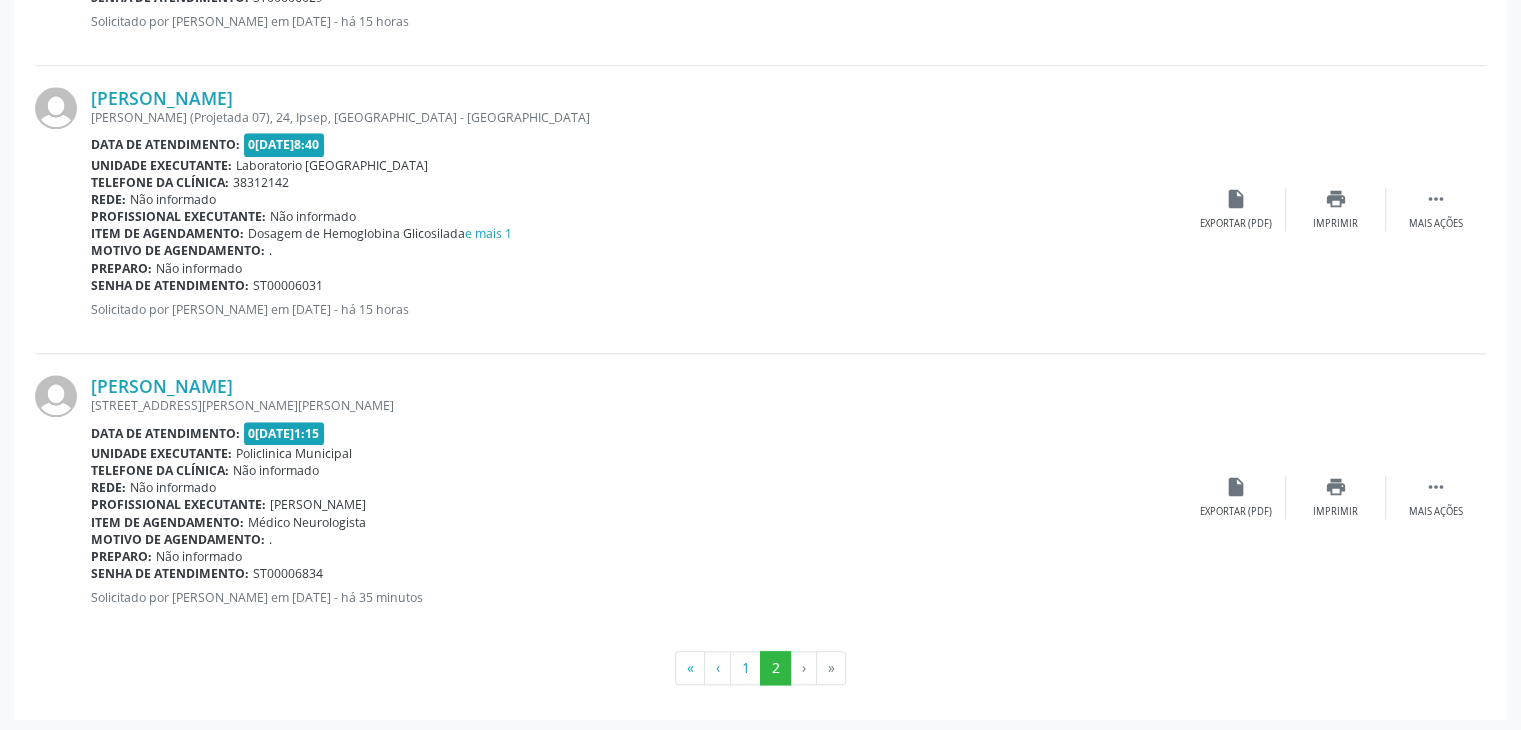 click on "›" at bounding box center [804, 668] 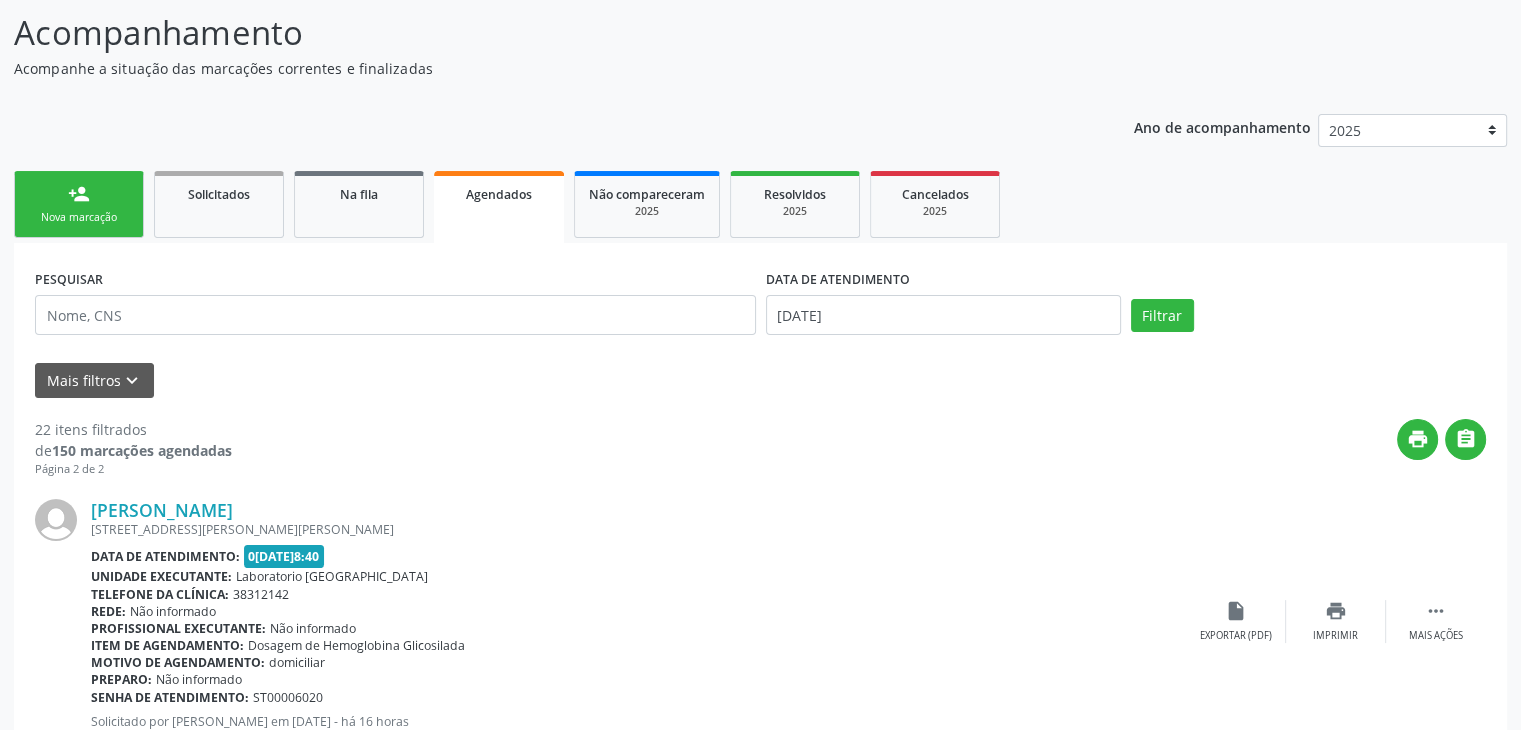 scroll, scrollTop: 0, scrollLeft: 0, axis: both 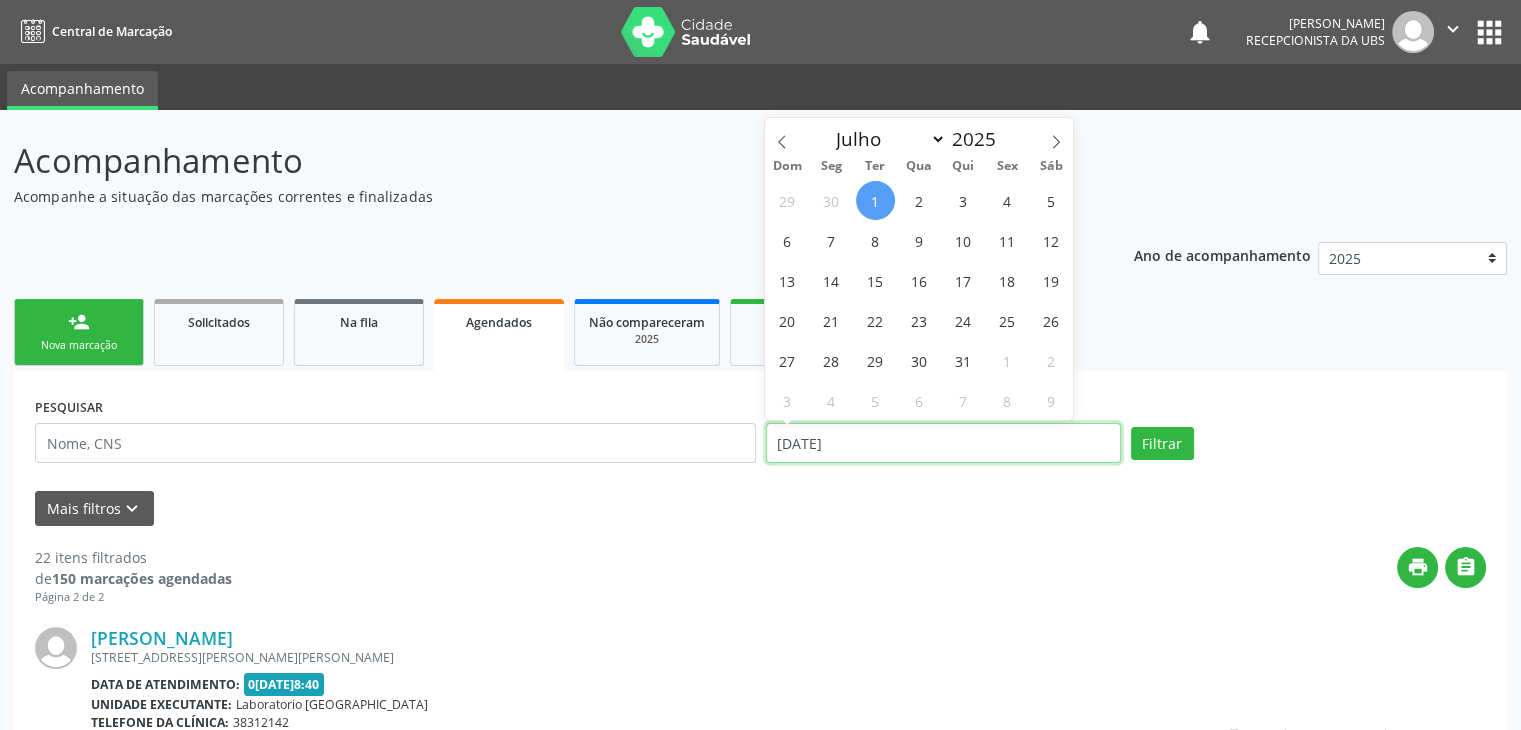click on "0[DATE]" at bounding box center (943, 443) 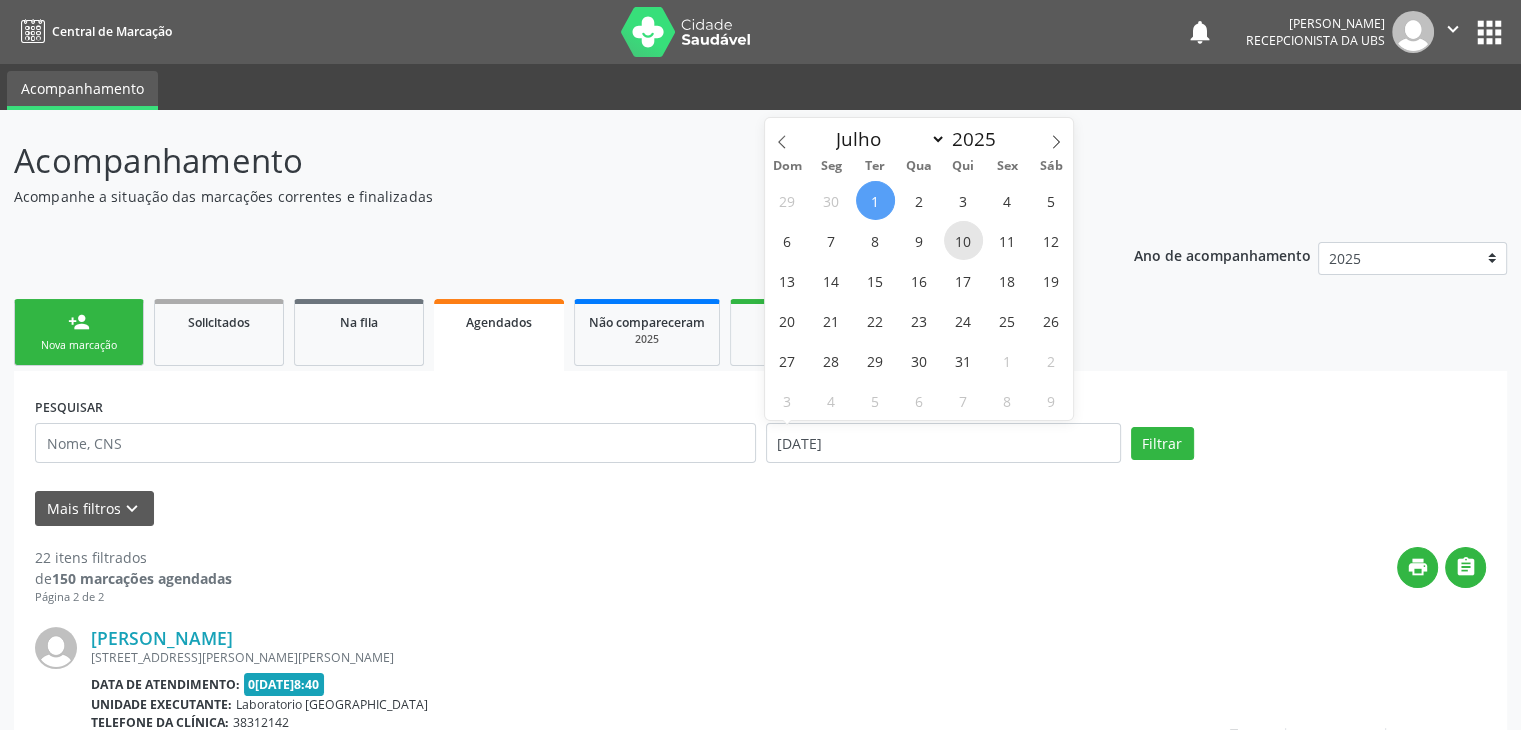 click on "10" at bounding box center [963, 240] 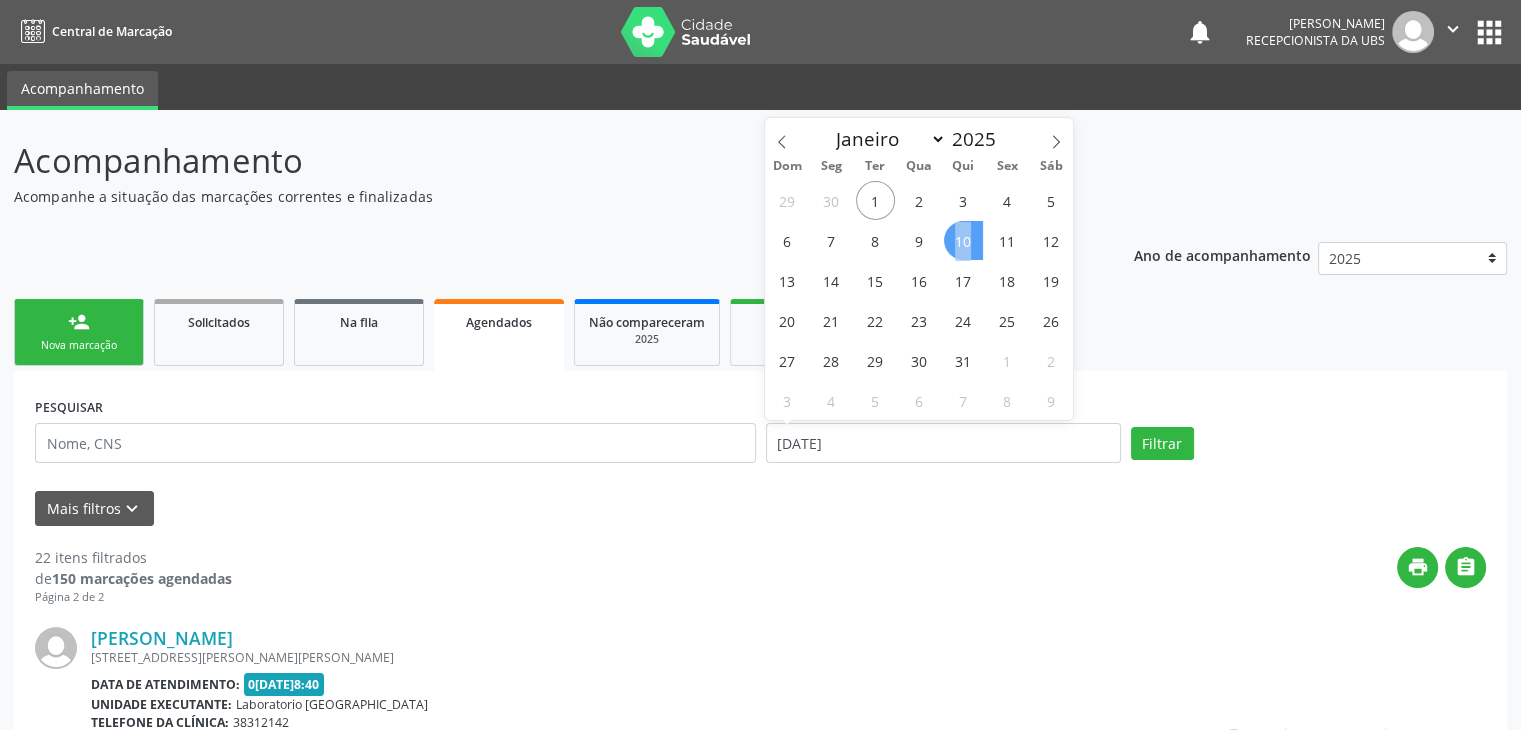 click on "10" at bounding box center (963, 240) 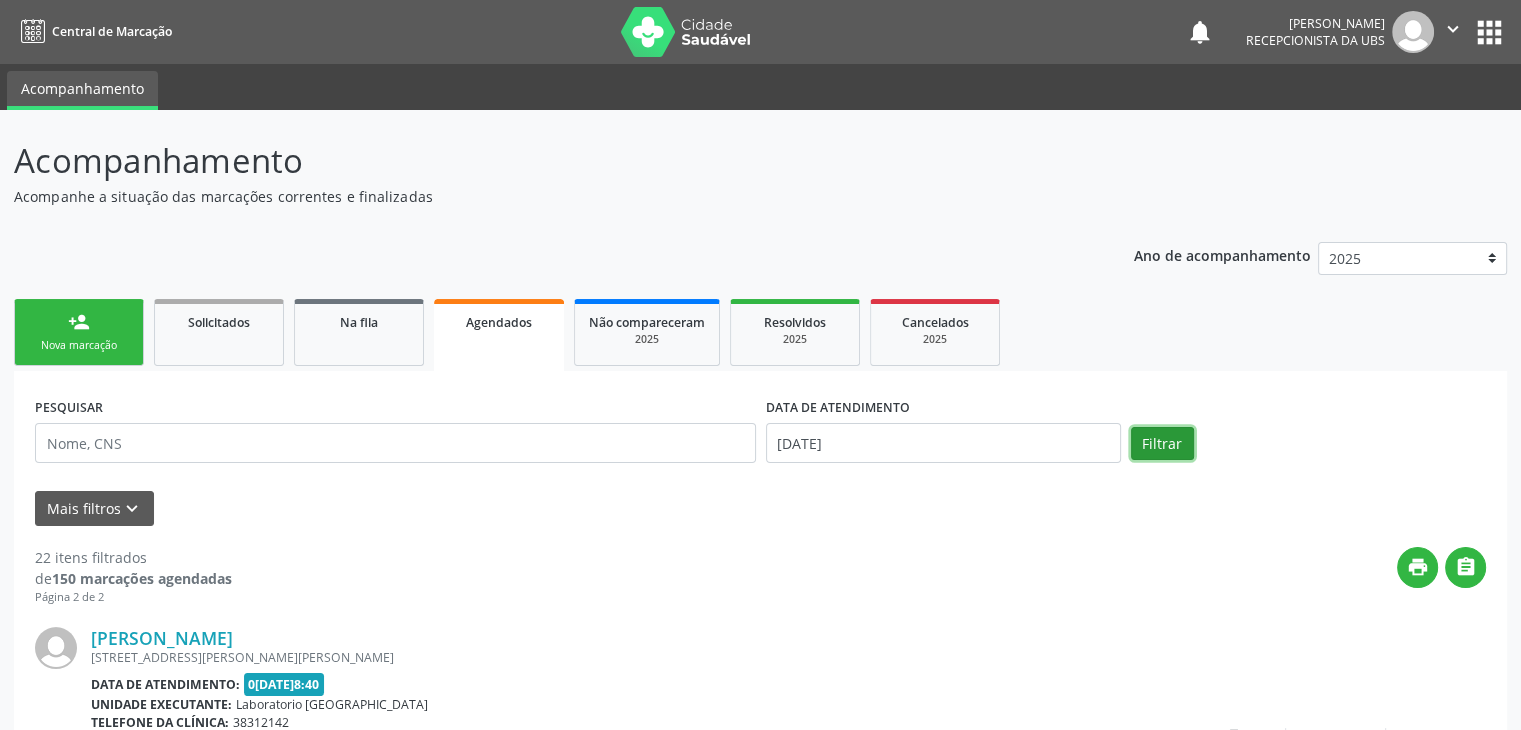 click on "Filtrar" at bounding box center [1162, 444] 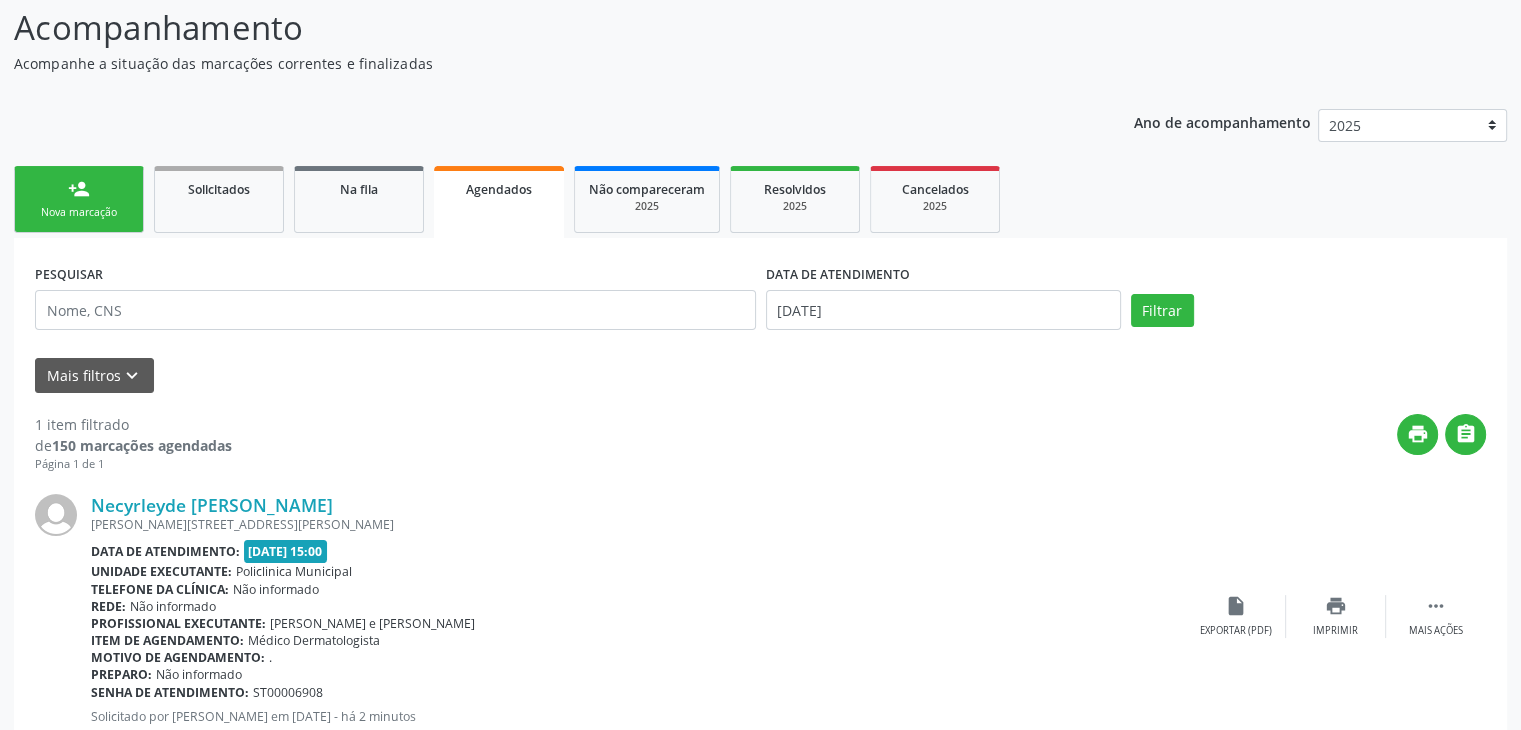 scroll, scrollTop: 196, scrollLeft: 0, axis: vertical 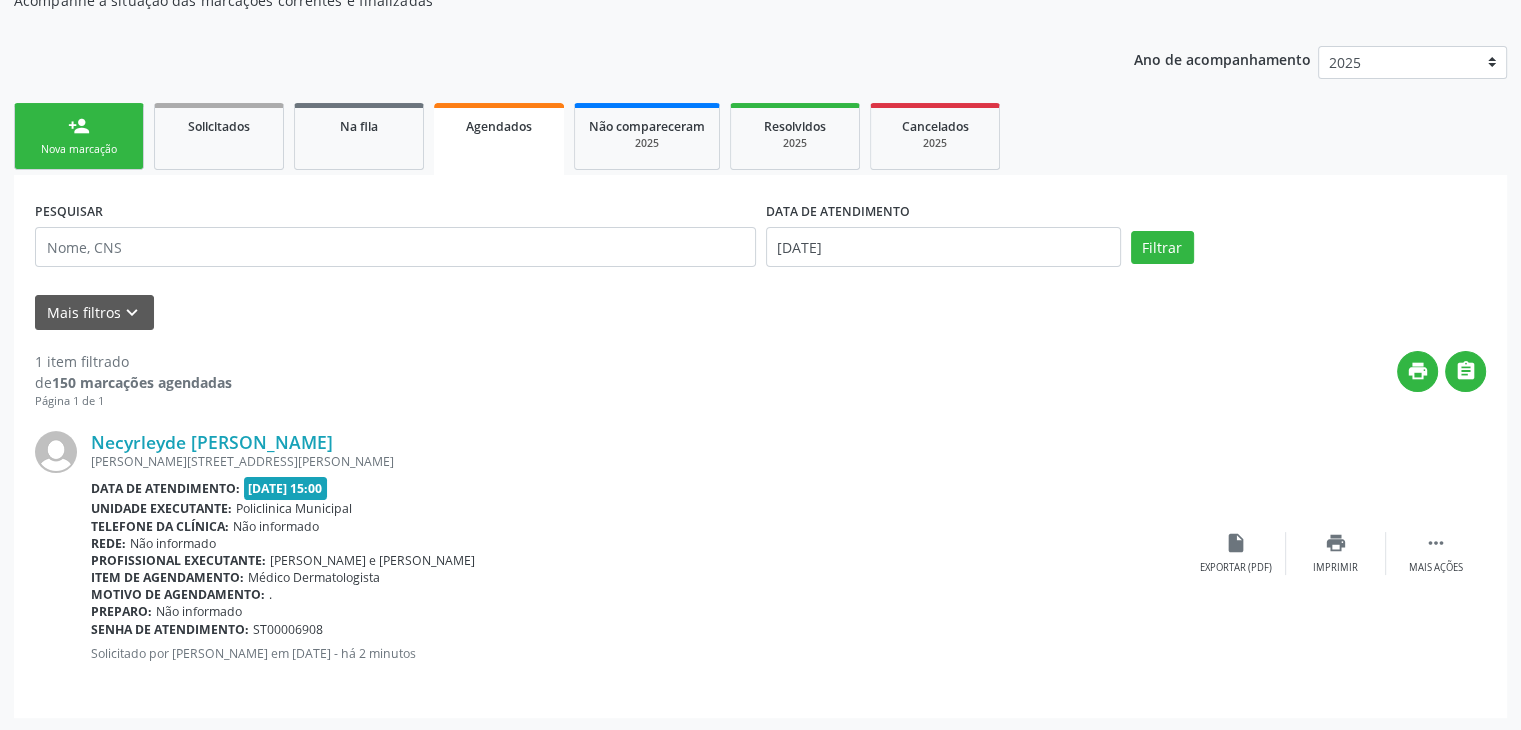 click on "person_add
Nova marcação" at bounding box center (79, 136) 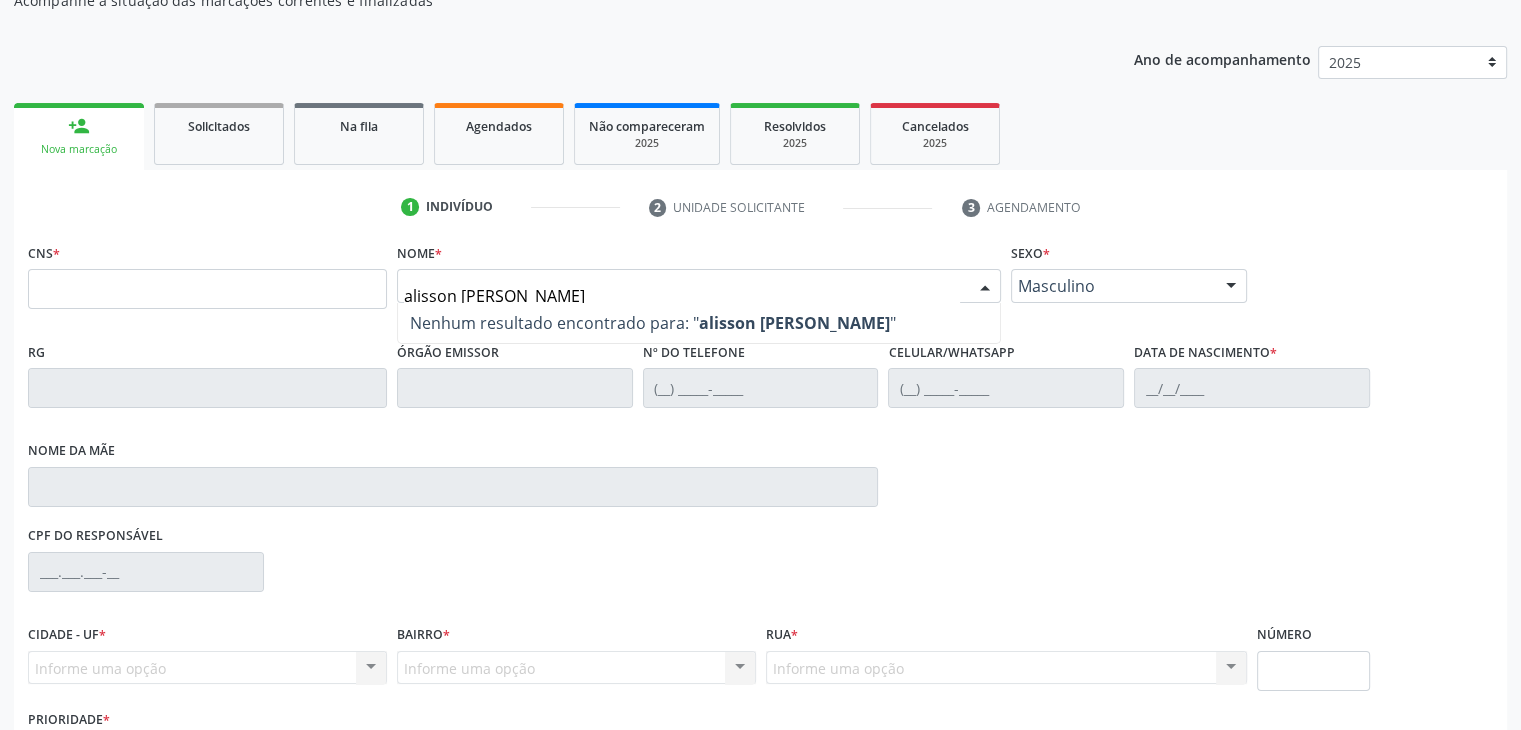 type on "alisson jairo pereira alves" 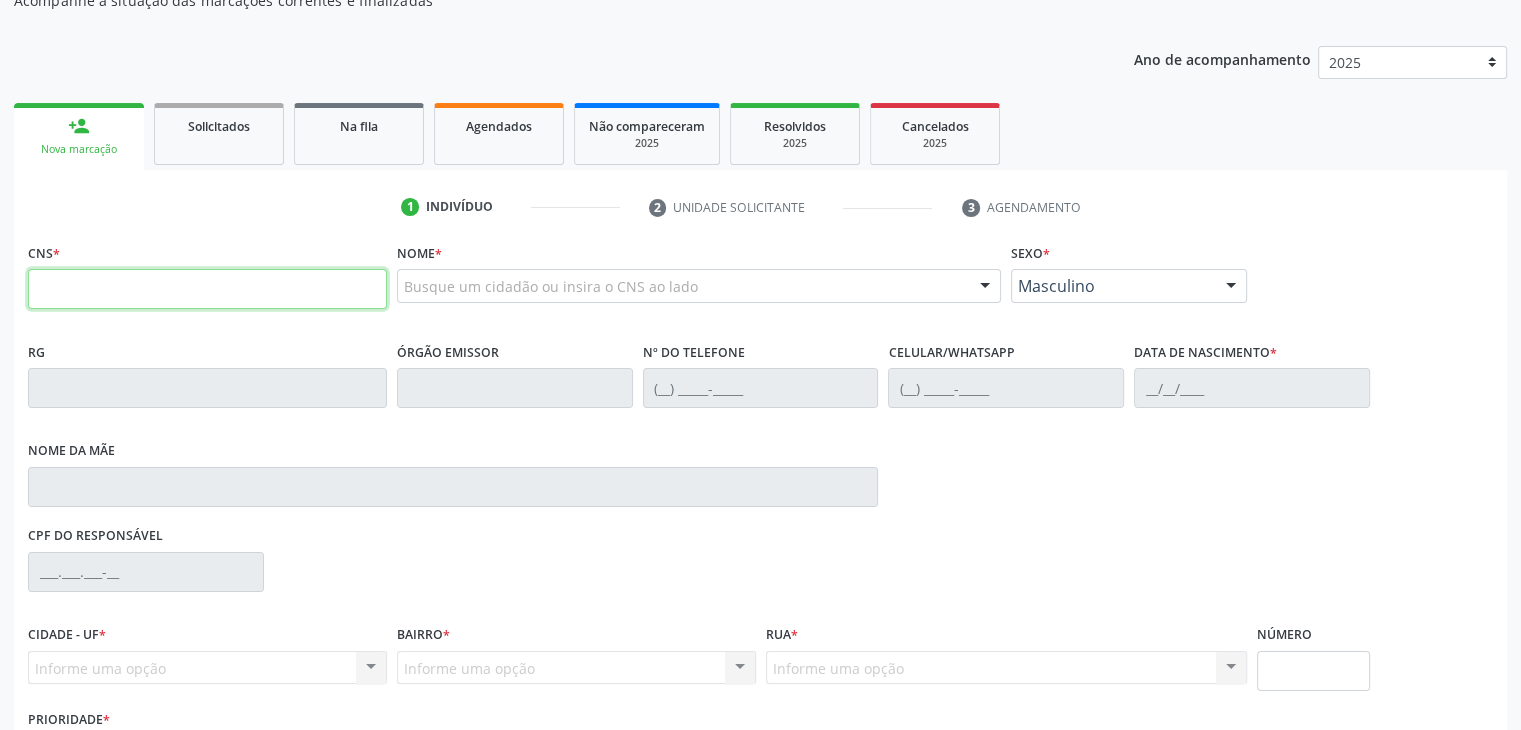 click at bounding box center (207, 289) 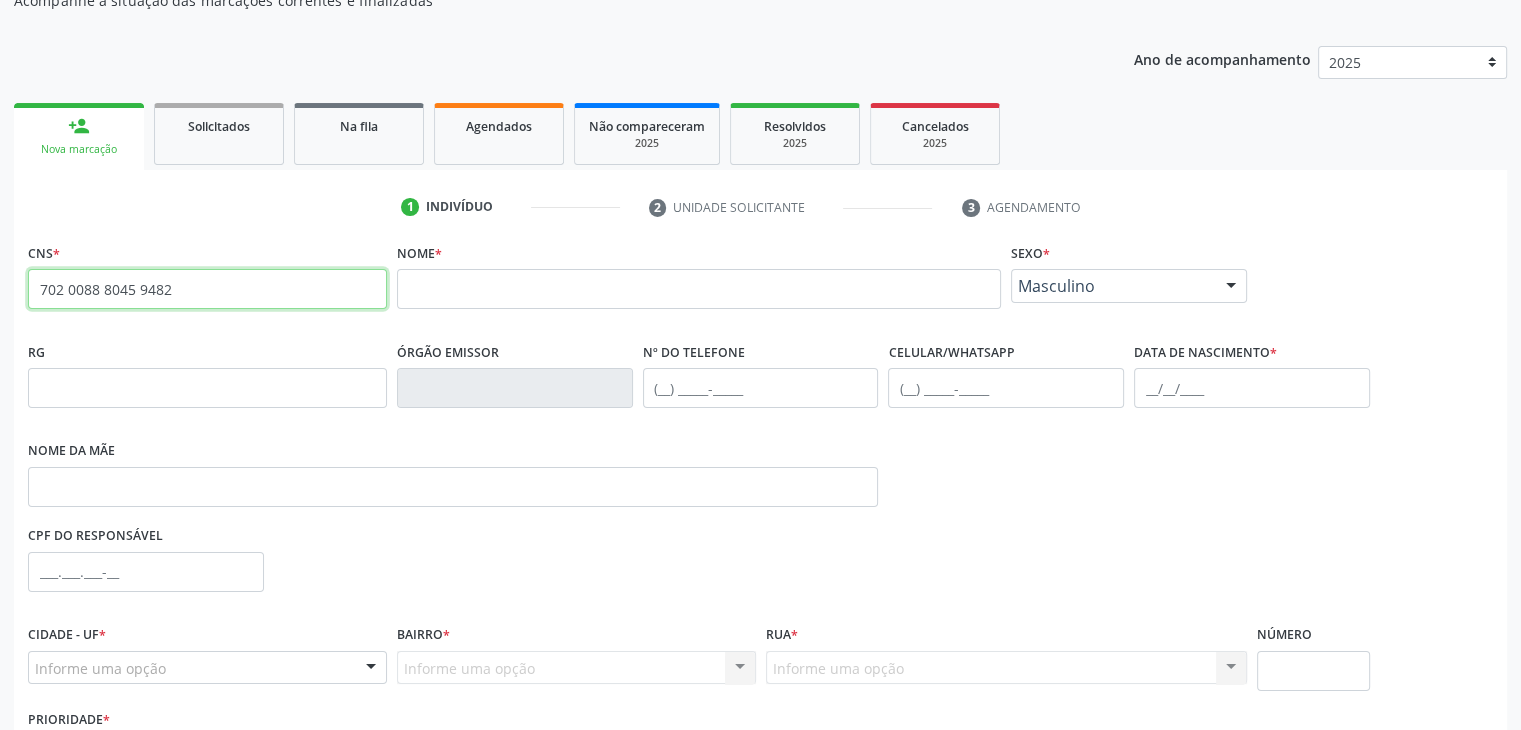 click on "702 0088 8045 9482" at bounding box center [207, 289] 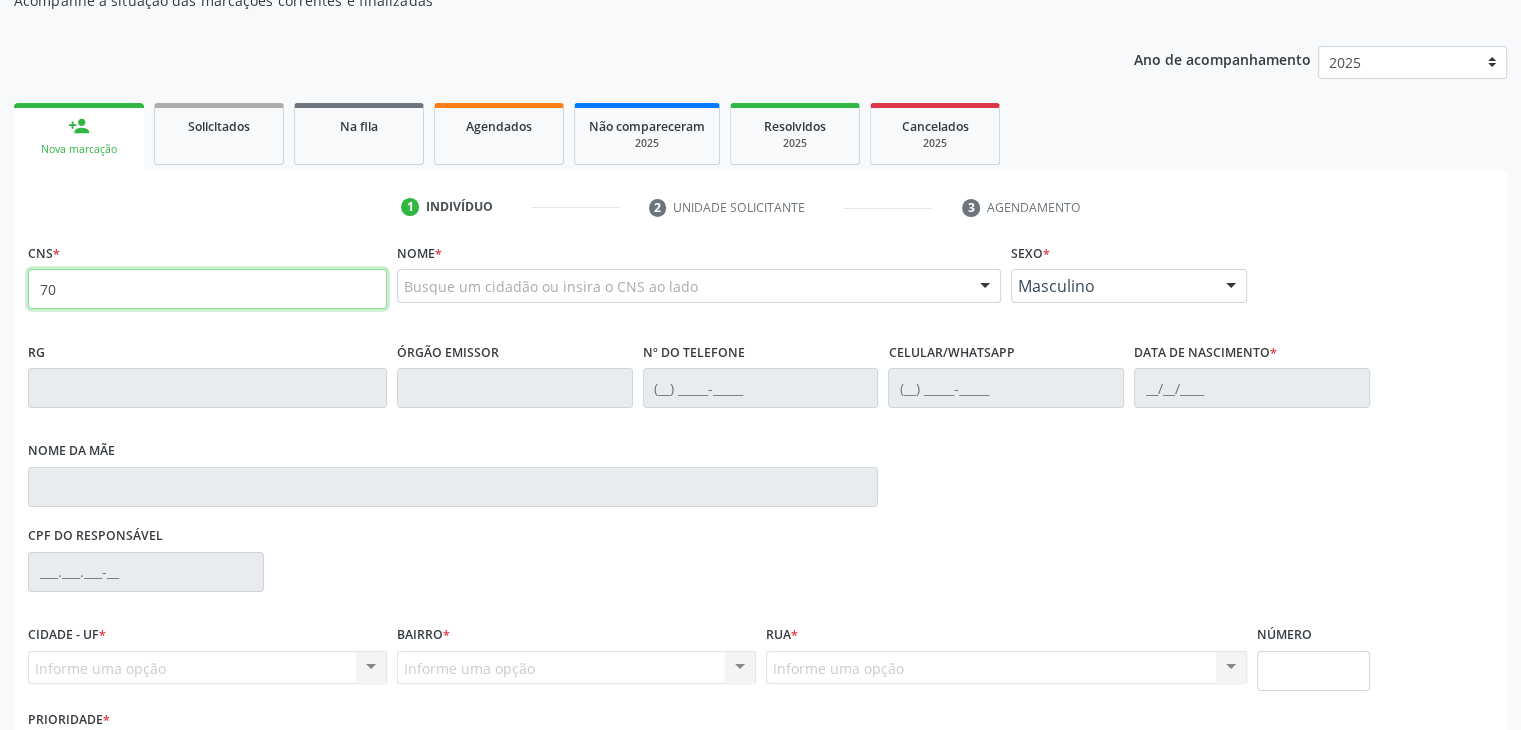 type on "7" 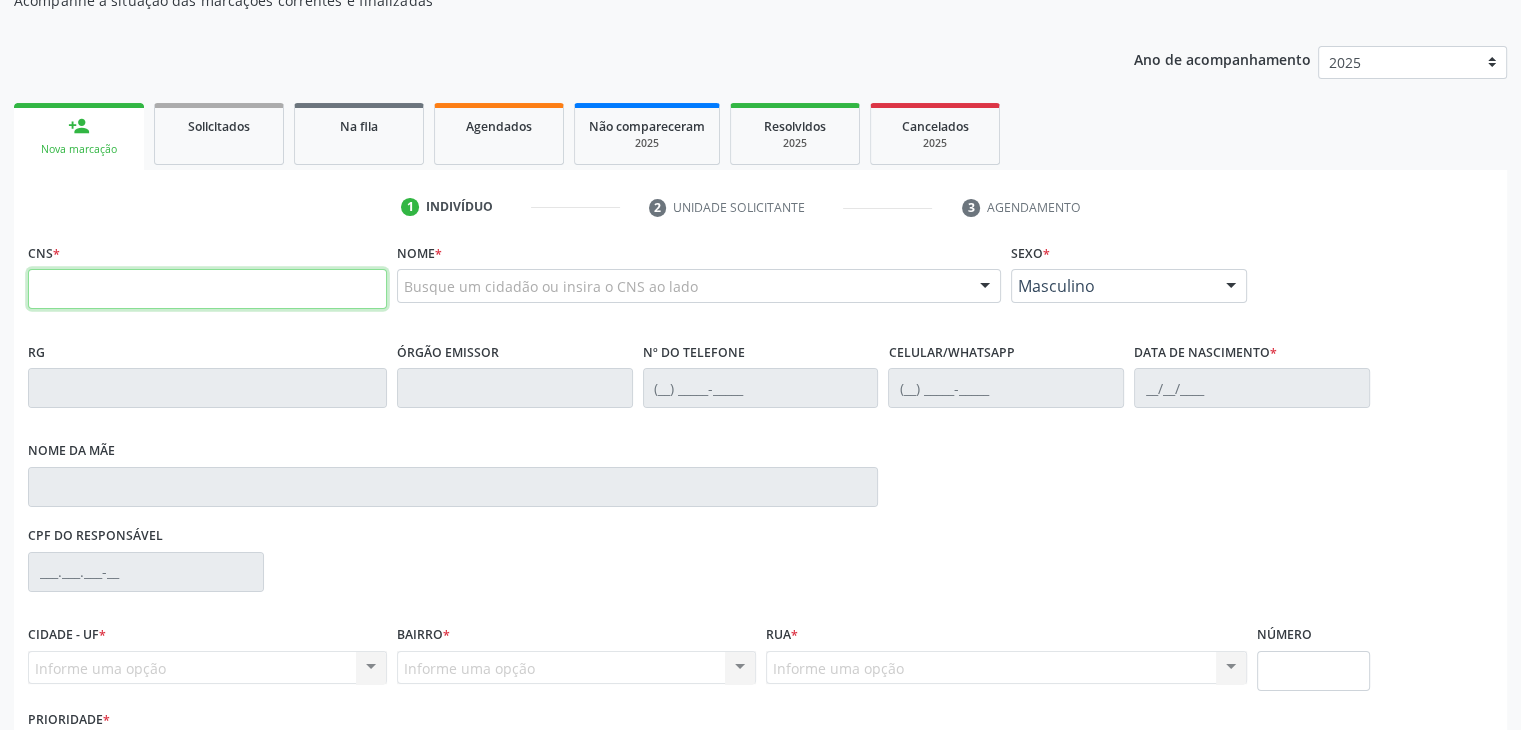 type 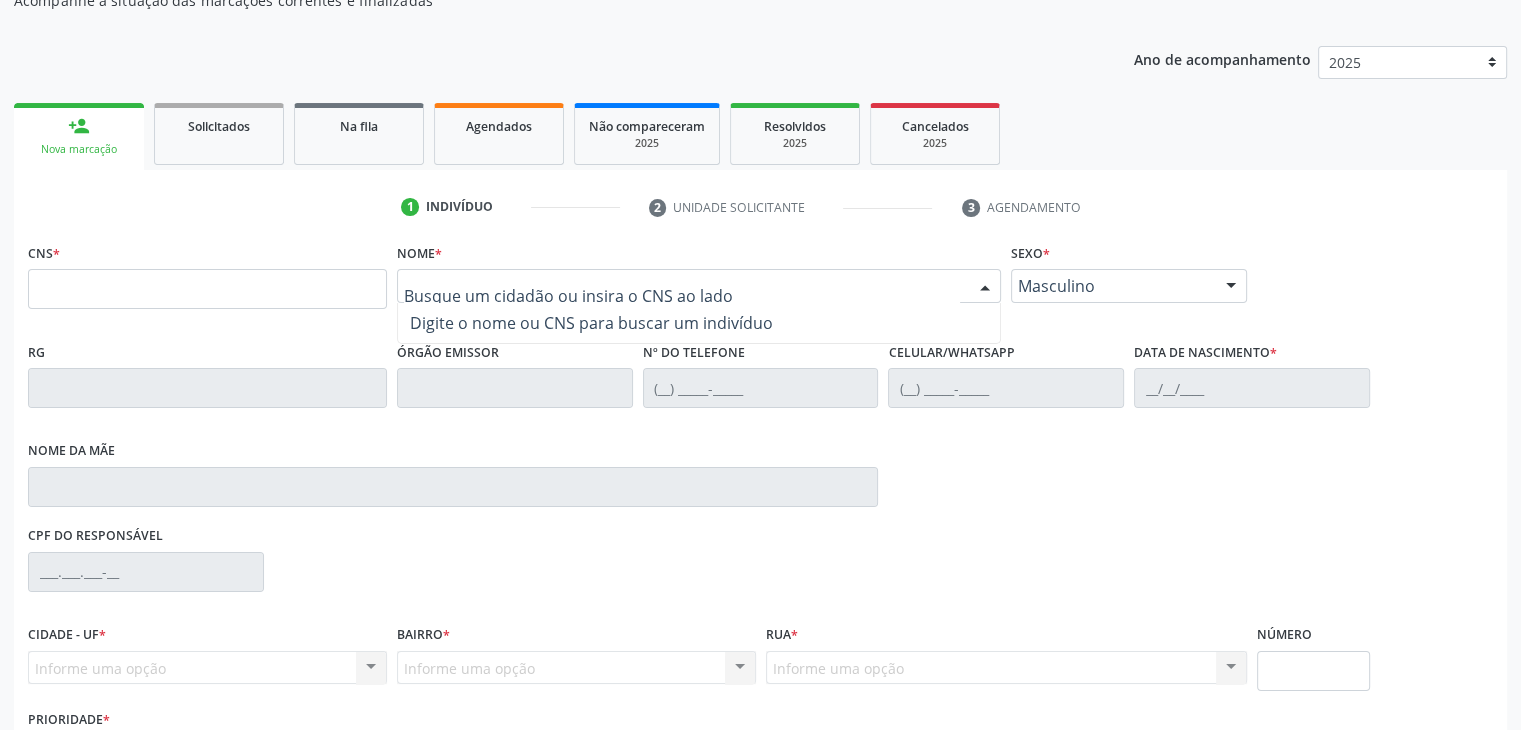 click at bounding box center [699, 286] 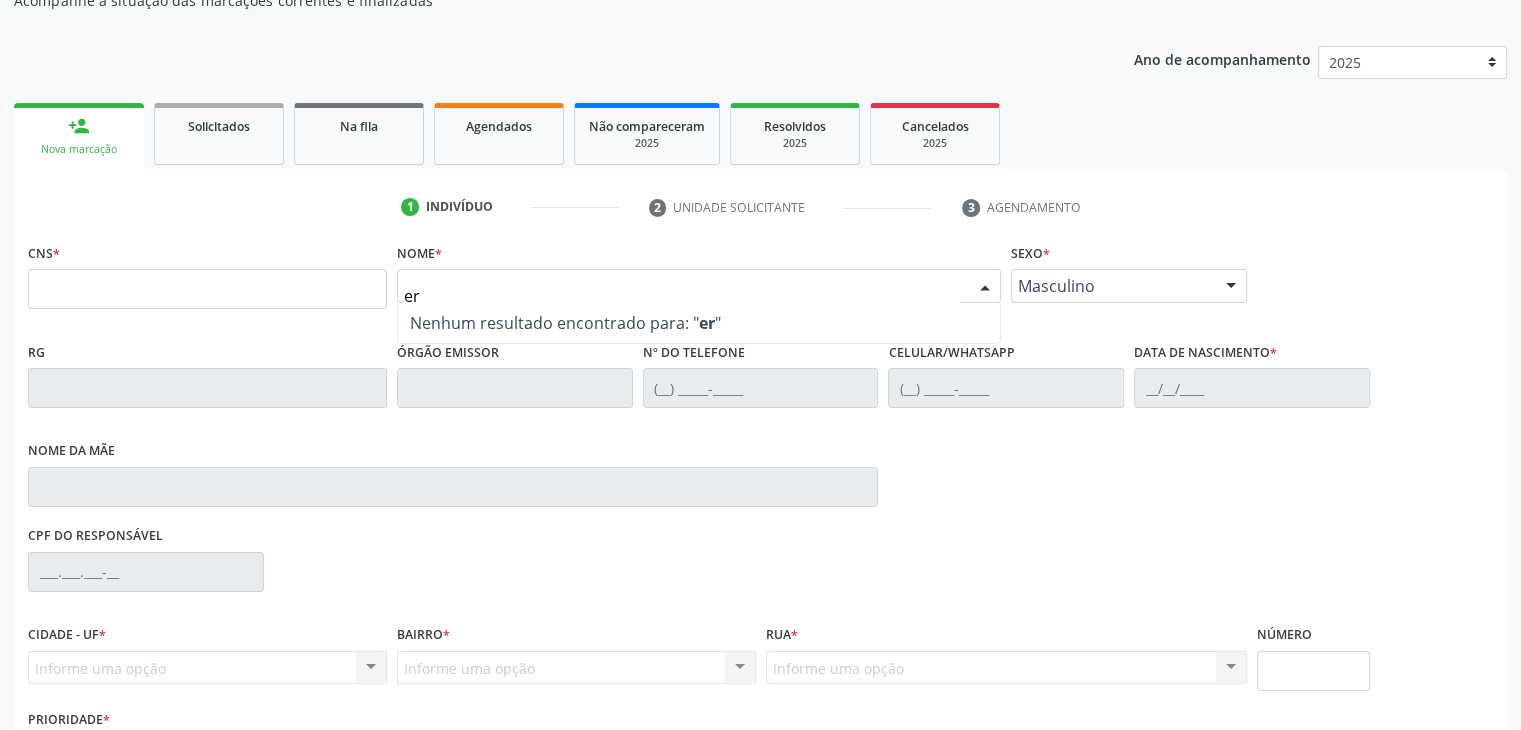 type on "e" 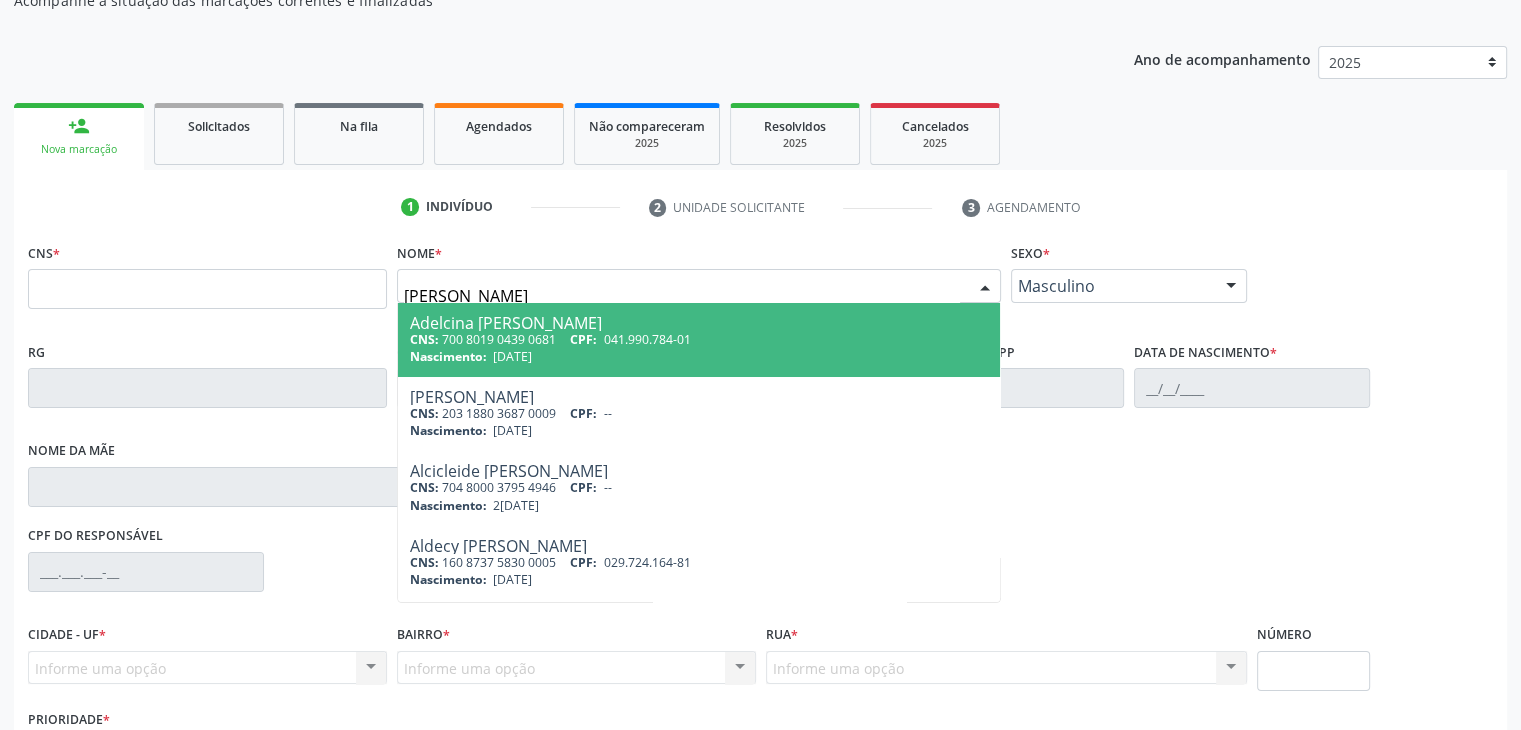 type on "francisca claud" 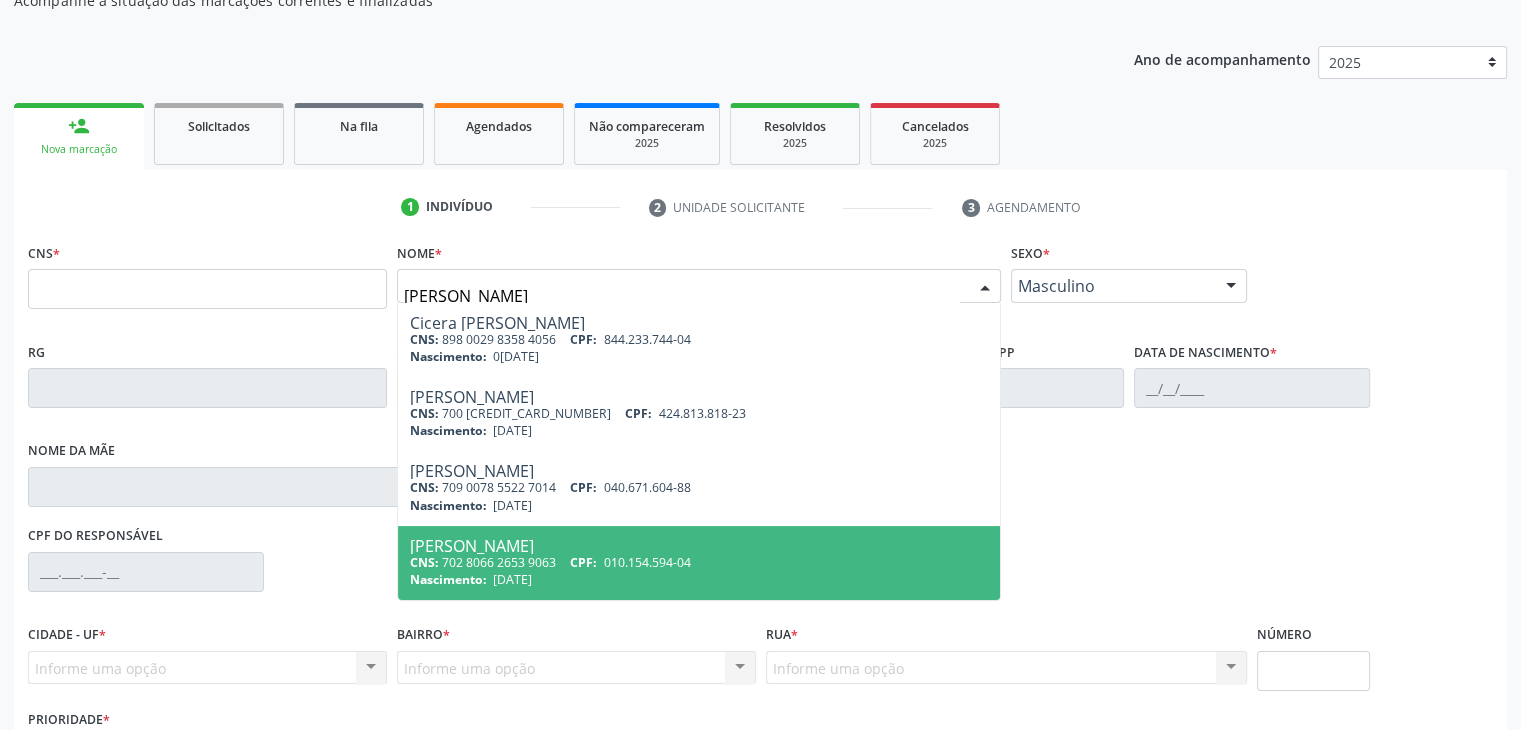 click on "Nascimento:" at bounding box center (448, 579) 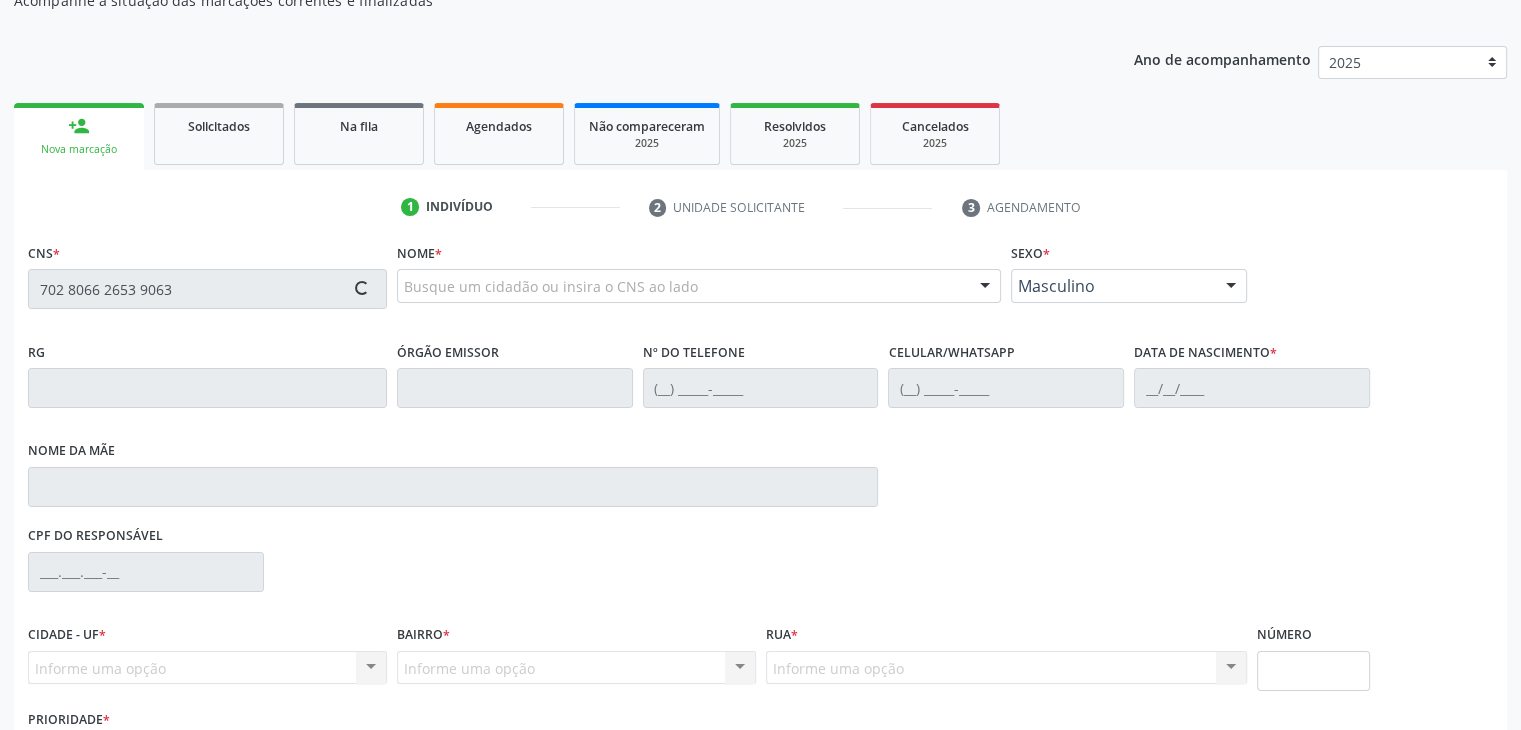type on "702 8066 2653 9063" 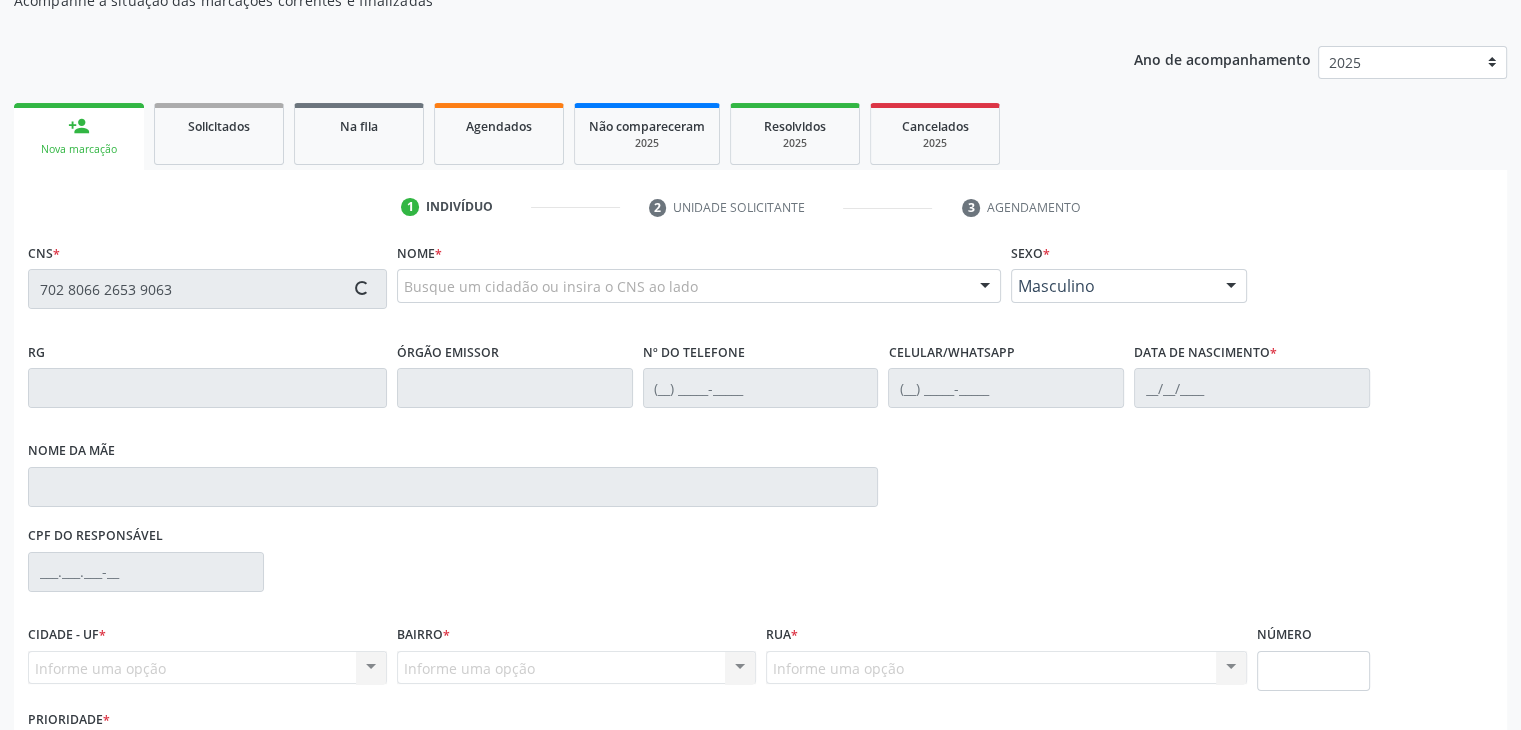 type 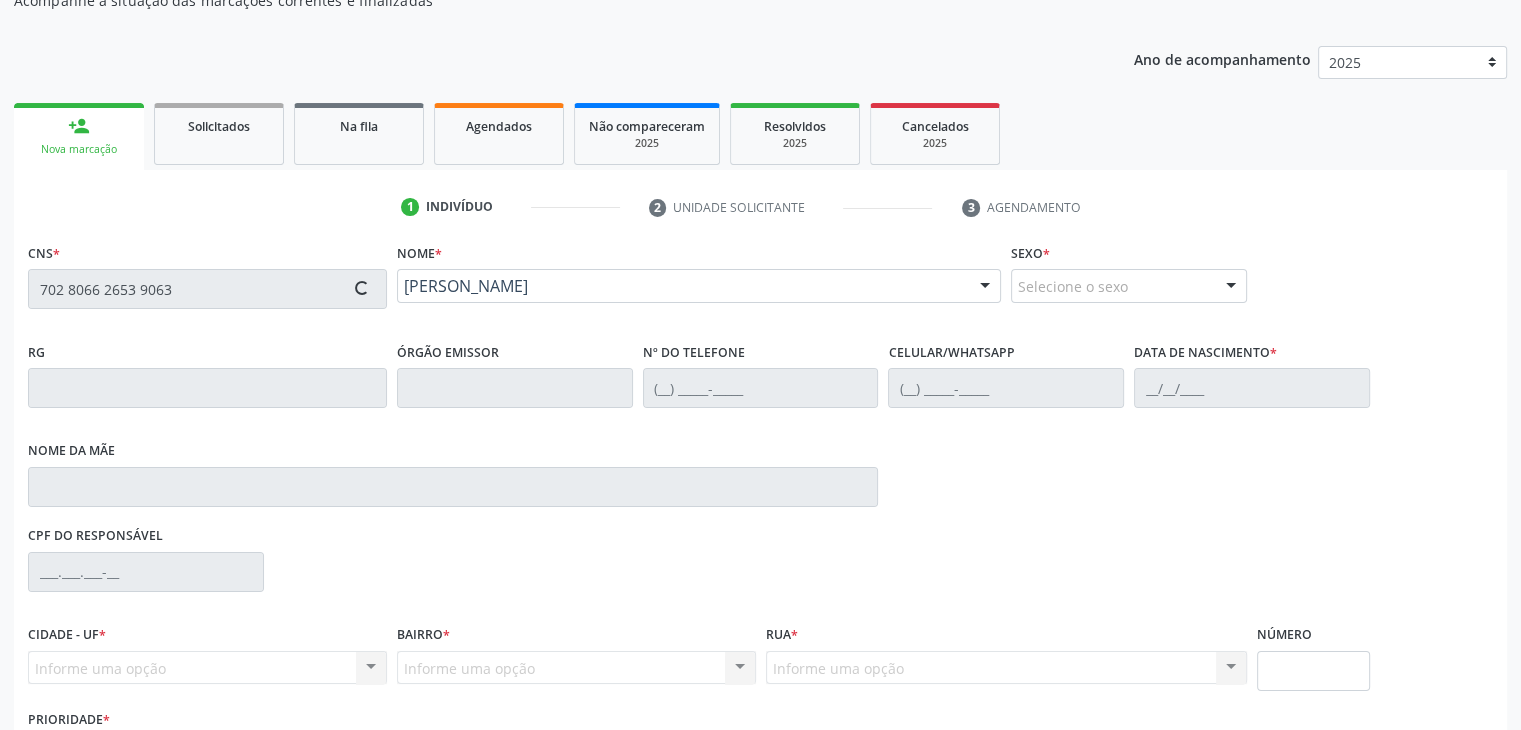 type on "(81) 98133-2771" 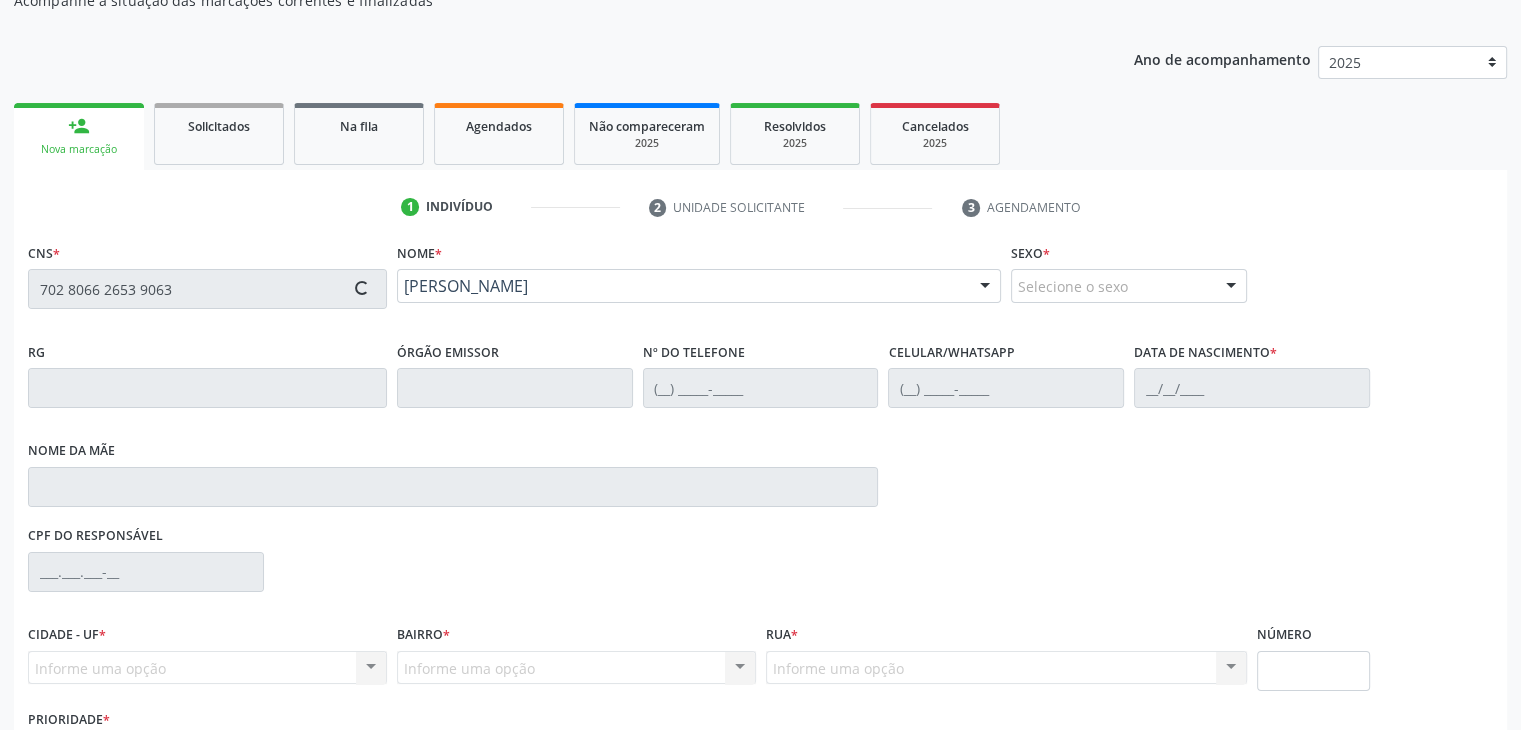 type on "06/06/1980" 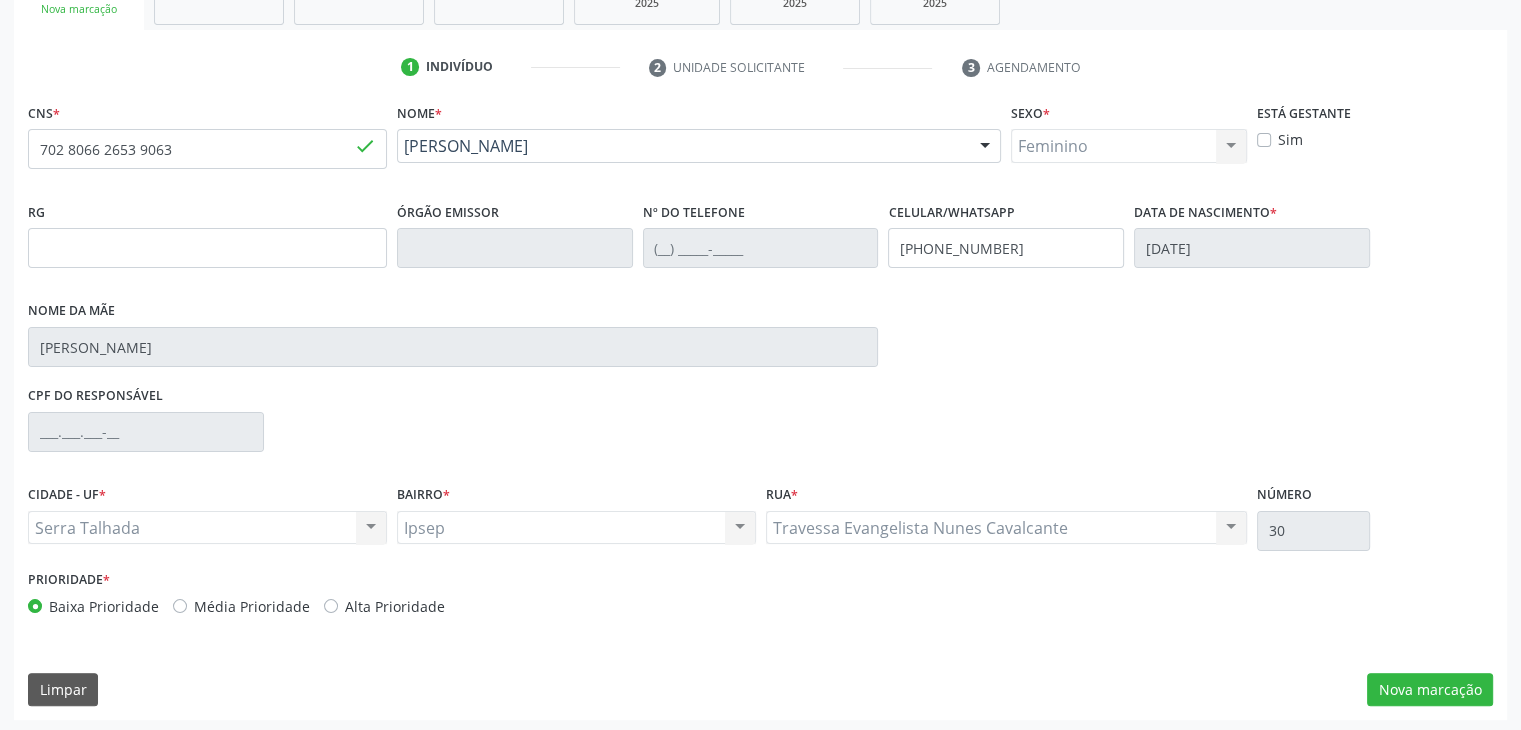 scroll, scrollTop: 340, scrollLeft: 0, axis: vertical 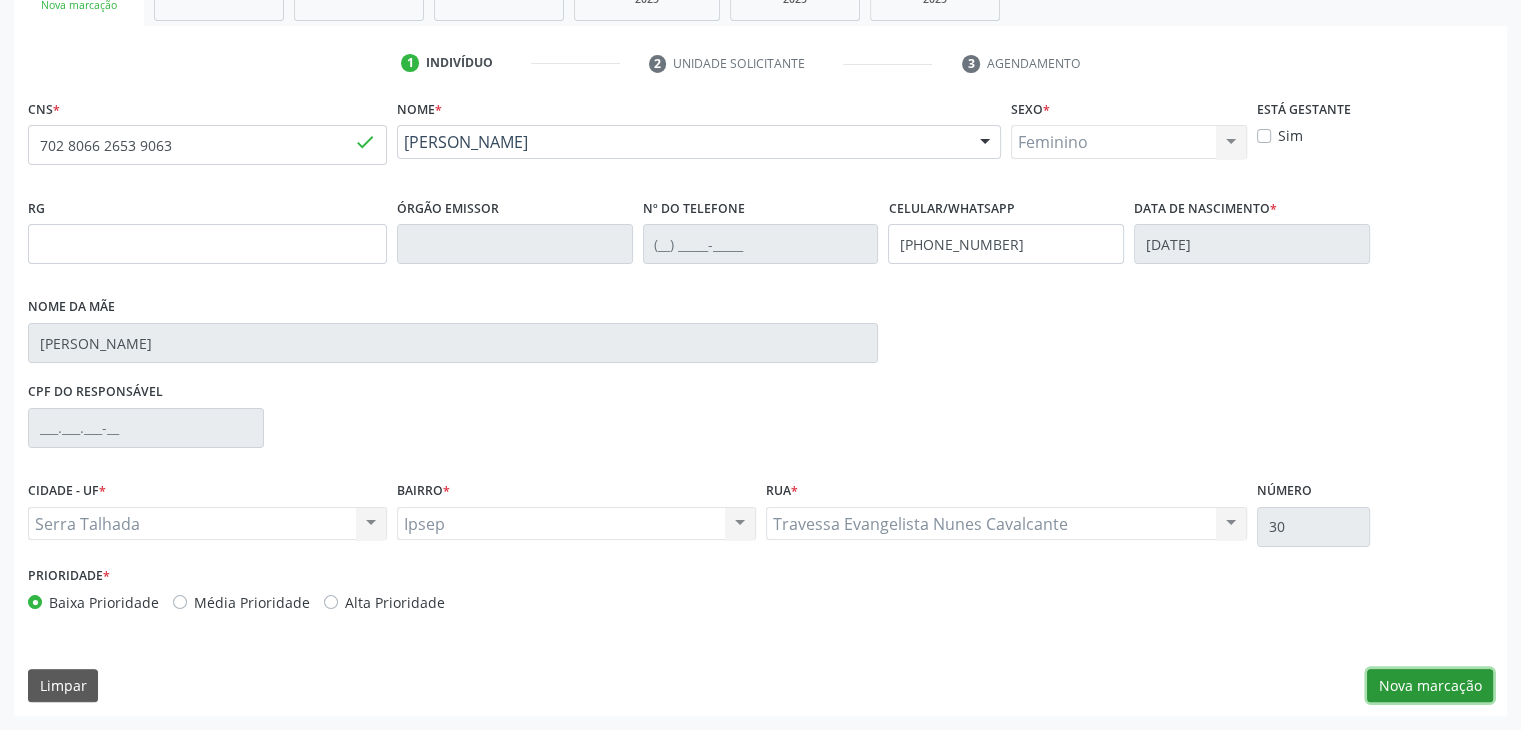 click on "Nova marcação" at bounding box center (1430, 686) 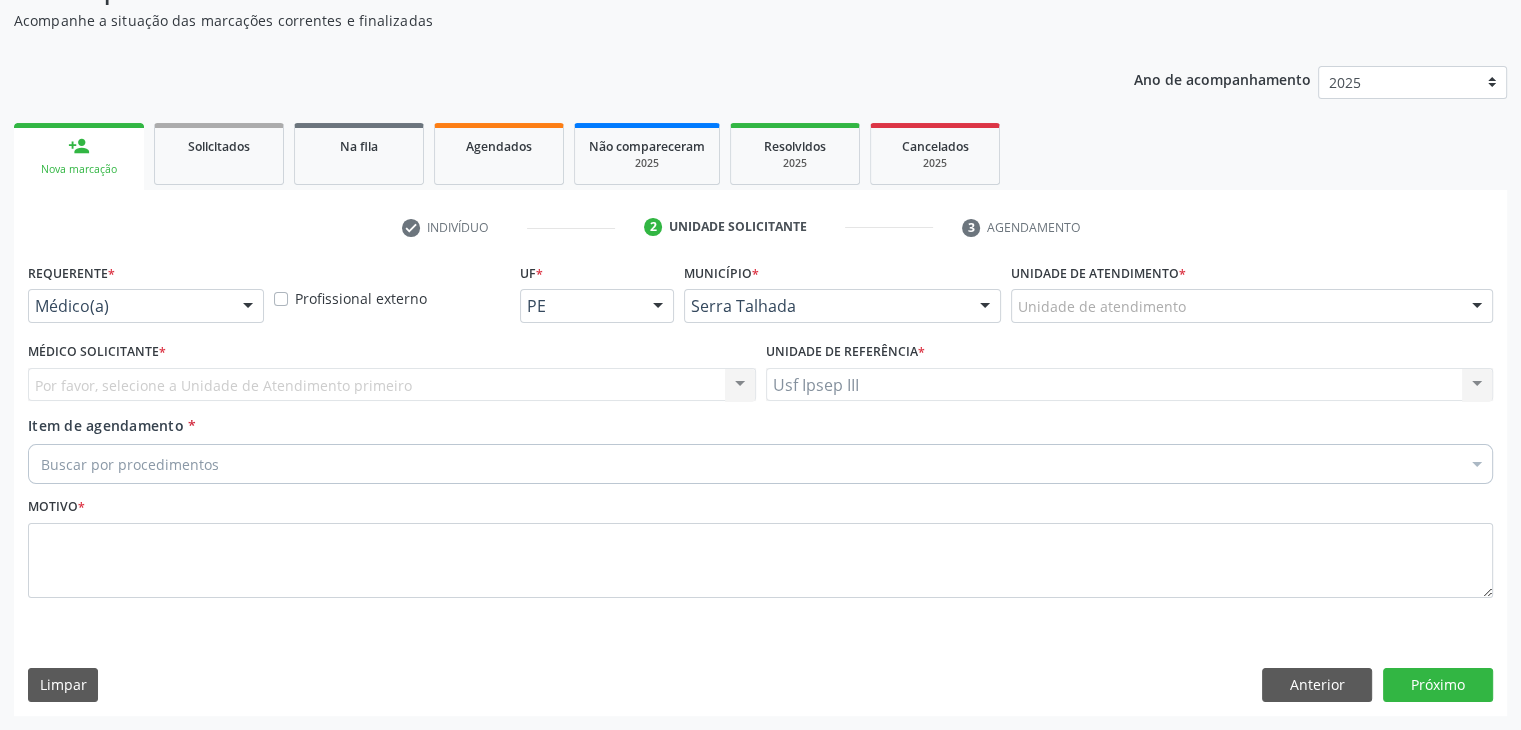 scroll, scrollTop: 175, scrollLeft: 0, axis: vertical 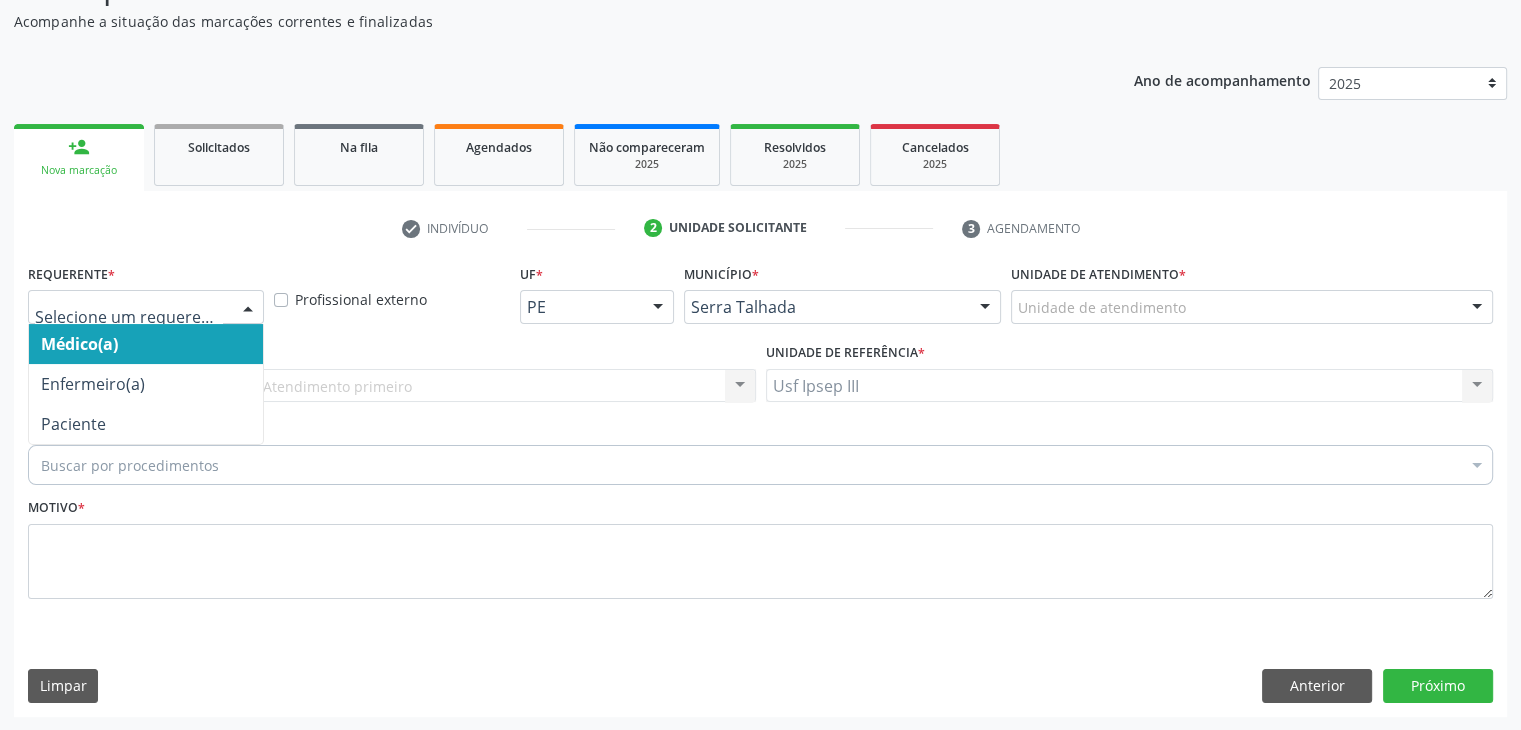 click at bounding box center [248, 308] 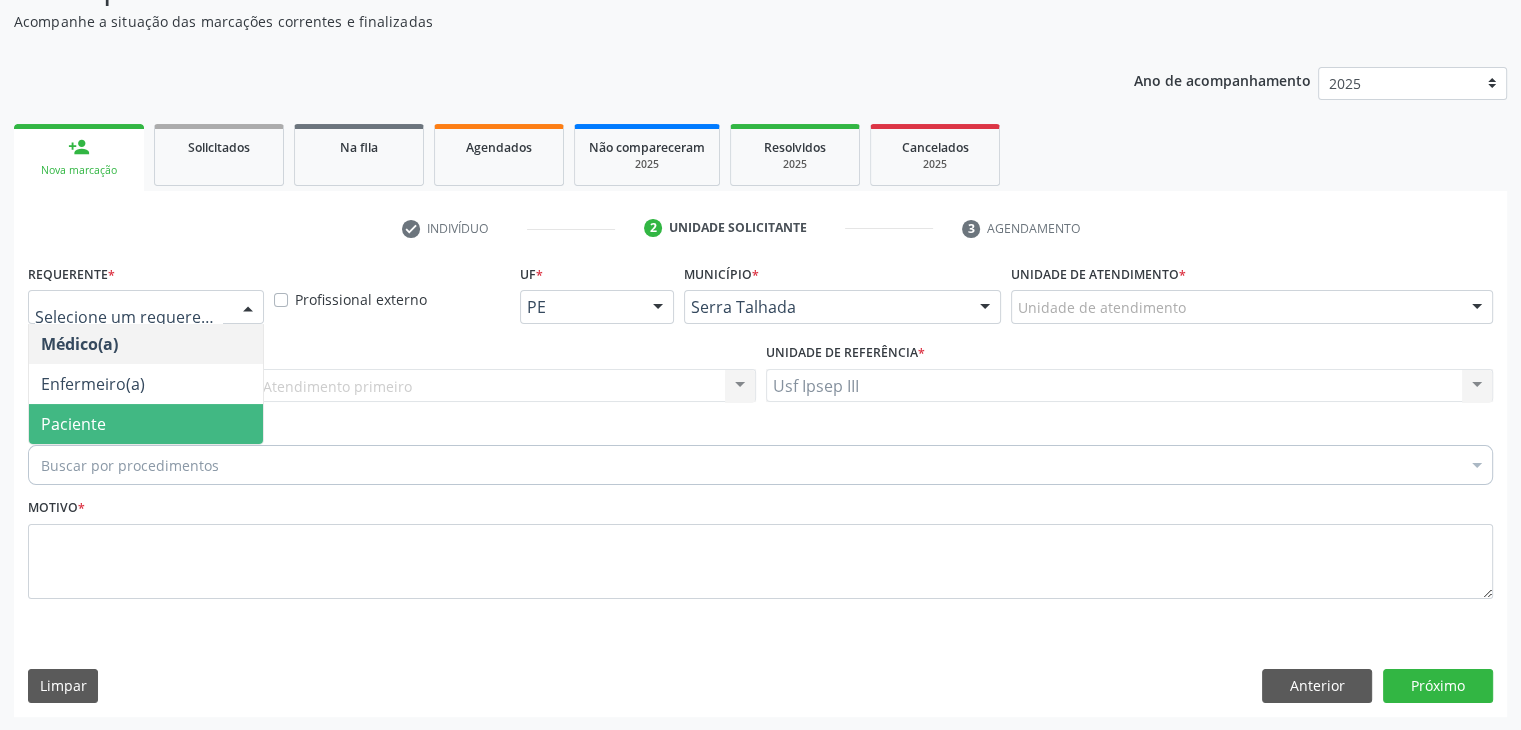 click on "Paciente" at bounding box center [146, 424] 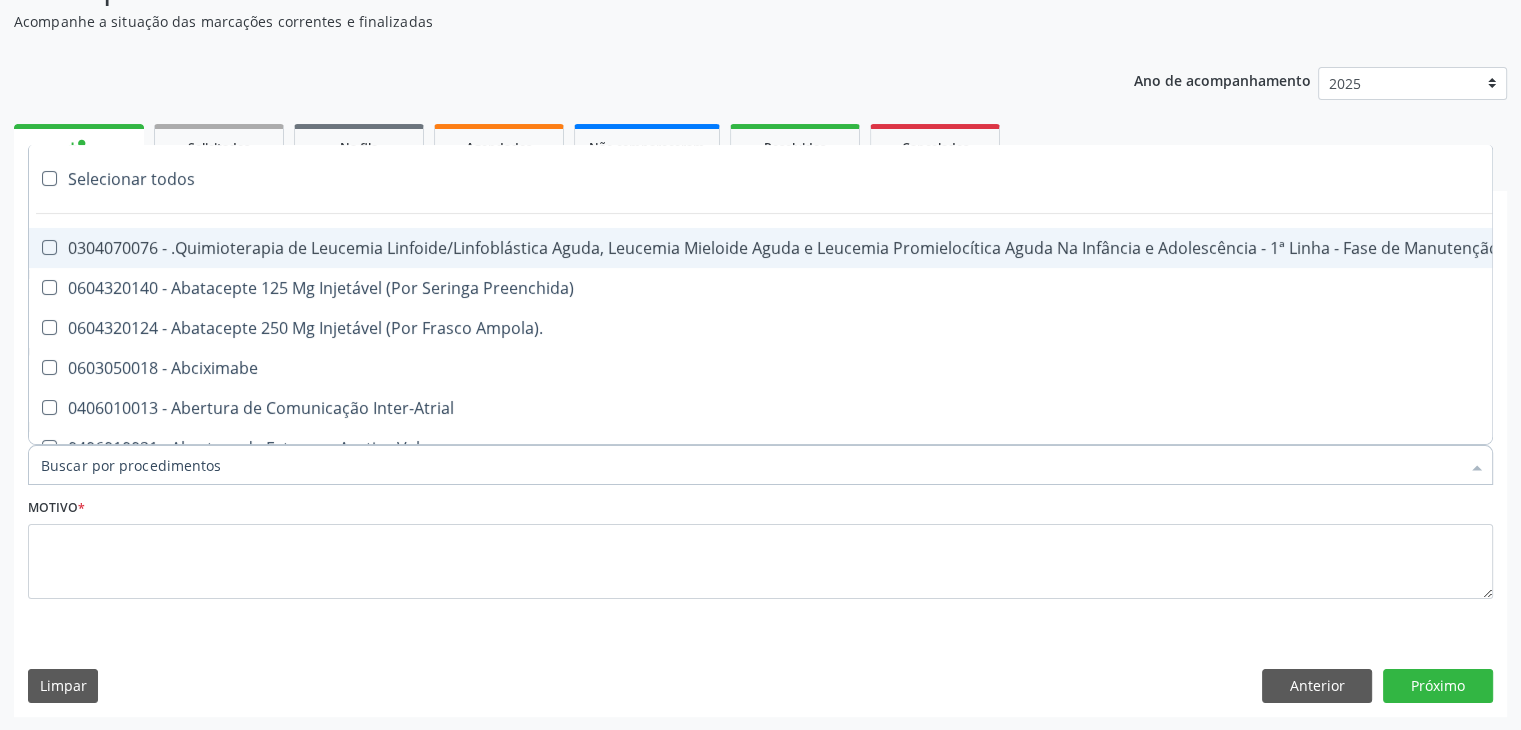click at bounding box center [760, 465] 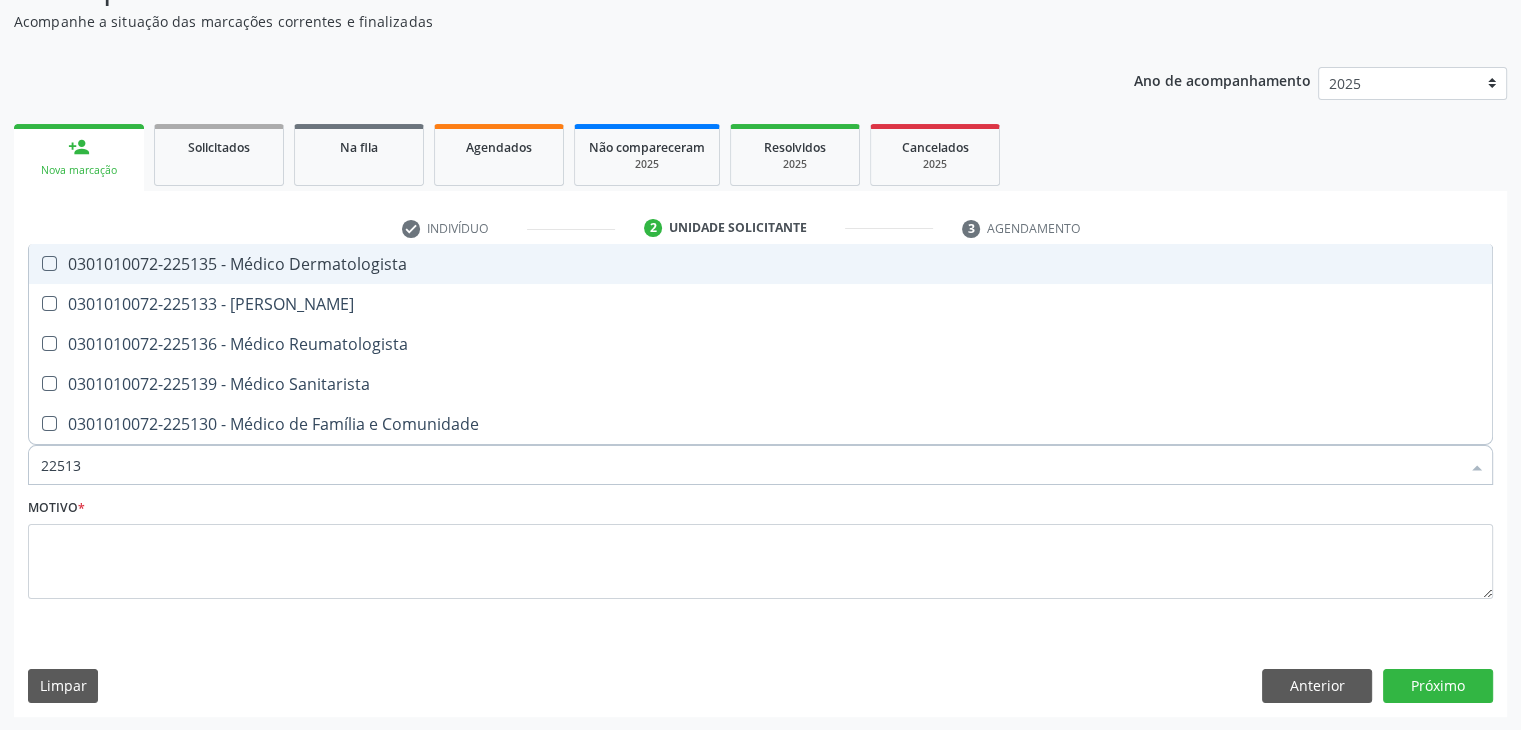 type on "225135" 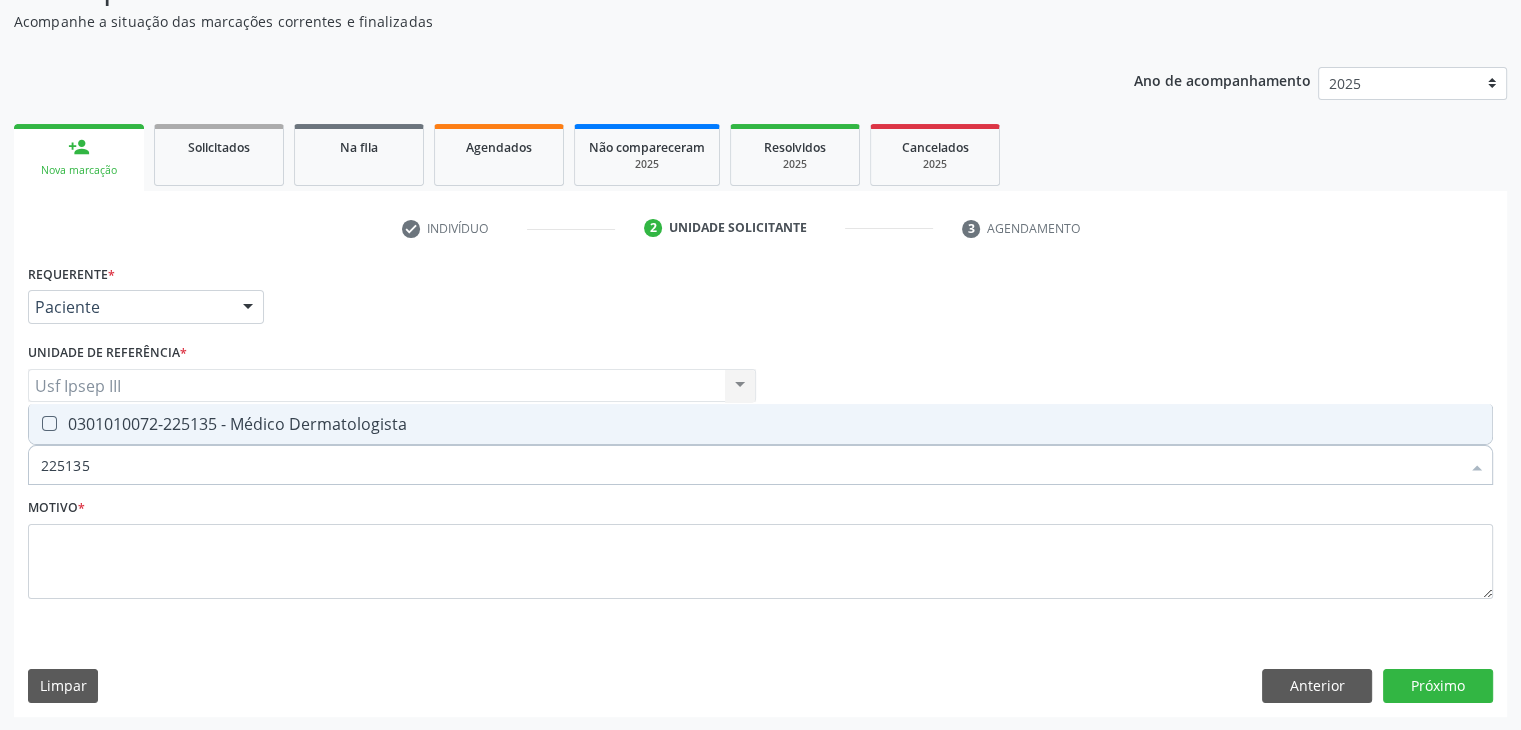 click on "0301010072-225135 - Médico Dermatologista" at bounding box center (760, 424) 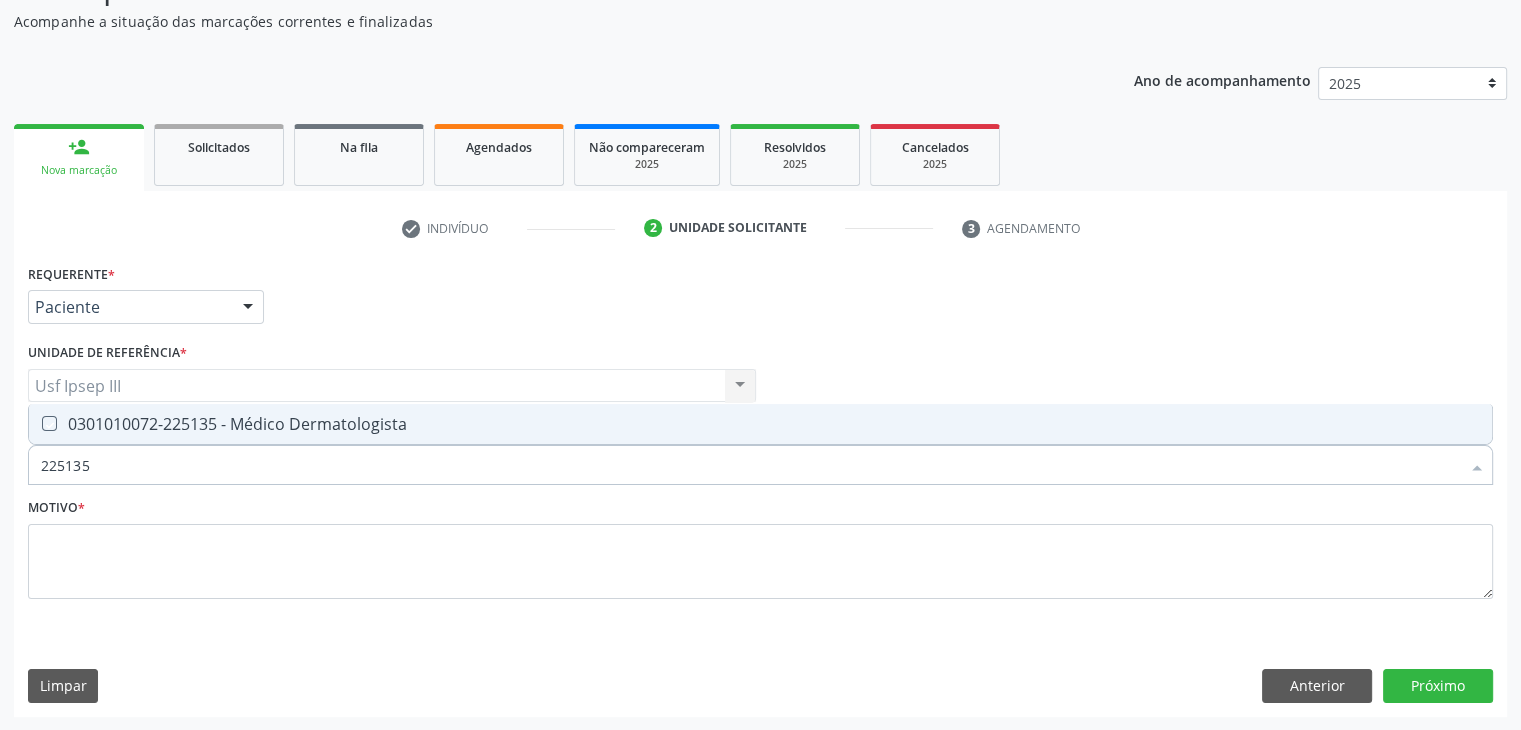 checkbox on "true" 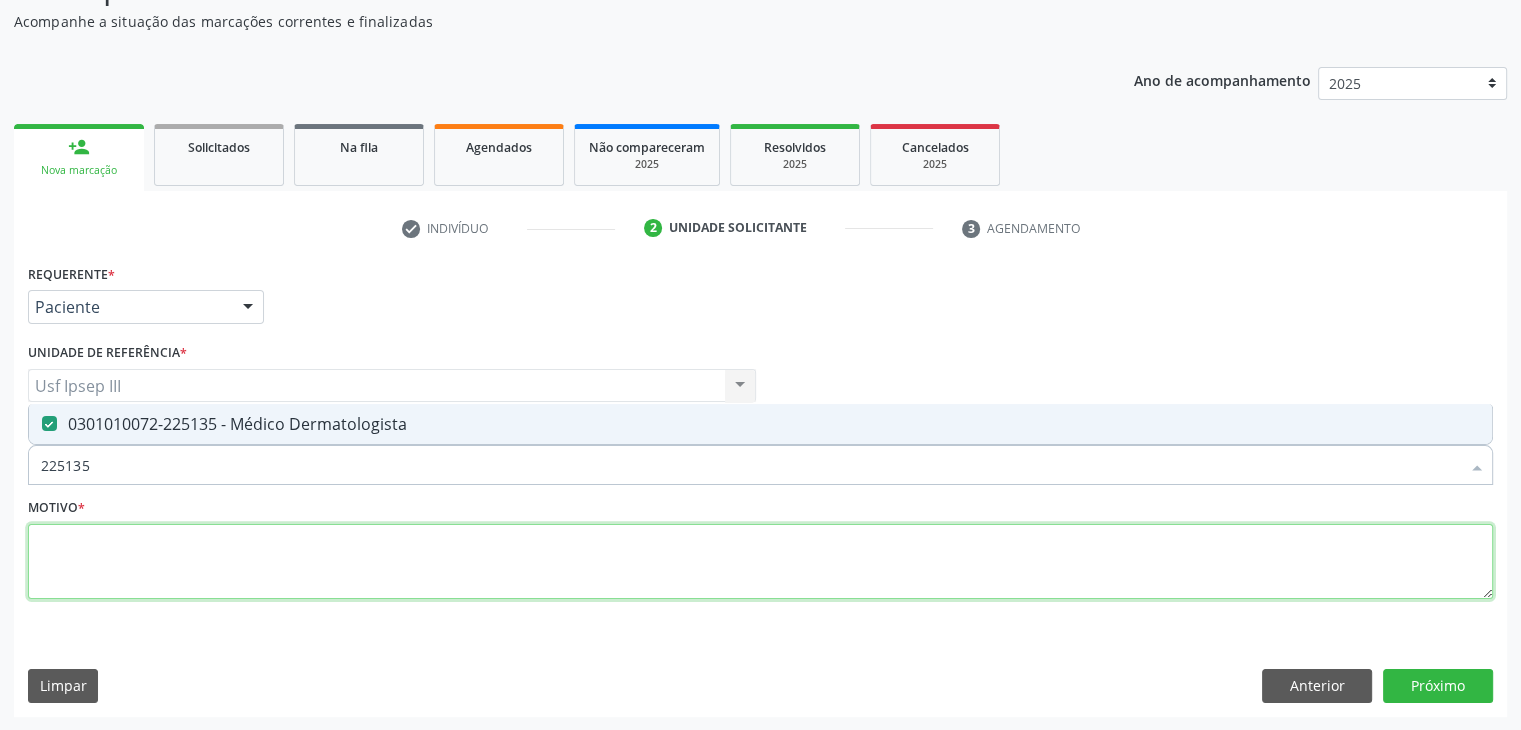 click at bounding box center [760, 562] 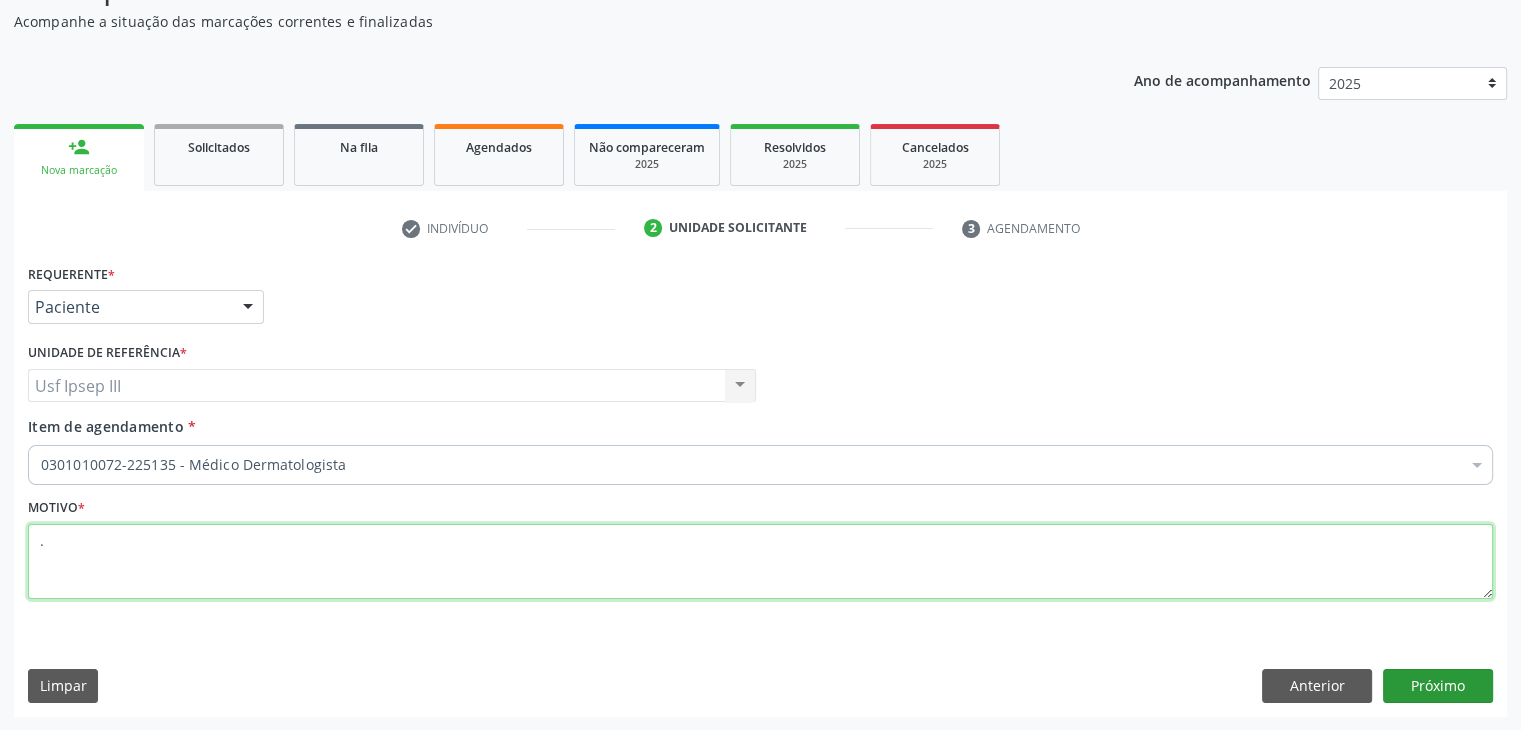 type on "." 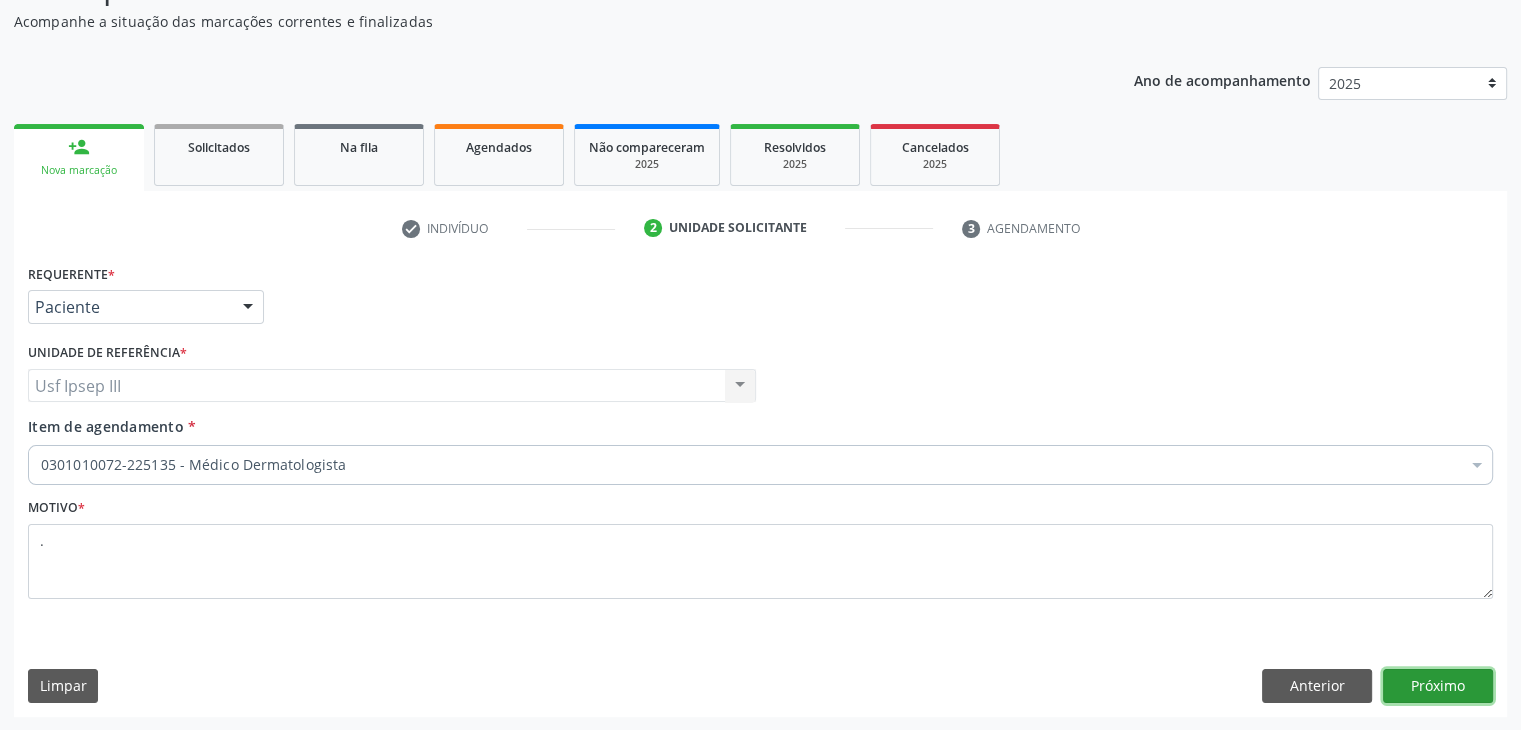 click on "Próximo" at bounding box center (1438, 686) 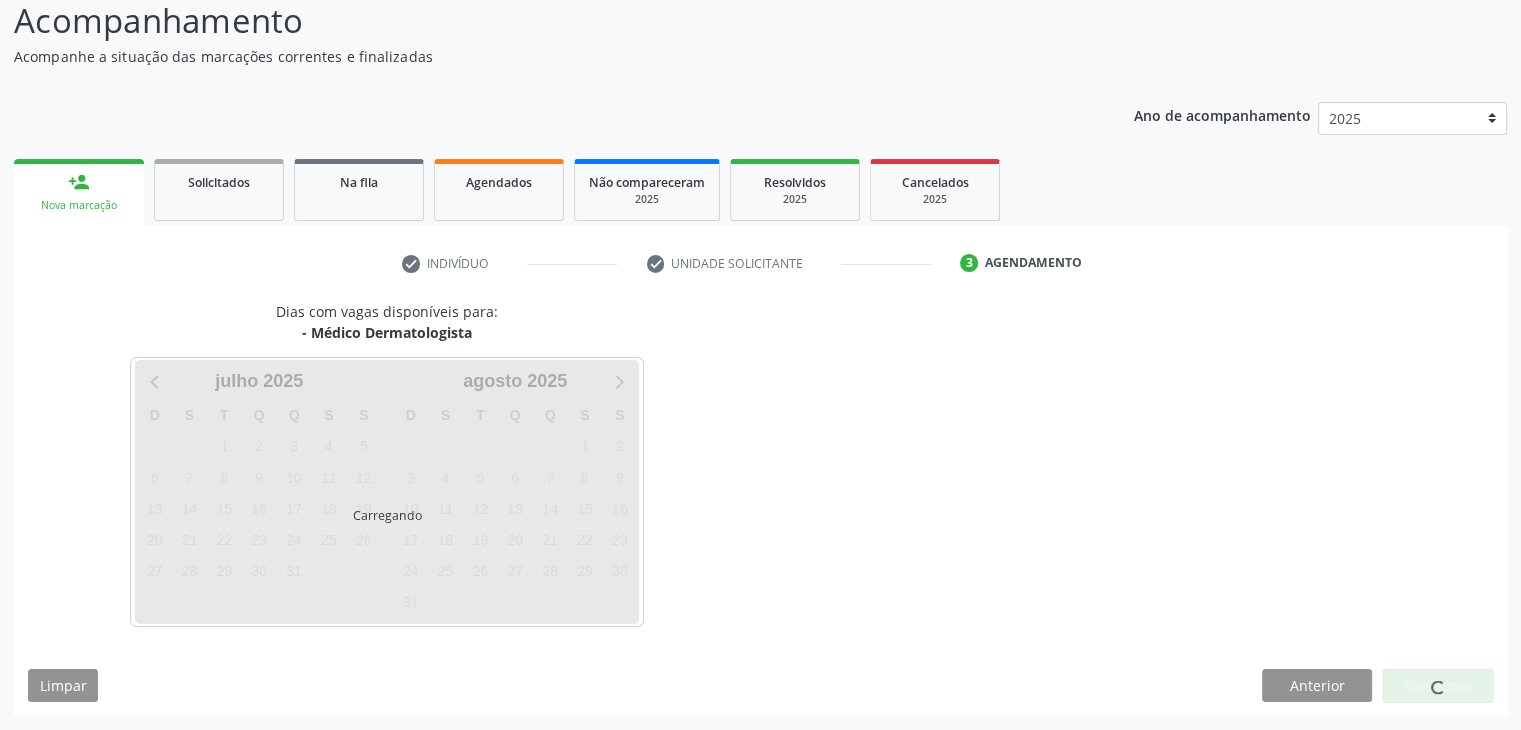 scroll, scrollTop: 140, scrollLeft: 0, axis: vertical 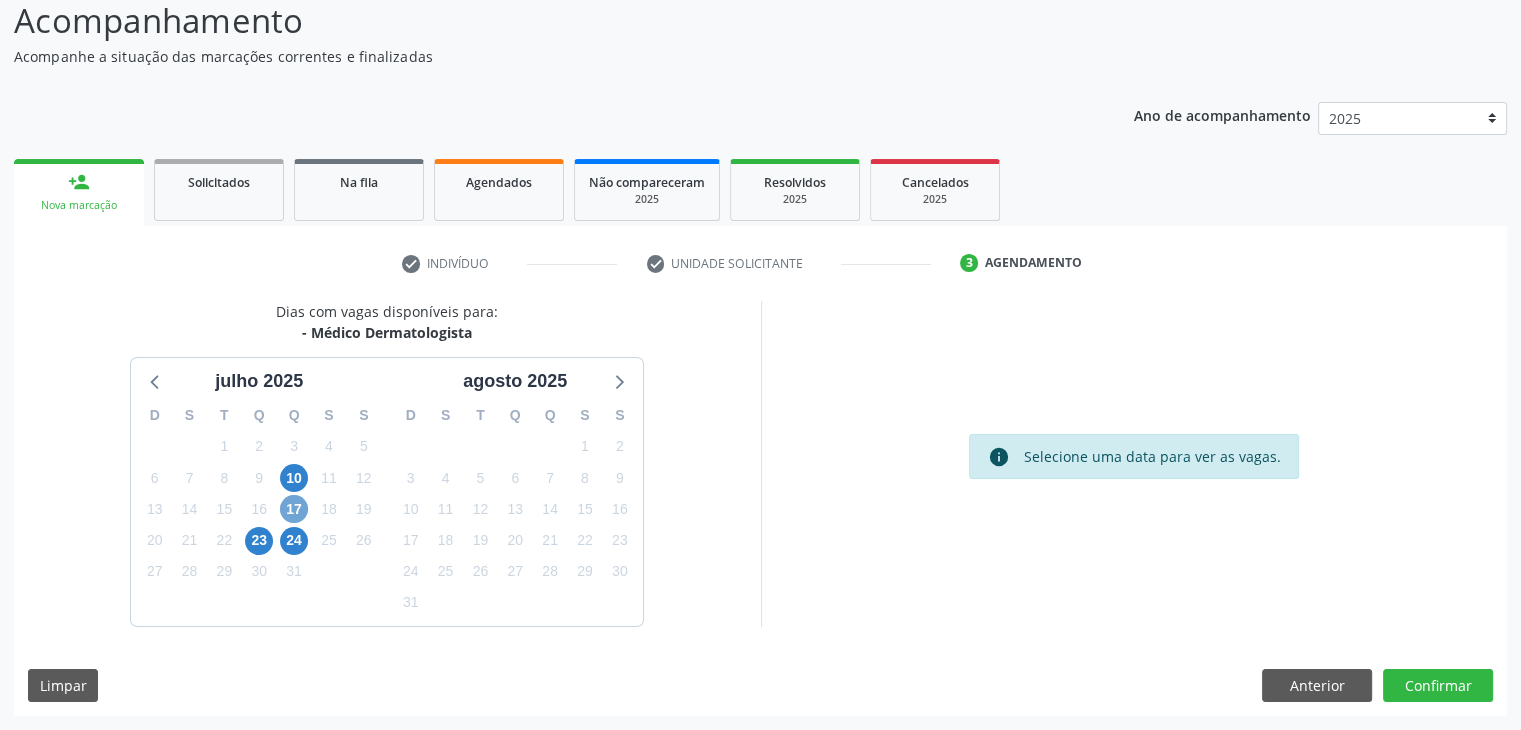 click on "17" at bounding box center (294, 509) 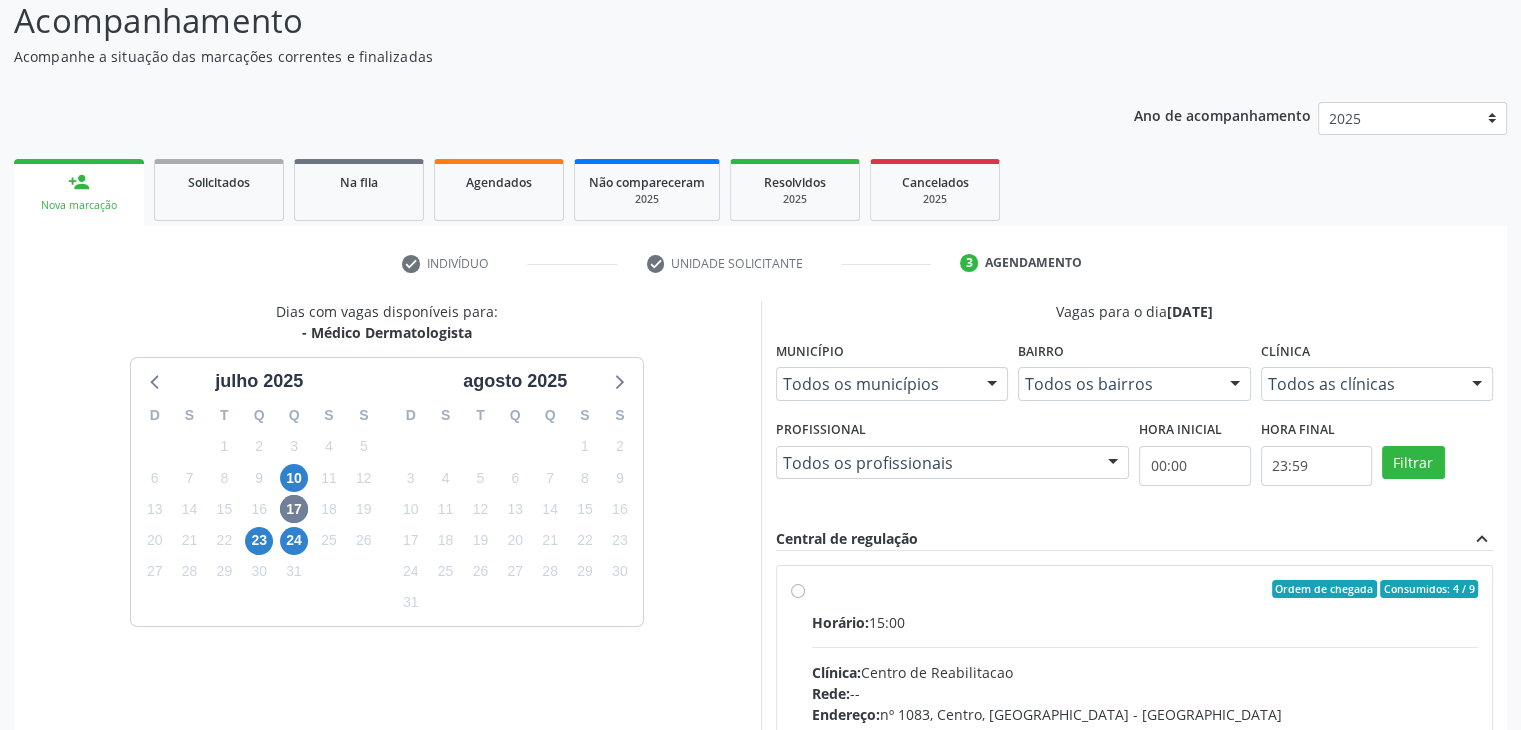 click on "Horário:   15:00" at bounding box center (1145, 622) 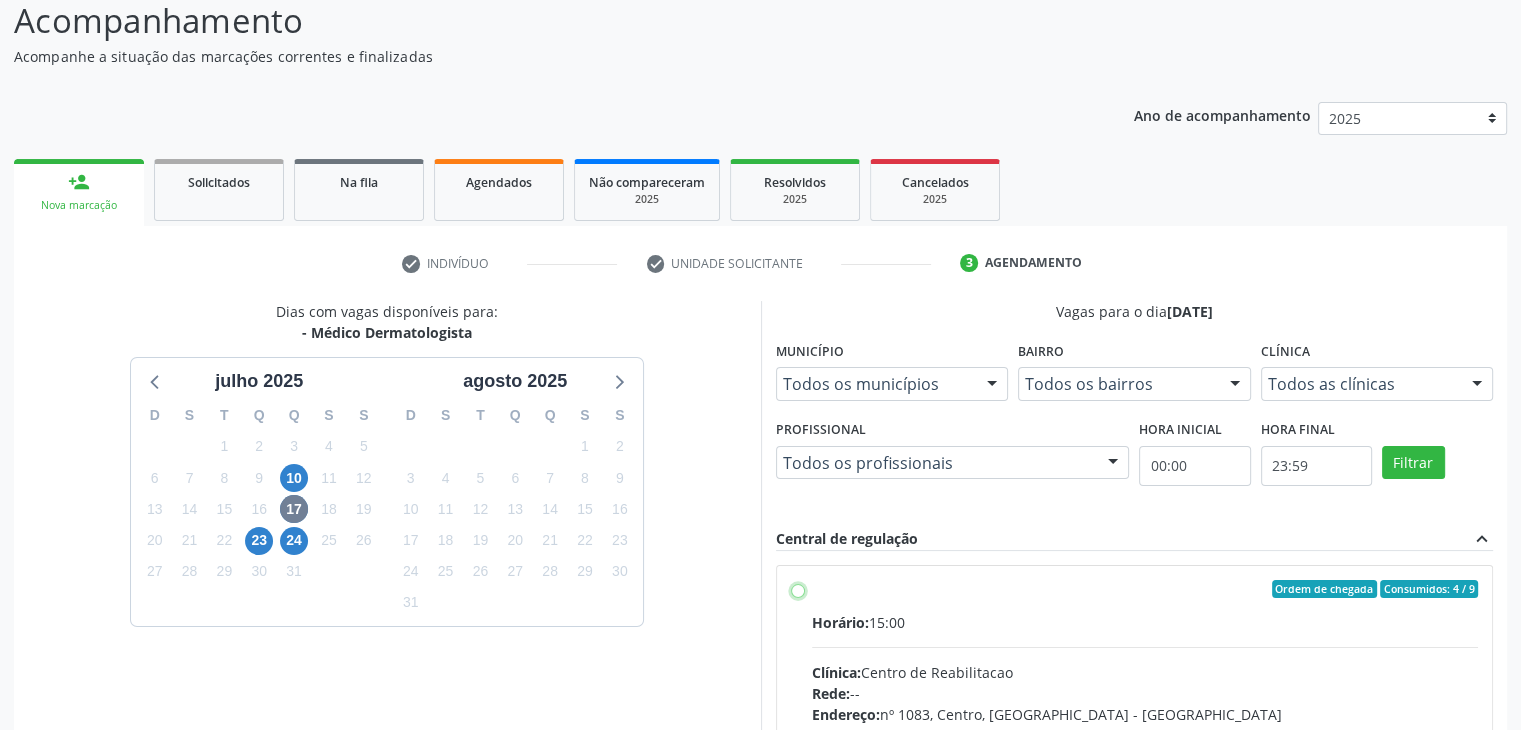click on "Ordem de chegada
Consumidos: 4 / 9
Horário:   15:00
Clínica:  Centro de Reabilitacao
Rede:
--
Endereço:   nº 1083, Centro, Serra Talhada - PE
Telefone:   (81) 38313112
Profissional:
Catharina Maria Freire de Lucena Pousa
Informações adicionais sobre o atendimento
Idade de atendimento:
de 0 a 120 anos
Gênero(s) atendido(s):
Masculino e Feminino
Informações adicionais:
--" at bounding box center (798, 589) 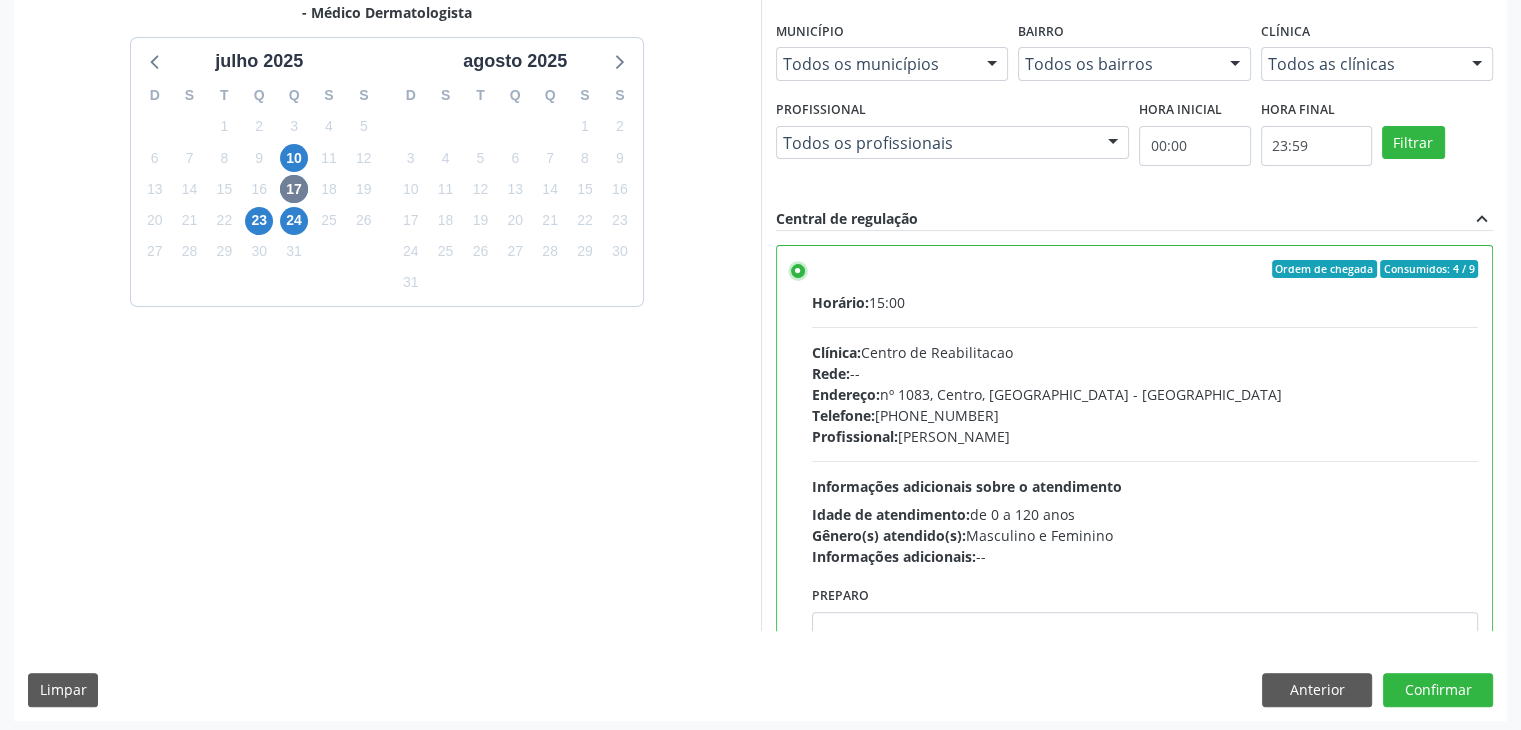 scroll, scrollTop: 464, scrollLeft: 0, axis: vertical 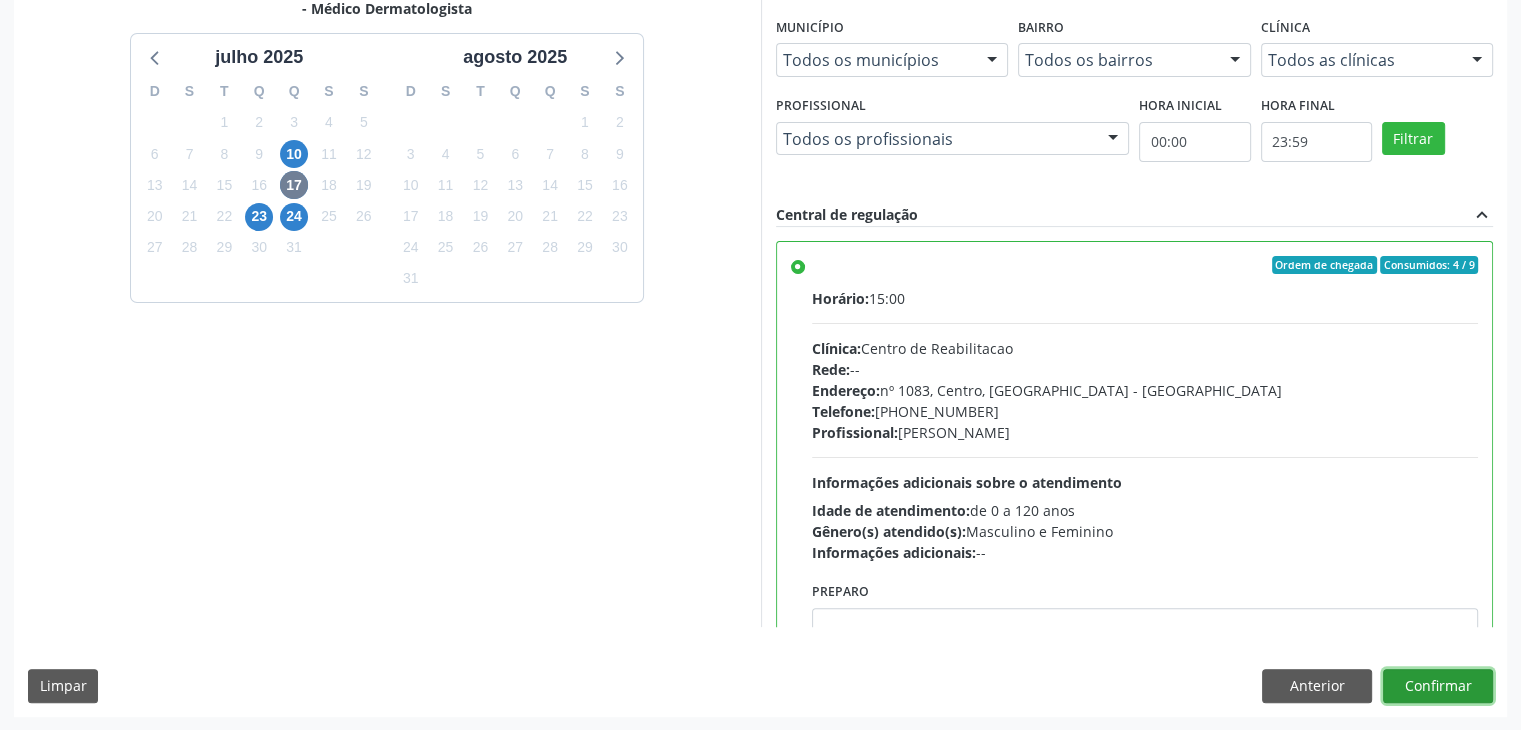 click on "Confirmar" at bounding box center (1438, 686) 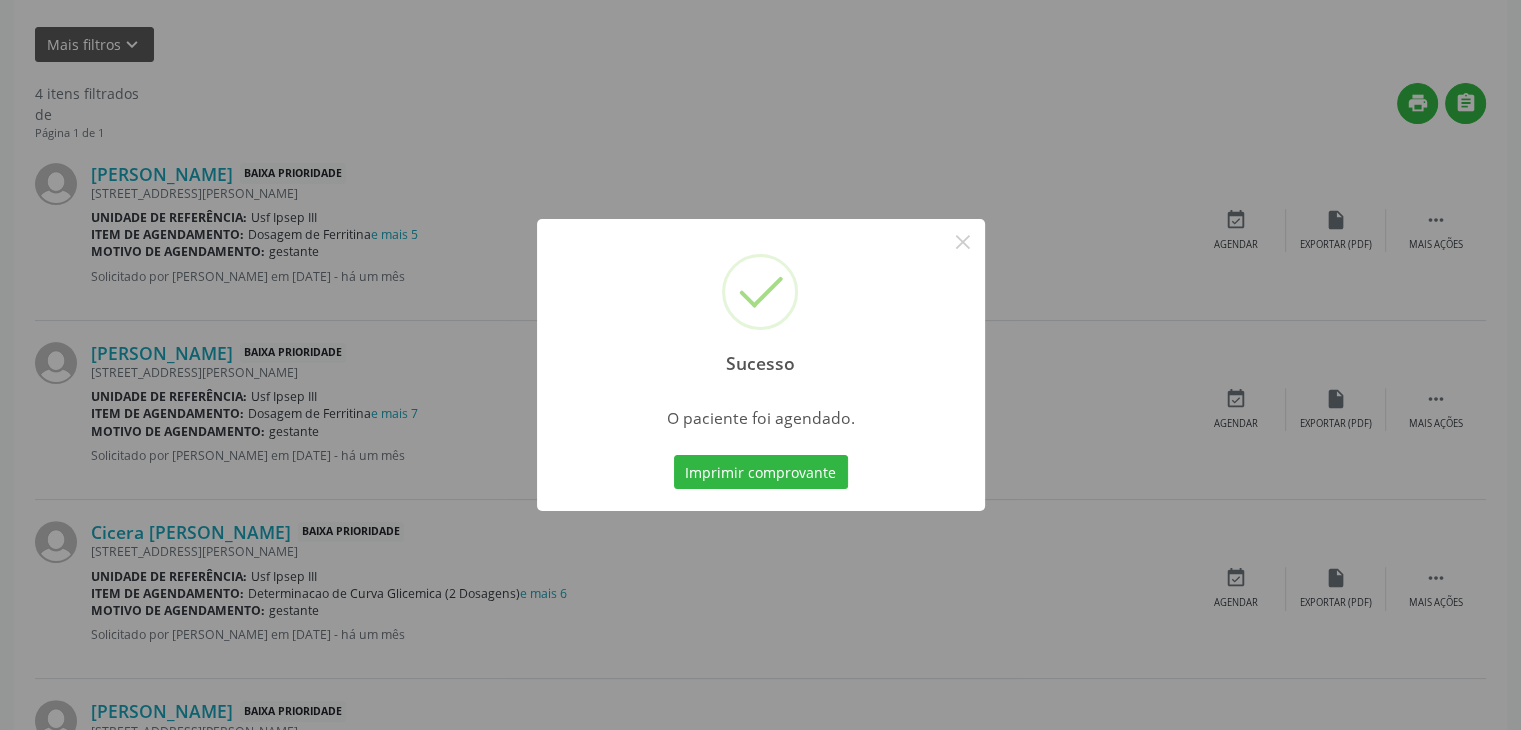 scroll, scrollTop: 0, scrollLeft: 0, axis: both 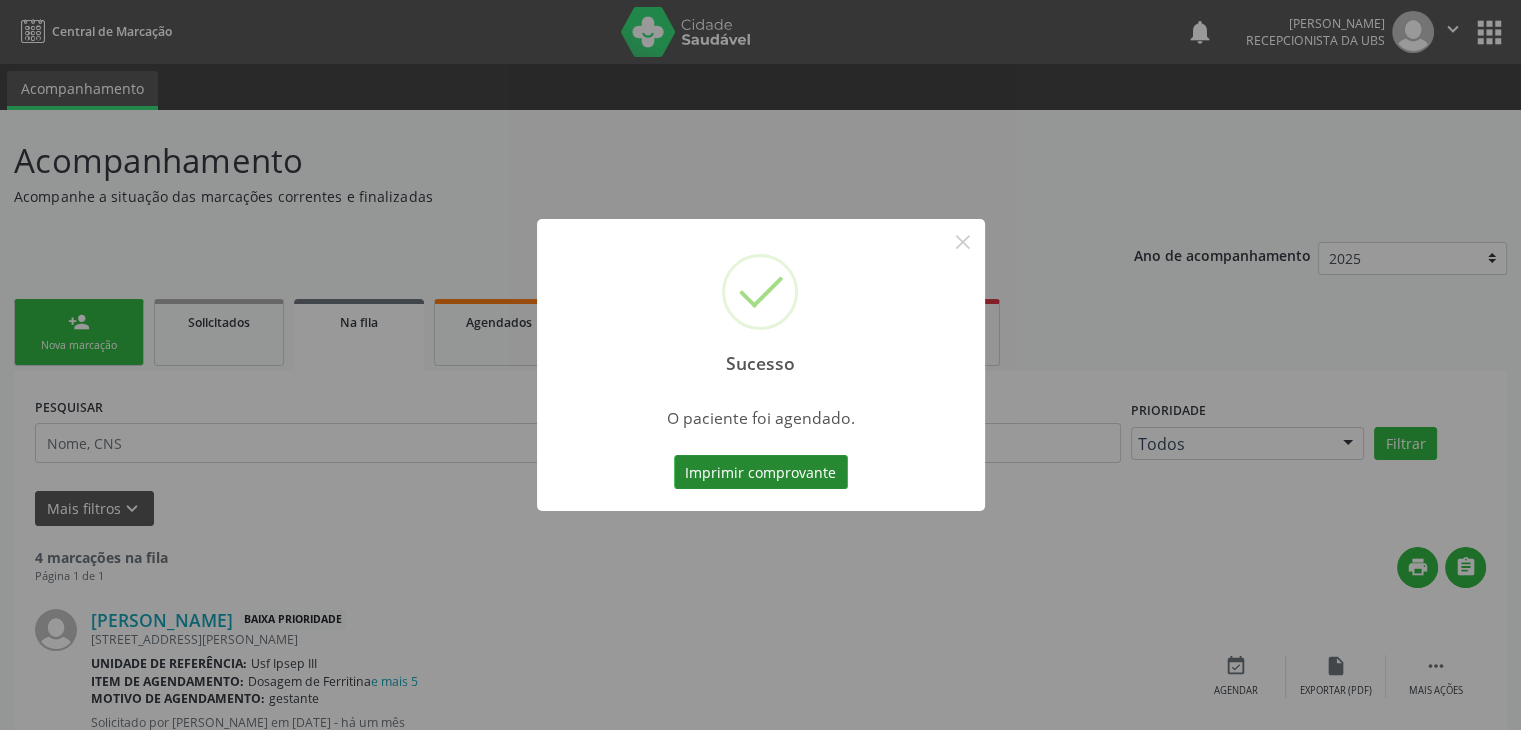 click on "Imprimir comprovante" at bounding box center [761, 472] 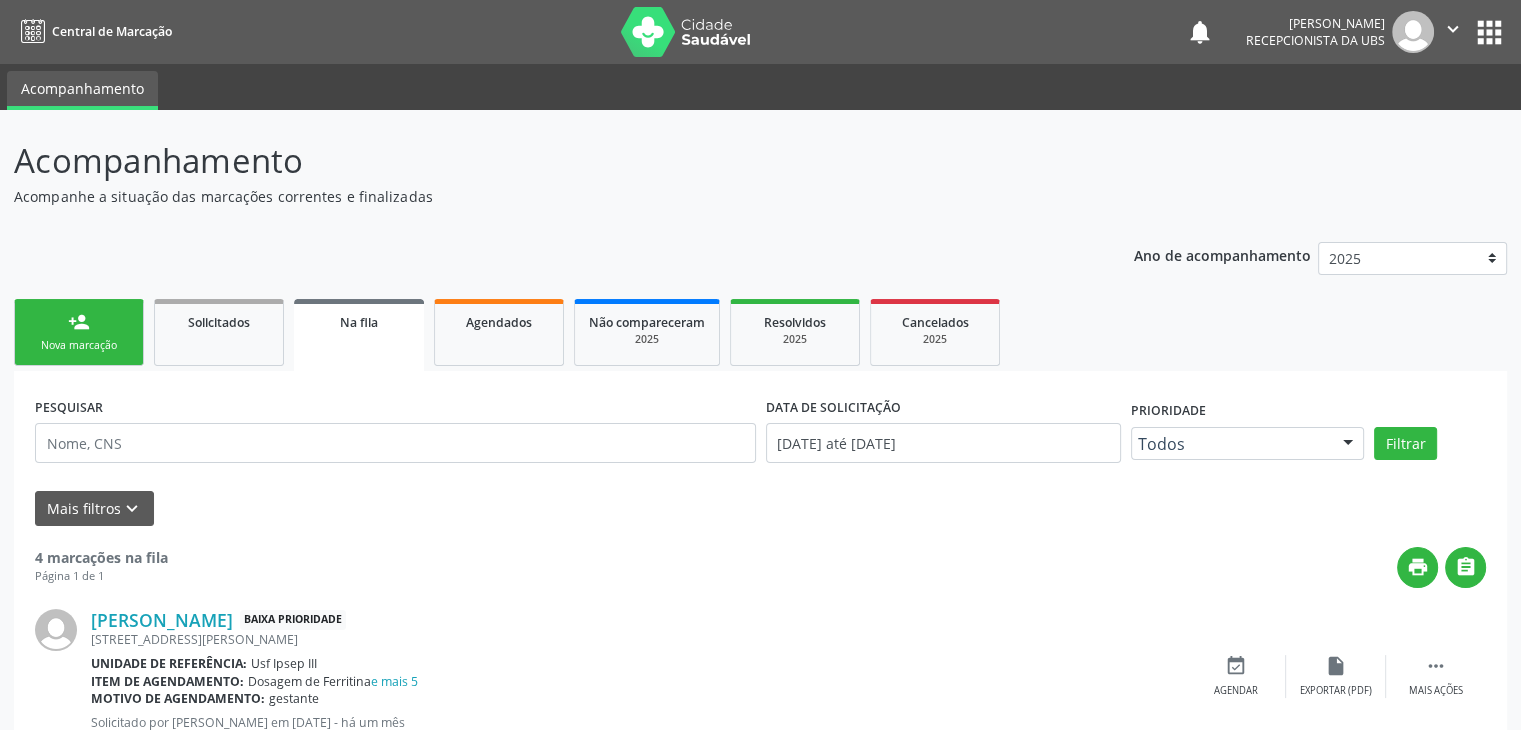 click on "person_add
Nova marcação" at bounding box center [79, 332] 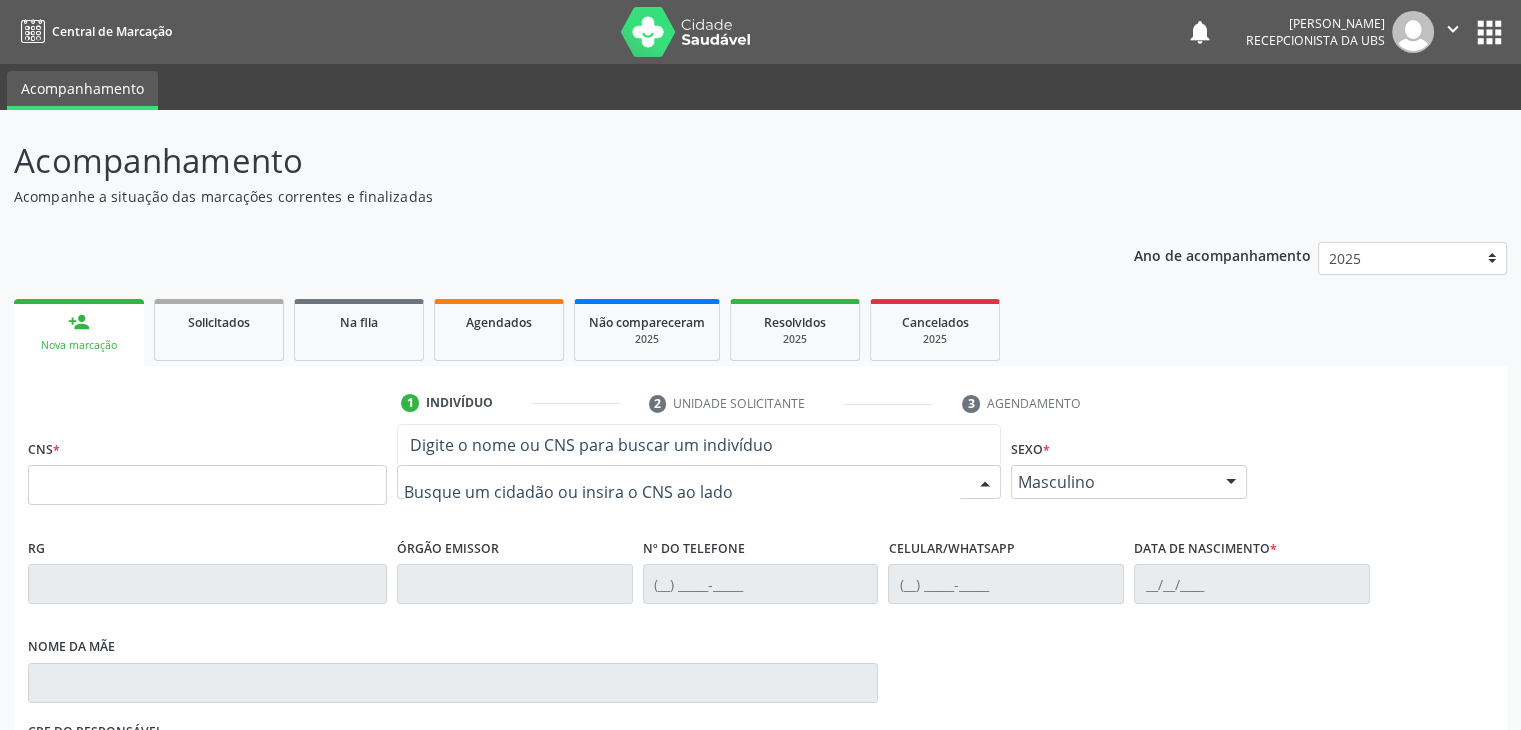 click at bounding box center (699, 482) 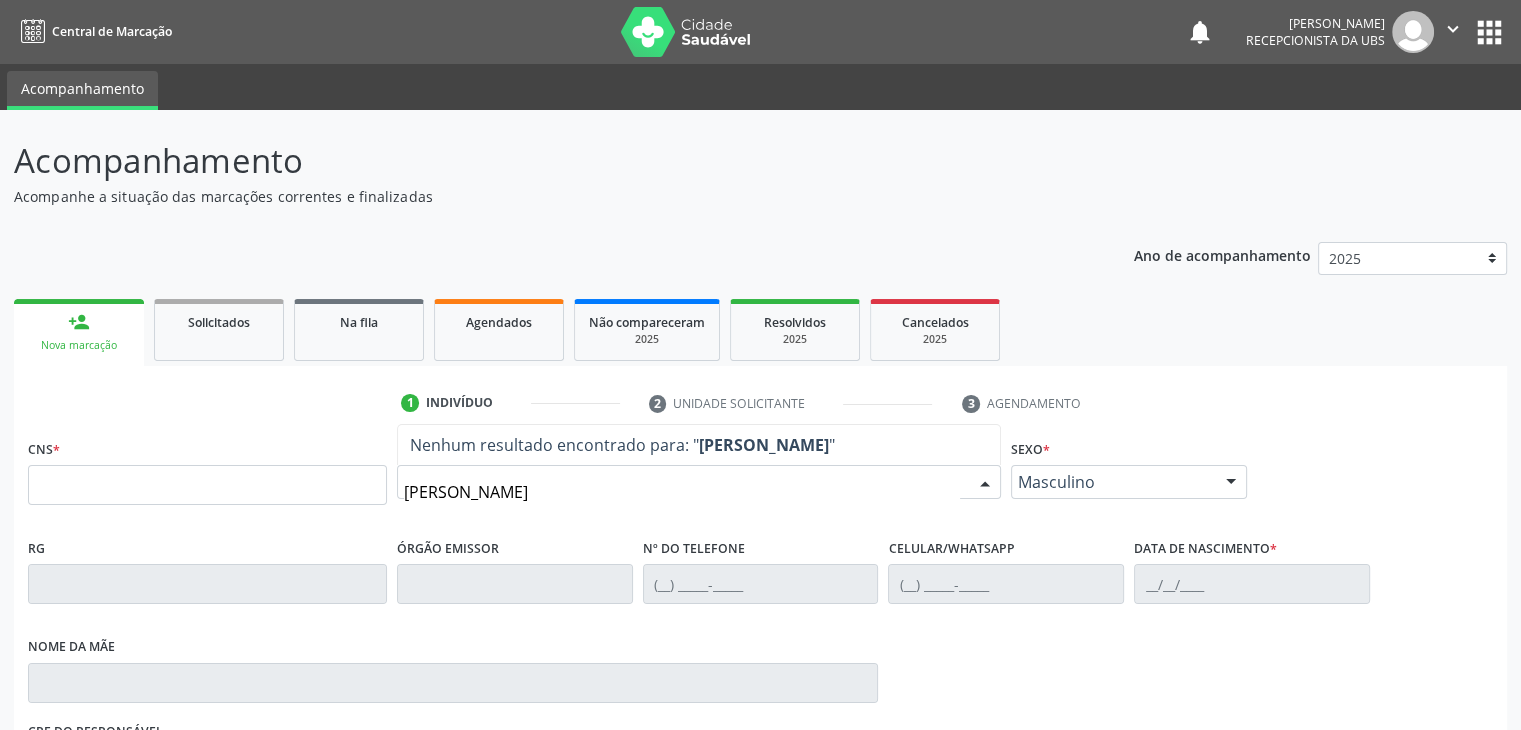 type on "ingrid morgana" 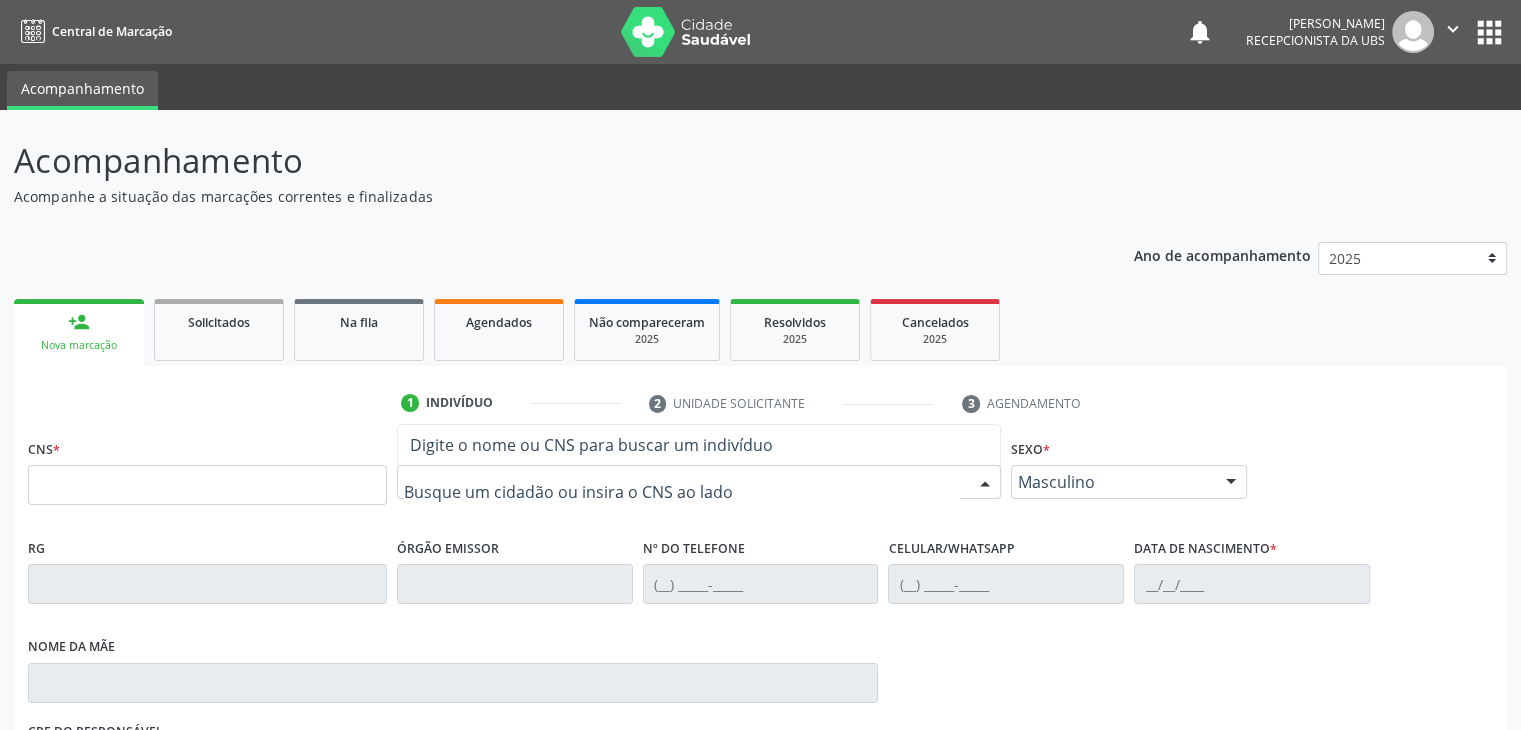 click at bounding box center [699, 482] 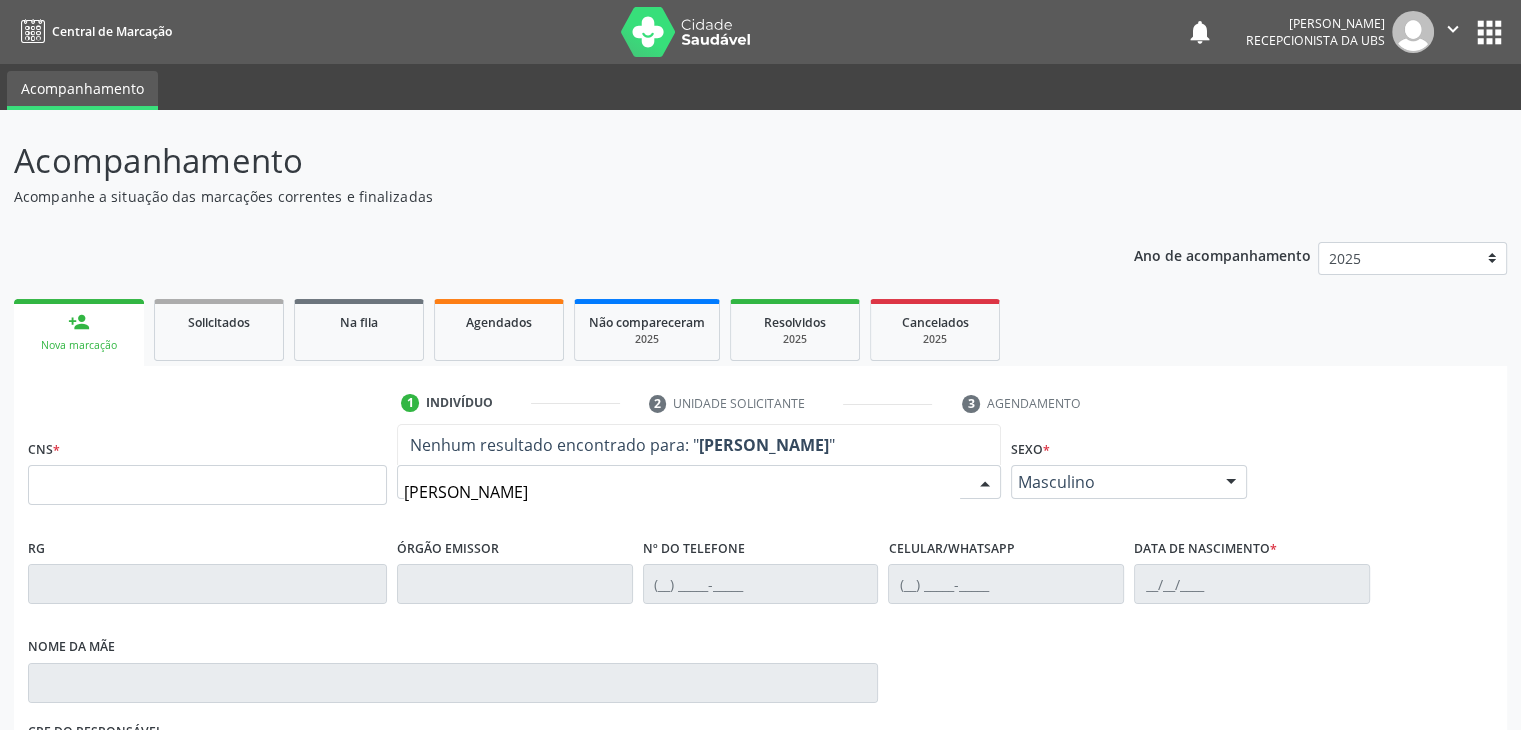 type on "ingrid morgana alves freire" 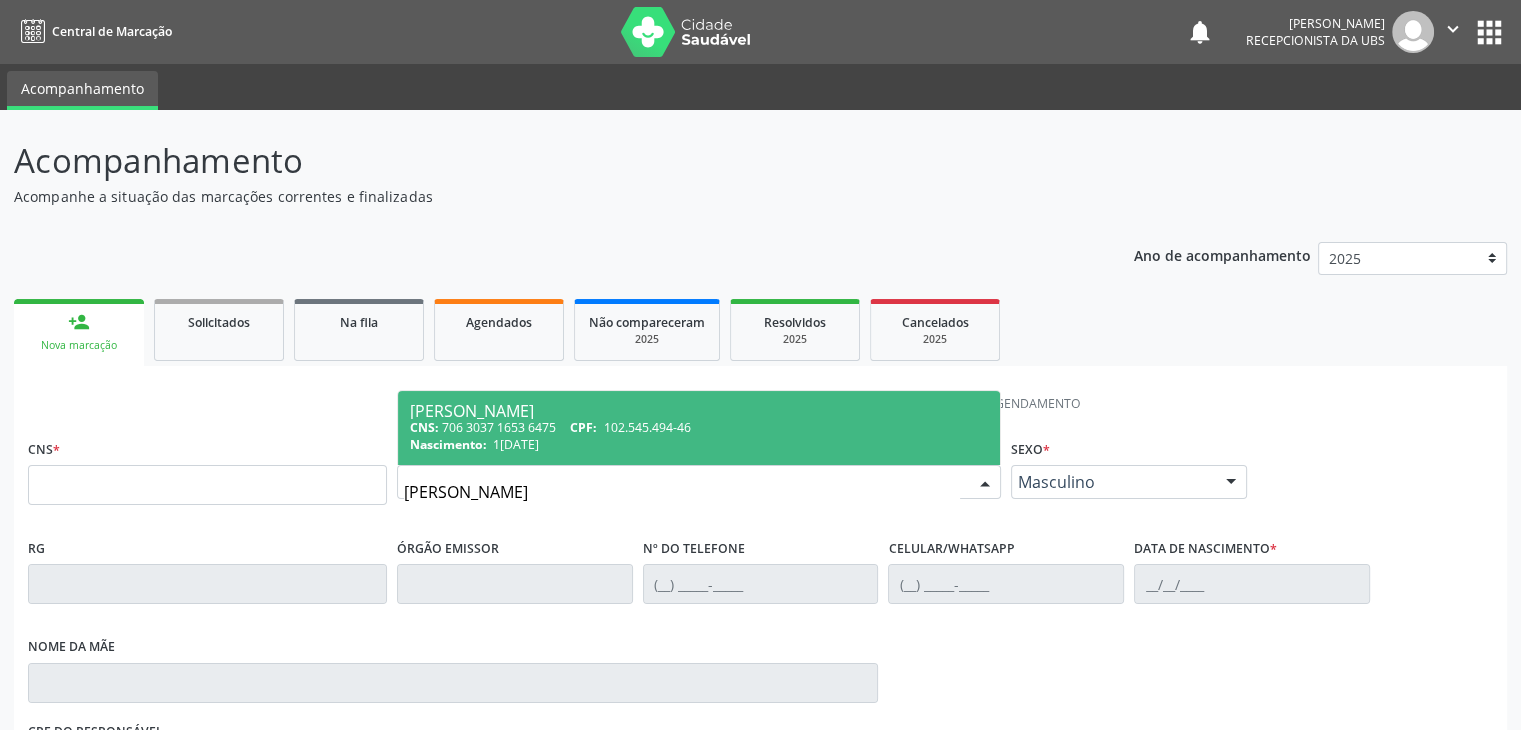 click on "CNS:
706 3037 1653 6475
CPF:
102.545.494-46" at bounding box center [699, 427] 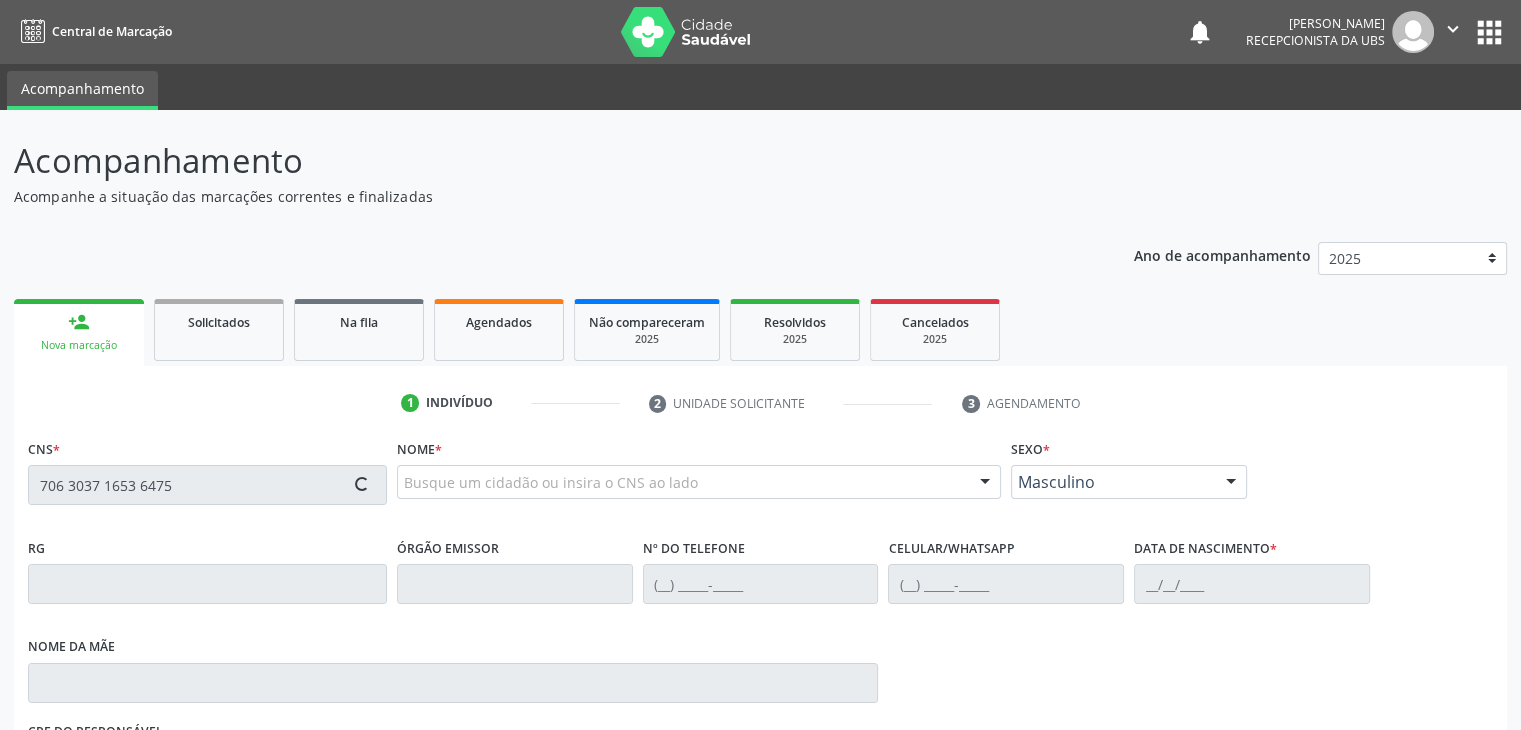 type on "706 3037 1653 6475" 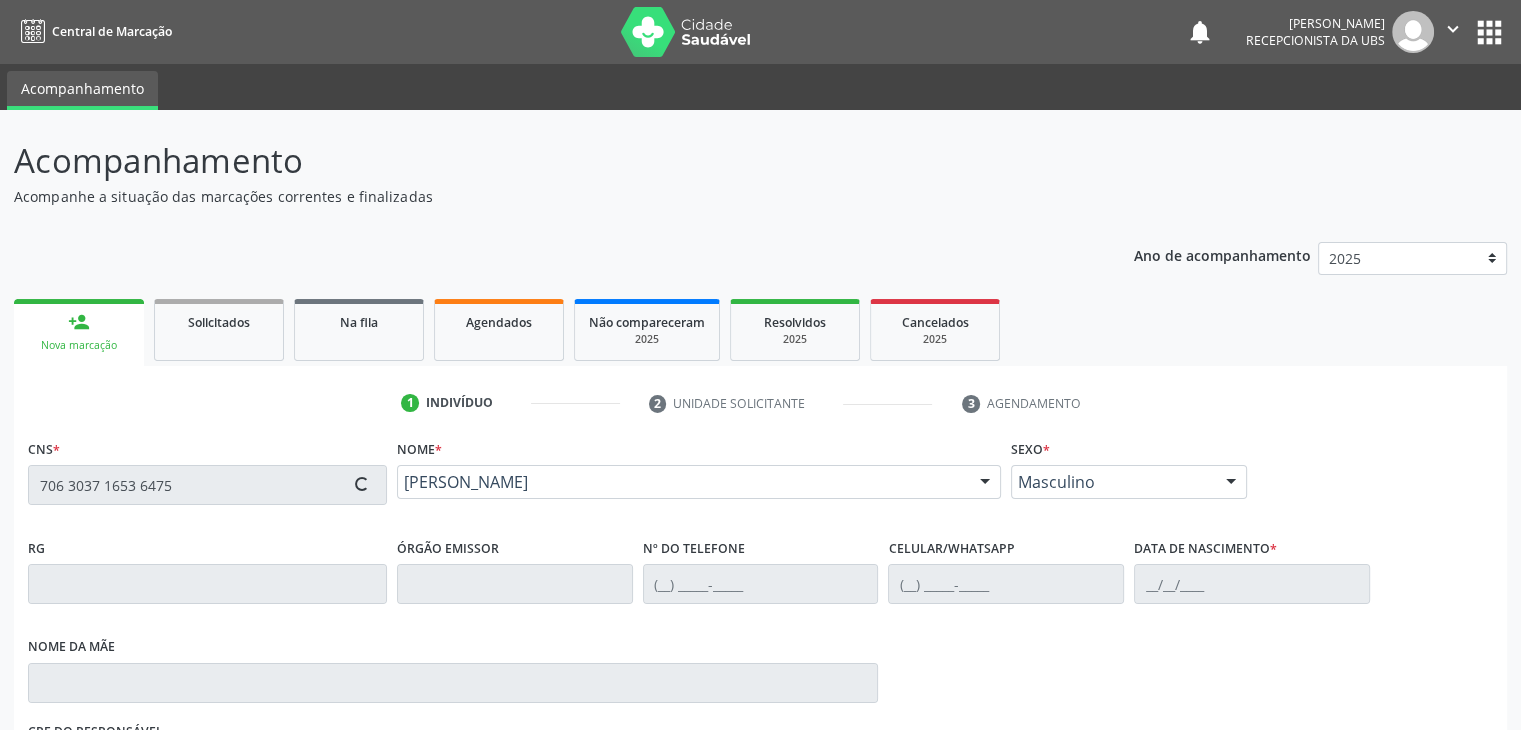 type on "(87) 3831-1268" 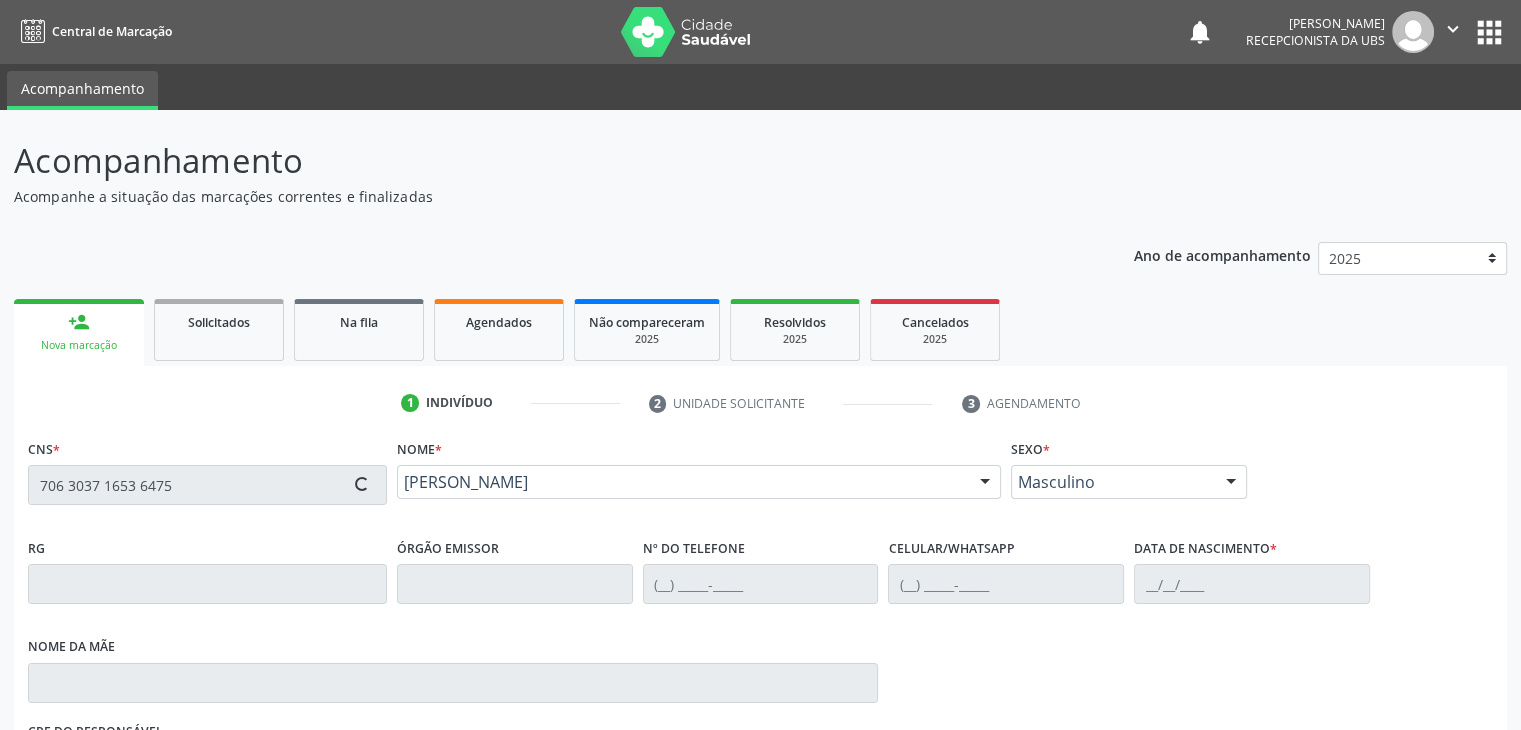 type on "(87) 3831-1268" 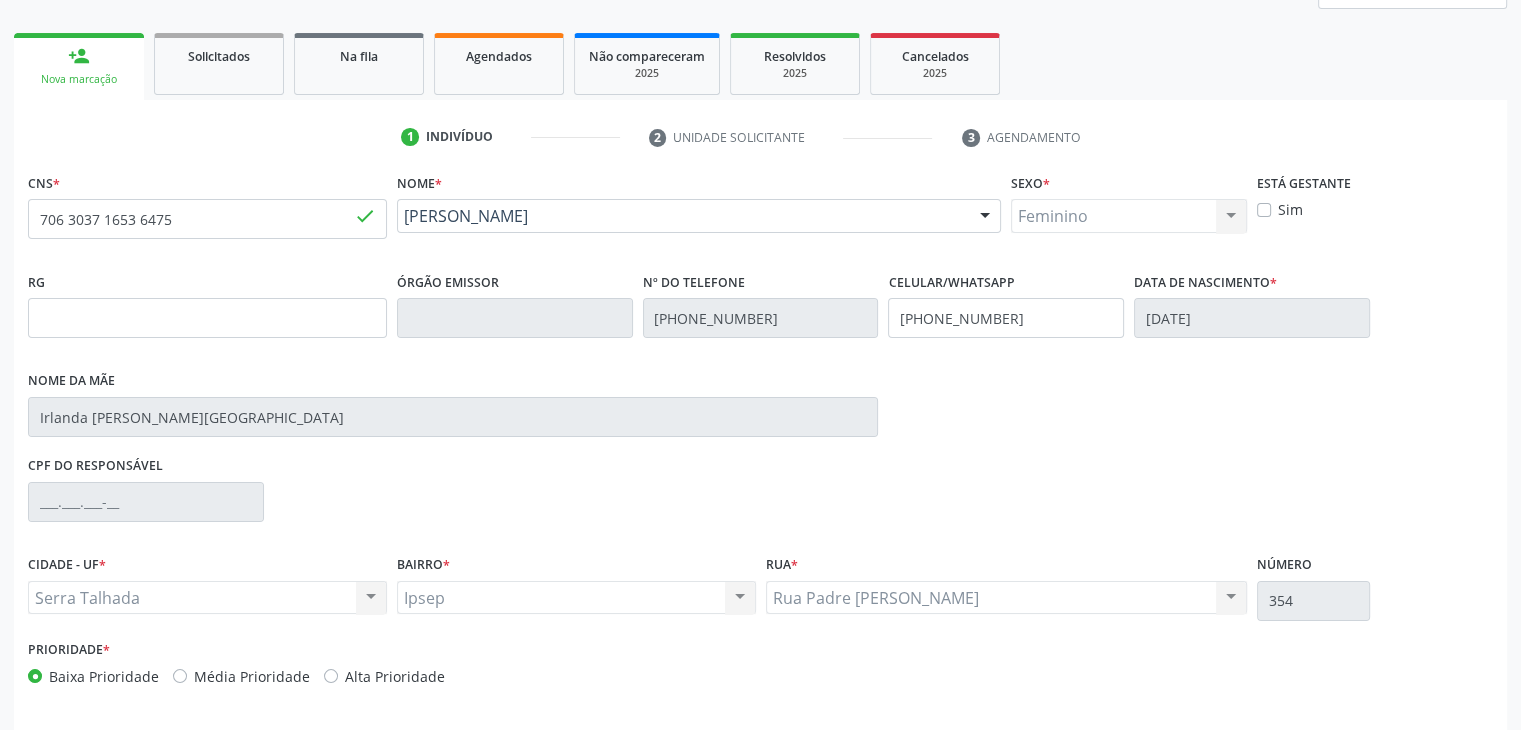 scroll, scrollTop: 340, scrollLeft: 0, axis: vertical 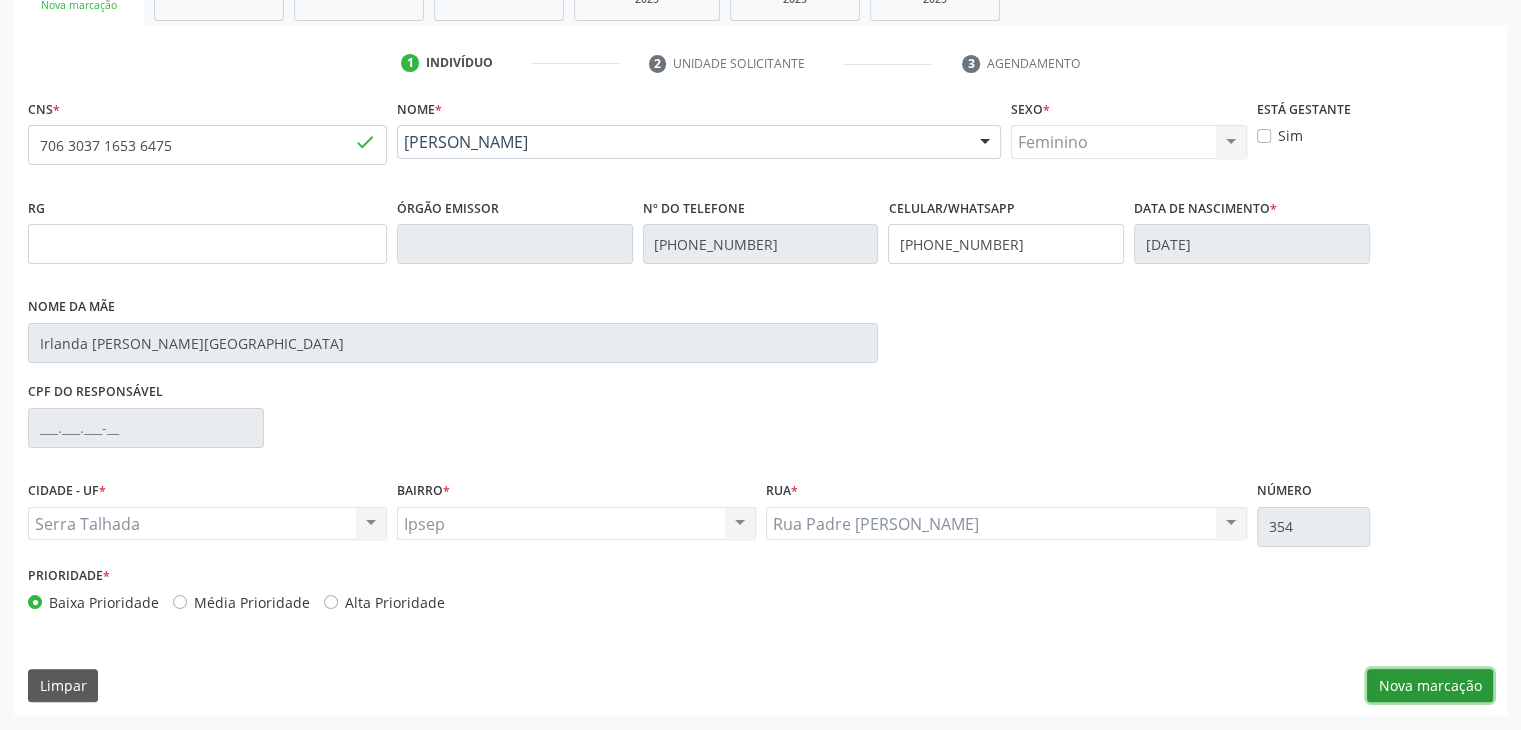 click on "Nova marcação" at bounding box center [1430, 686] 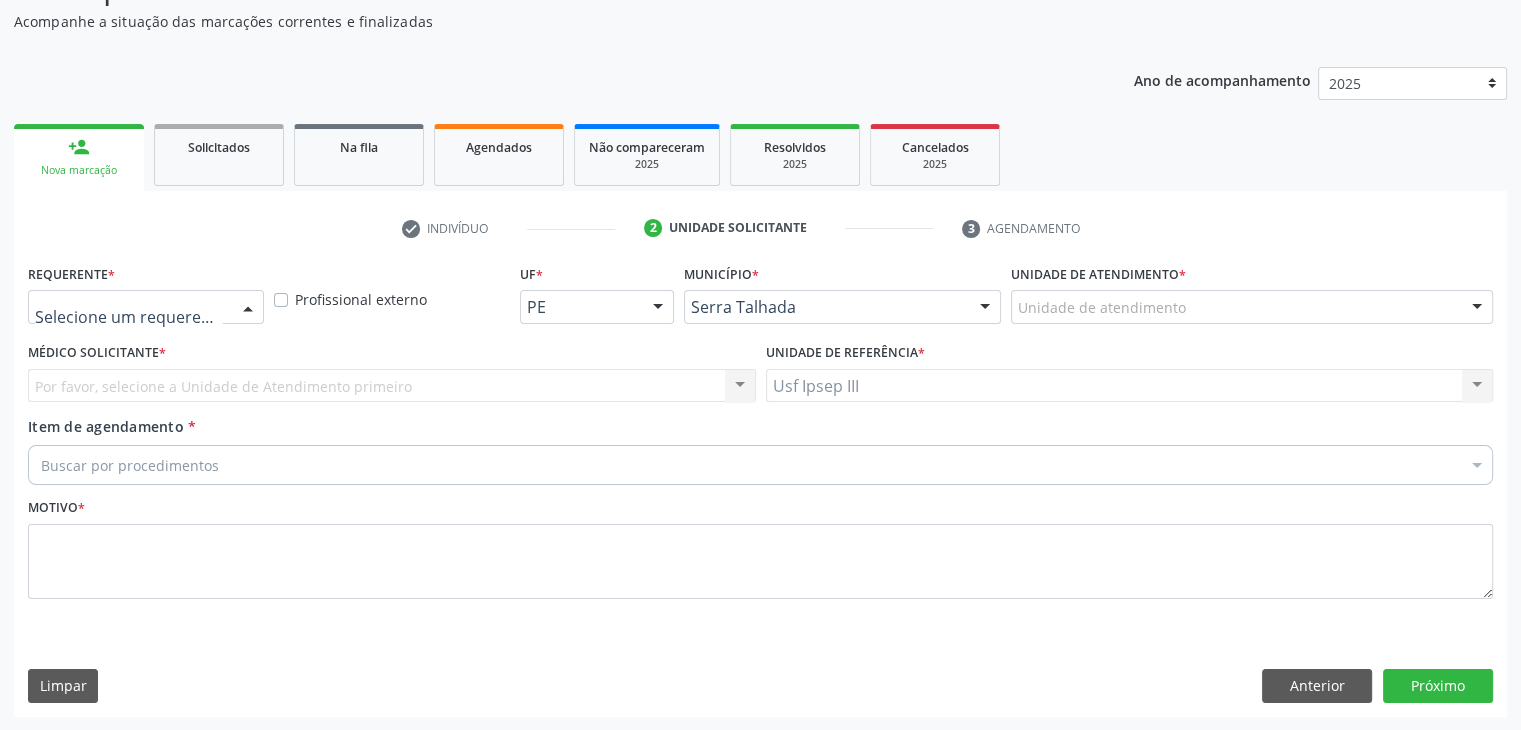 click at bounding box center (248, 308) 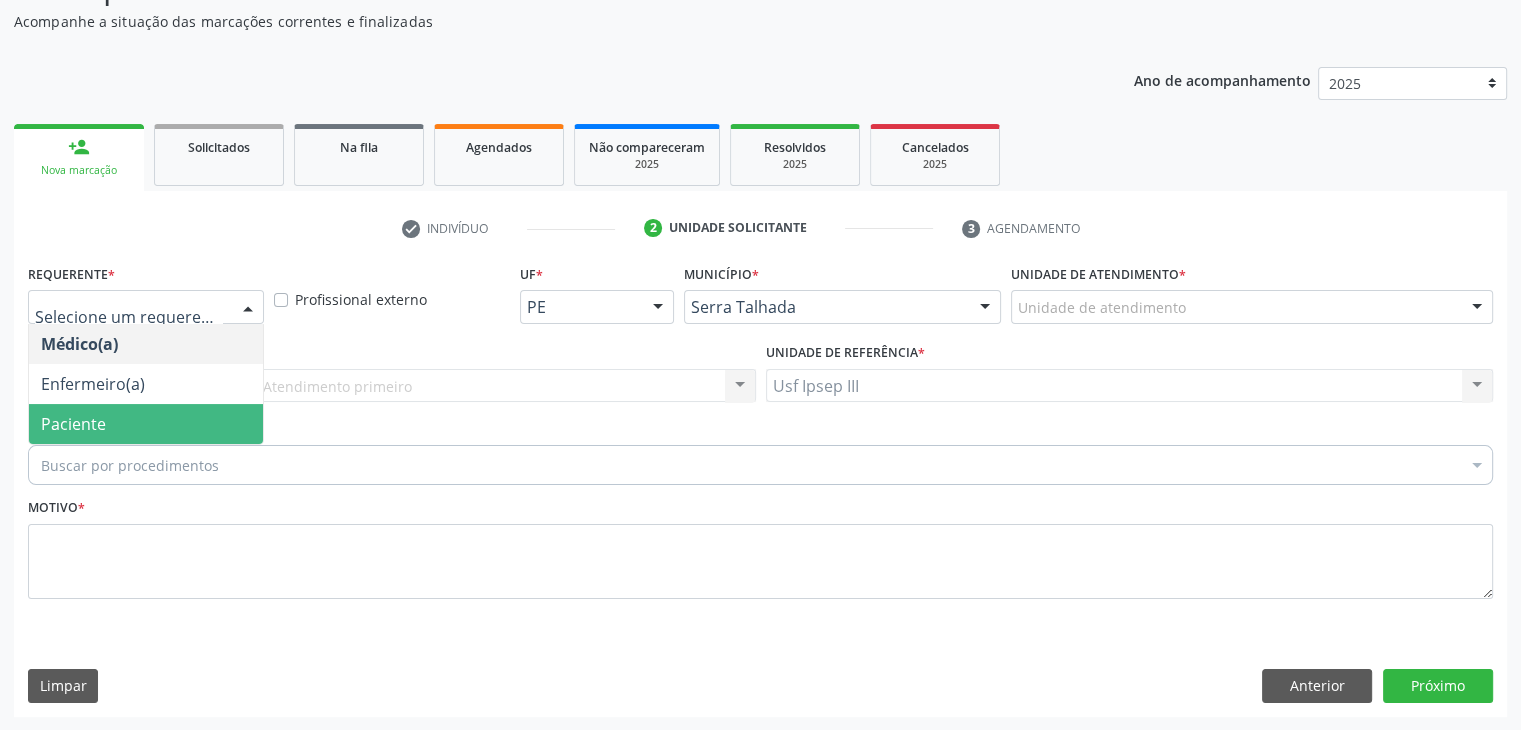 click on "Paciente" at bounding box center (146, 424) 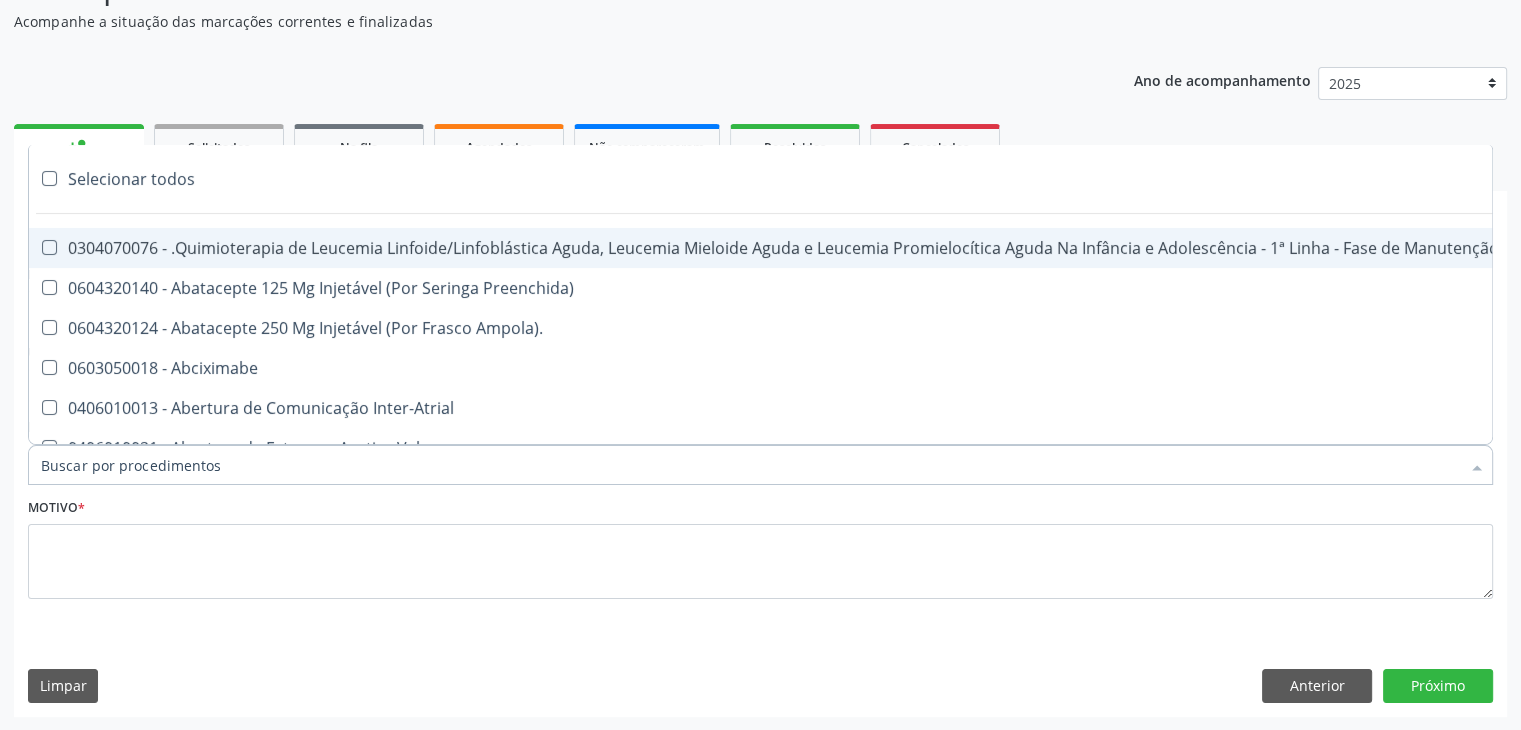 click on "Item de agendamento
*" at bounding box center [750, 465] 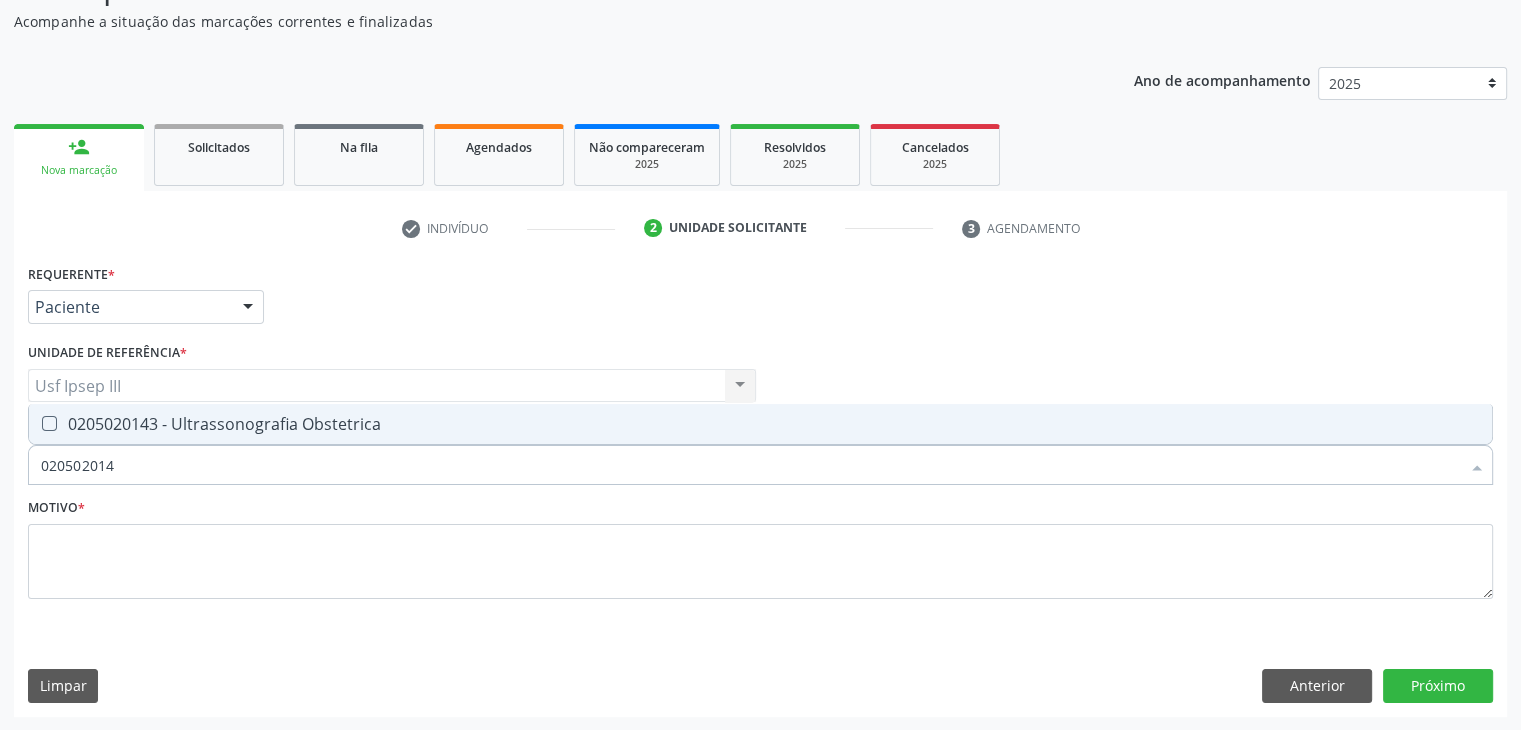 type on "0205020143" 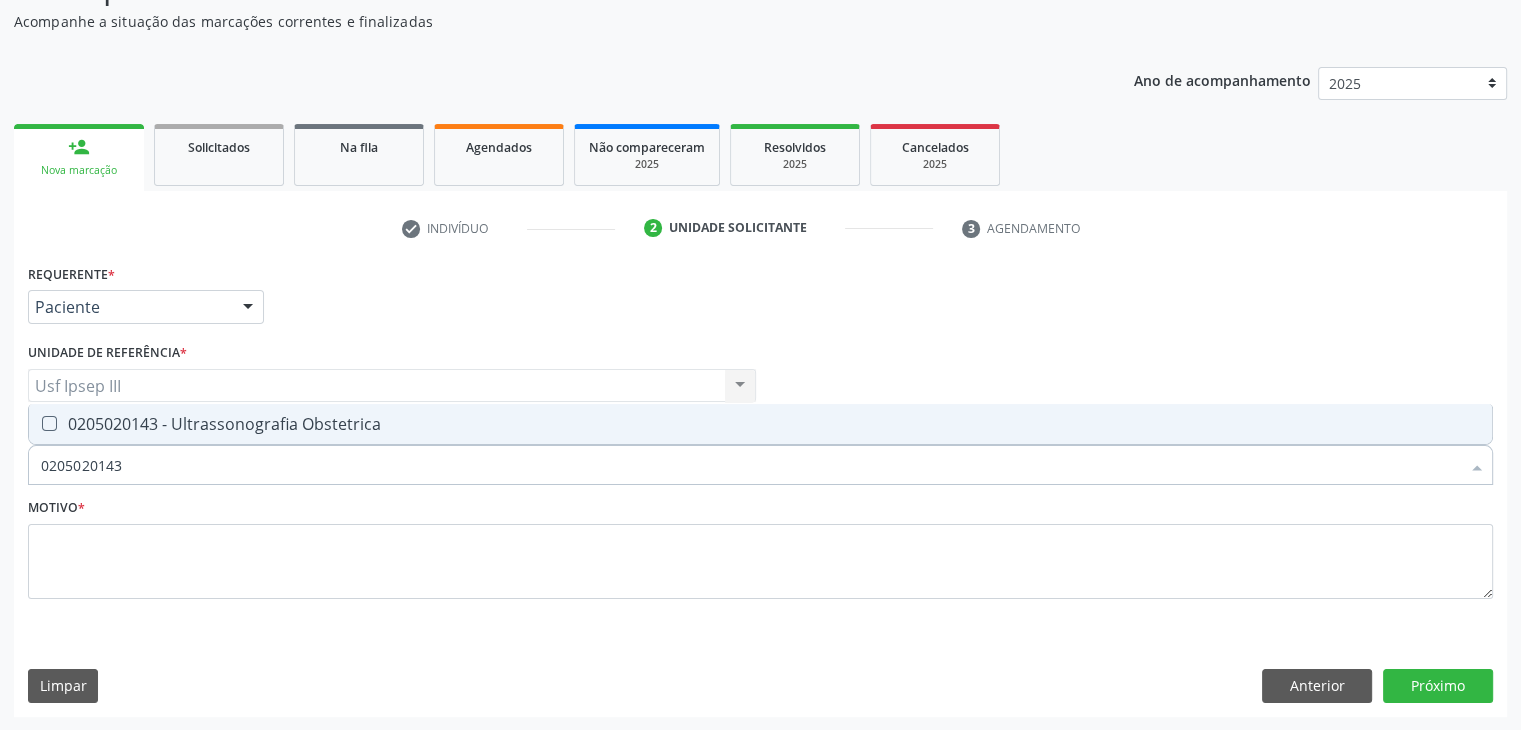 click on "0205020143 - Ultrassonografia Obstetrica" at bounding box center (760, 424) 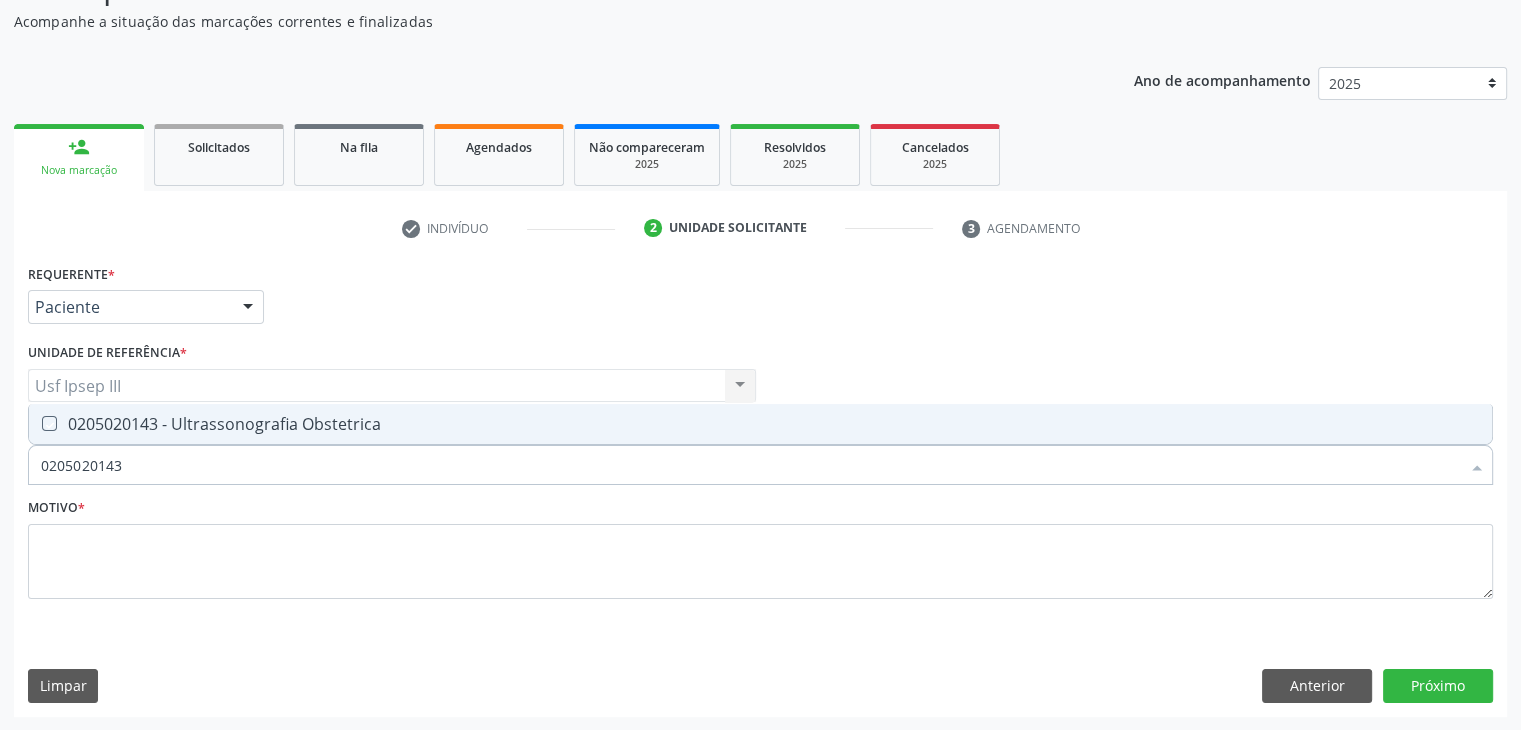 checkbox on "true" 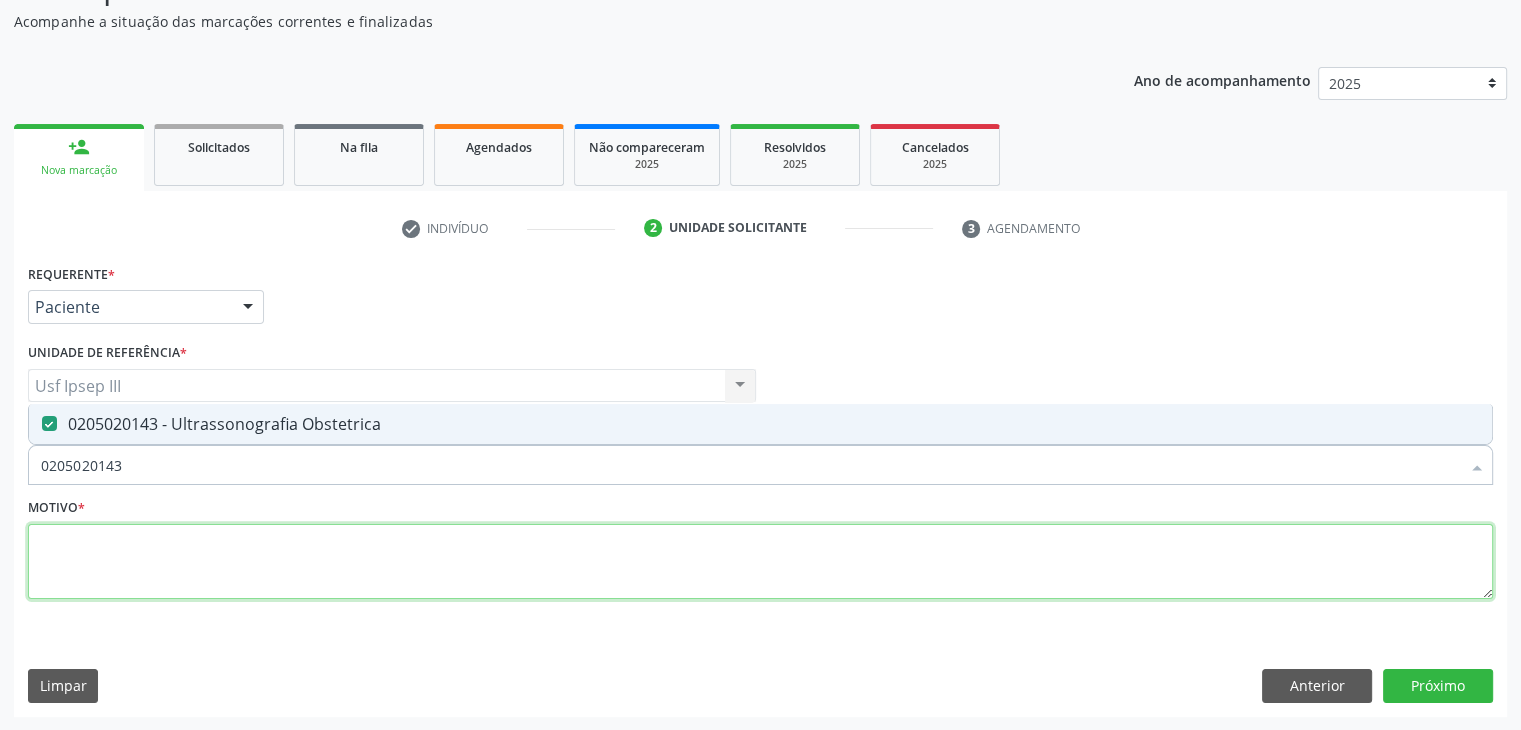 click at bounding box center [760, 562] 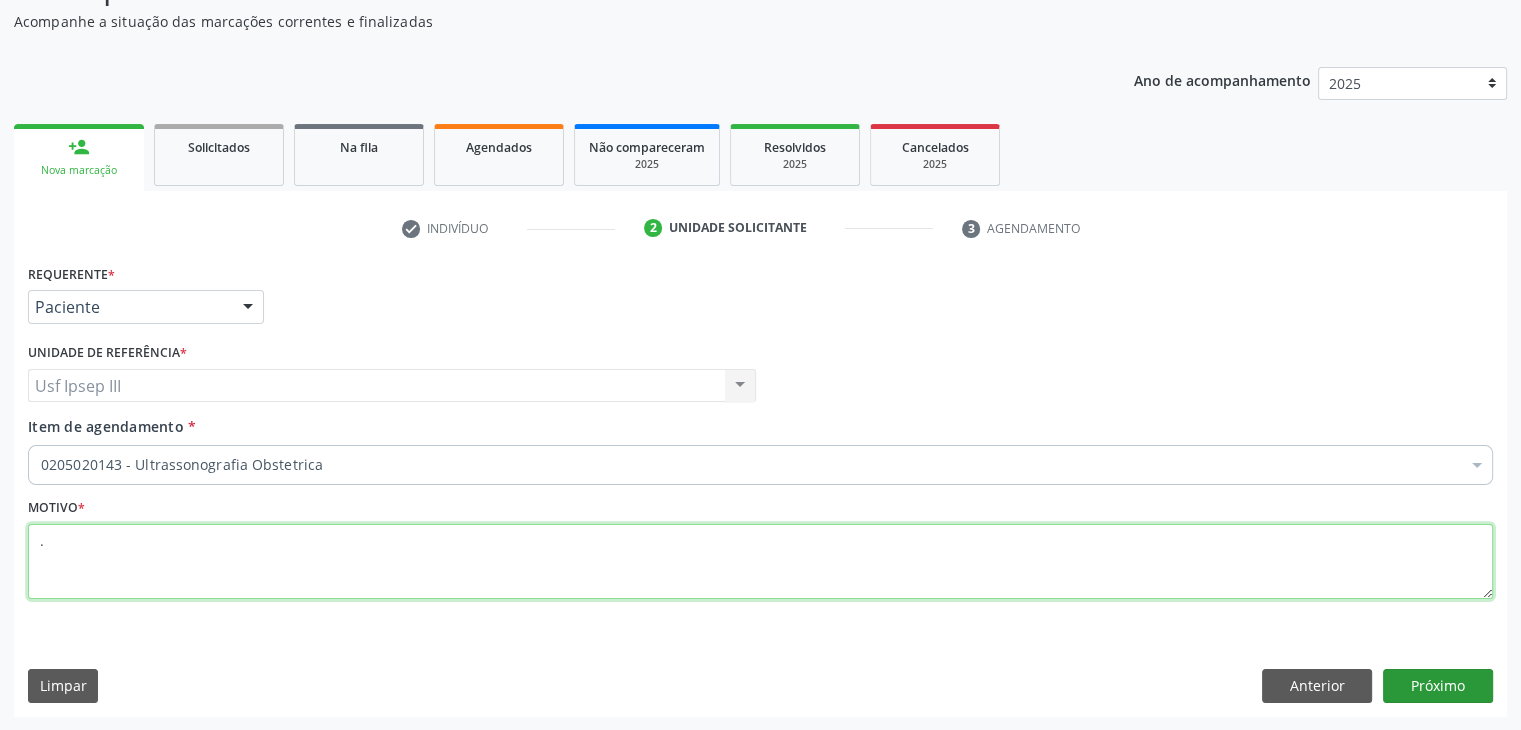 type on "." 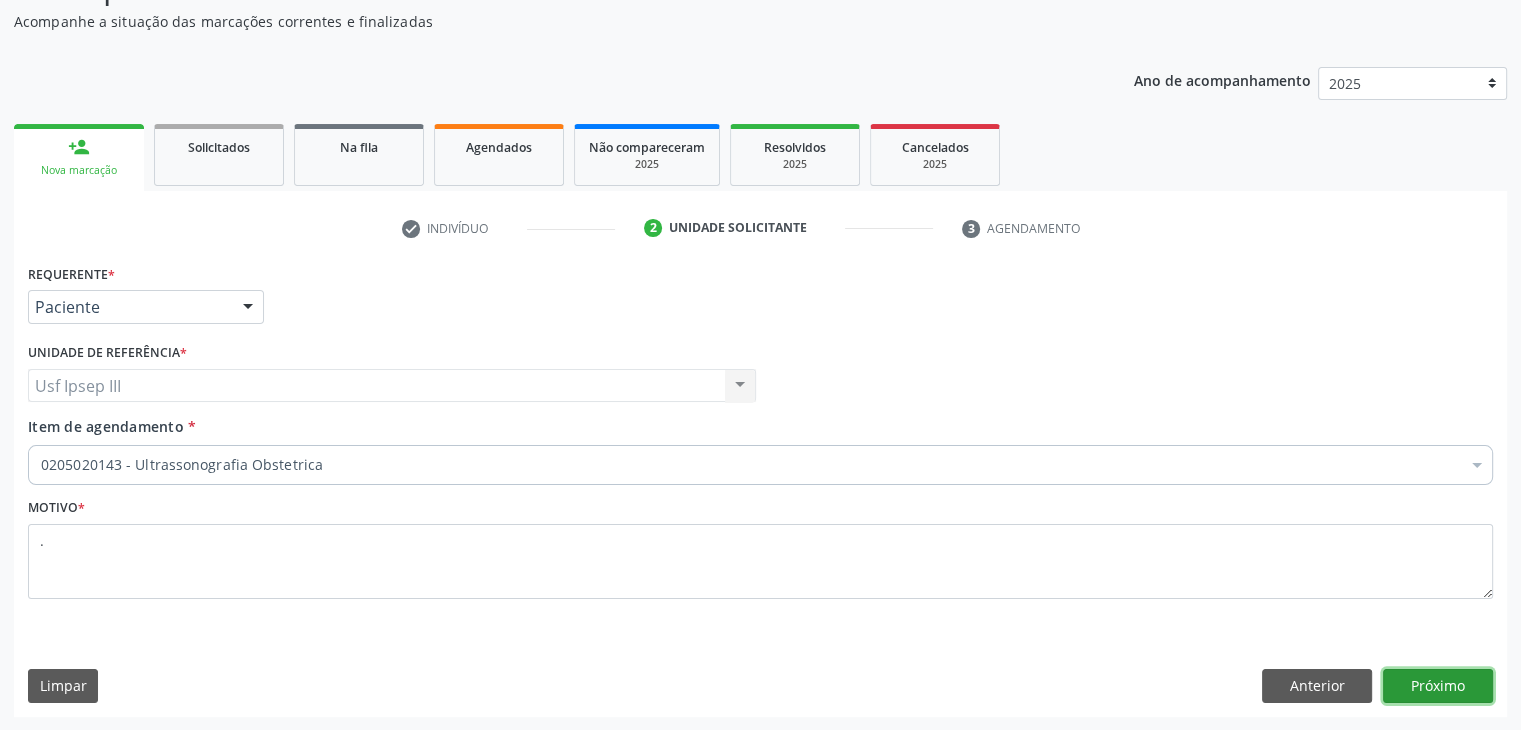 click on "Próximo" at bounding box center [1438, 686] 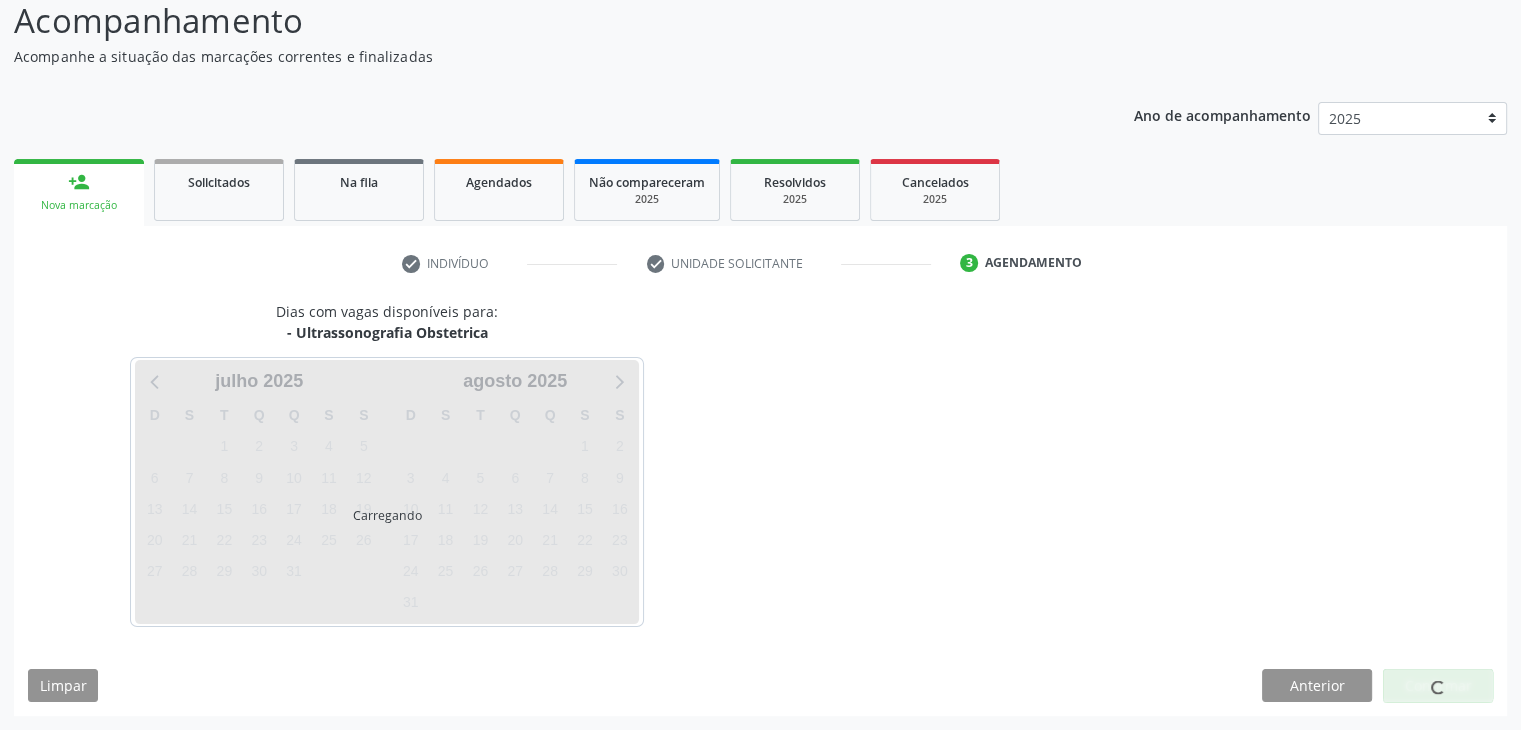 scroll, scrollTop: 140, scrollLeft: 0, axis: vertical 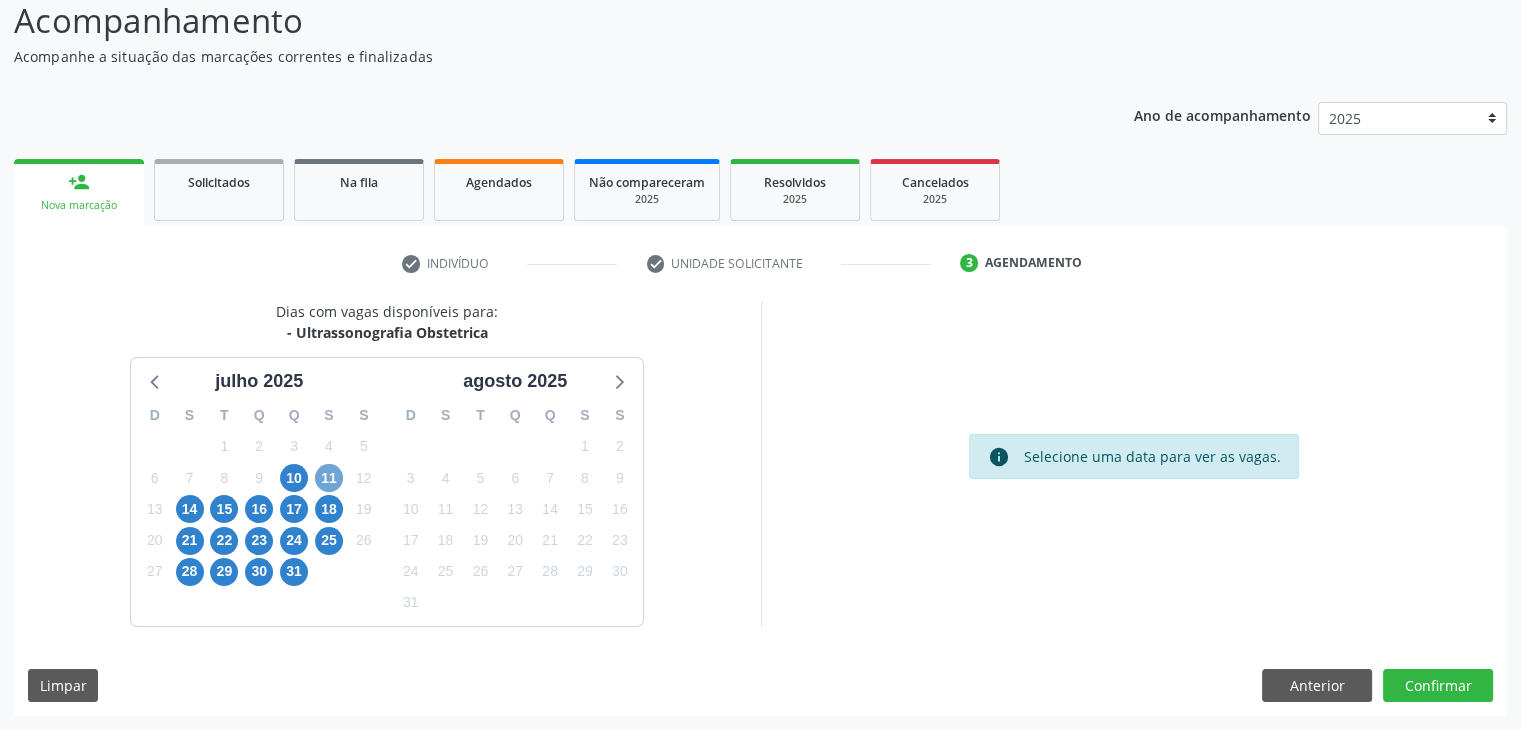 click on "11" at bounding box center (329, 478) 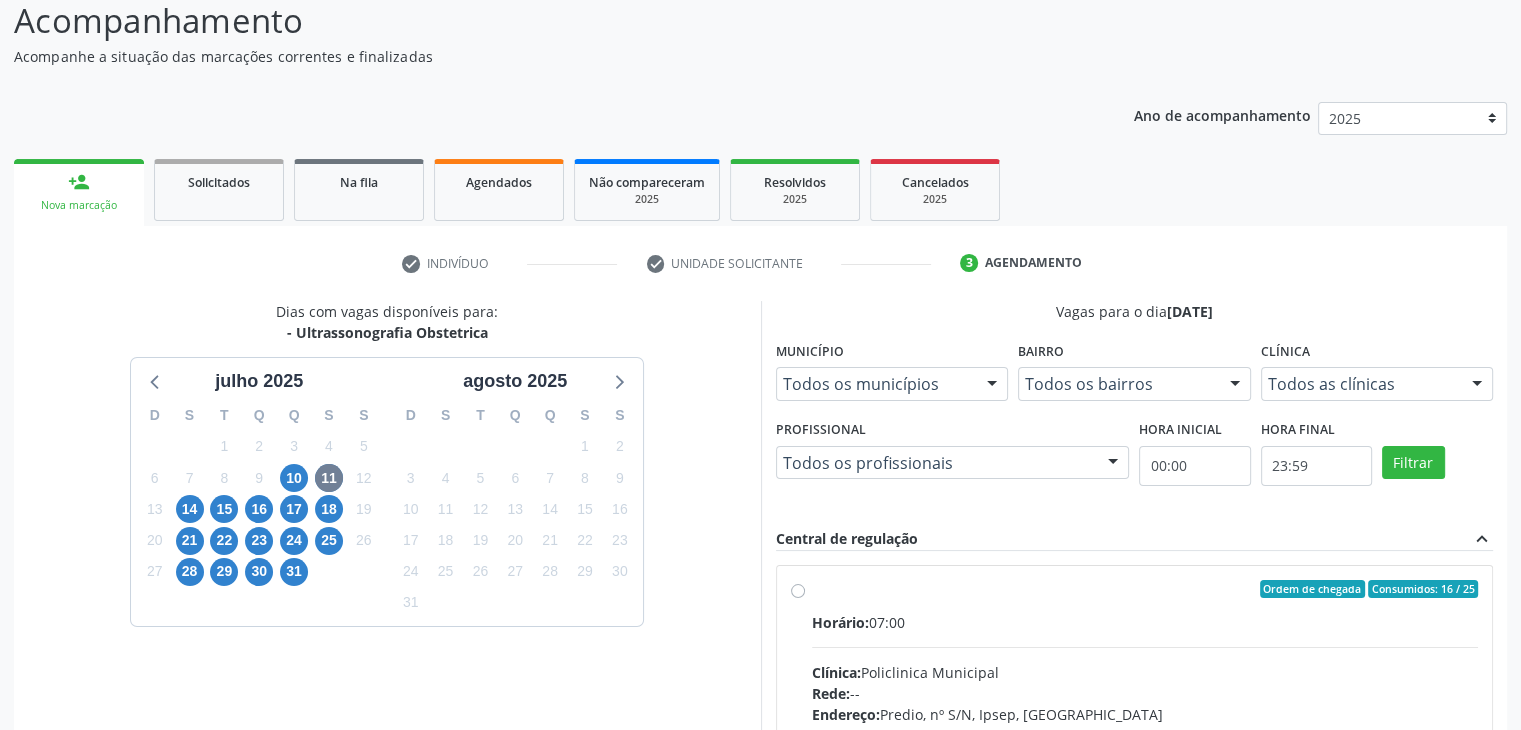 click on "Horário:   07:00
Clínica:  Policlinica Municipal
Rede:
--
Endereço:   Predio, nº S/N, Ipsep, [GEOGRAPHIC_DATA] - PE
Telefone:   --
Profissional:
[PERSON_NAME]
Informações adicionais sobre o atendimento
Idade de atendimento:
de 0 a 120 anos
Gênero(s) atendido(s):
Masculino e Feminino
Informações adicionais:
--" at bounding box center (1145, 749) 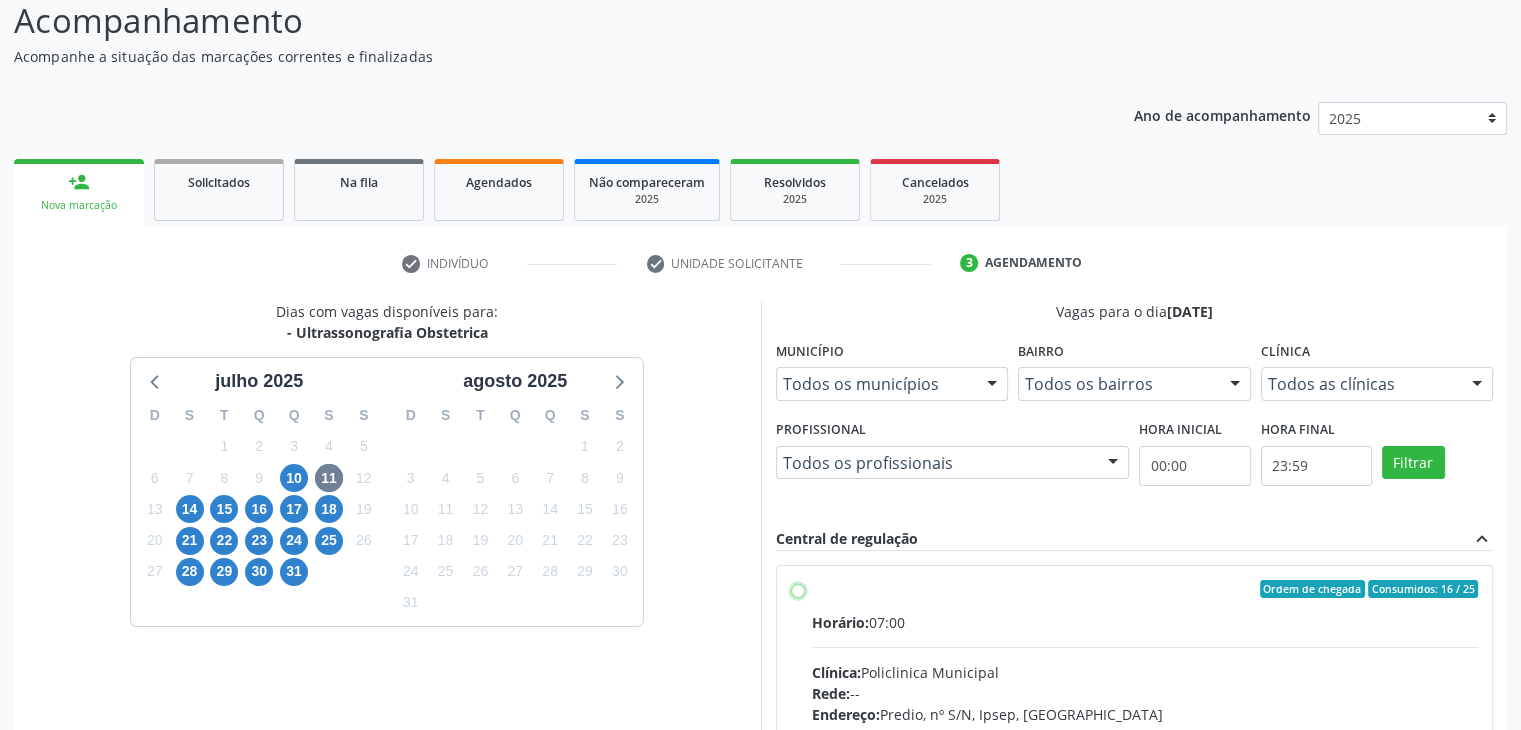 click on "Ordem de chegada
Consumidos: 16 / 25
Horário:   07:00
Clínica:  Policlinica Municipal
Rede:
--
Endereço:   Predio, nº S/N, Ipsep, Serra Talhada - PE
Telefone:   --
Profissional:
Maira Cavalcanti Lima Barros
Informações adicionais sobre o atendimento
Idade de atendimento:
de 0 a 120 anos
Gênero(s) atendido(s):
Masculino e Feminino
Informações adicionais:
--" at bounding box center [798, 589] 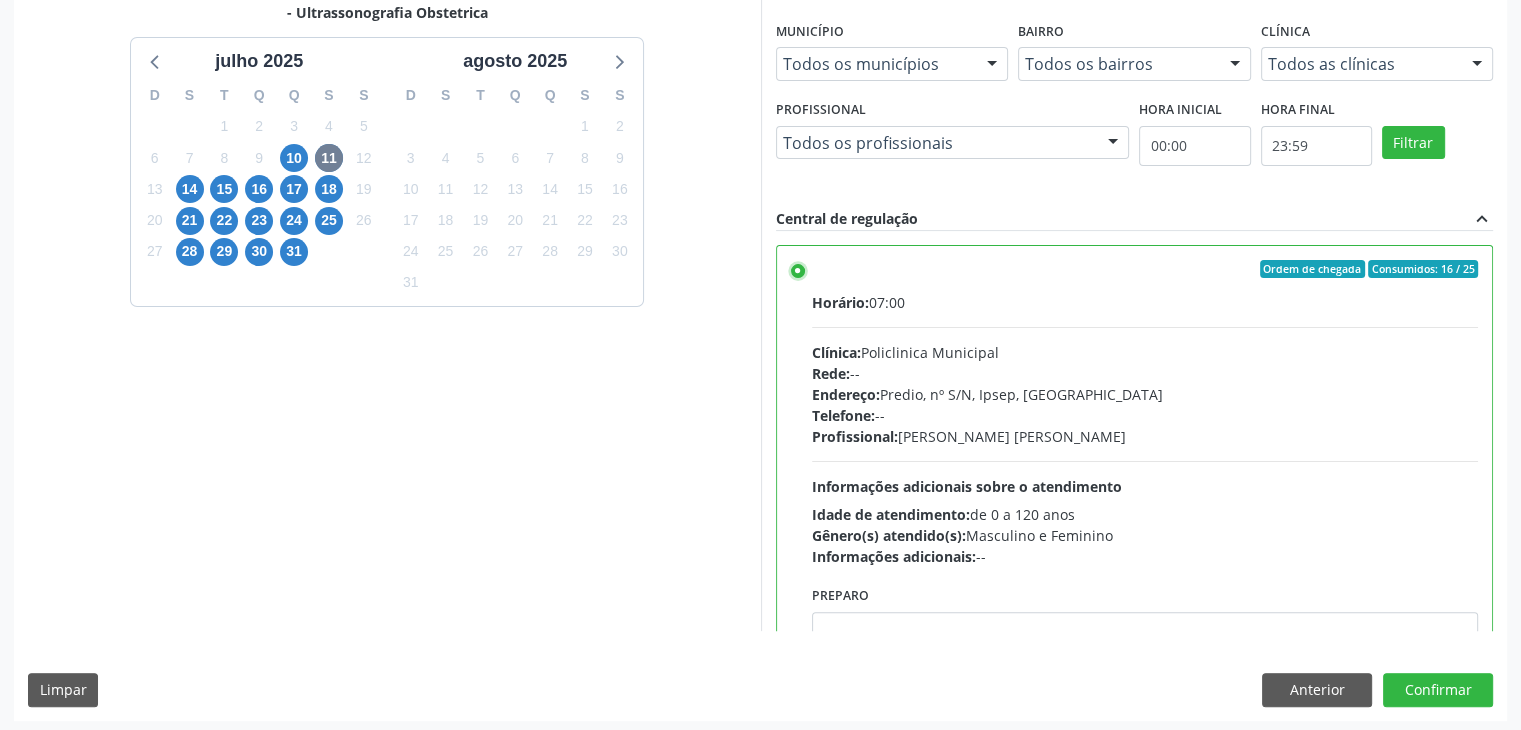 scroll, scrollTop: 464, scrollLeft: 0, axis: vertical 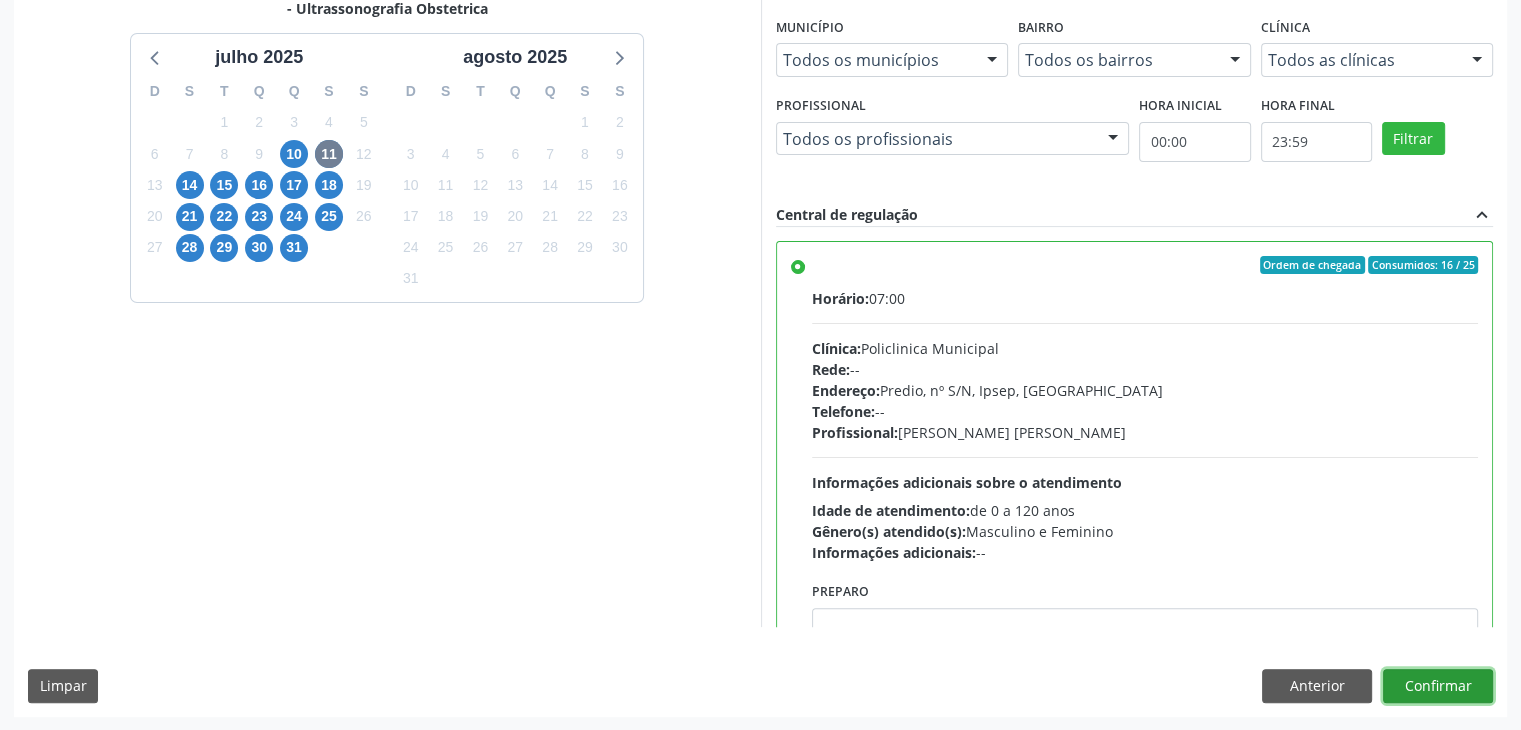 click on "Confirmar" at bounding box center [1438, 686] 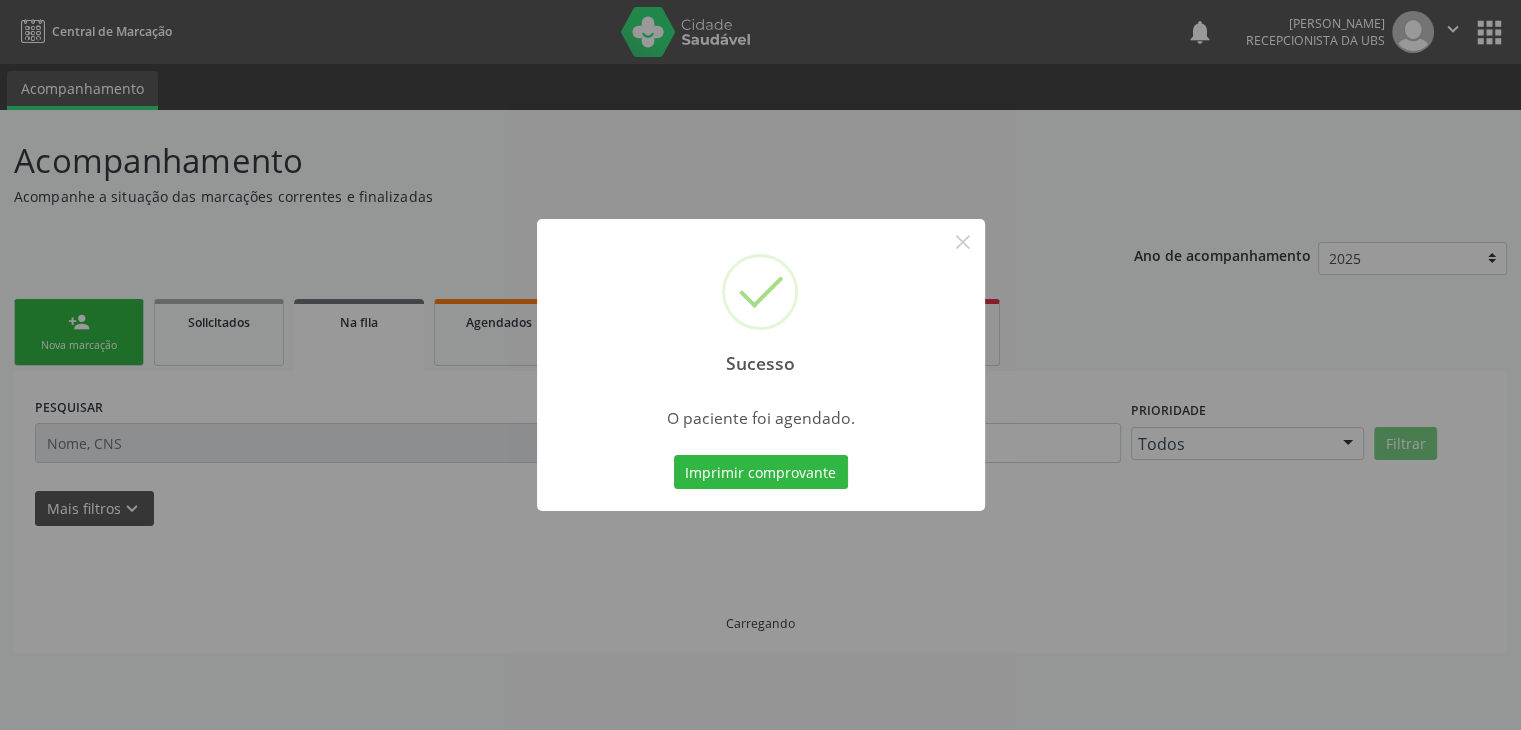 scroll, scrollTop: 0, scrollLeft: 0, axis: both 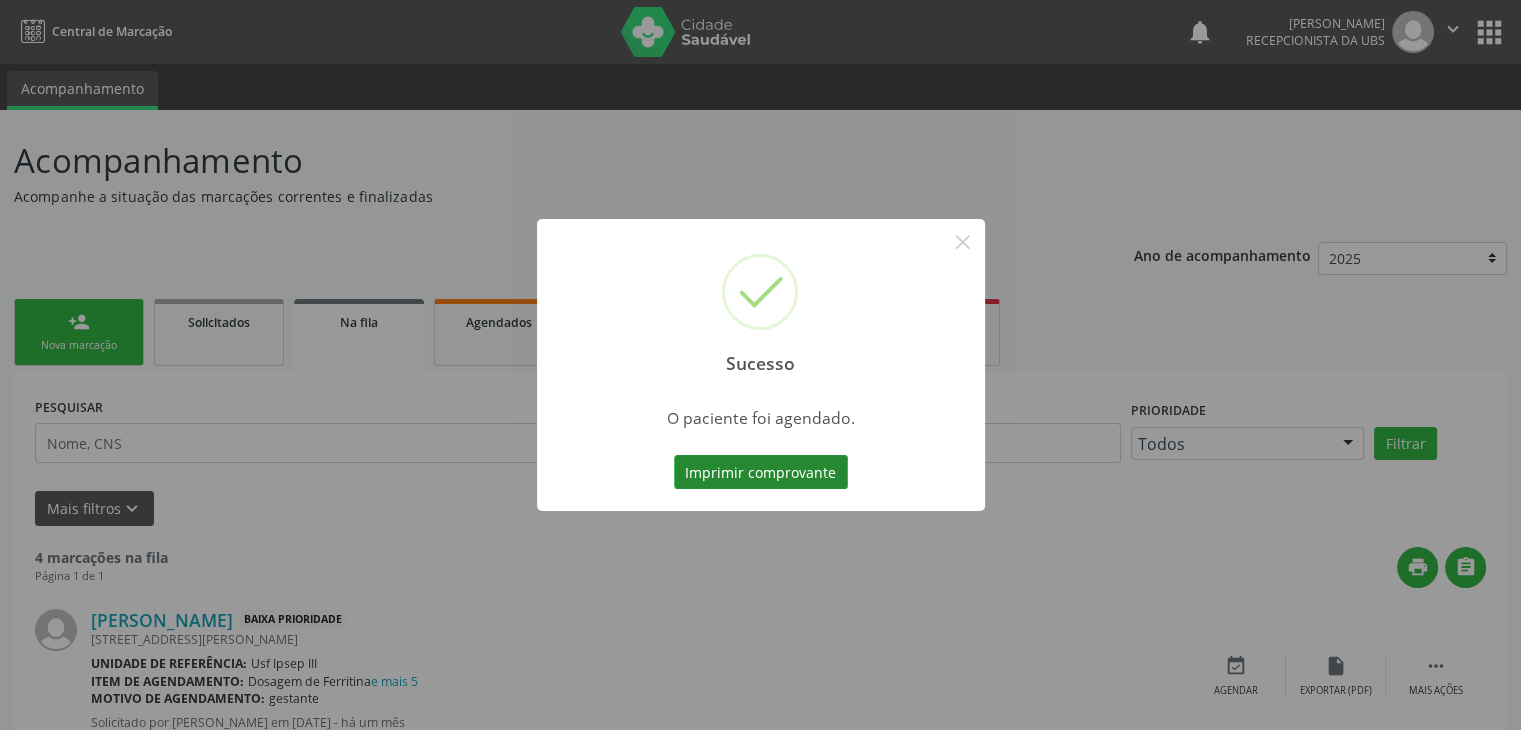 click on "Imprimir comprovante" at bounding box center (761, 472) 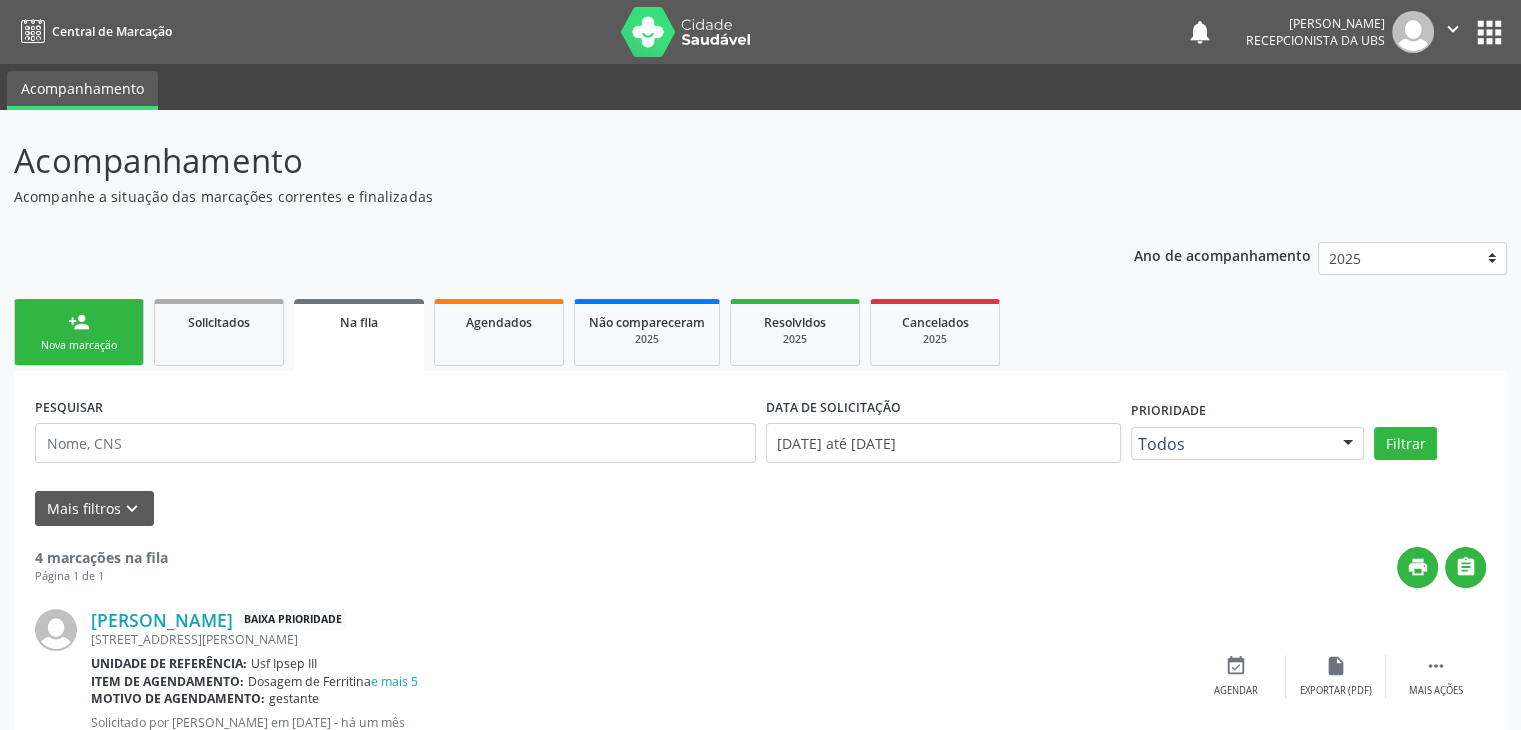 click on "Nova marcação" at bounding box center (79, 345) 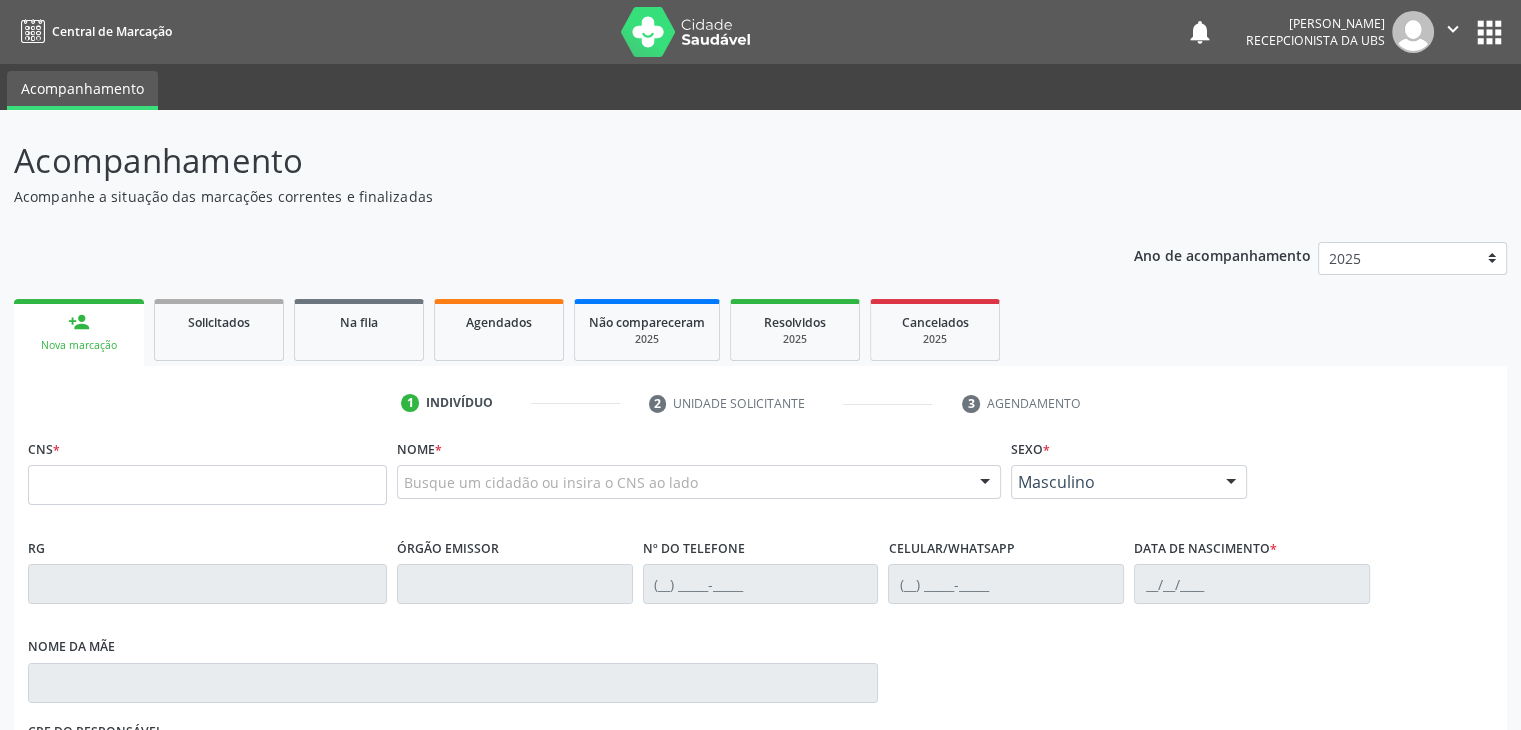 click on "Acompanhamento
Acompanhe a situação das marcações correntes e finalizadas
Relatórios
Ano de acompanhamento
2025 2024
person_add
Nova marcação
Solicitados   Na fila   Agendados   Não compareceram
2025
Resolvidos
2025
Cancelados
2025
1
Indivíduo
2
Unidade solicitante
3
Agendamento
CNS
*
Nome
*
Busque um cidadão ou insira o CNS ao lado
Nenhum resultado encontrado para: "   "
Digite o nome ou CNS para buscar um indivíduo
Sexo
*
Masculino         Masculino   Feminino
Nenhum resultado encontrado para: "   "
Não há nenhuma opção para ser exibida.
RG
Órgão emissor
Nº do Telefone" at bounding box center [760, 590] 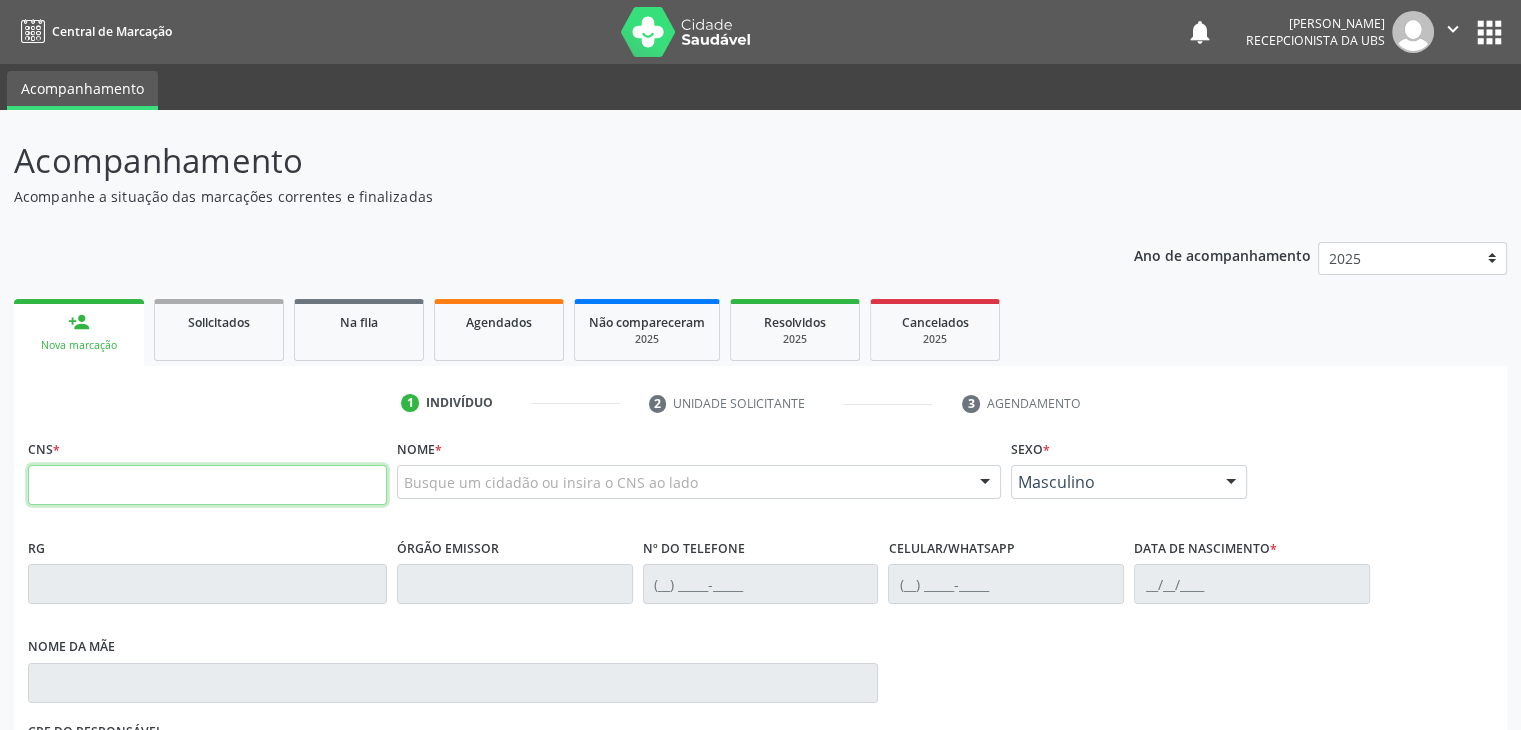 click at bounding box center [207, 485] 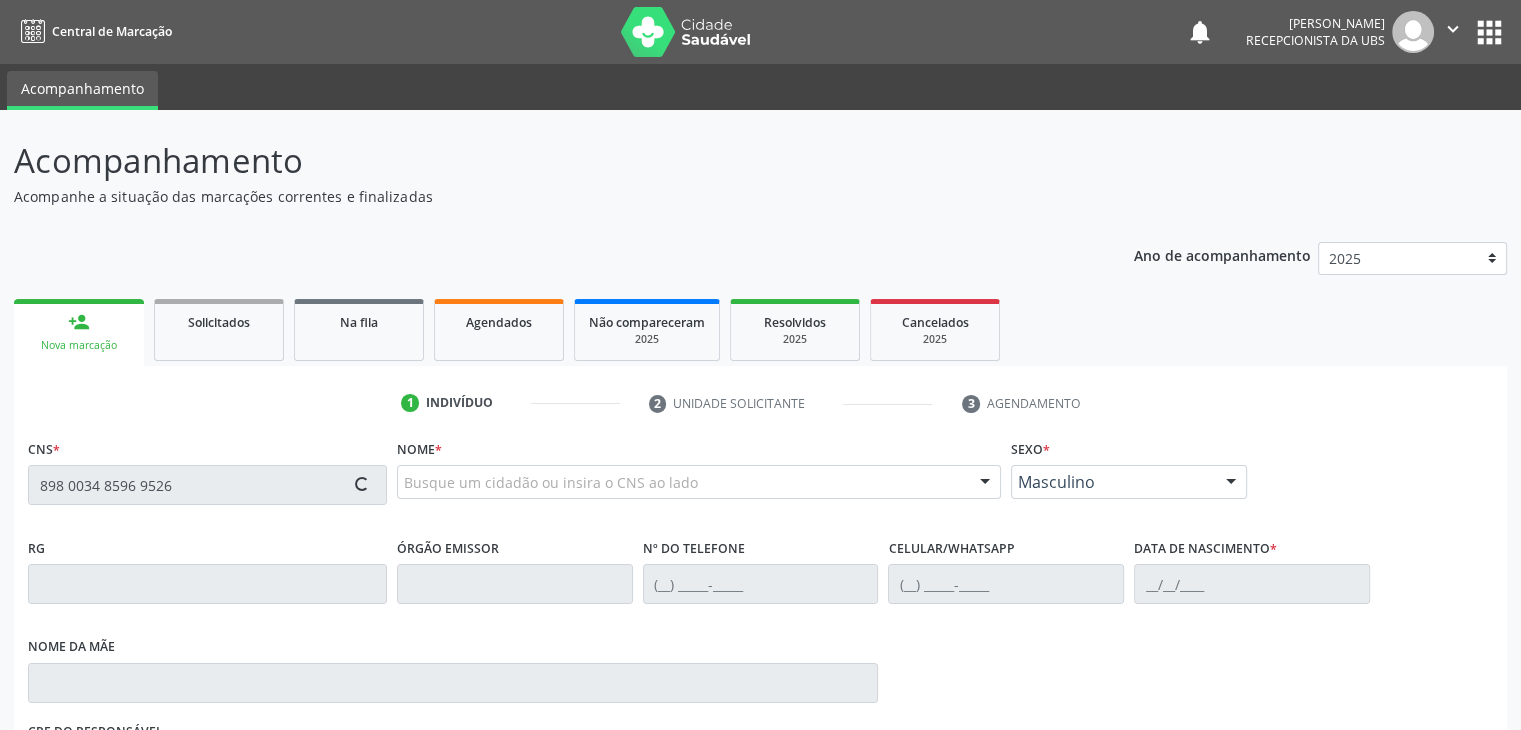 type on "898 0034 8596 9526" 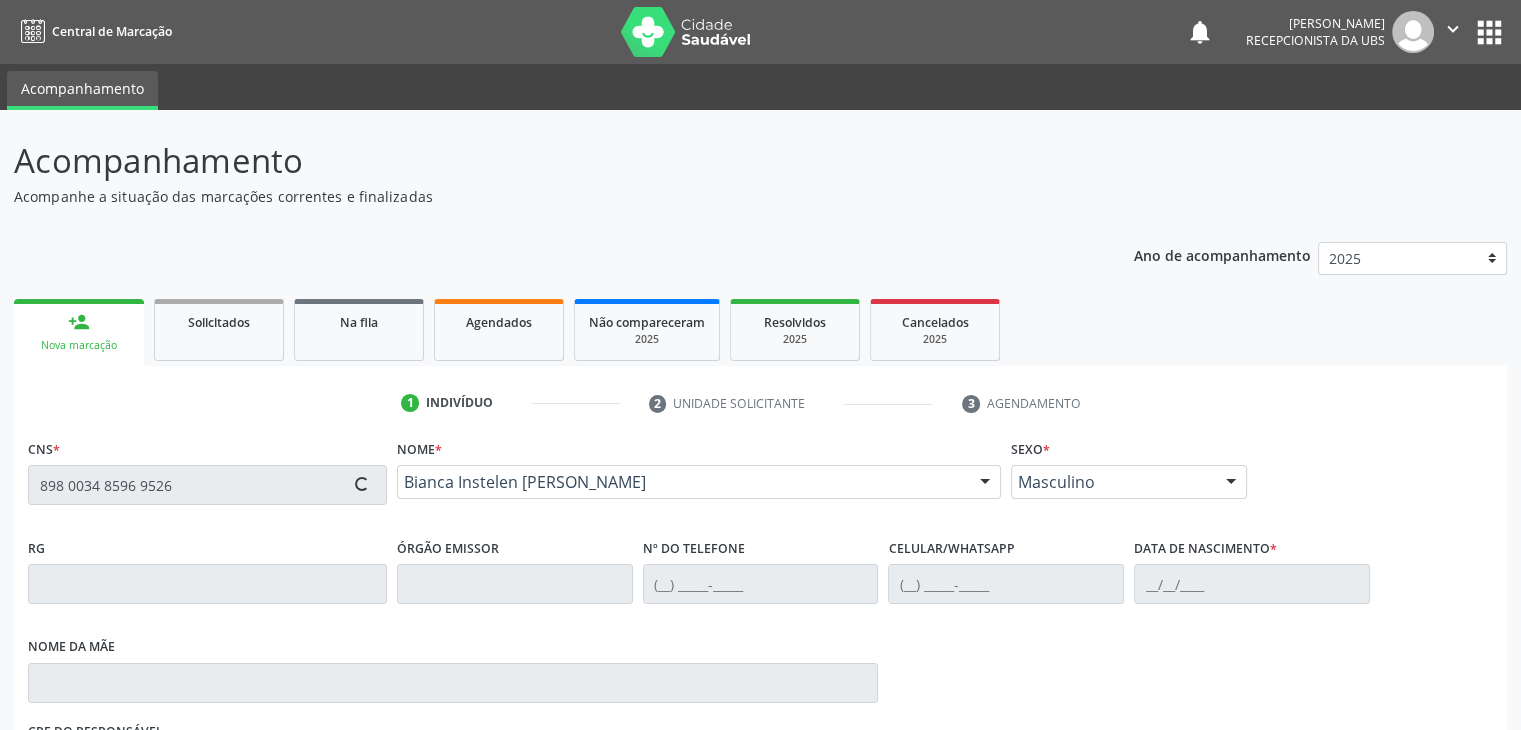 type on "(87) 99999-9999" 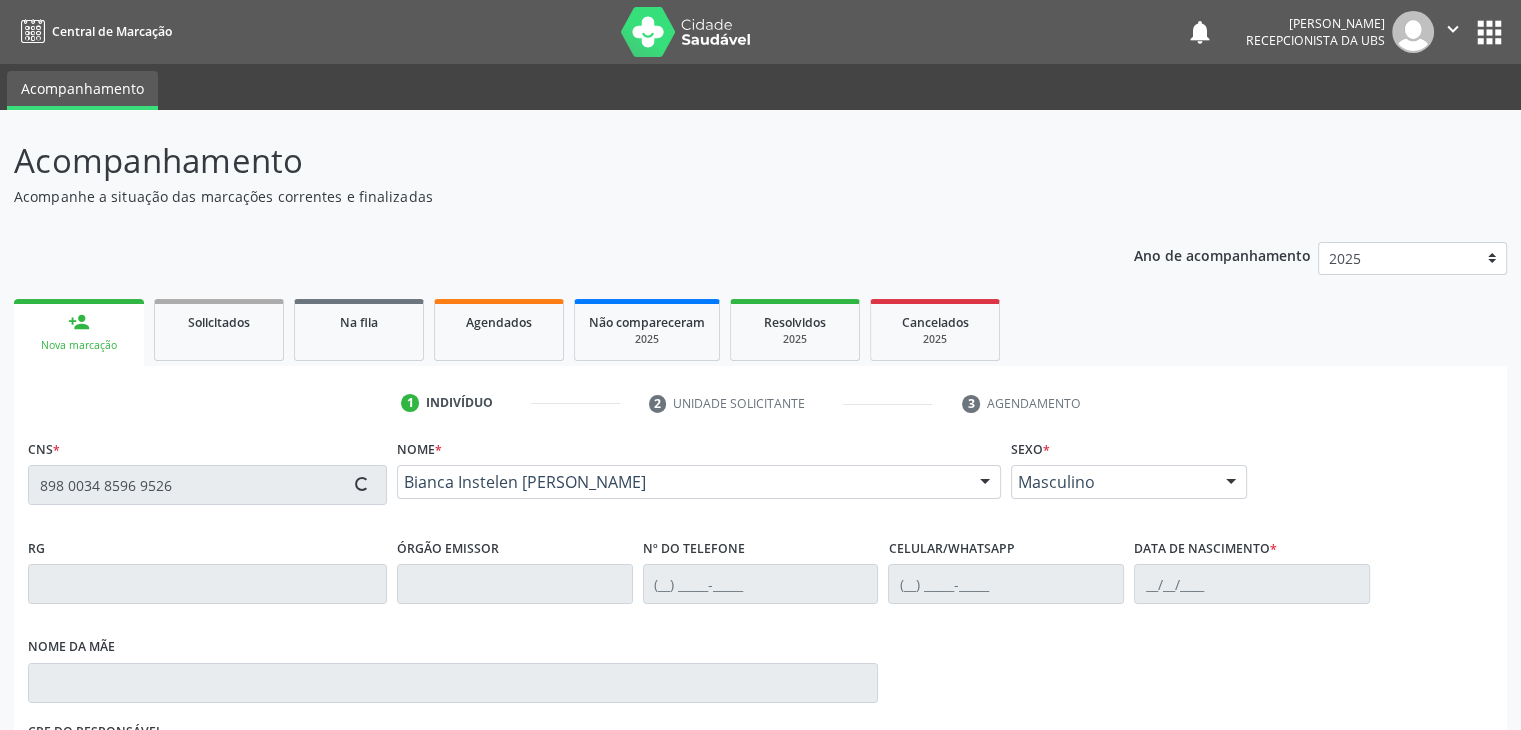 type on "(87) 99999-9999" 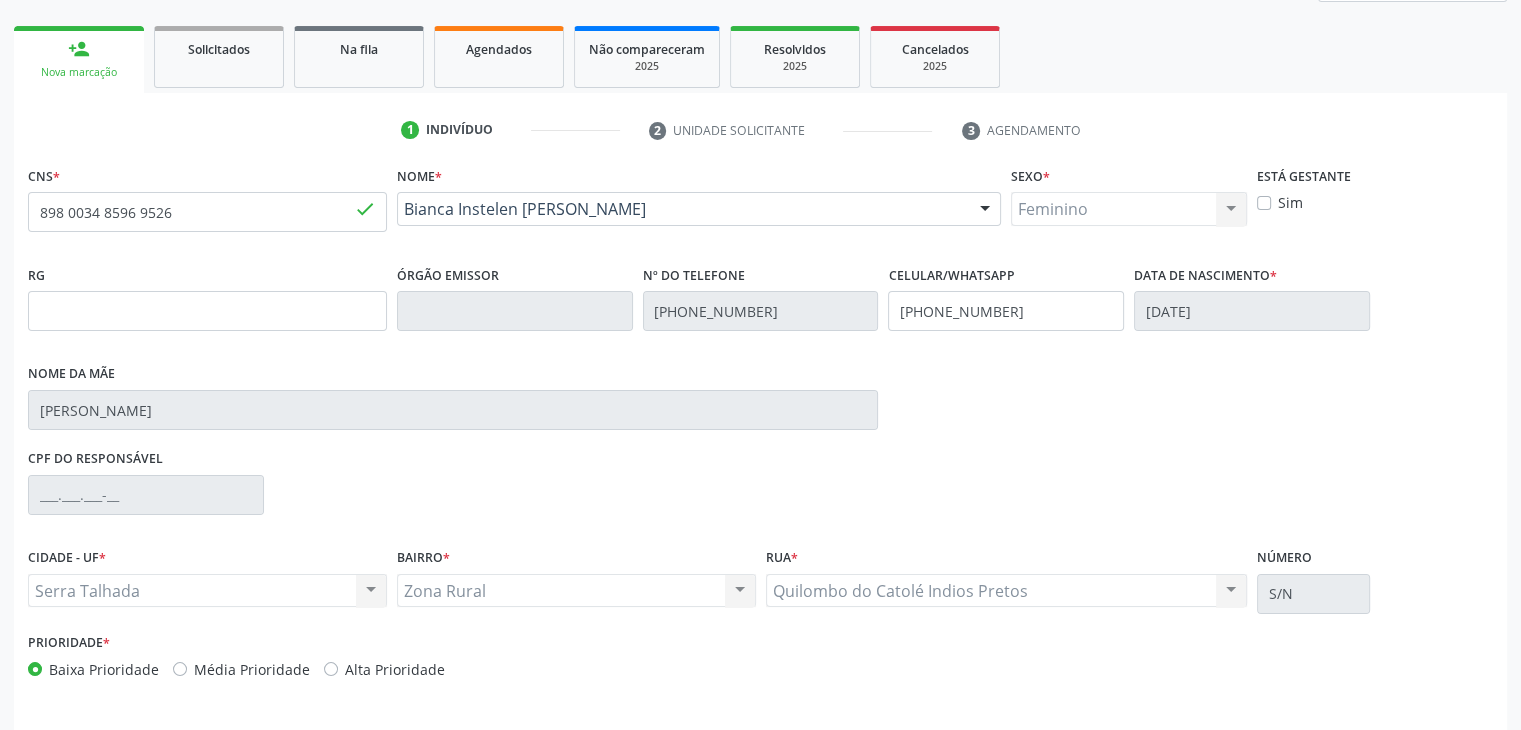 scroll, scrollTop: 340, scrollLeft: 0, axis: vertical 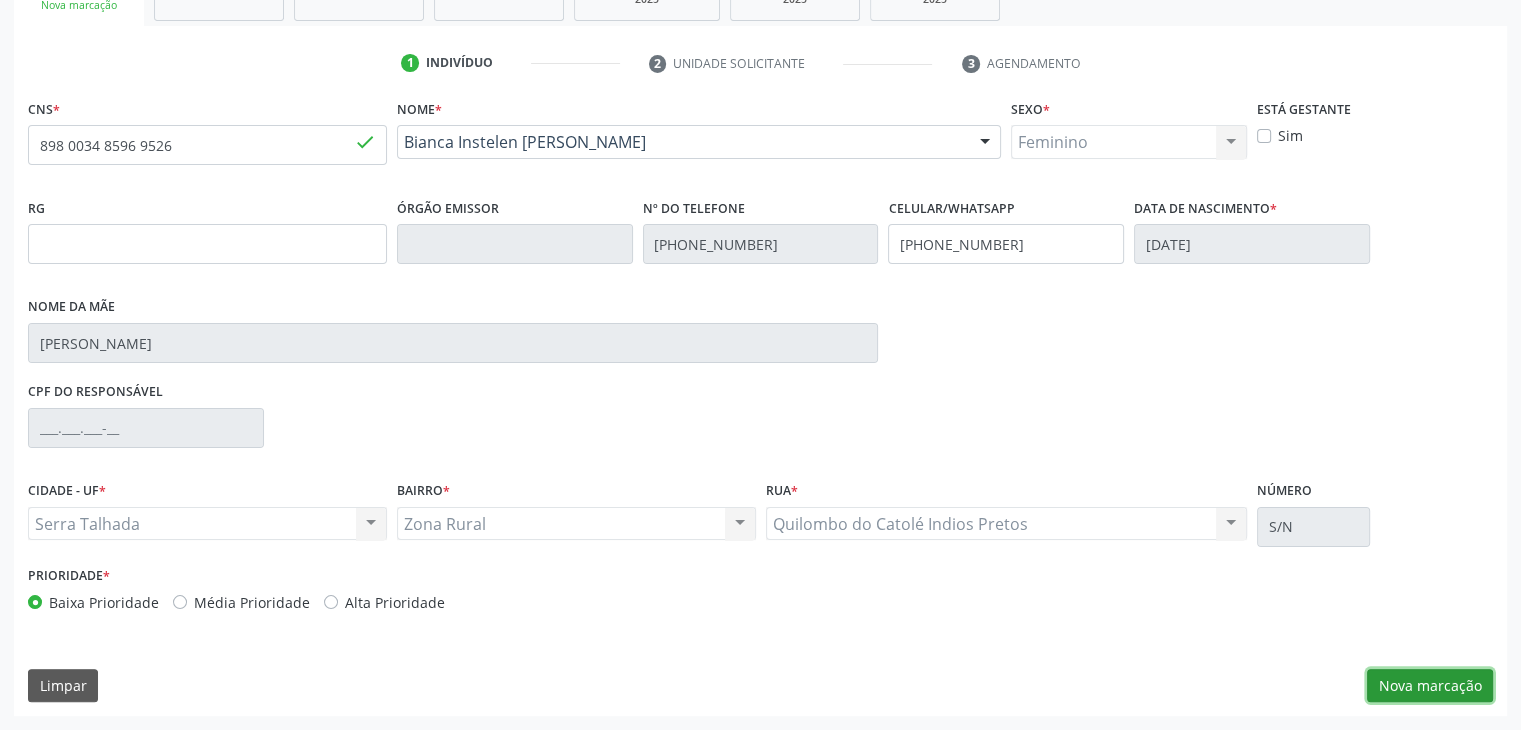 click on "Nova marcação" at bounding box center [1430, 686] 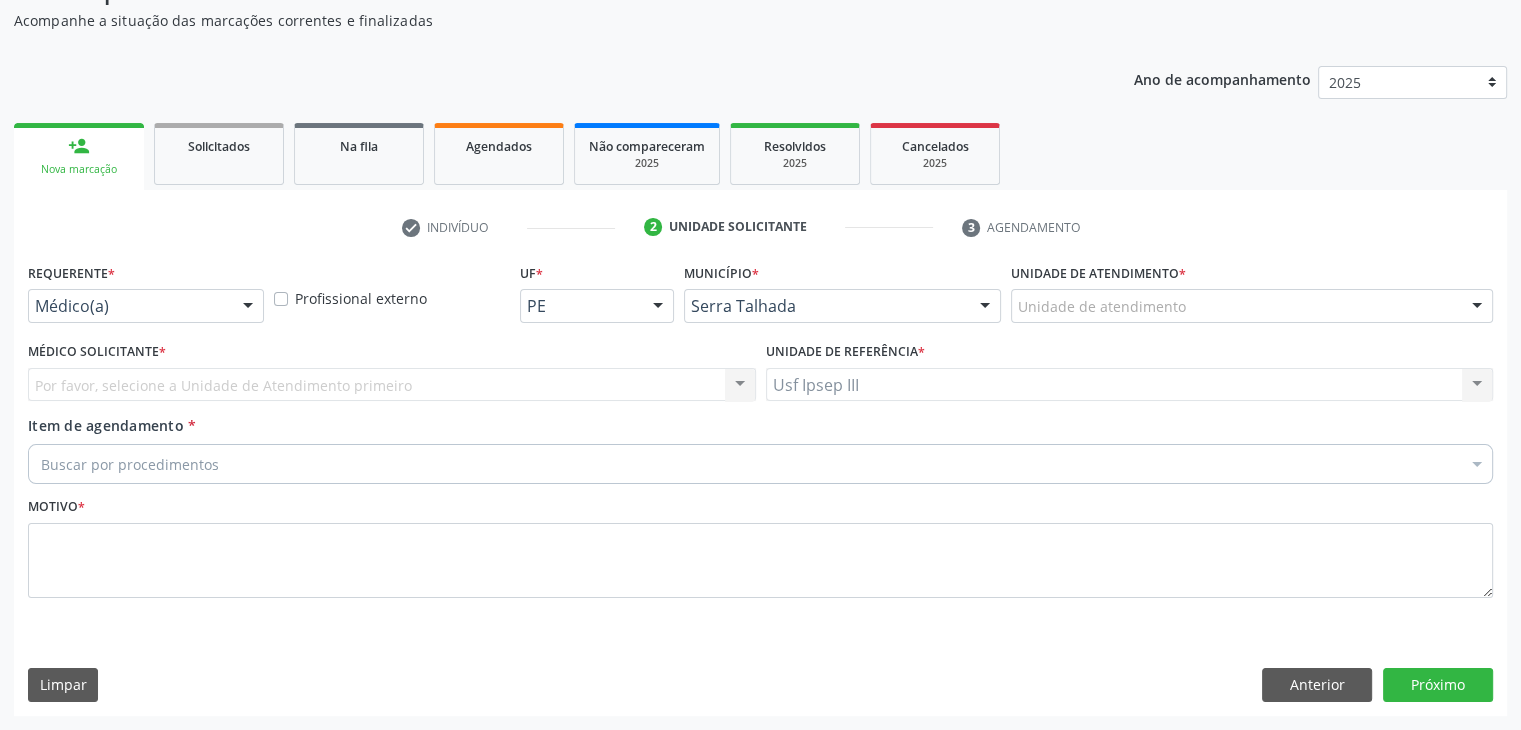scroll, scrollTop: 175, scrollLeft: 0, axis: vertical 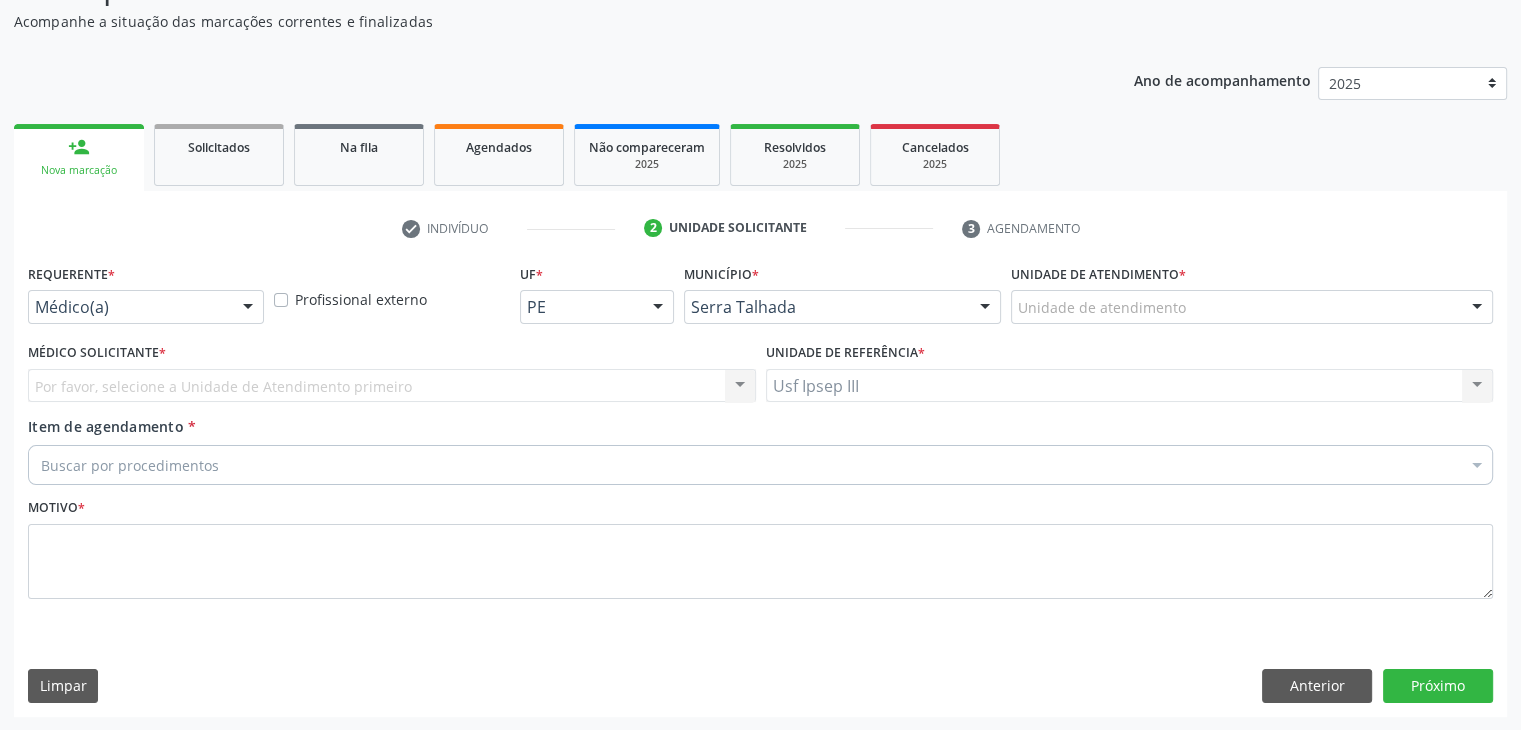 click at bounding box center (248, 308) 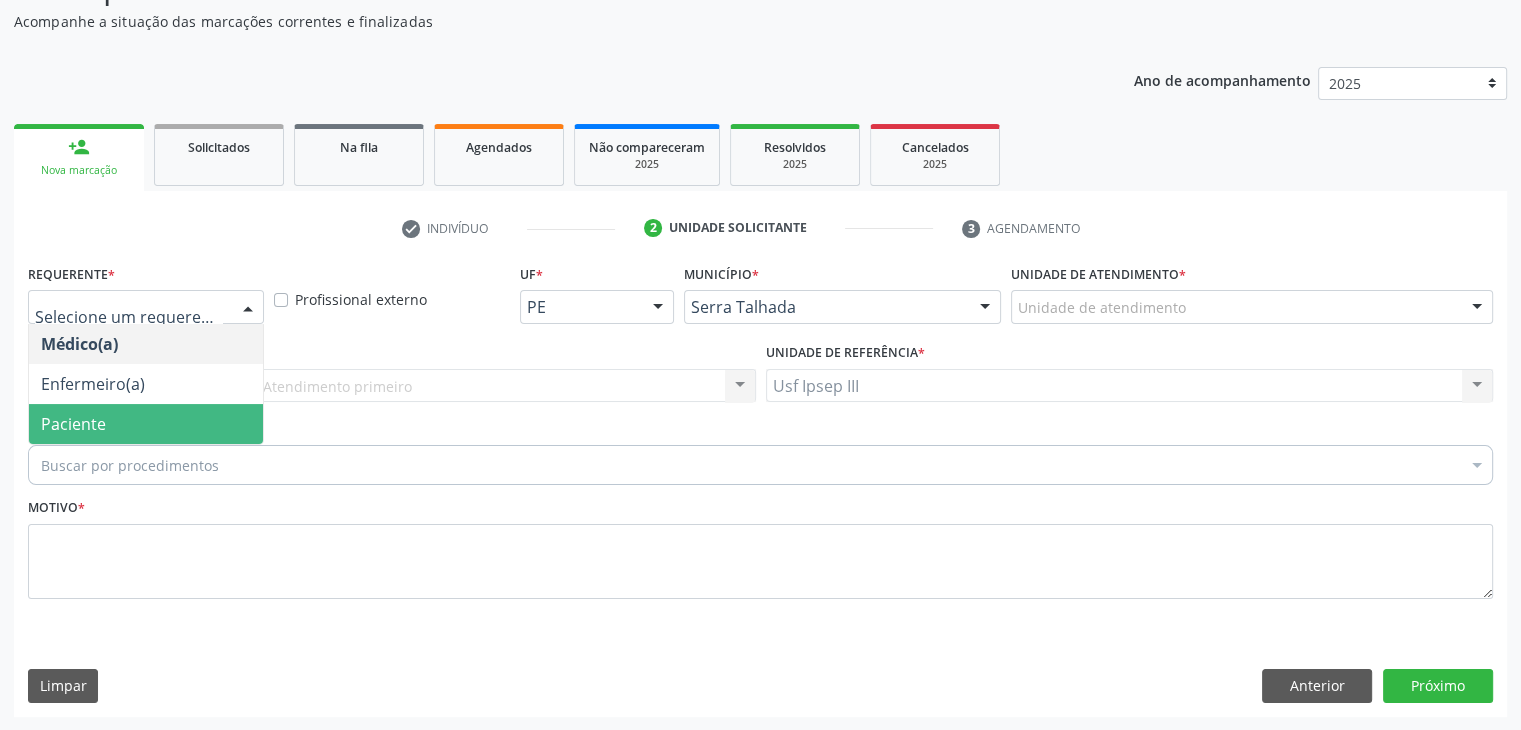 click on "Paciente" at bounding box center [146, 424] 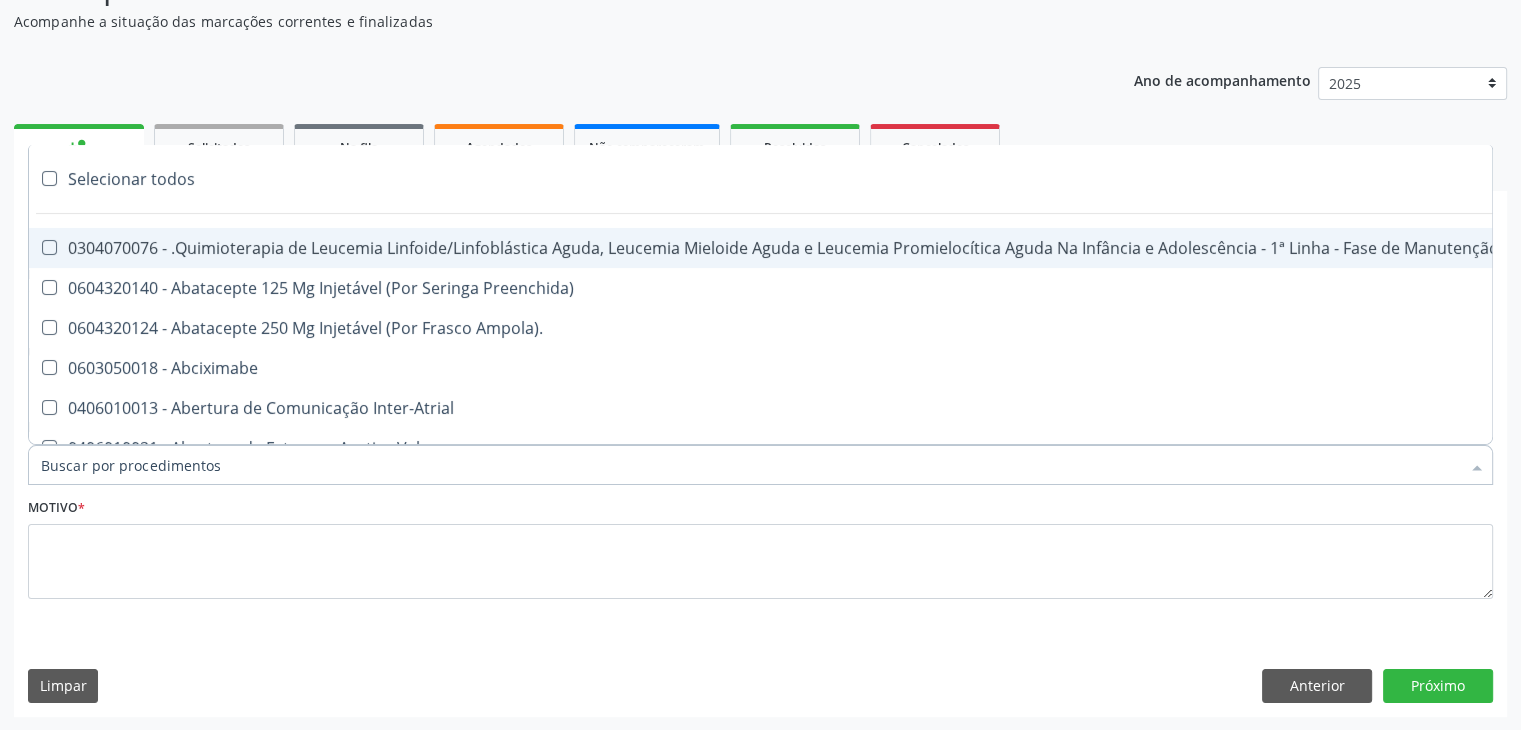 click at bounding box center [760, 465] 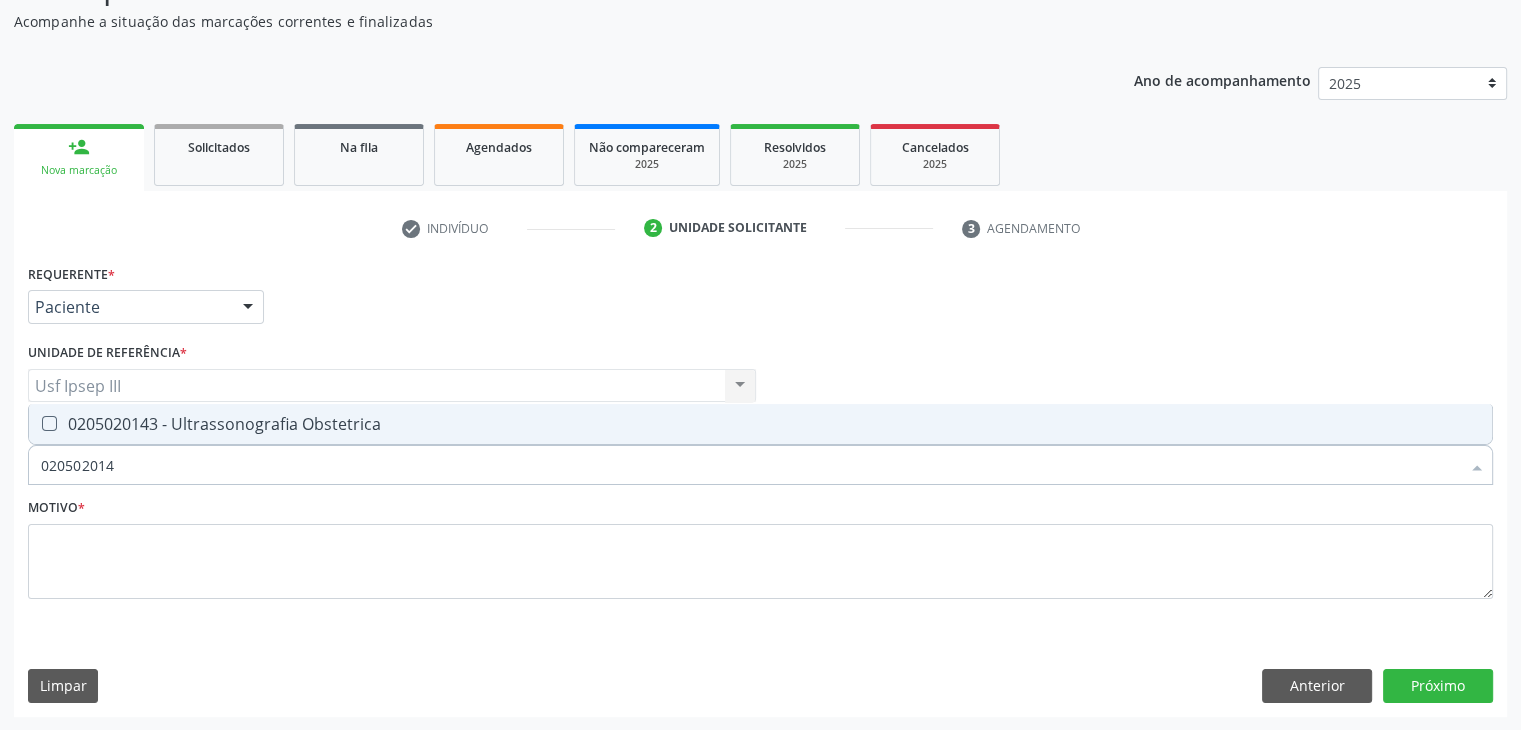 type on "0205020143" 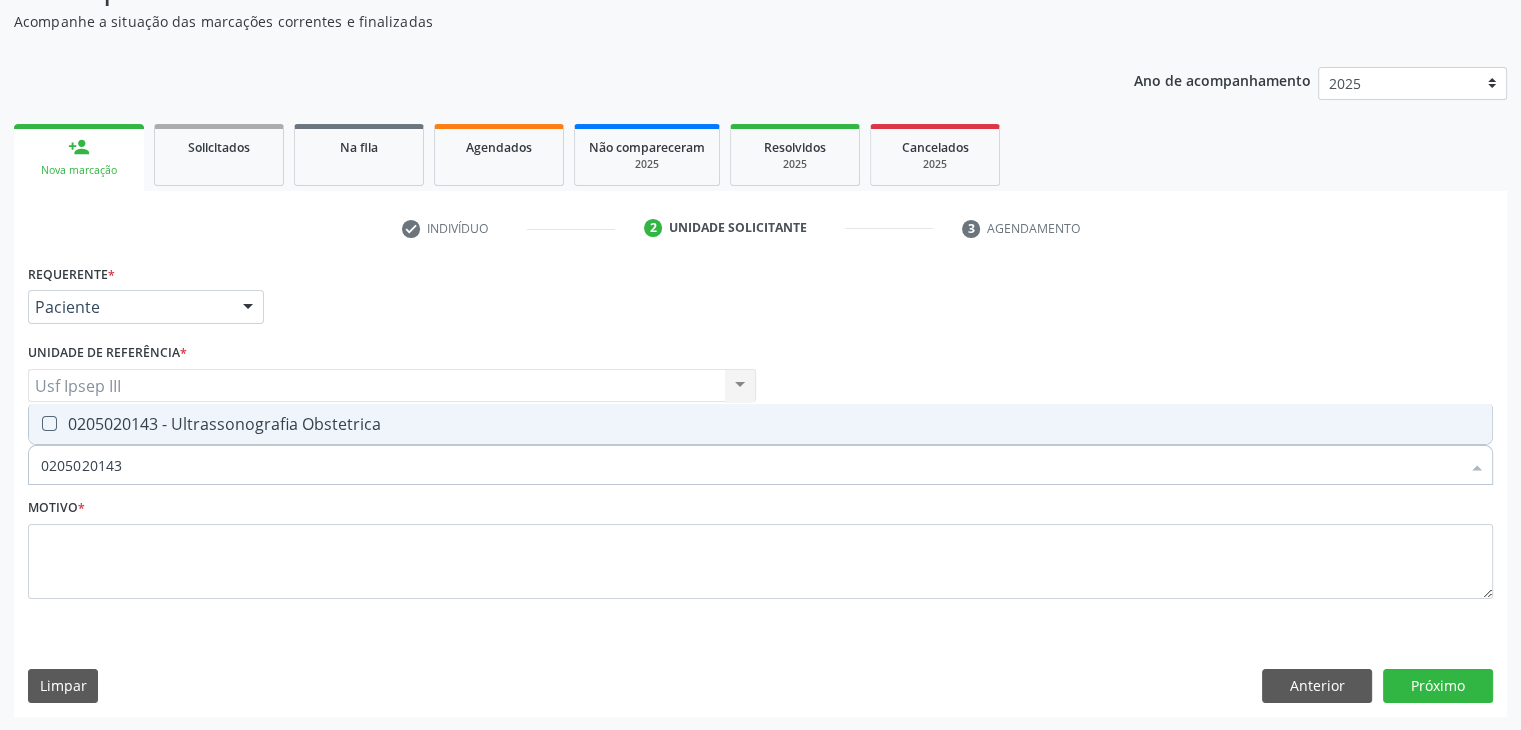click on "0205020143 - Ultrassonografia Obstetrica" at bounding box center (760, 424) 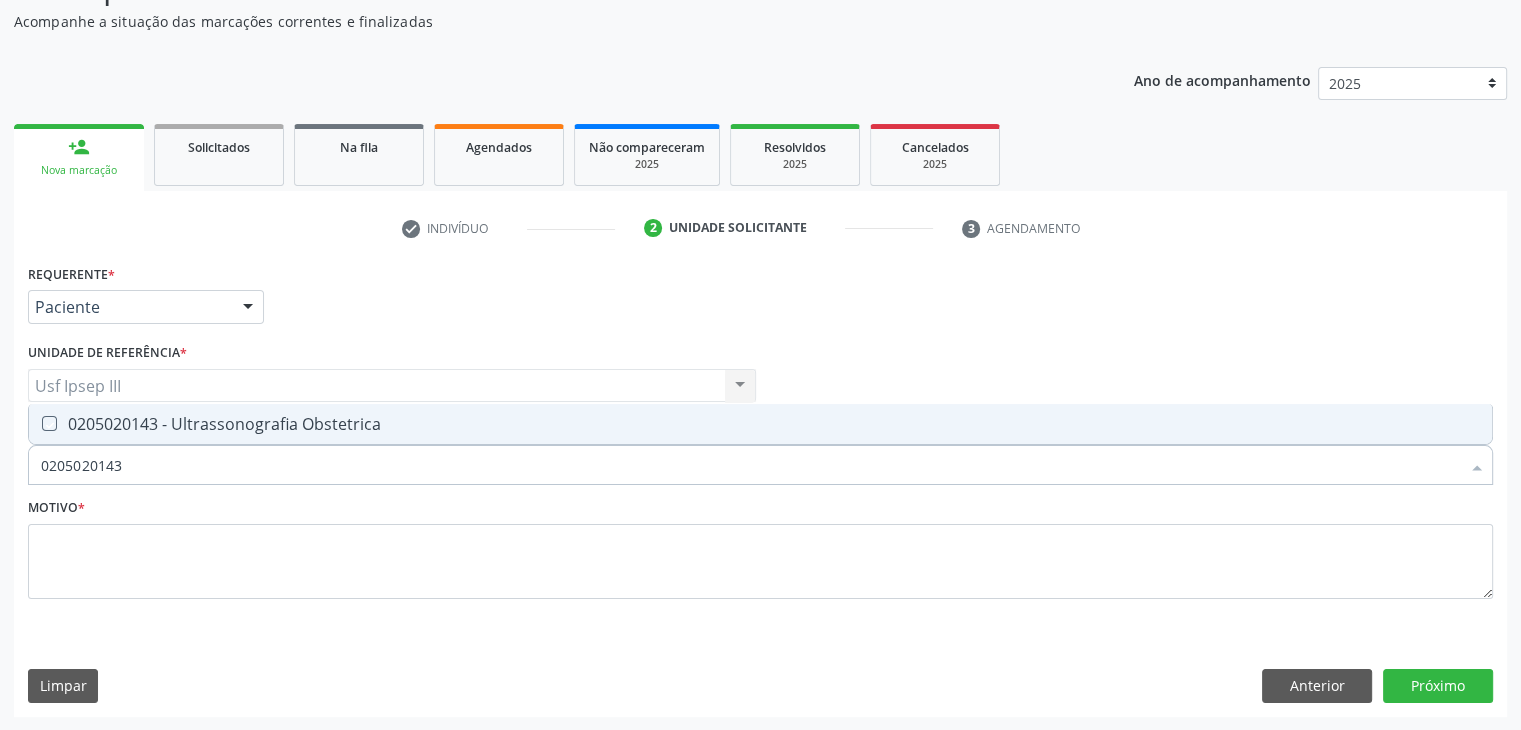 checkbox on "true" 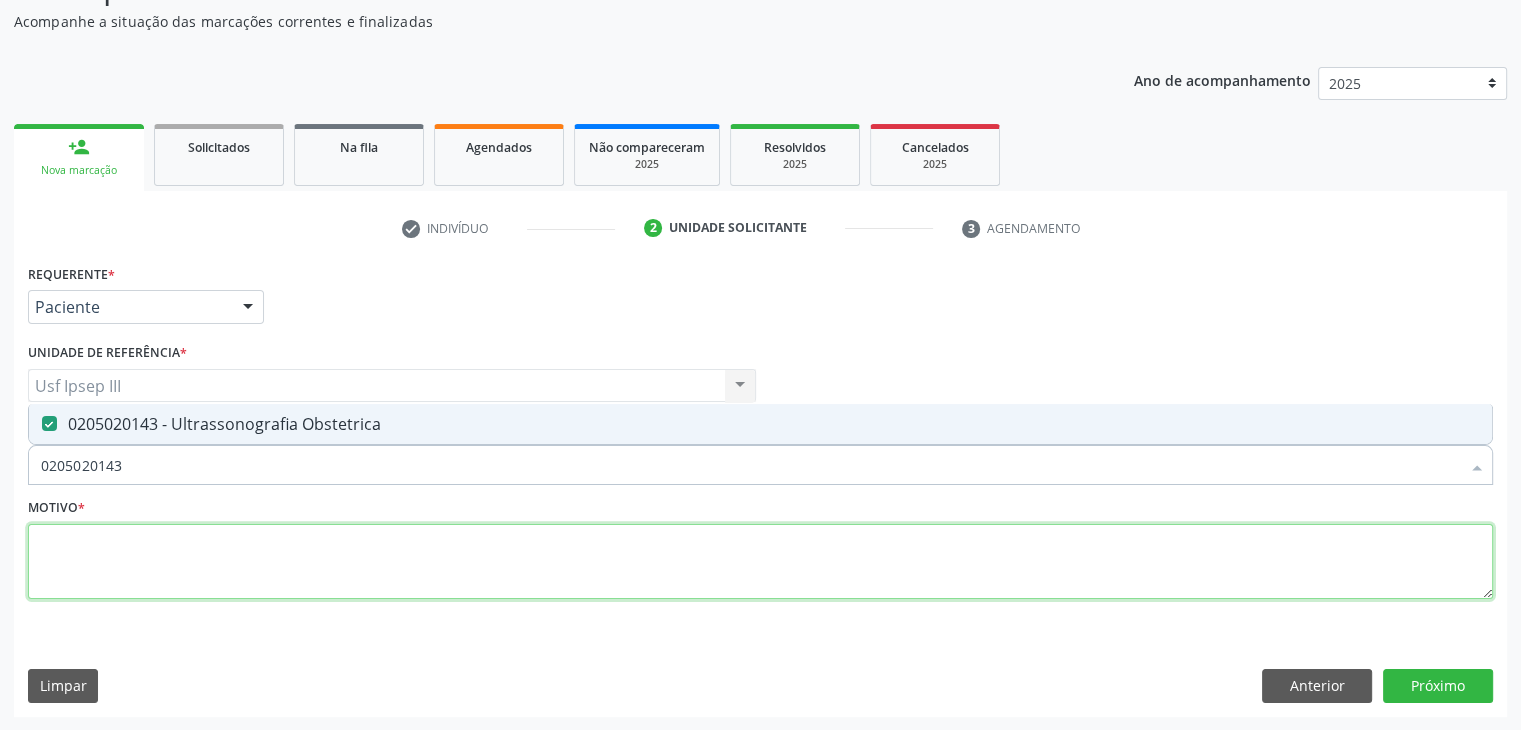click at bounding box center [760, 562] 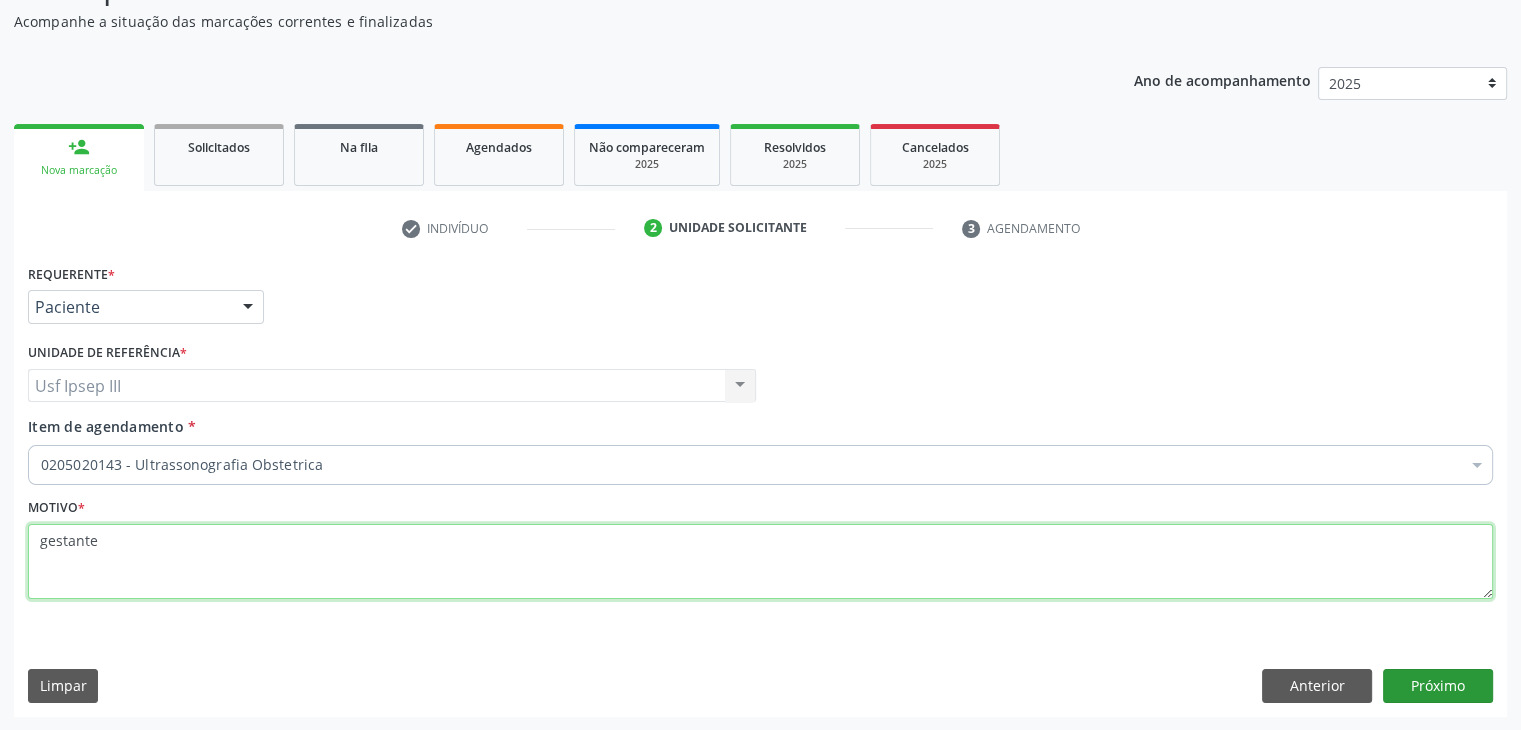 type on "gestante" 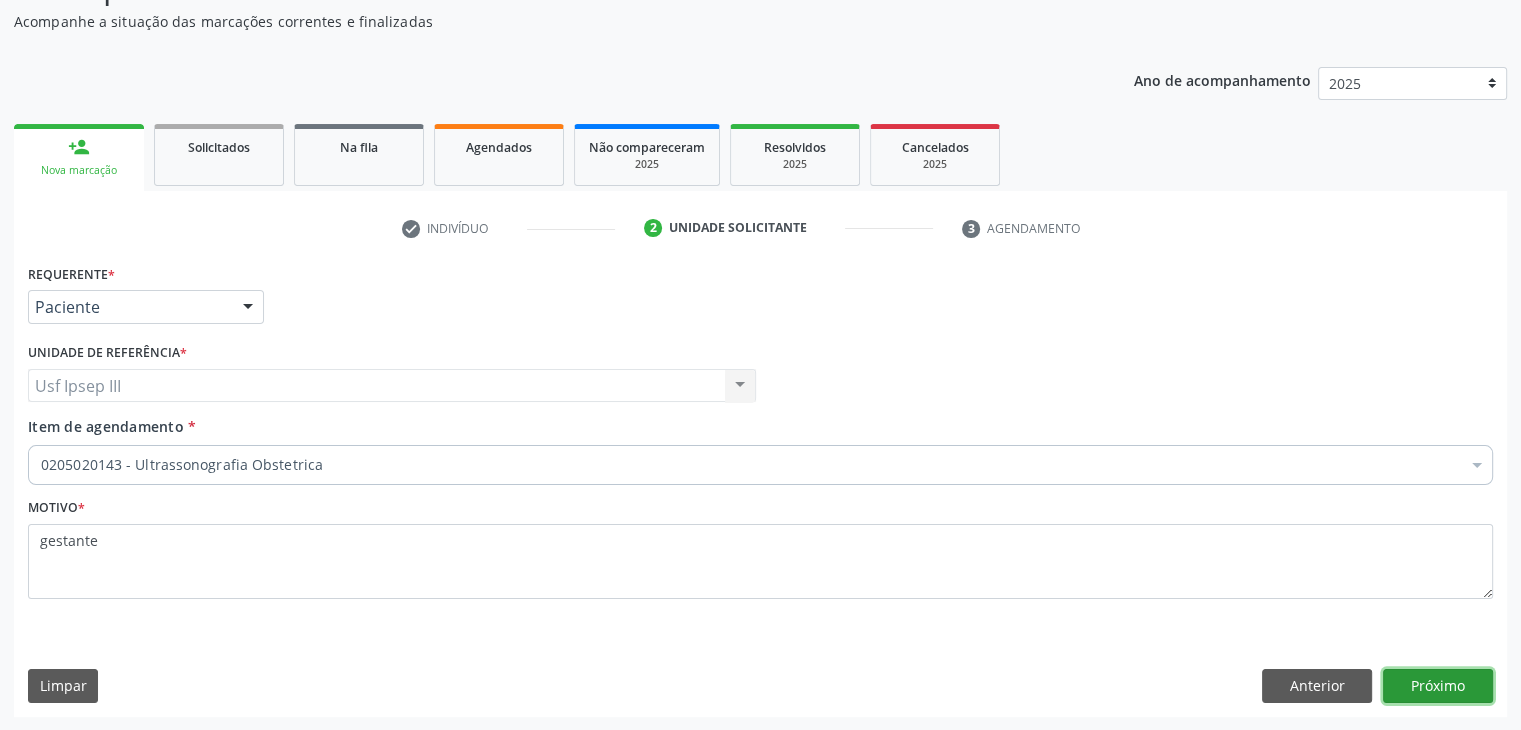 click on "Próximo" at bounding box center [1438, 686] 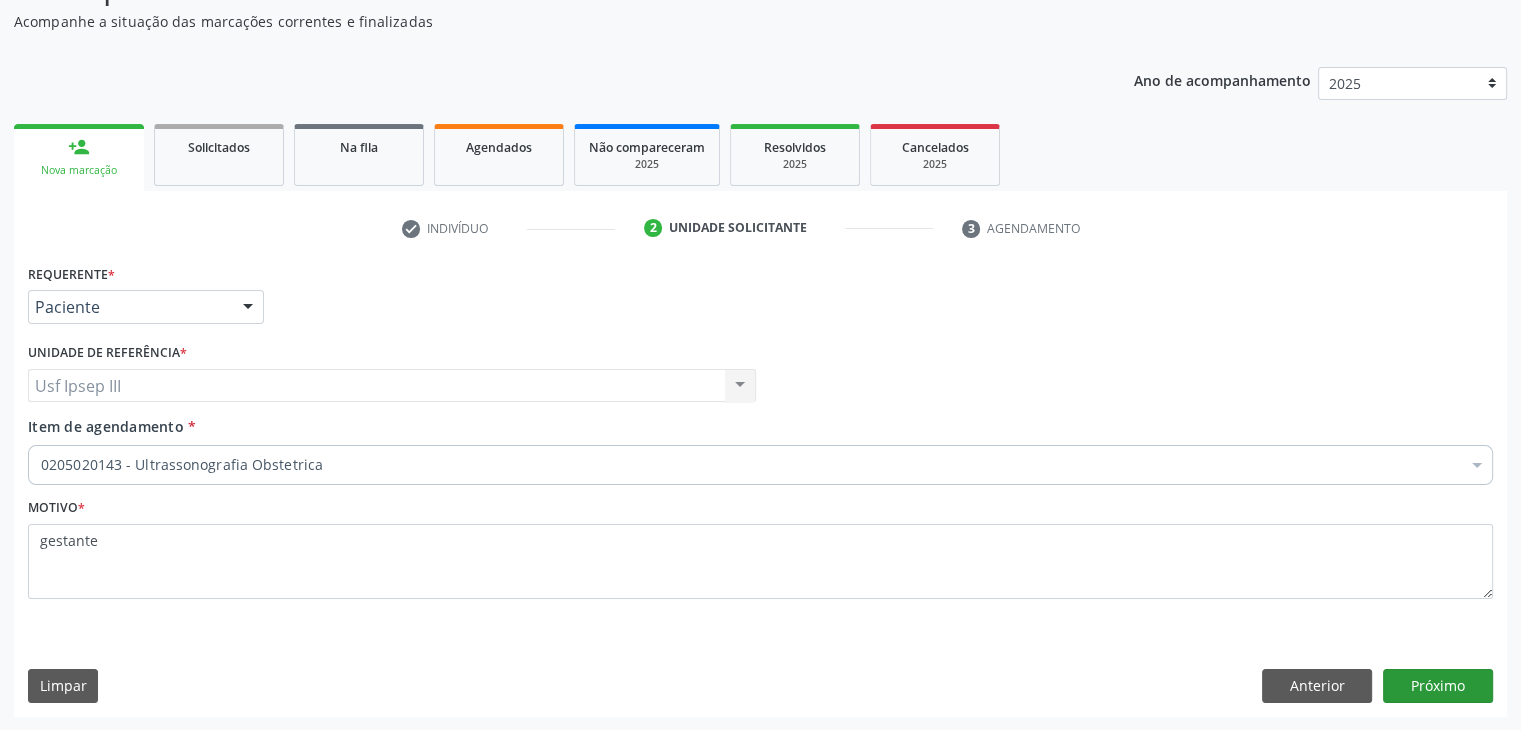 scroll, scrollTop: 140, scrollLeft: 0, axis: vertical 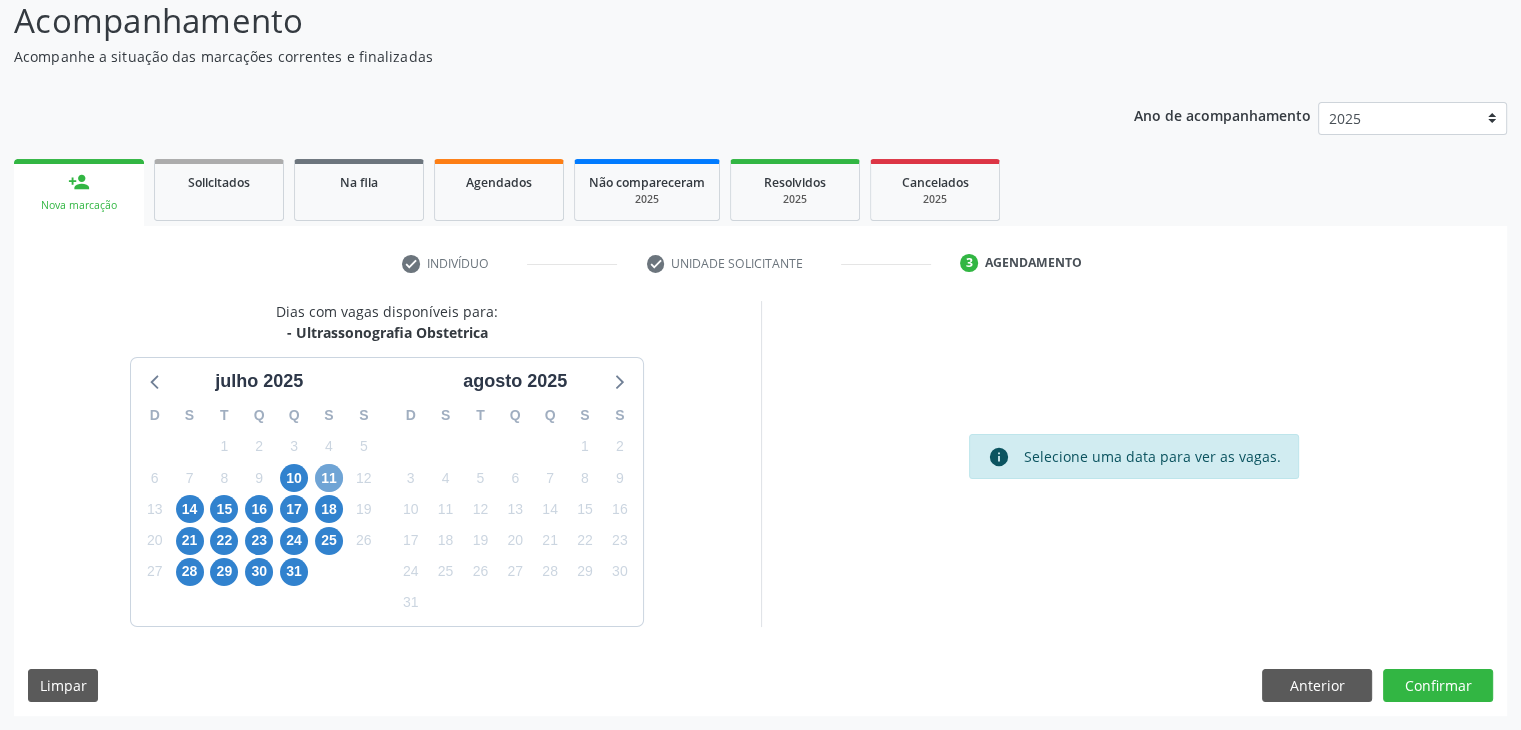 click on "11" at bounding box center [329, 478] 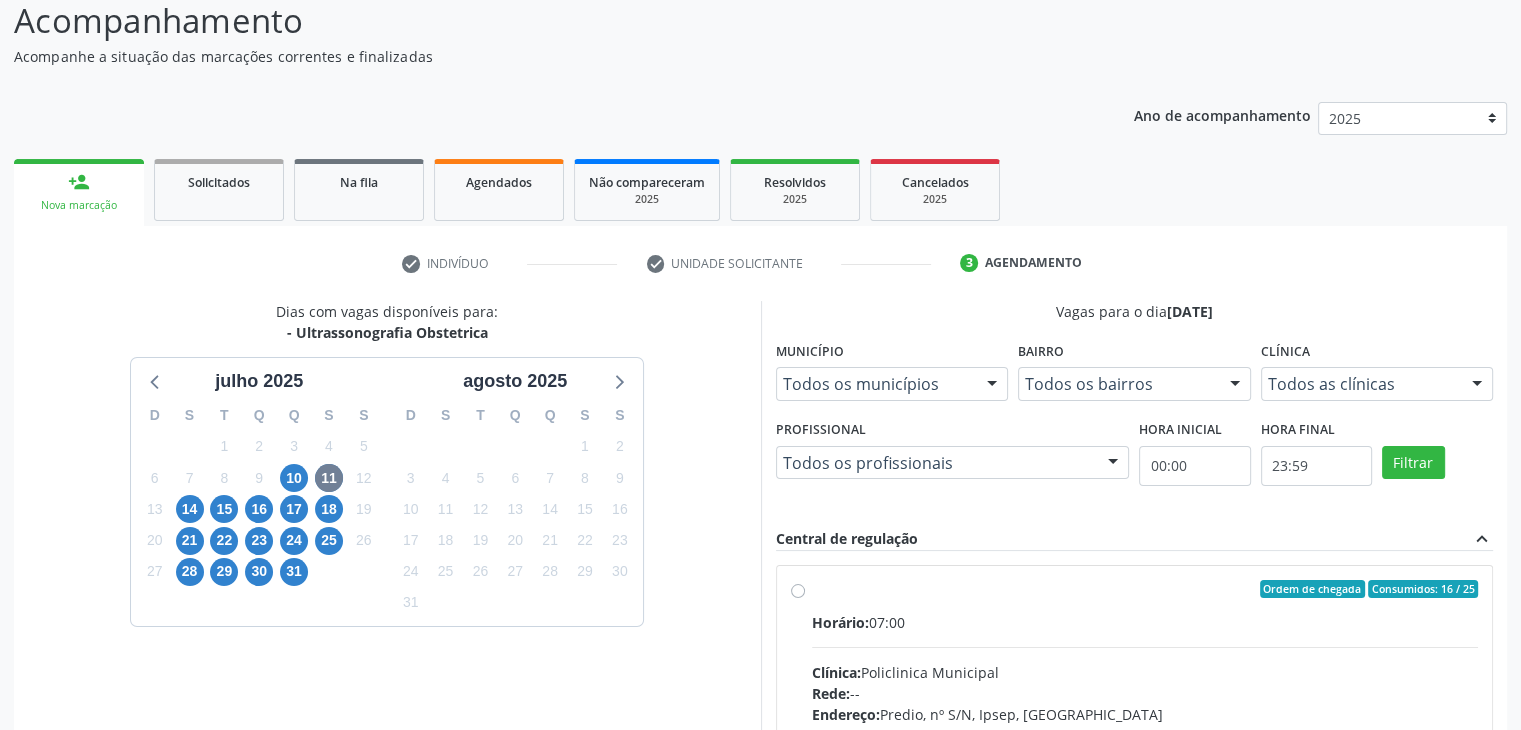 click on "Ordem de chegada
Consumidos: 16 / 25
Horário:   07:00
Clínica:  Policlinica Municipal
Rede:
--
Endereço:   Predio, nº S/N, Ipsep, Serra Talhada - PE
Telefone:   --
Profissional:
Maira Cavalcanti Lima Barros
Informações adicionais sobre o atendimento
Idade de atendimento:
de 0 a 120 anos
Gênero(s) atendido(s):
Masculino e Feminino
Informações adicionais:
--" at bounding box center [1145, 733] 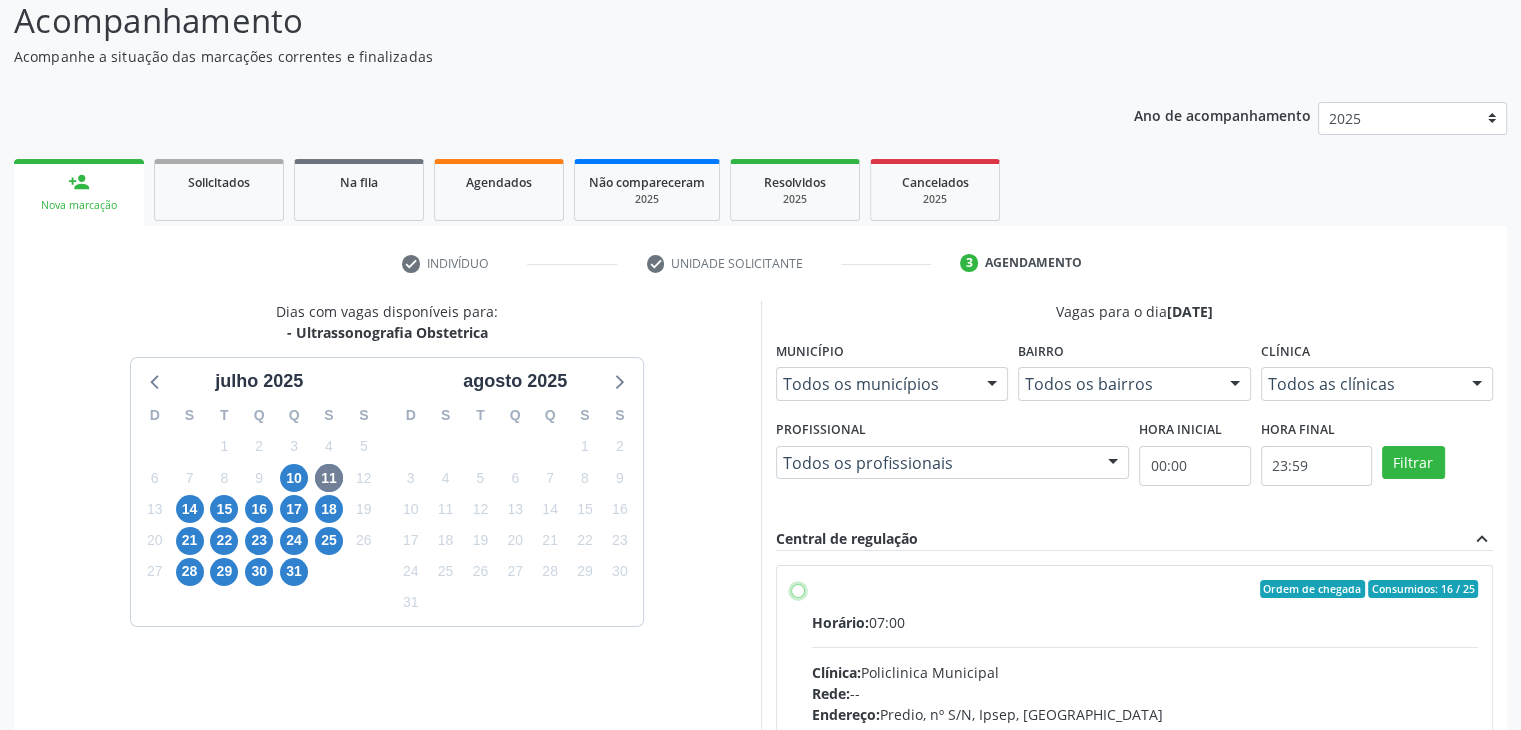click on "Ordem de chegada
Consumidos: 16 / 25
Horário:   07:00
Clínica:  Policlinica Municipal
Rede:
--
Endereço:   Predio, nº S/N, Ipsep, Serra Talhada - PE
Telefone:   --
Profissional:
Maira Cavalcanti Lima Barros
Informações adicionais sobre o atendimento
Idade de atendimento:
de 0 a 120 anos
Gênero(s) atendido(s):
Masculino e Feminino
Informações adicionais:
--" at bounding box center [798, 589] 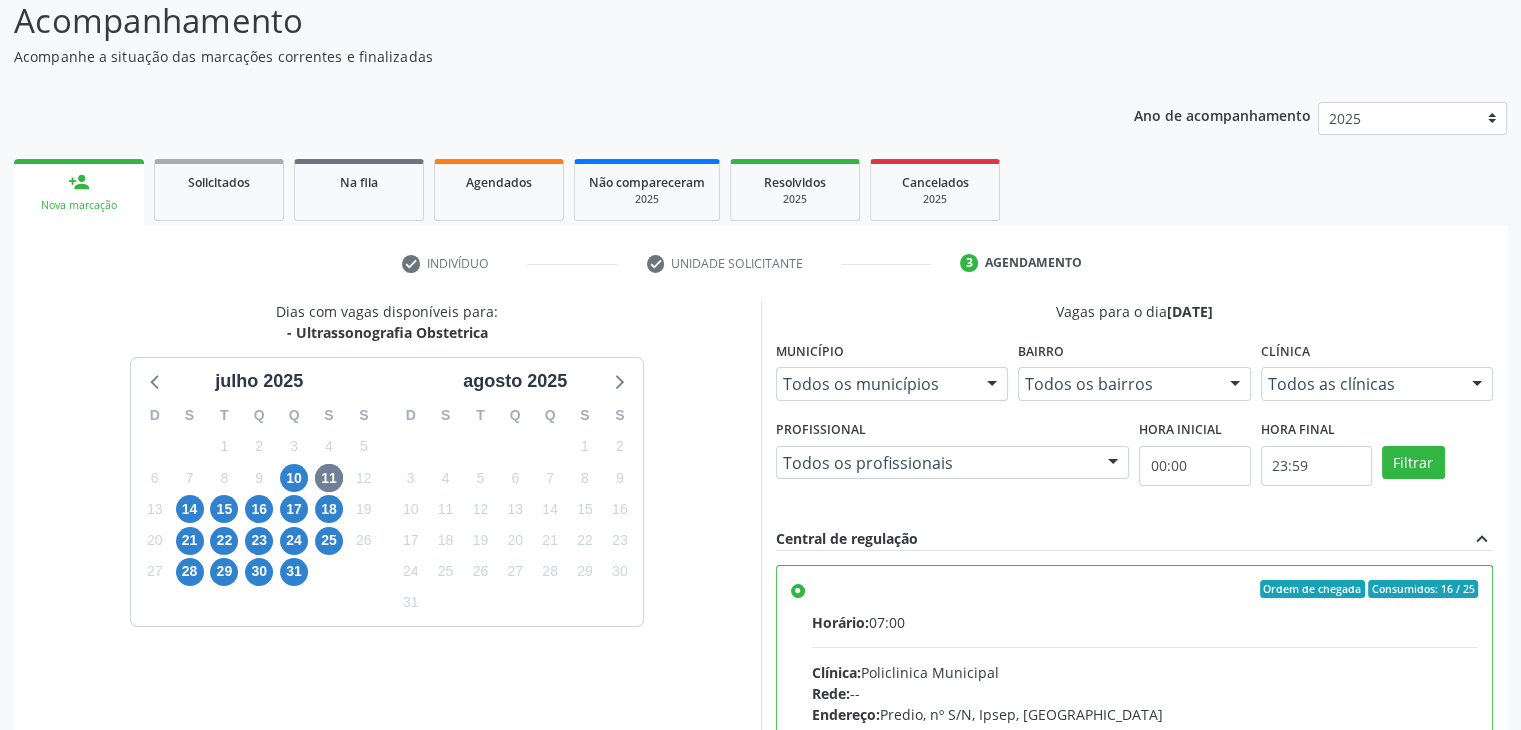 click on "Ordem de chegada
Consumidos: 9 / 20
Horário:   07:00
Clínica:  Hospital Sao Francisco
Rede:
--
Endereço:   nº 384, Varzea, Serra Talhada - PE
Telefone:   (81) 38312142
Profissional:
Yuri Araujo Magalhaes
Informações adicionais sobre o atendimento
Idade de atendimento:
de 0 a 120 anos
Gênero(s) atendido(s):
Masculino e Feminino
Informações adicionais:
--" at bounding box center [798, 1075] 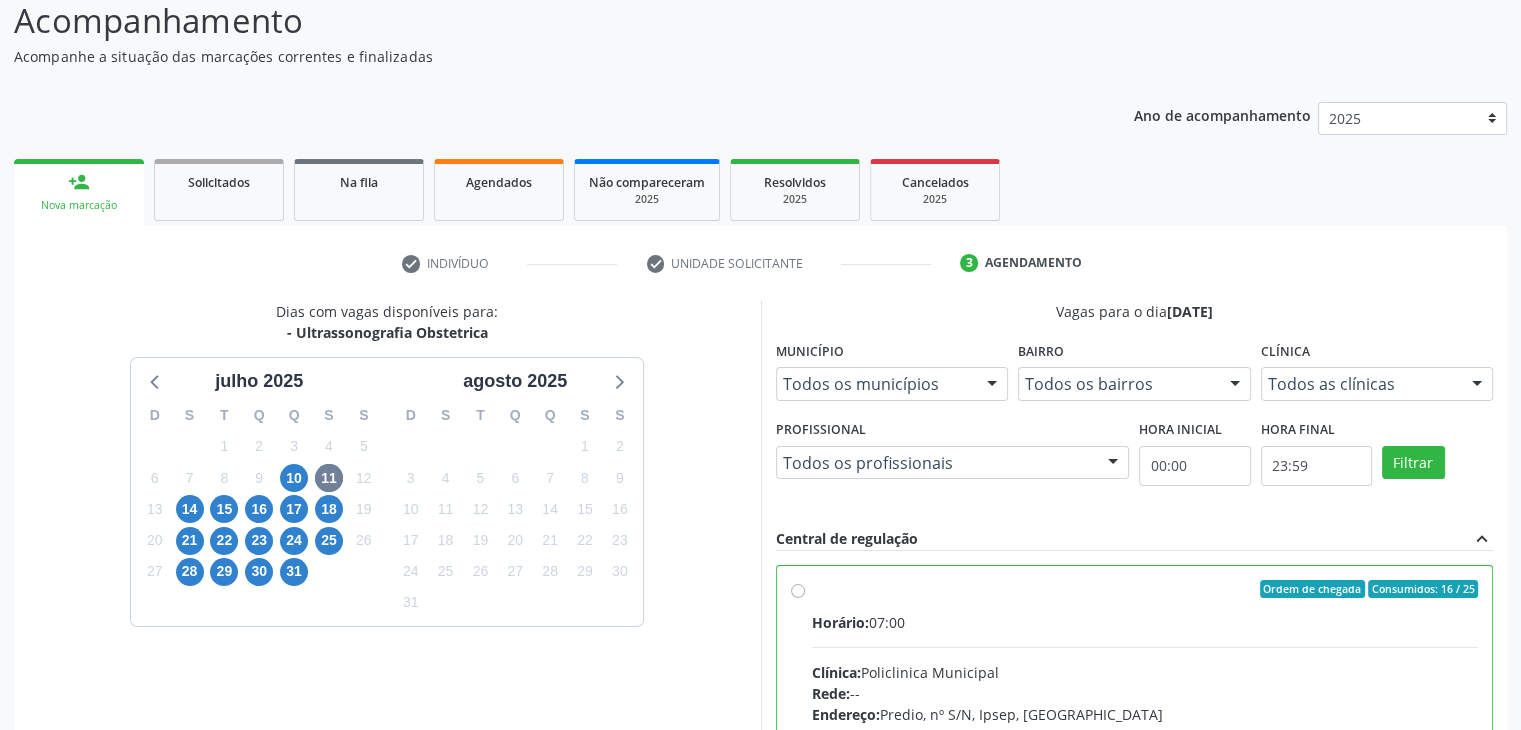 scroll, scrollTop: 322, scrollLeft: 0, axis: vertical 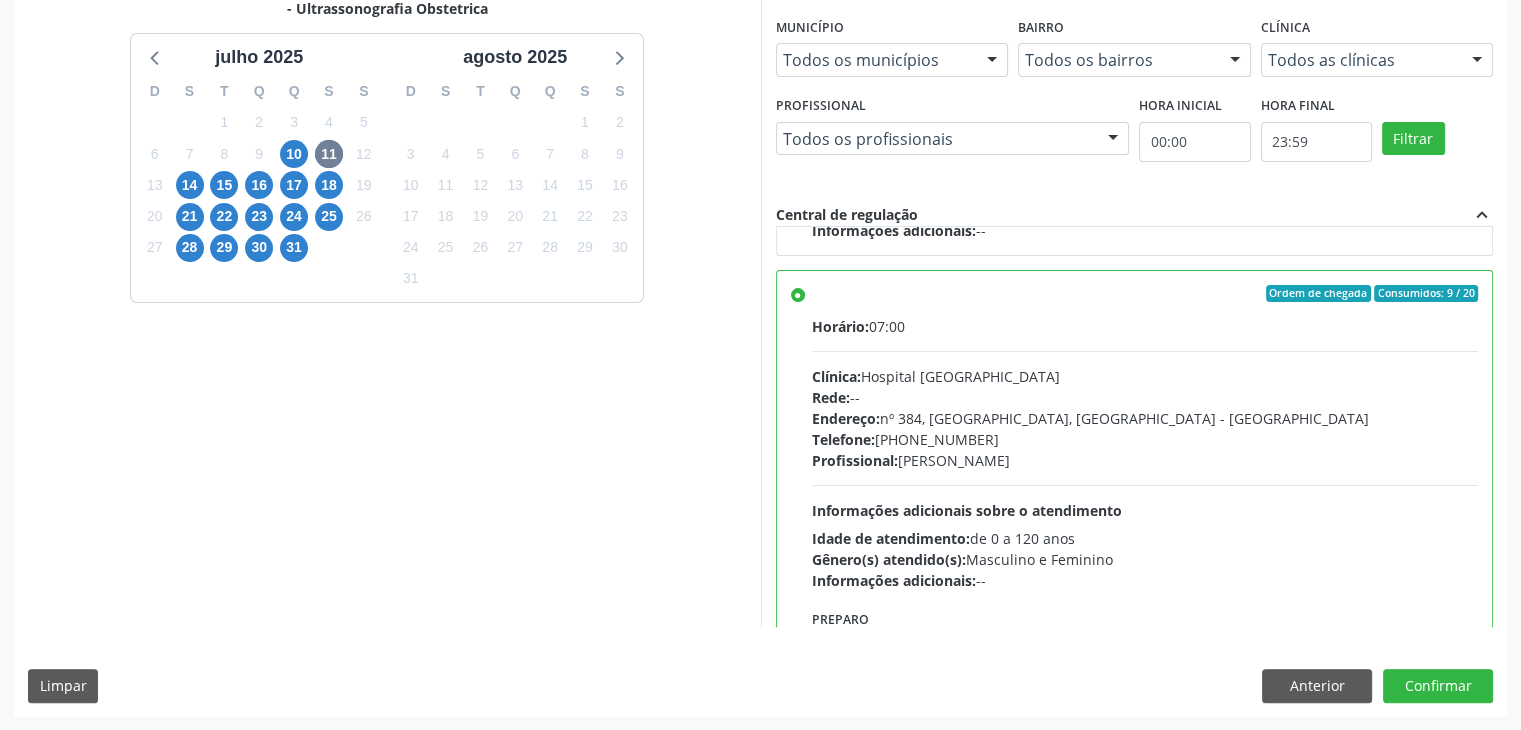 click on "Ordem de chegada
Consumidos: 16 / 25
Horário:   07:00
Clínica:  Policlinica Municipal
Rede:
--
Endereço:   Predio, nº S/N, Ipsep, Serra Talhada - PE
Telefone:   --
Profissional:
Maira Cavalcanti Lima Barros
Informações adicionais sobre o atendimento
Idade de atendimento:
de 0 a 120 anos
Gênero(s) atendido(s):
Masculino e Feminino
Informações adicionais:
--" at bounding box center [798, -57] 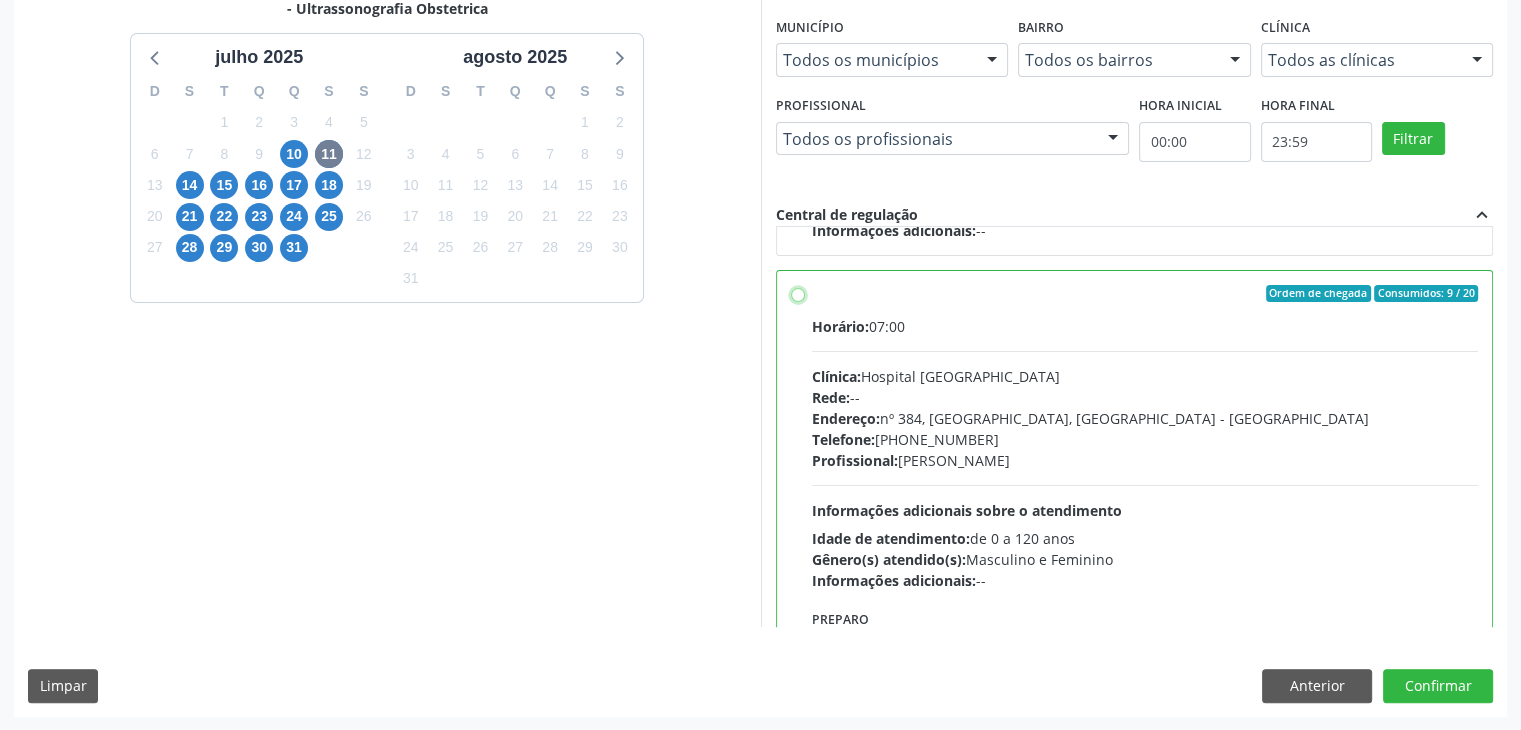 click on "Ordem de chegada
Consumidos: 9 / 20
Horário:   07:00
Clínica:  Hospital Sao Francisco
Rede:
--
Endereço:   nº 384, Varzea, Serra Talhada - PE
Telefone:   (81) 38312142
Profissional:
Yuri Araujo Magalhaes
Informações adicionais sobre o atendimento
Idade de atendimento:
de 0 a 120 anos
Gênero(s) atendido(s):
Masculino e Feminino
Informações adicionais:
--" at bounding box center [798, 294] 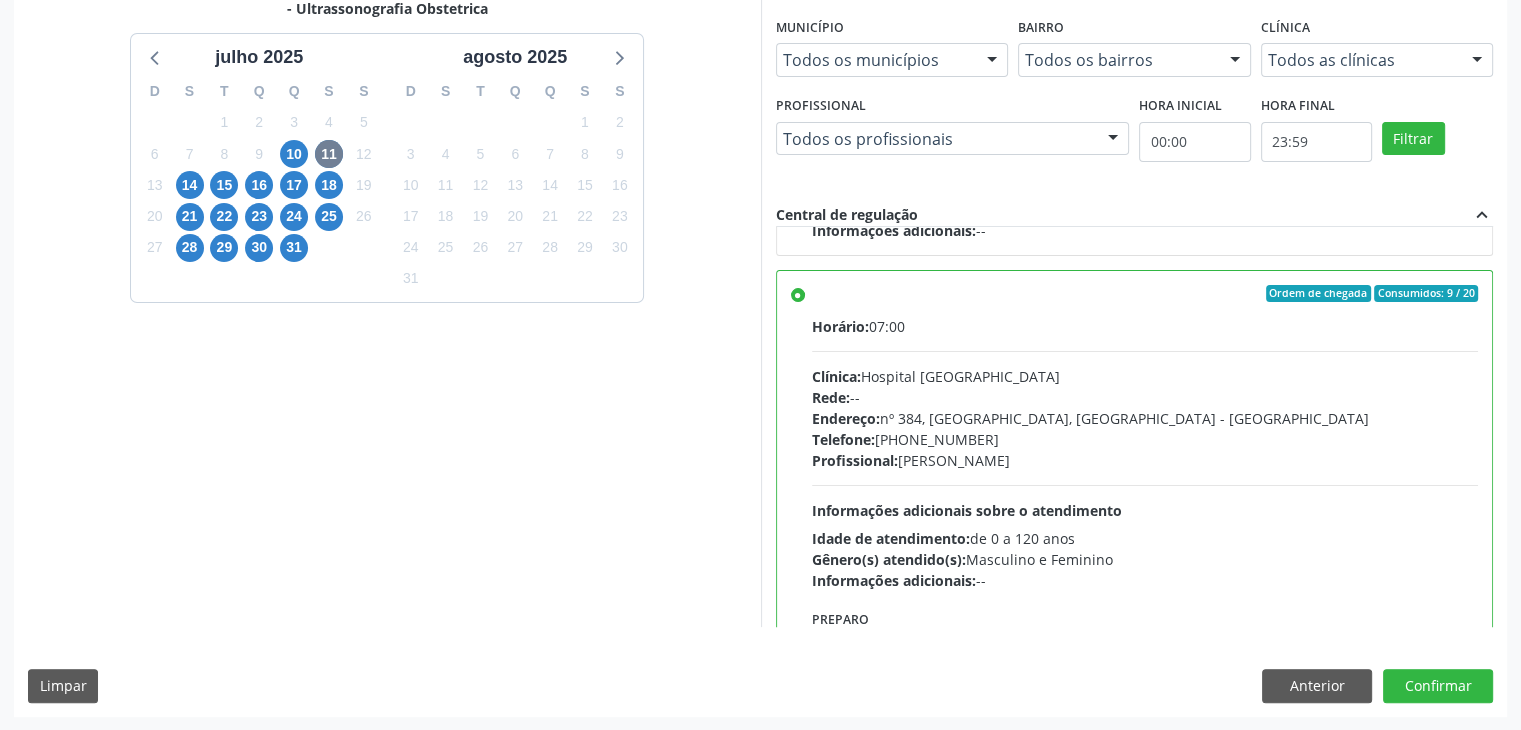 click on "Ordem de chegada
Consumidos: 16 / 25
Horário:   07:00
Clínica:  Policlinica Municipal
Rede:
--
Endereço:   Predio, nº S/N, Ipsep, Serra Talhada - PE
Telefone:   --
Profissional:
Maira Cavalcanti Lima Barros
Informações adicionais sobre o atendimento
Idade de atendimento:
de 0 a 120 anos
Gênero(s) atendido(s):
Masculino e Feminino
Informações adicionais:
--" at bounding box center [798, -57] 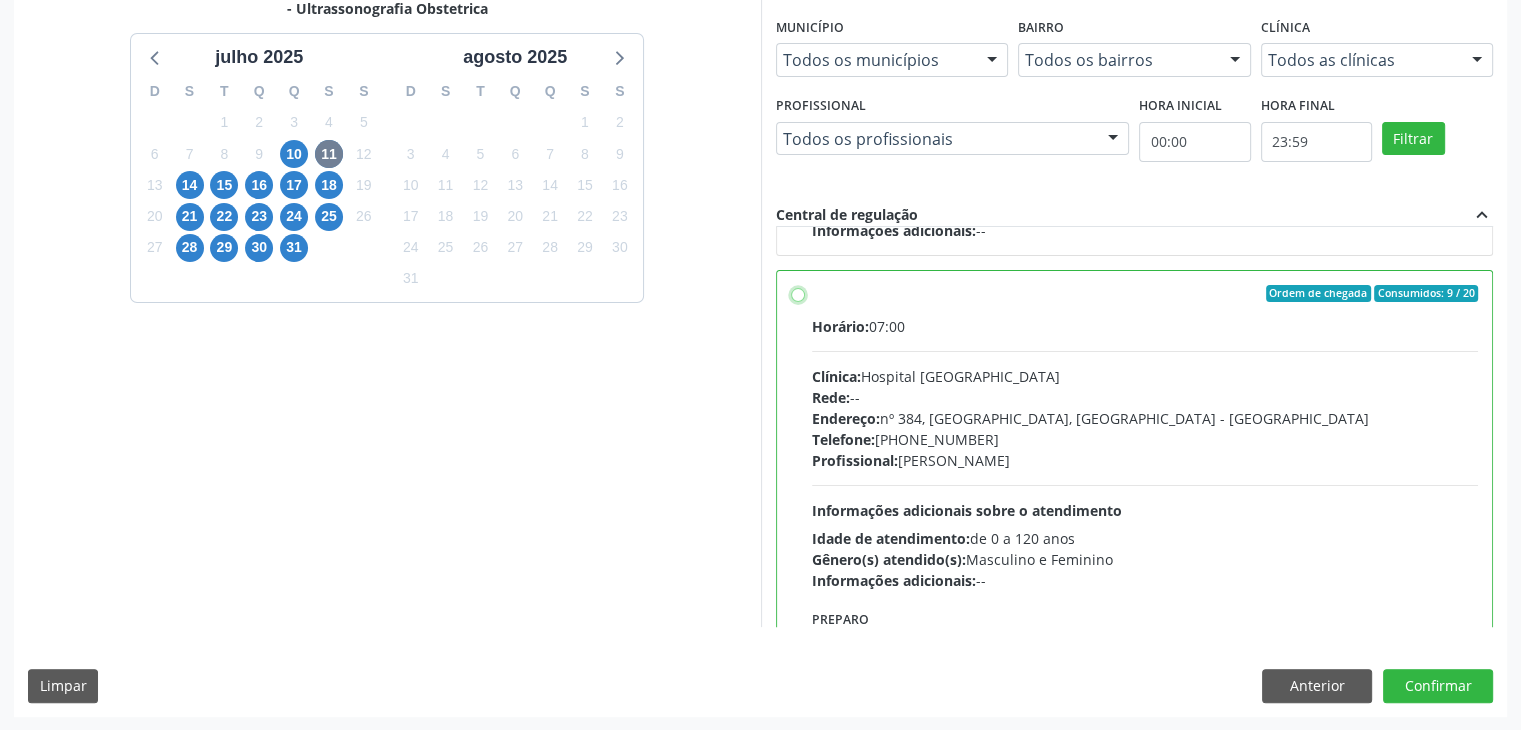 click on "Ordem de chegada
Consumidos: 9 / 20
Horário:   07:00
Clínica:  Hospital Sao Francisco
Rede:
--
Endereço:   nº 384, Varzea, Serra Talhada - PE
Telefone:   (81) 38312142
Profissional:
Yuri Araujo Magalhaes
Informações adicionais sobre o atendimento
Idade de atendimento:
de 0 a 120 anos
Gênero(s) atendido(s):
Masculino e Feminino
Informações adicionais:
--" at bounding box center [798, 294] 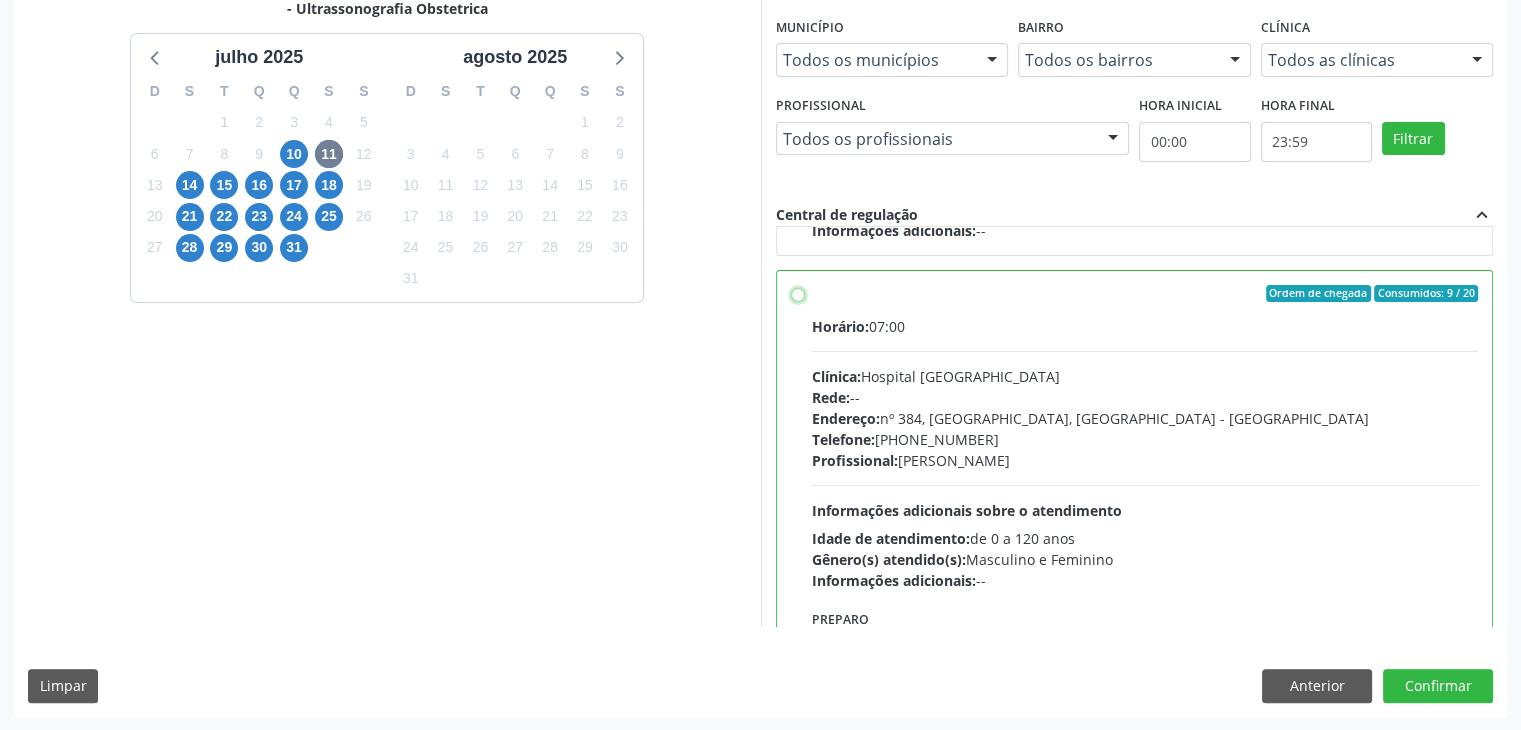 radio on "true" 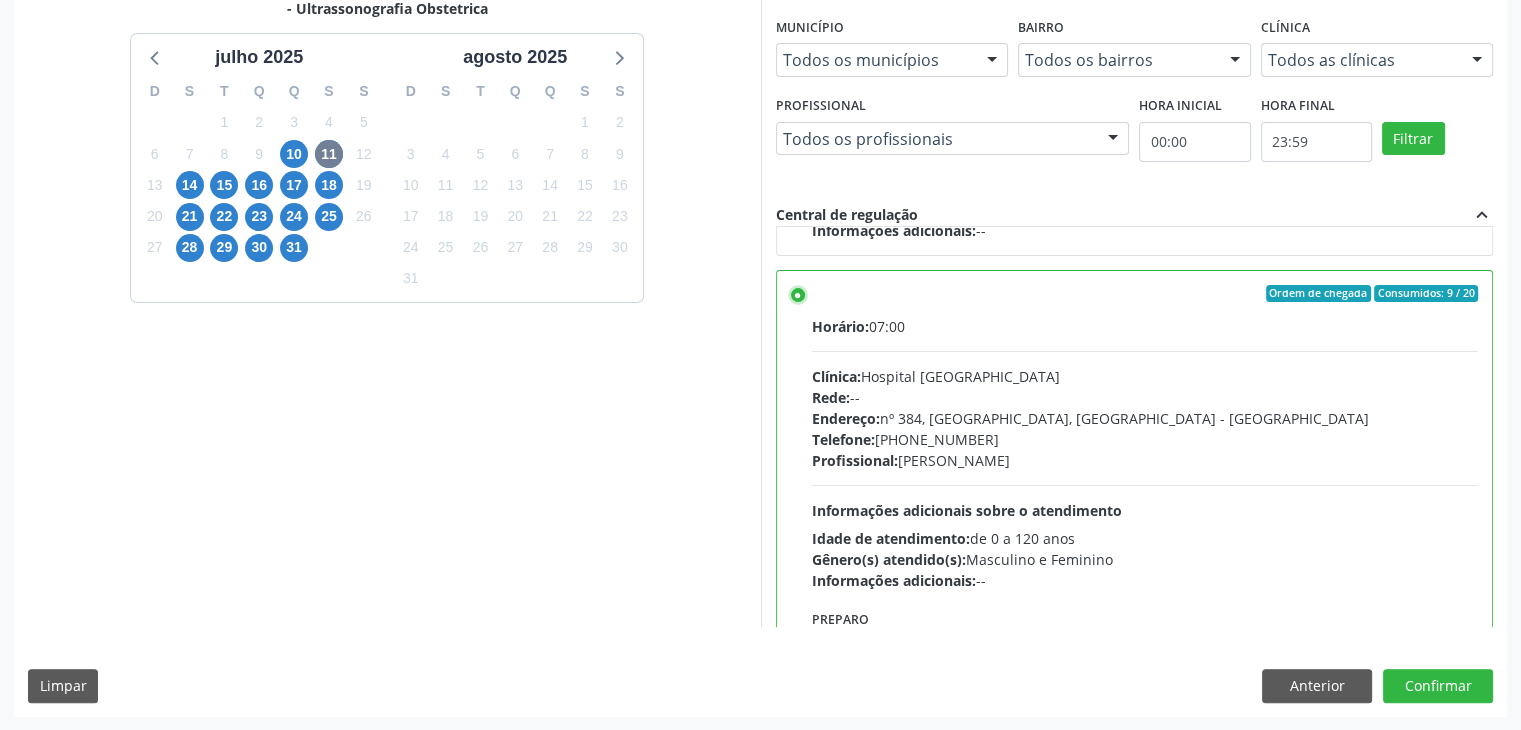scroll, scrollTop: 300, scrollLeft: 0, axis: vertical 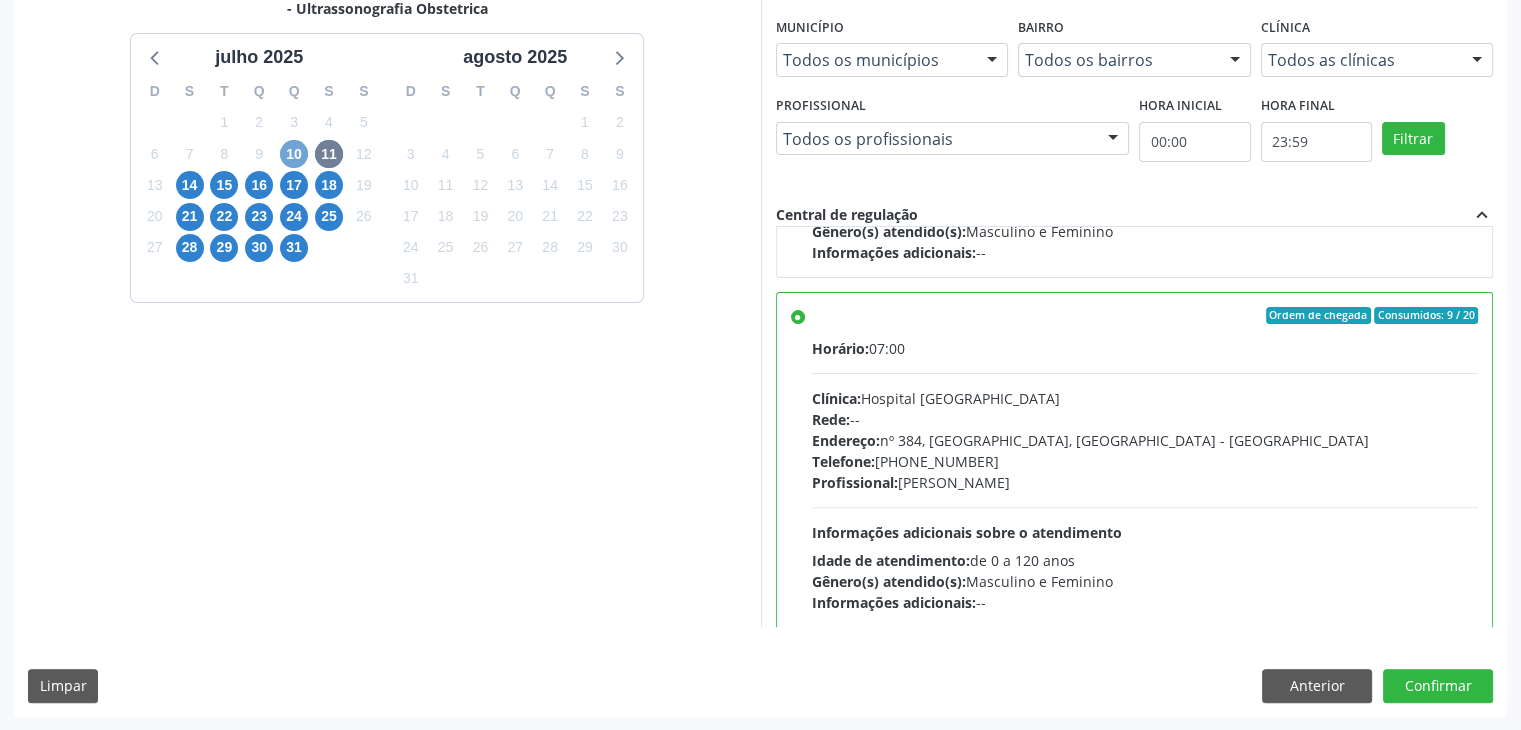 click on "10" at bounding box center [294, 154] 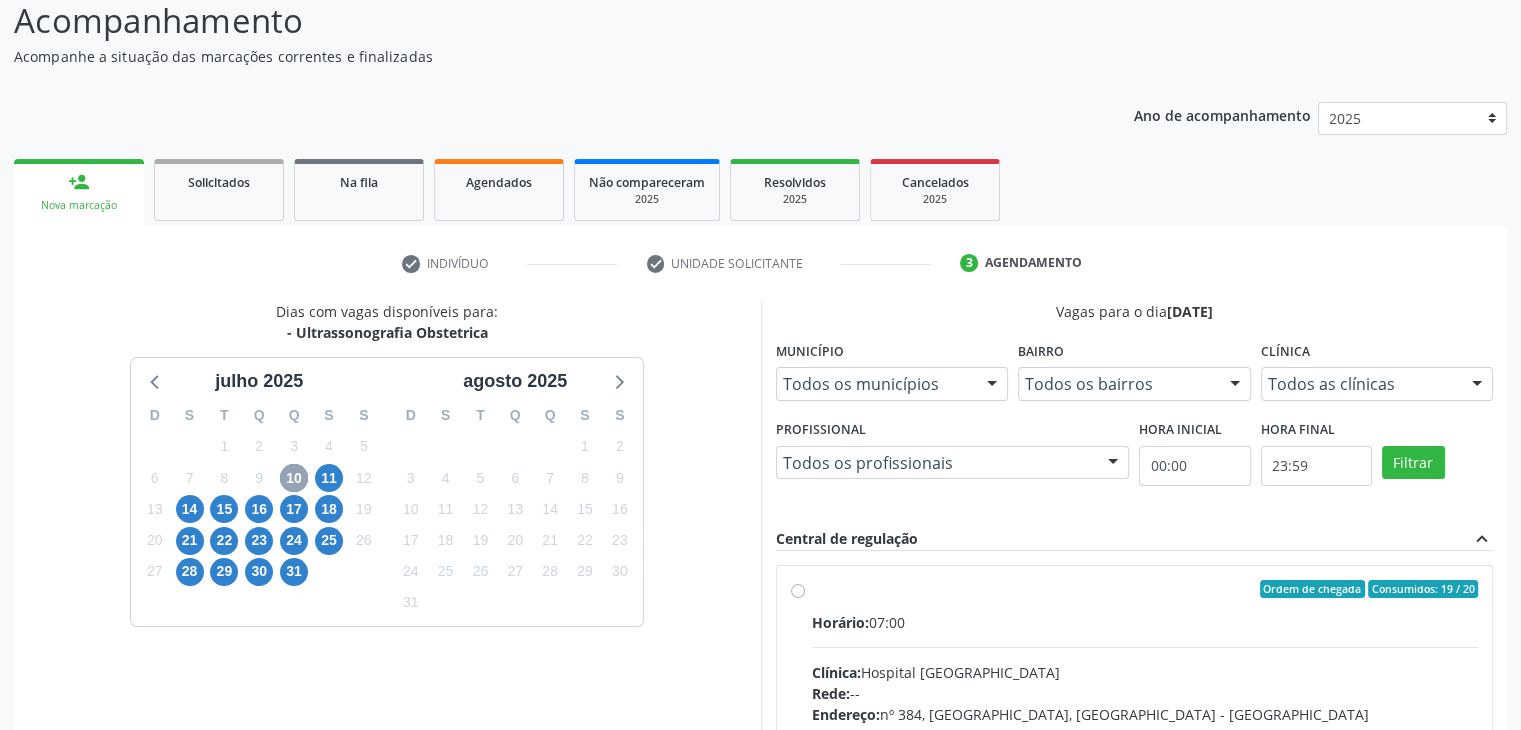 scroll, scrollTop: 428, scrollLeft: 0, axis: vertical 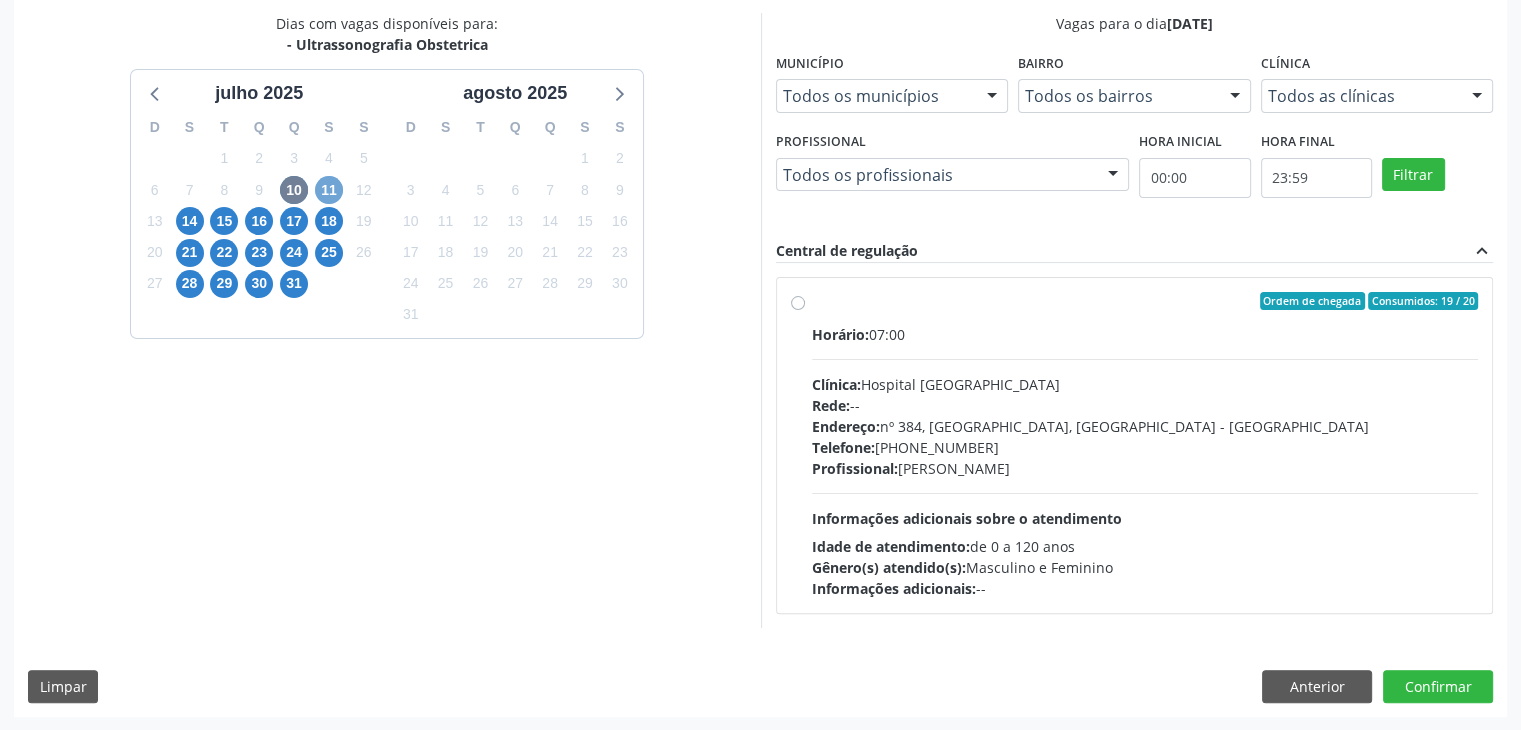 click on "11" at bounding box center (329, 190) 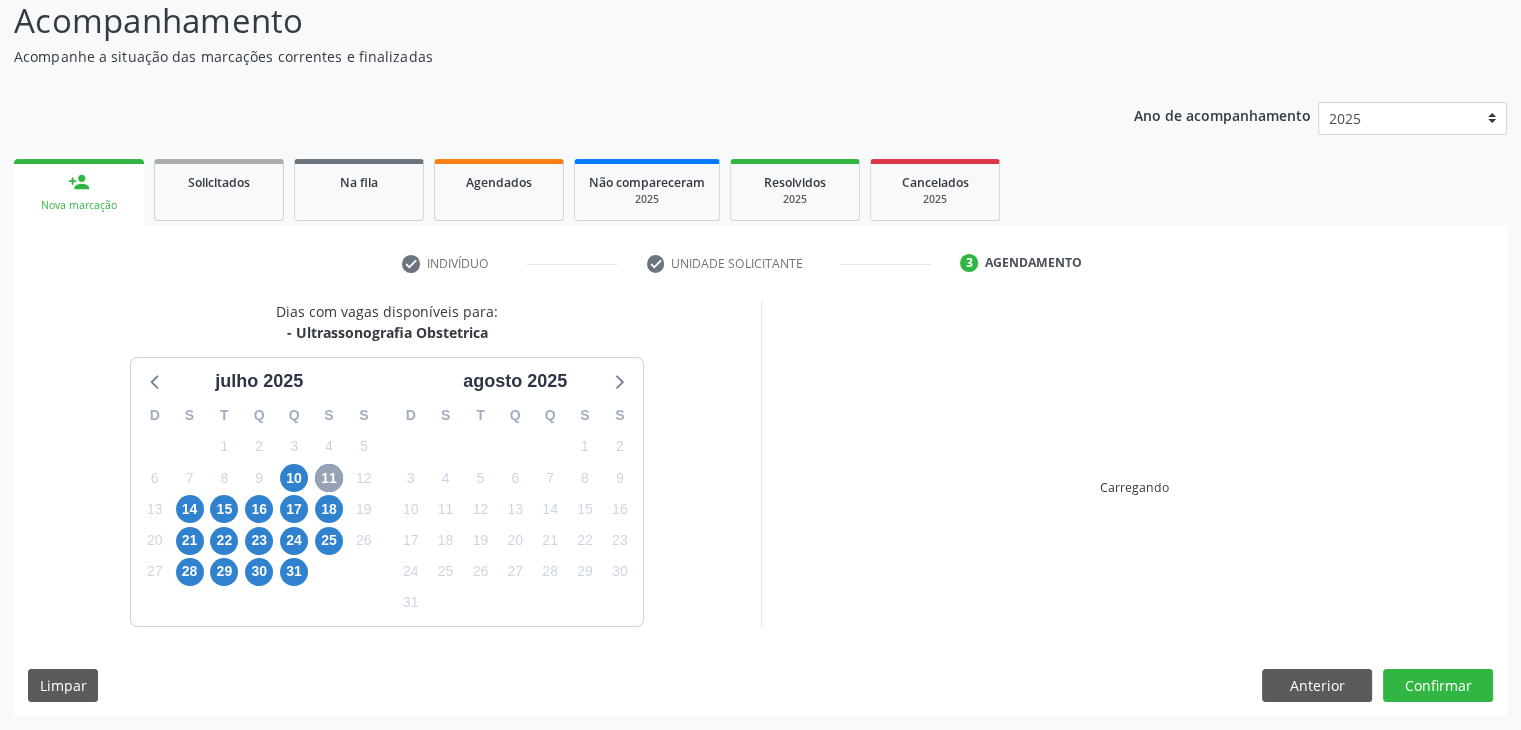 scroll, scrollTop: 428, scrollLeft: 0, axis: vertical 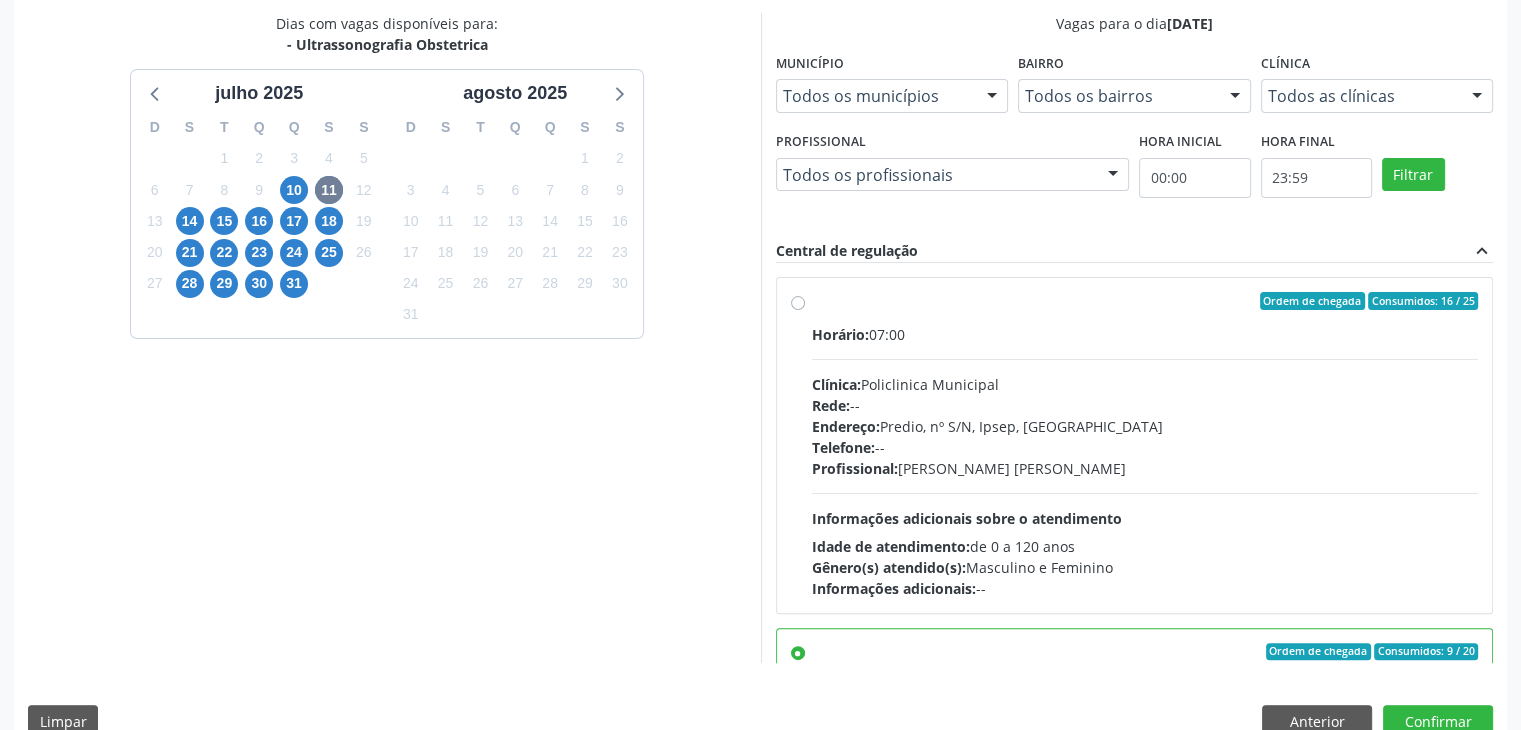 click on "Horário:   07:00
Clínica:  Policlinica Municipal
Rede:
--
Endereço:   Predio, nº S/N, Ipsep, [GEOGRAPHIC_DATA] - PE
Telefone:   --
Profissional:
[PERSON_NAME]
Informações adicionais sobre o atendimento
Idade de atendimento:
de 0 a 120 anos
Gênero(s) atendido(s):
Masculino e Feminino
Informações adicionais:
--" at bounding box center [1145, 461] 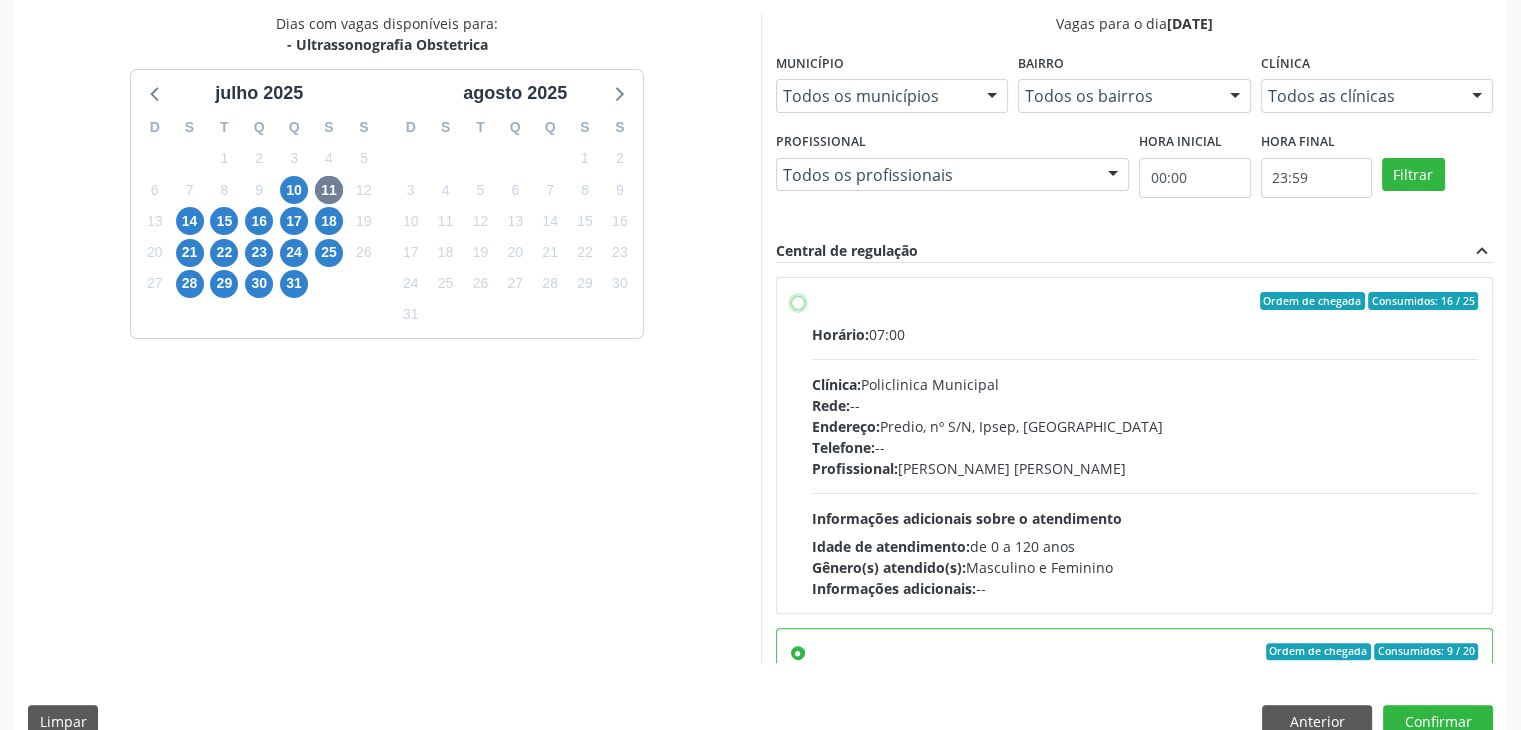 click on "Ordem de chegada
Consumidos: 16 / 25
Horário:   07:00
Clínica:  Policlinica Municipal
Rede:
--
Endereço:   Predio, nº S/N, Ipsep, Serra Talhada - PE
Telefone:   --
Profissional:
Maira Cavalcanti Lima Barros
Informações adicionais sobre o atendimento
Idade de atendimento:
de 0 a 120 anos
Gênero(s) atendido(s):
Masculino e Feminino
Informações adicionais:
--" at bounding box center (798, 301) 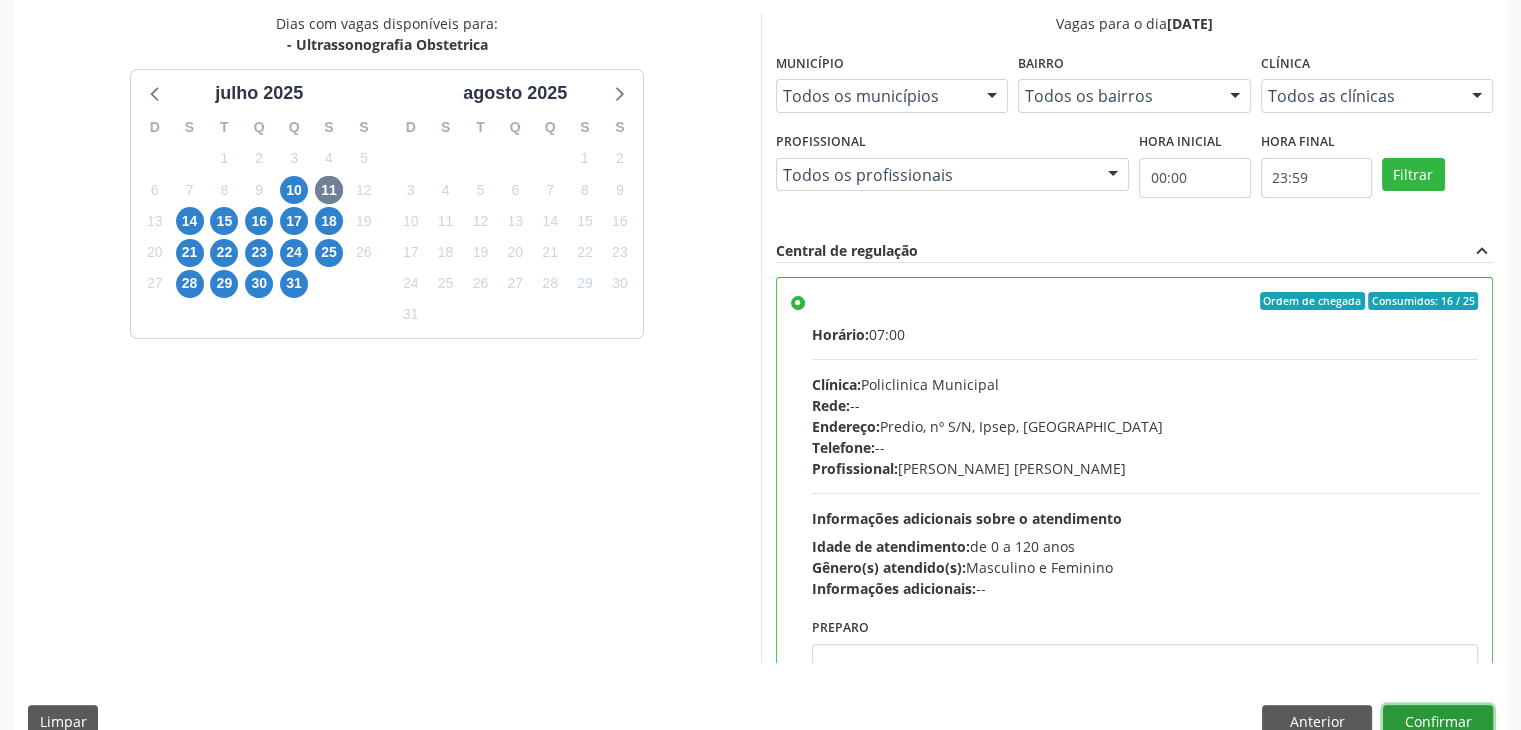 click on "Confirmar" at bounding box center [1438, 722] 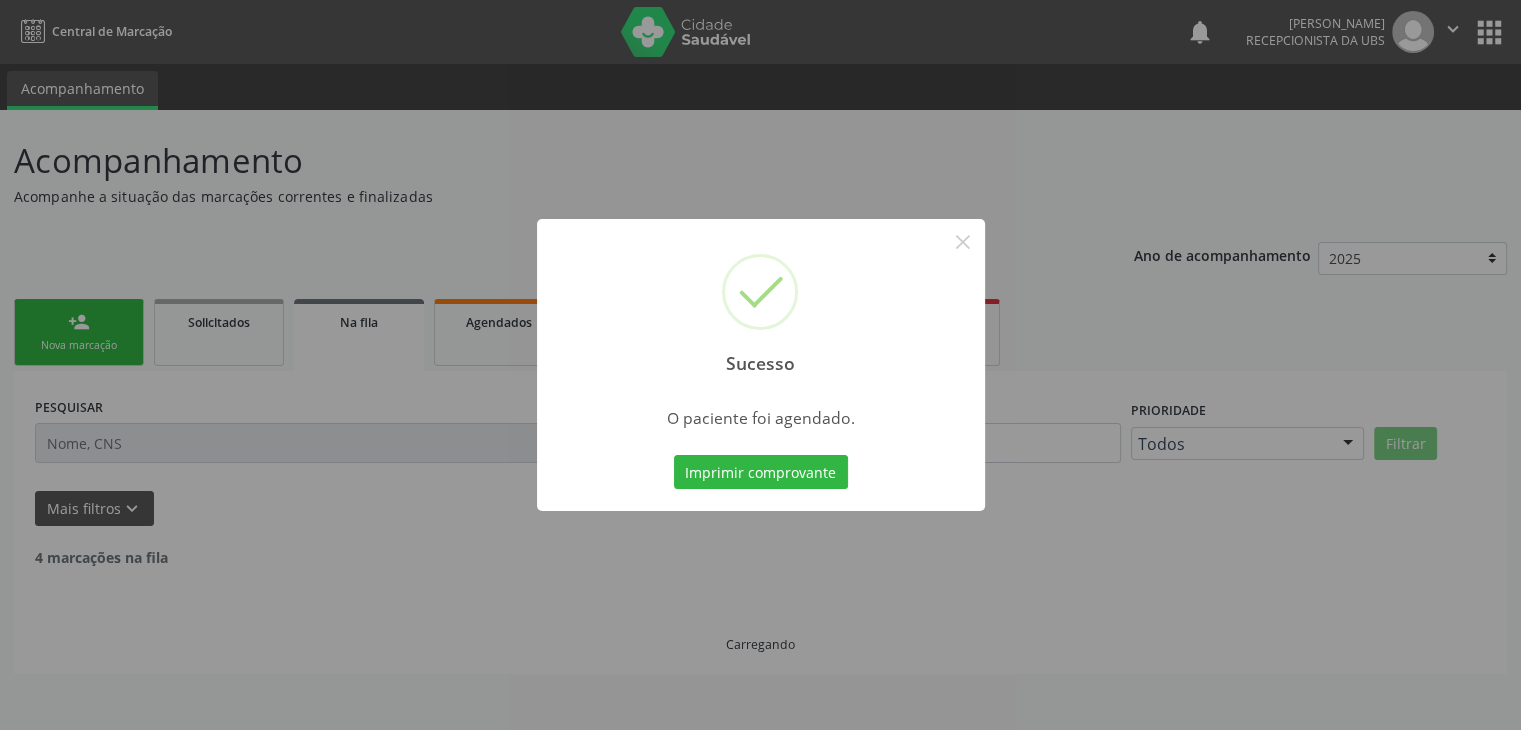 scroll, scrollTop: 0, scrollLeft: 0, axis: both 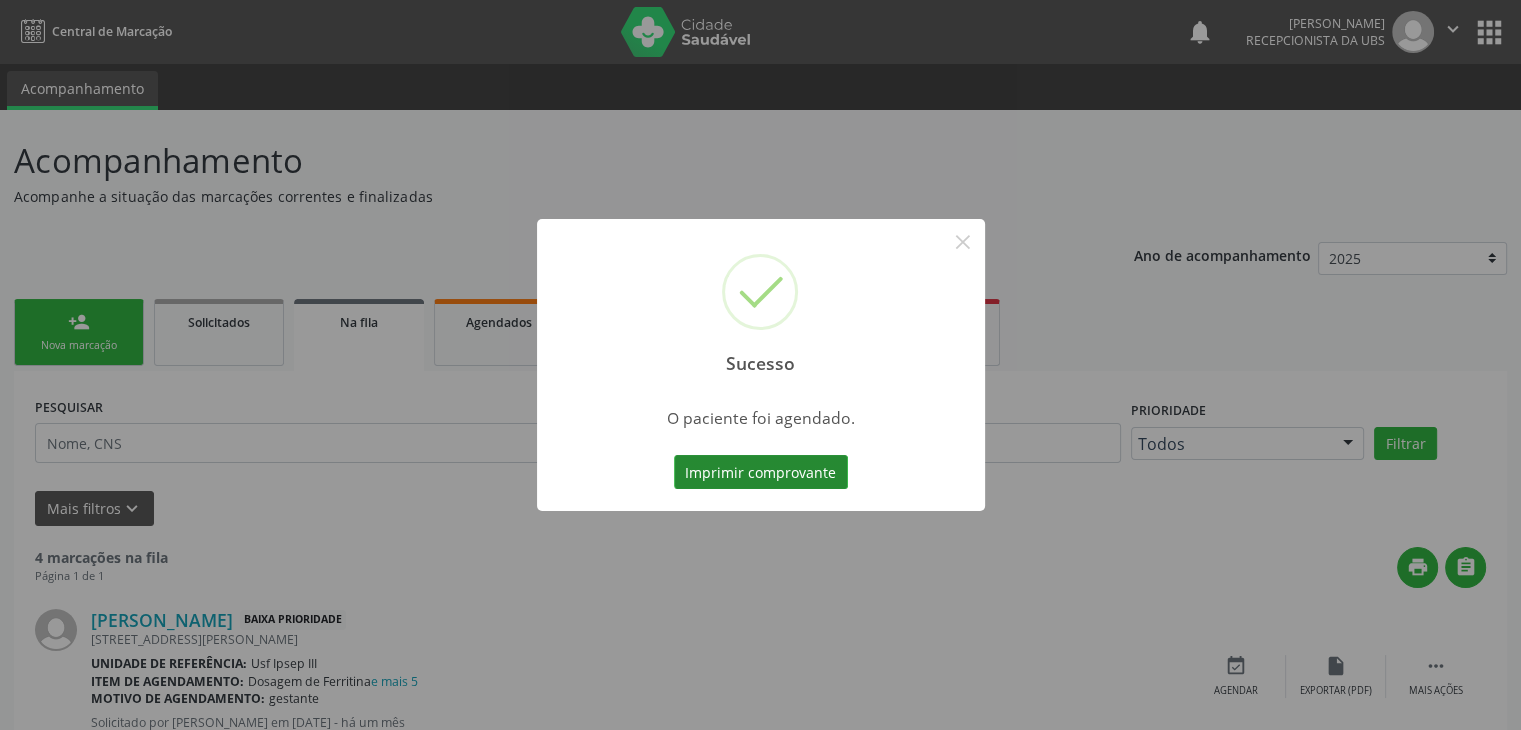 click on "Imprimir comprovante" at bounding box center [761, 472] 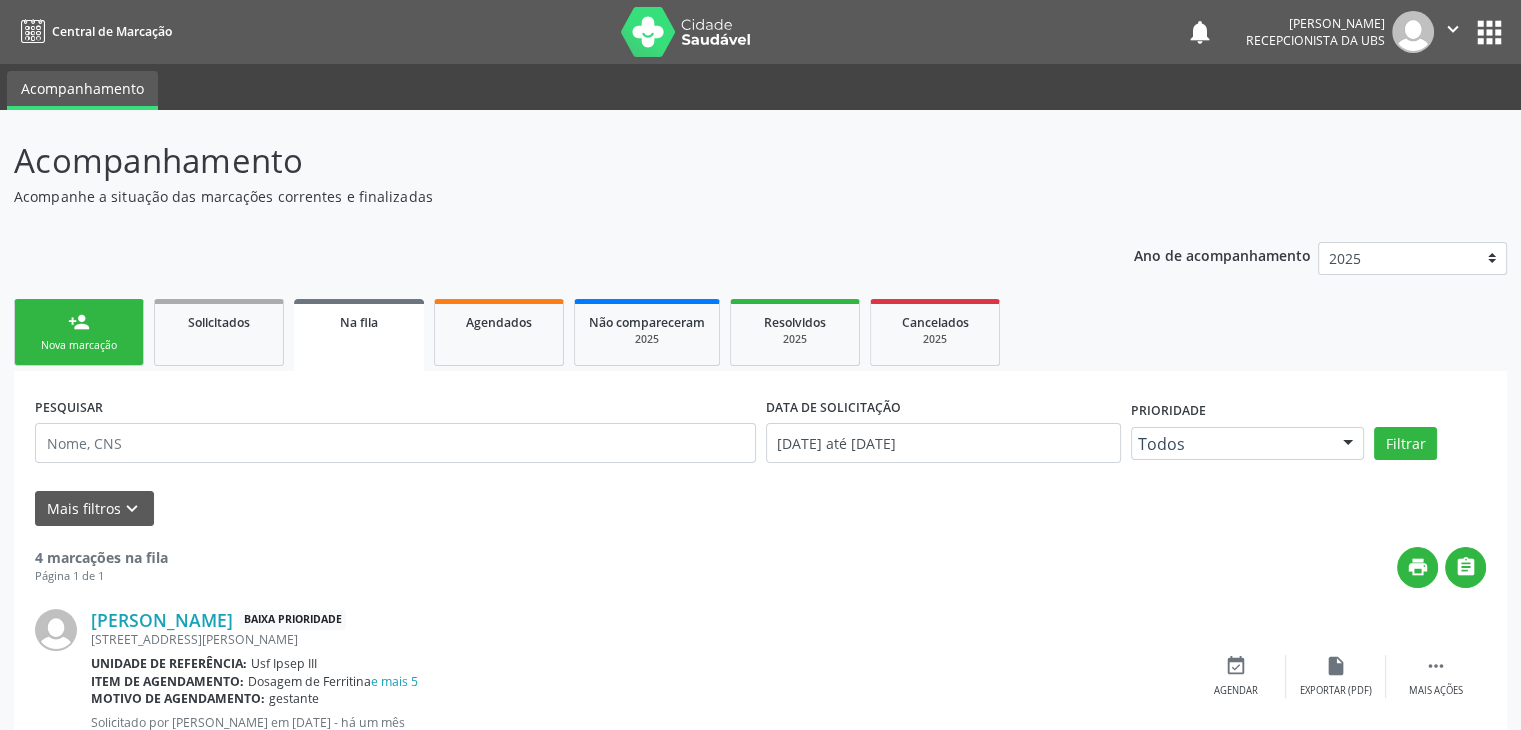 click on "person_add
Nova marcação" at bounding box center (79, 332) 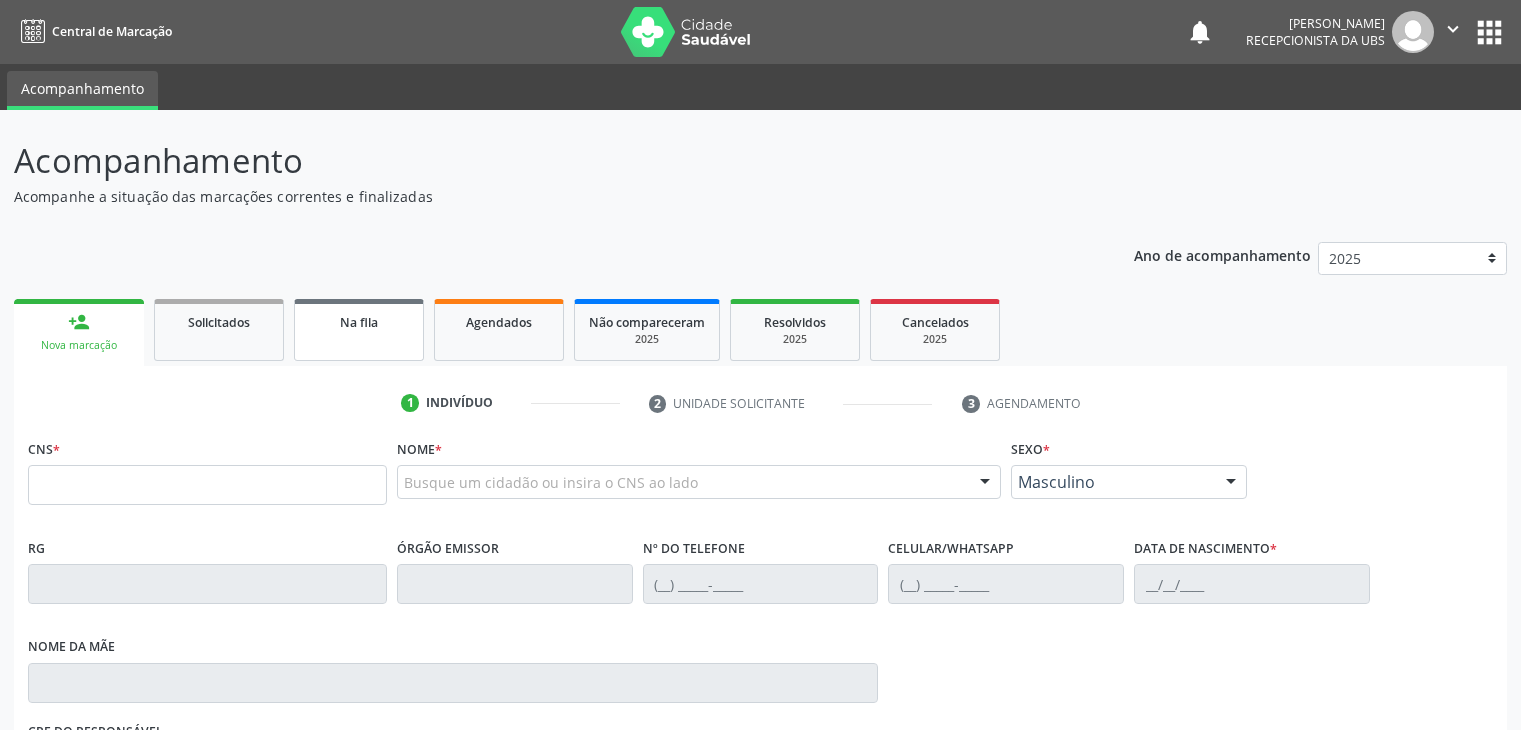 scroll, scrollTop: 0, scrollLeft: 0, axis: both 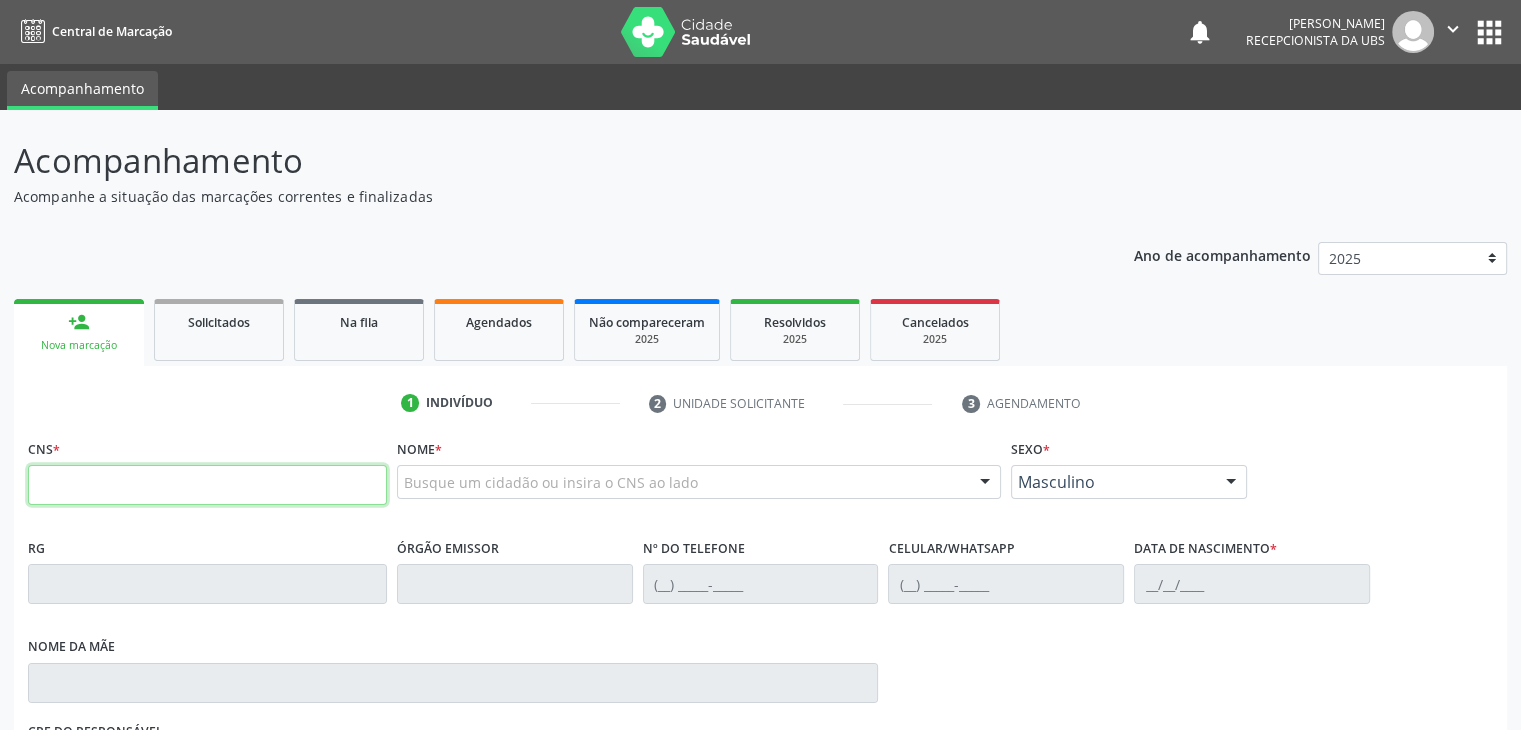 click at bounding box center [207, 485] 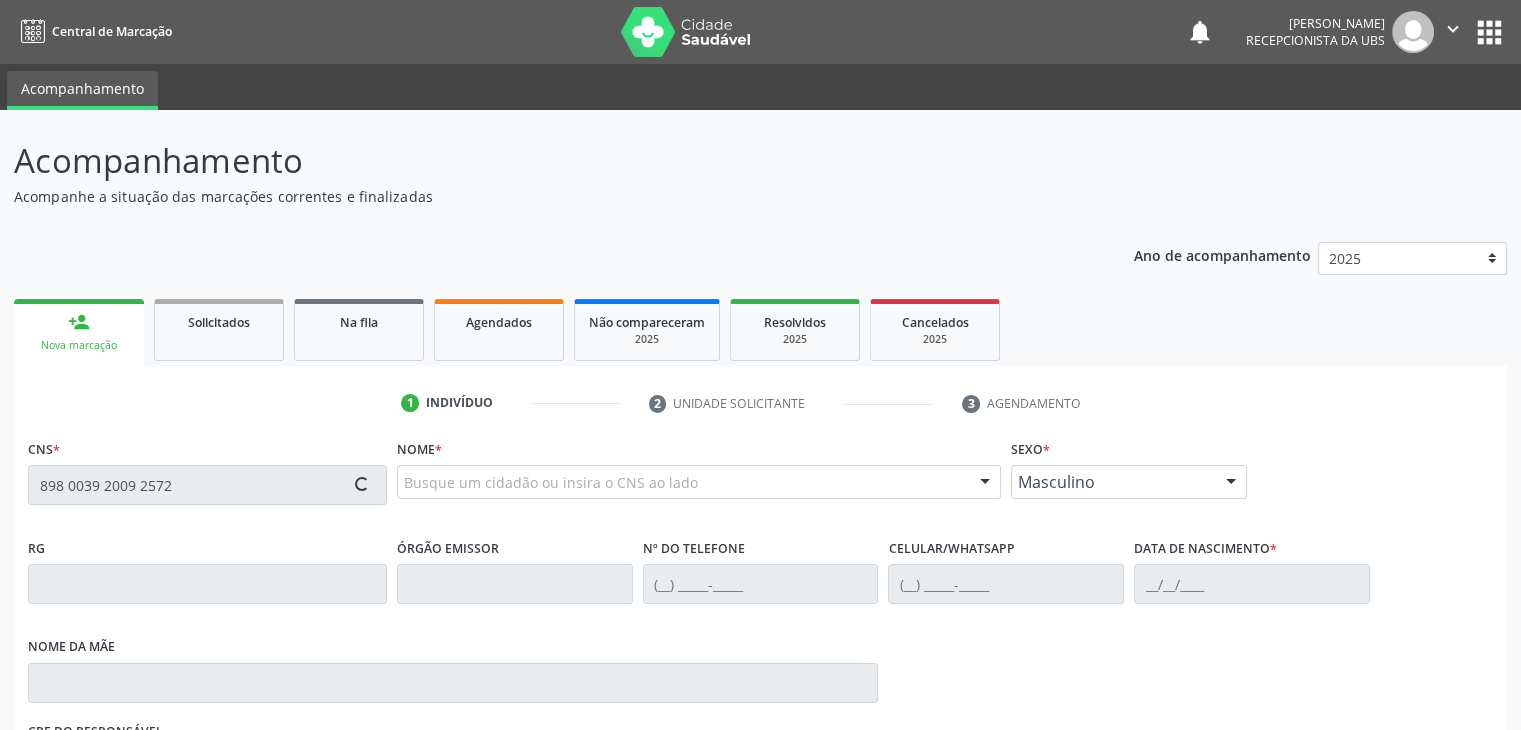 type on "898 0039 2009 2572" 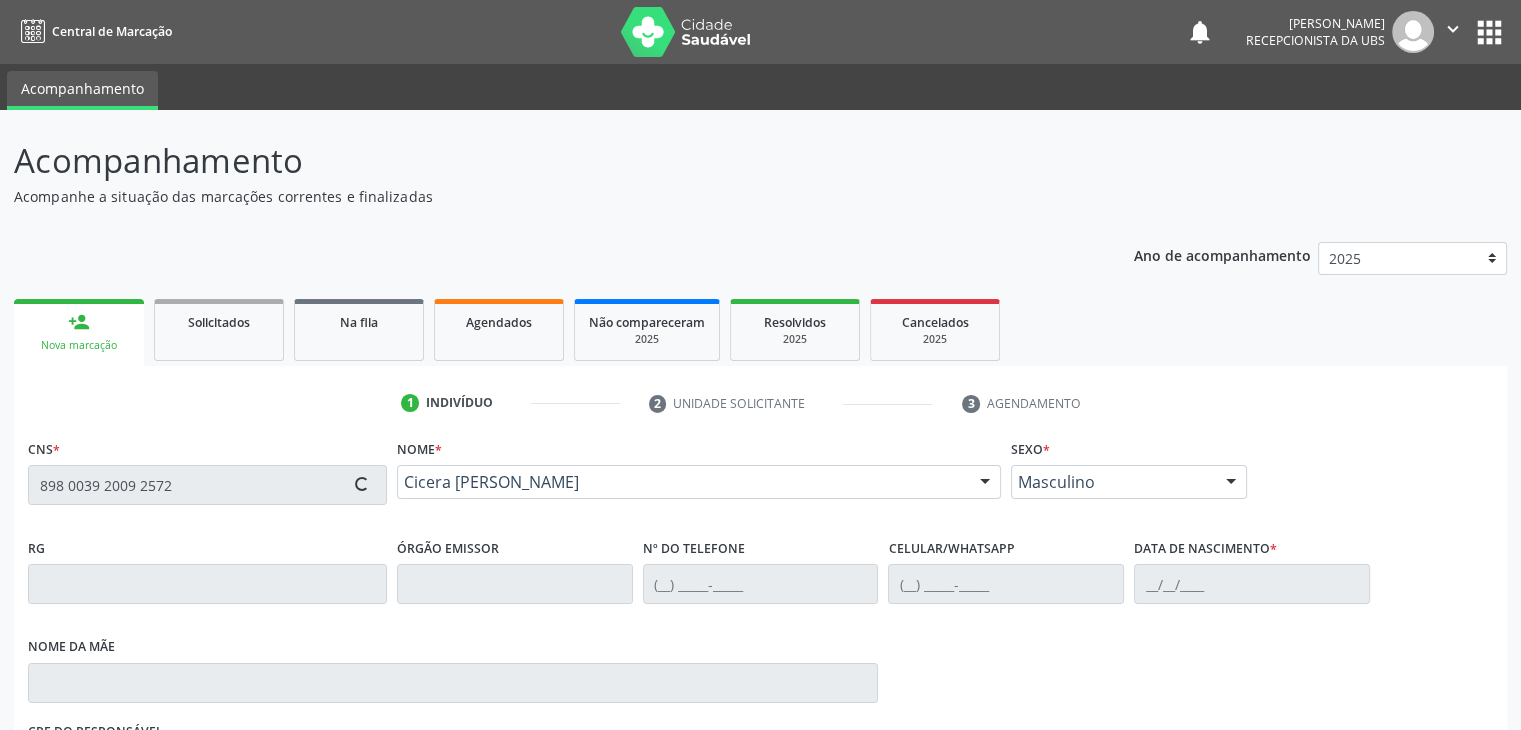 type on "[PHONE_NUMBER]" 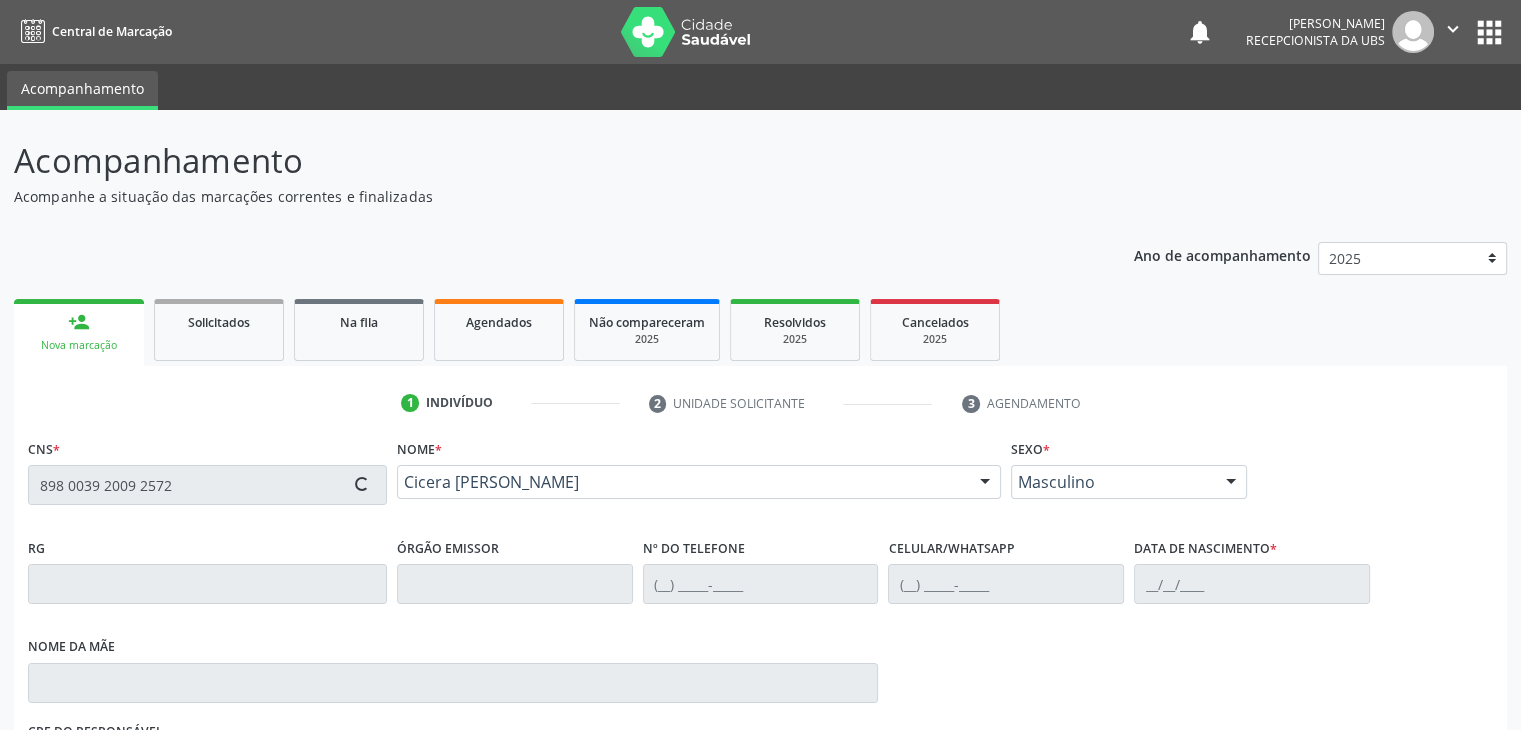 type on "0[DATE]" 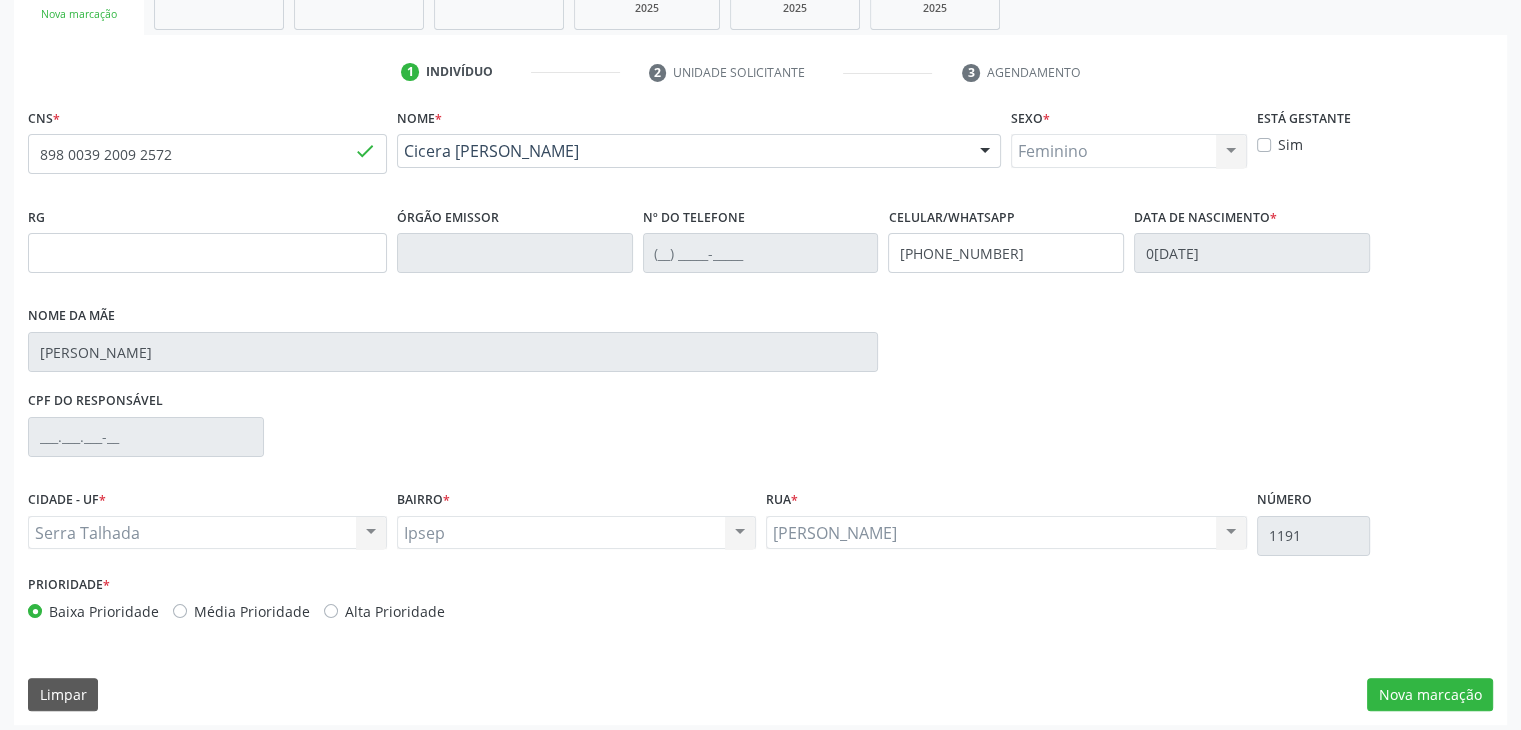 scroll, scrollTop: 340, scrollLeft: 0, axis: vertical 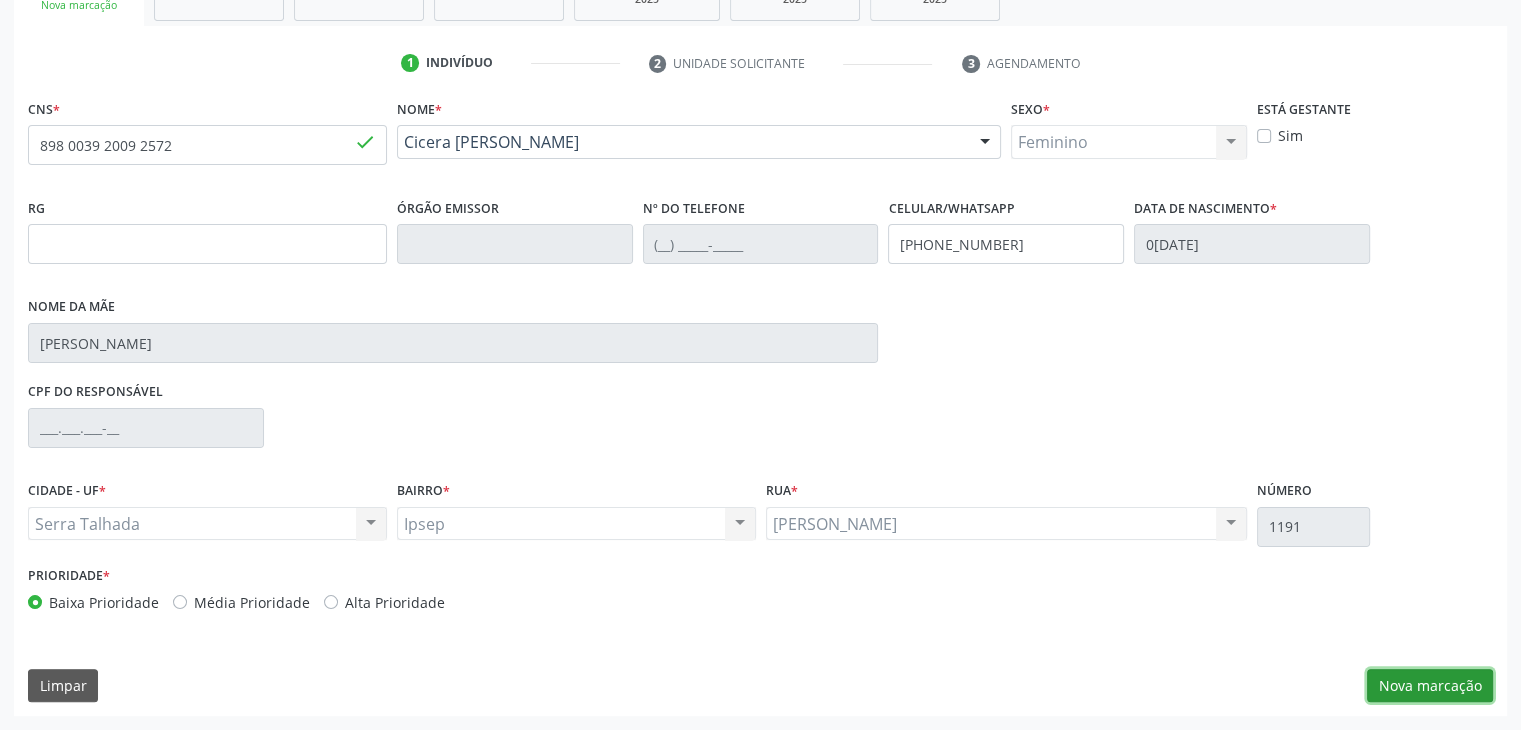 click on "Nova marcação" at bounding box center [1430, 686] 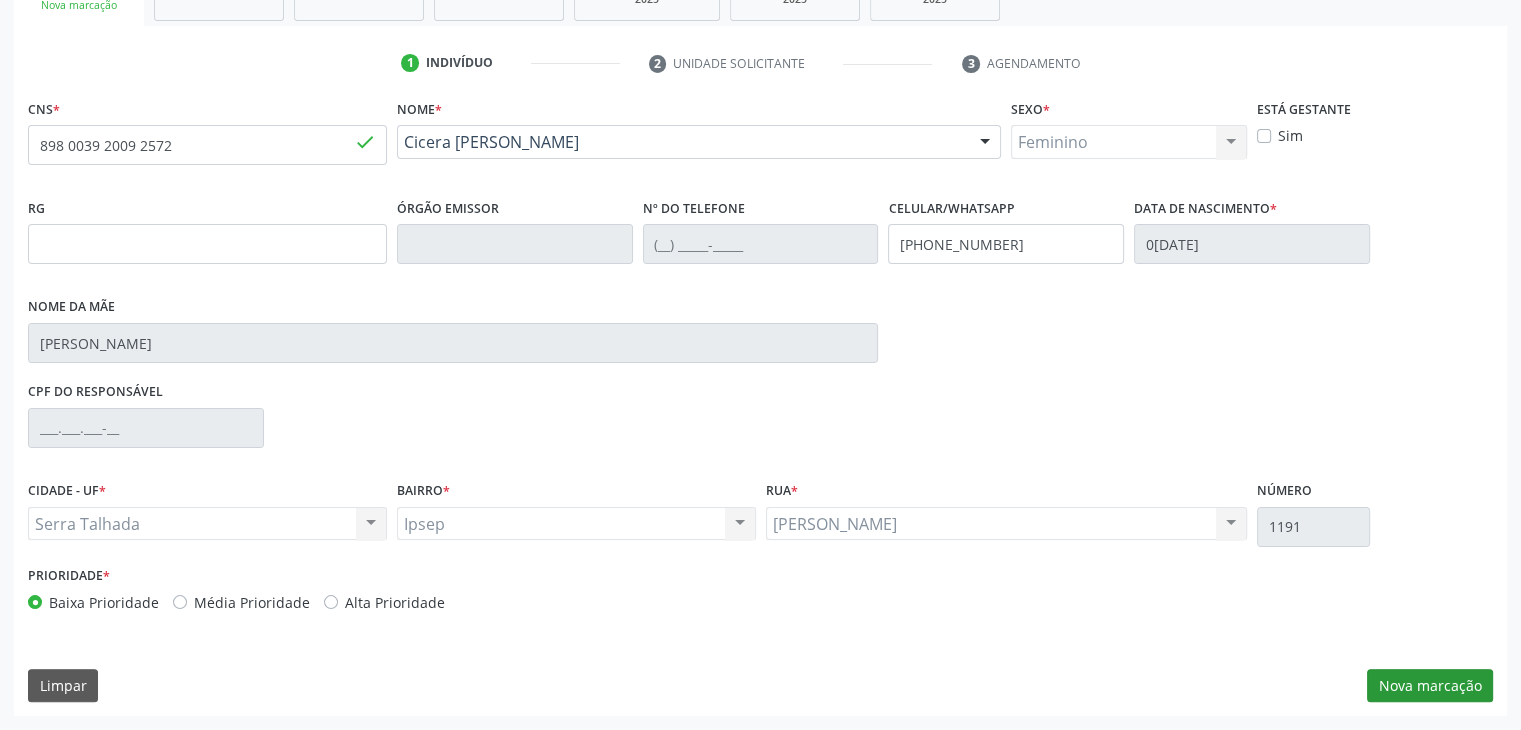 scroll, scrollTop: 175, scrollLeft: 0, axis: vertical 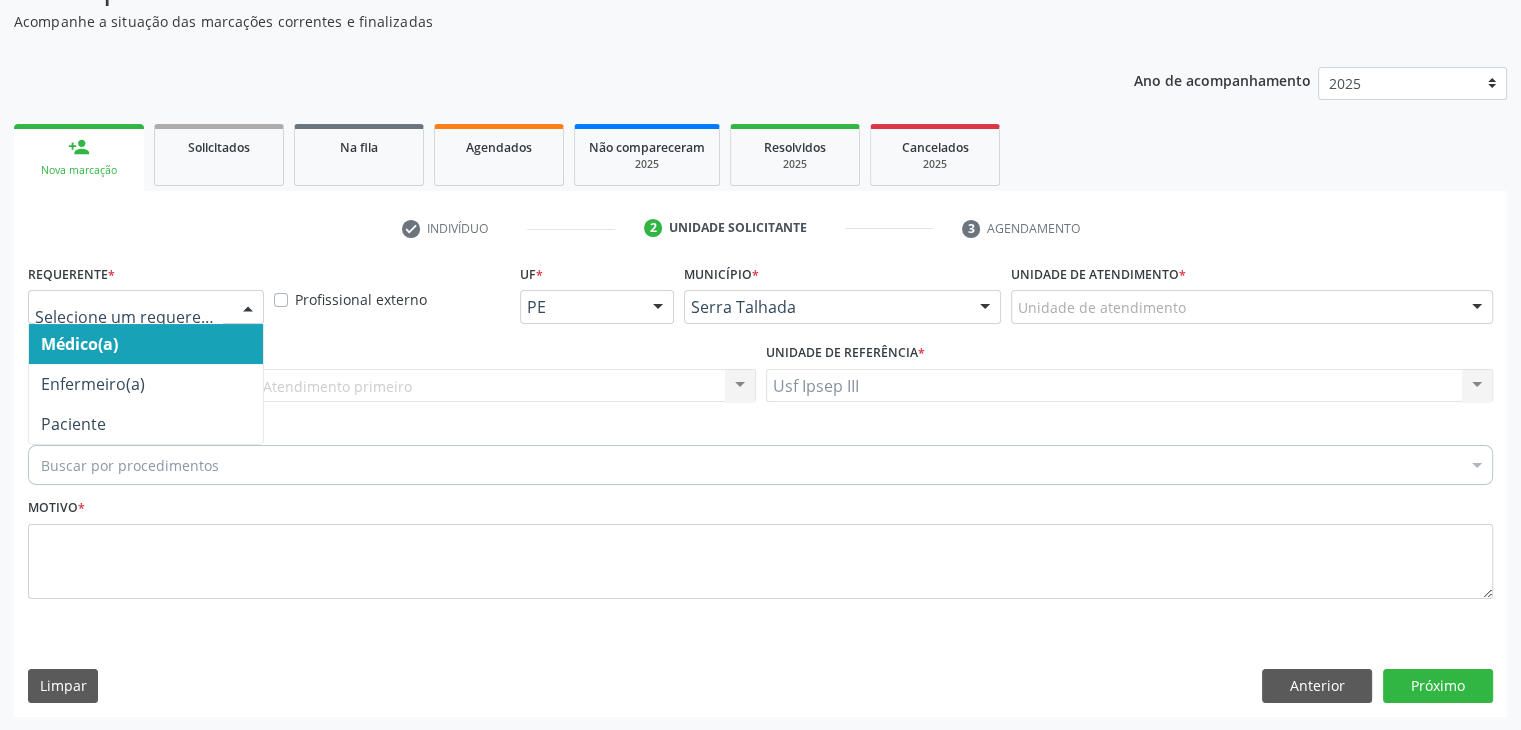 click at bounding box center (248, 308) 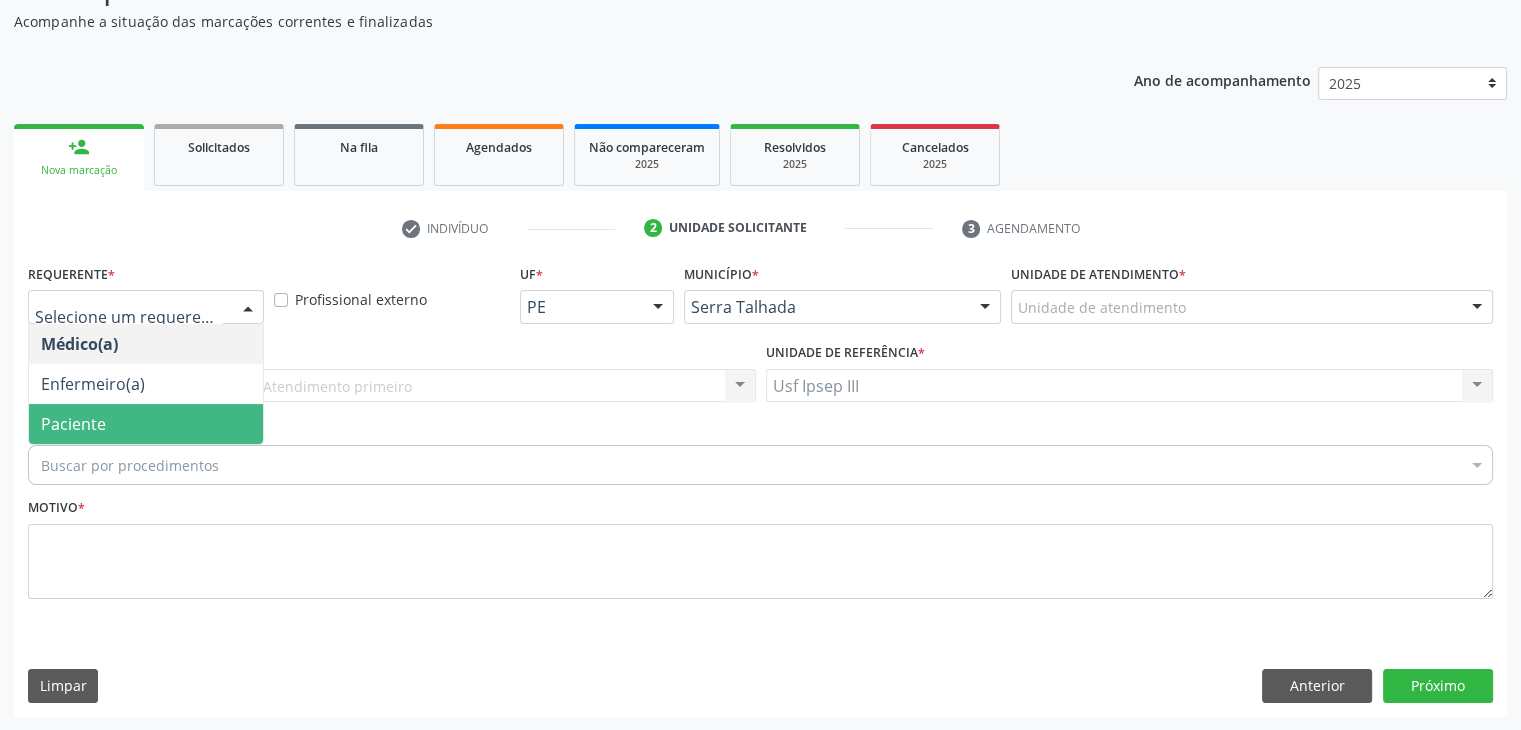 click on "Paciente" at bounding box center [146, 424] 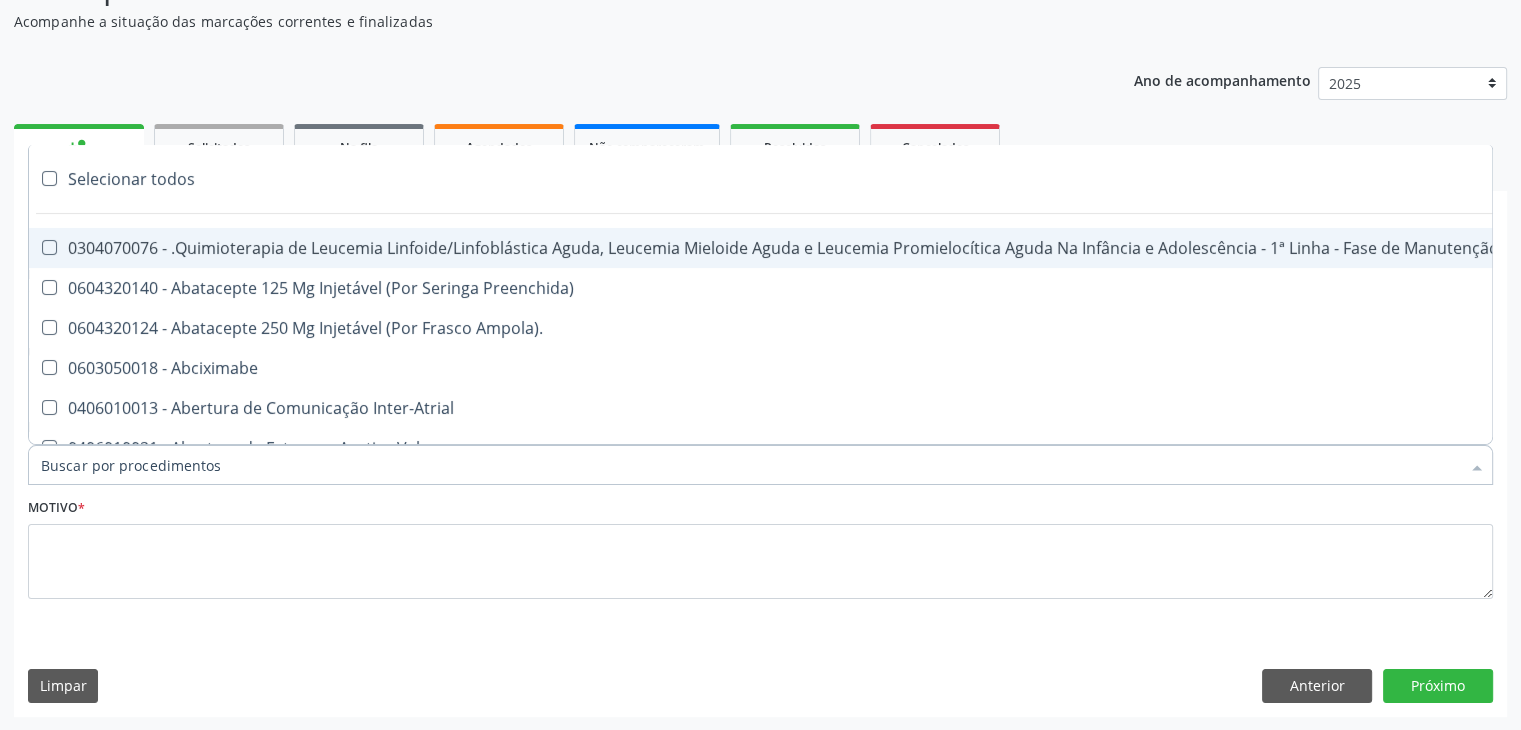 click at bounding box center (760, 465) 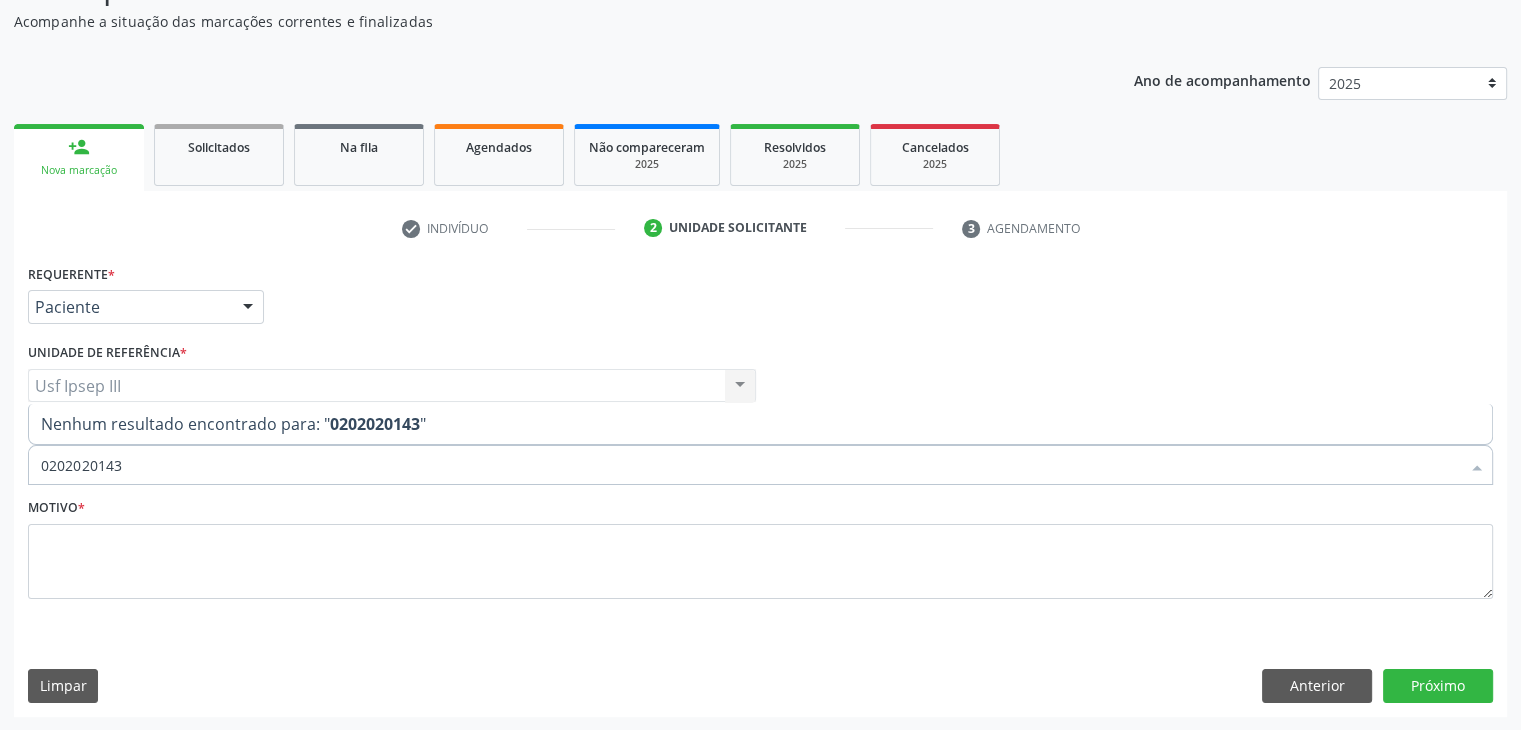 click on "0202020143" at bounding box center [375, 424] 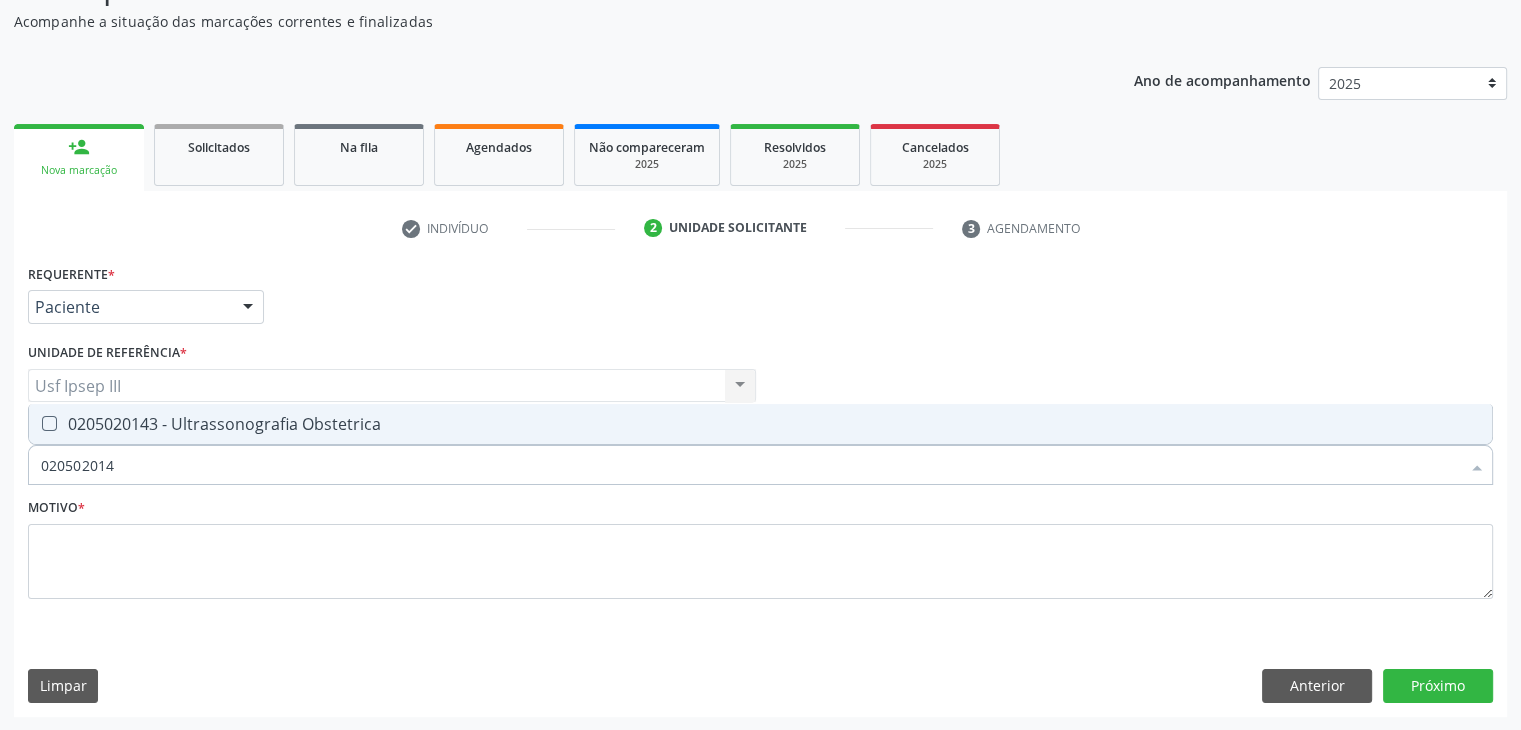 type on "0205020143" 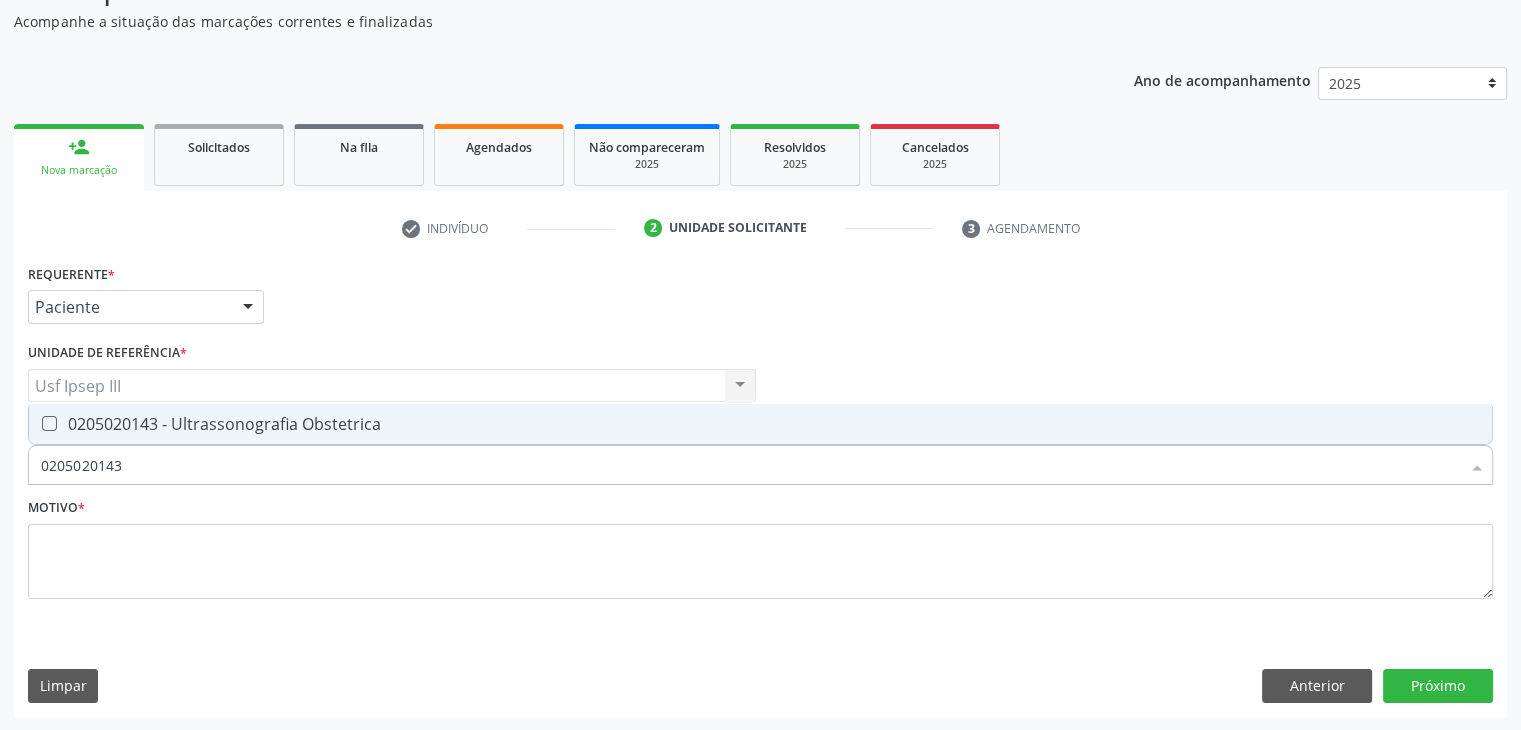 click on "0205020143 - Ultrassonografia Obstetrica" at bounding box center (760, 424) 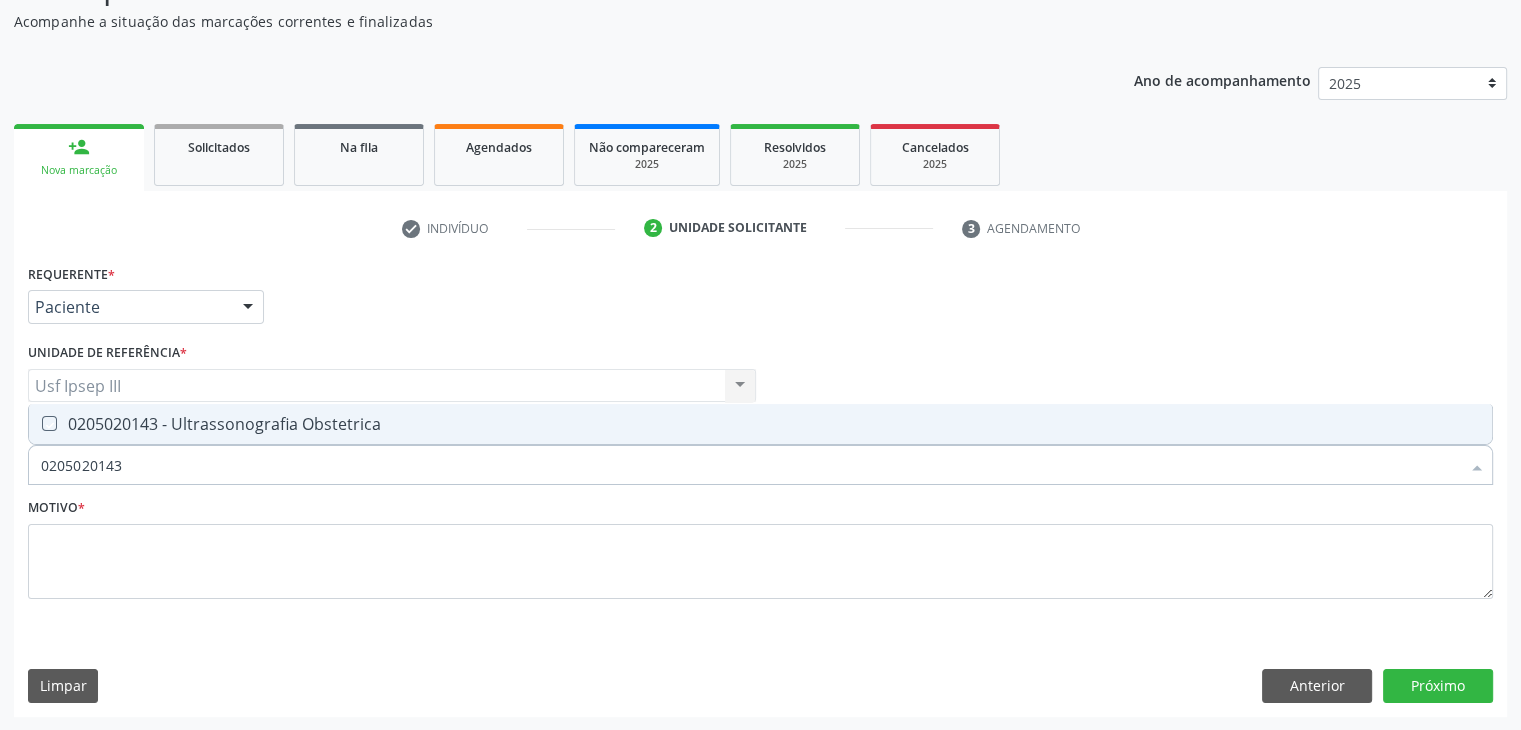 checkbox on "true" 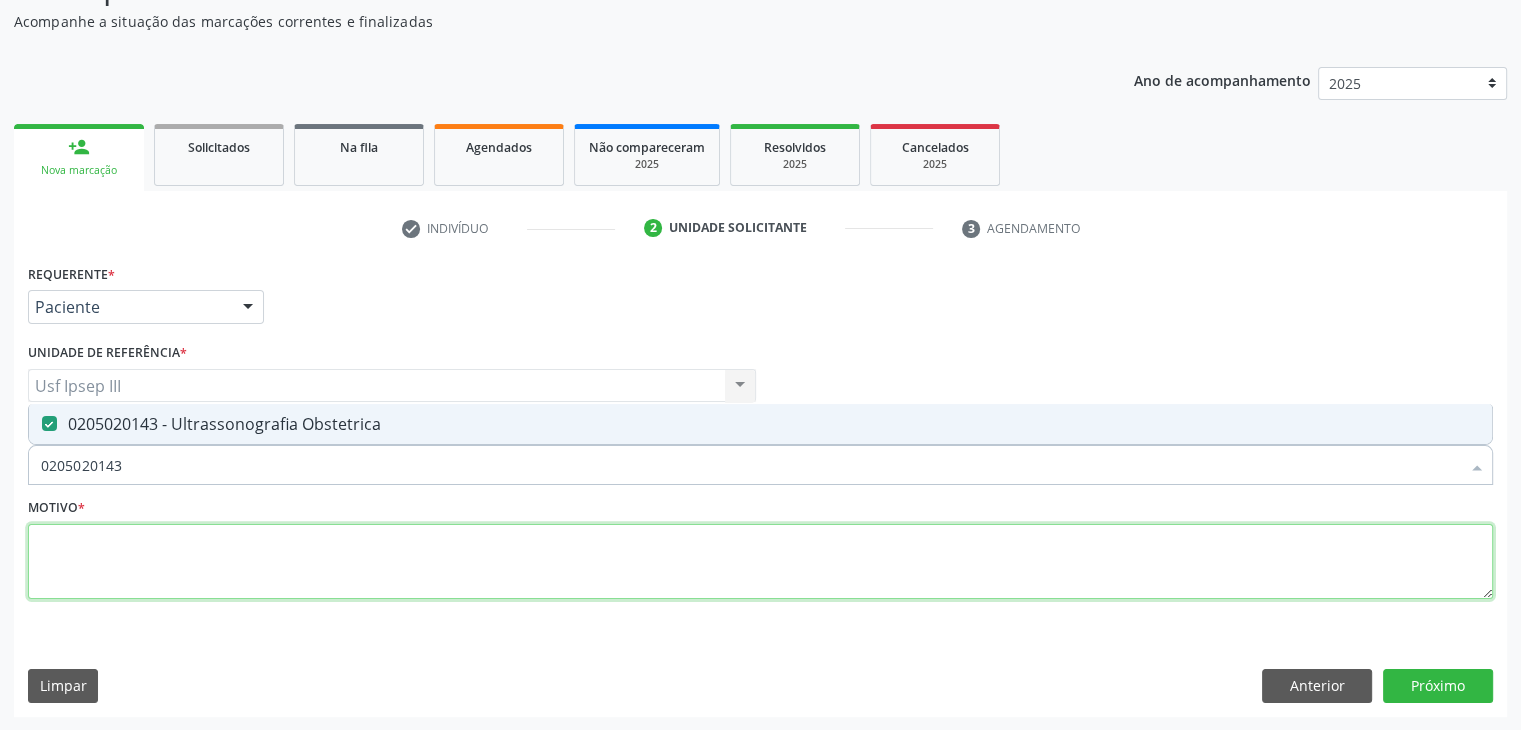click at bounding box center (760, 562) 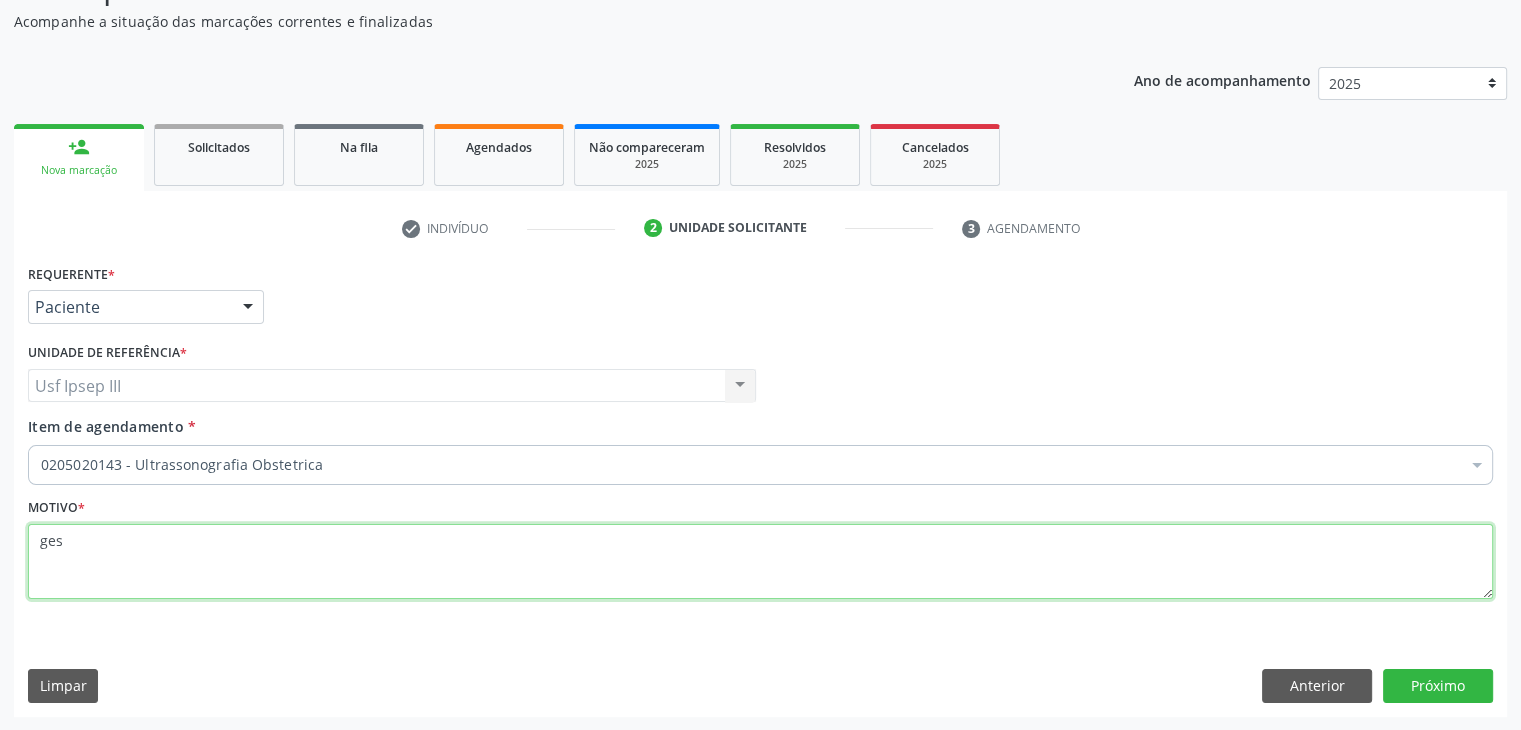type on "ges" 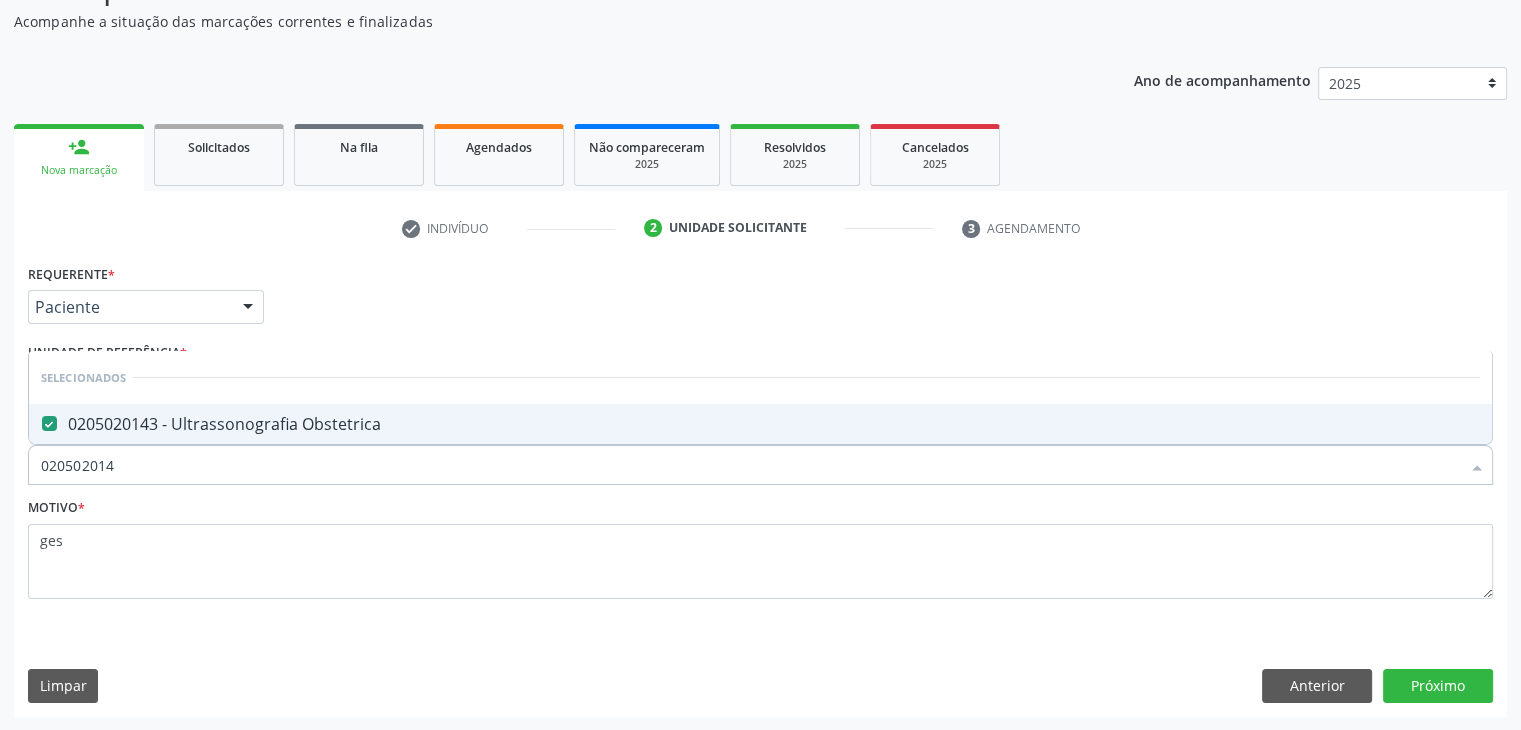 type on "0205020143" 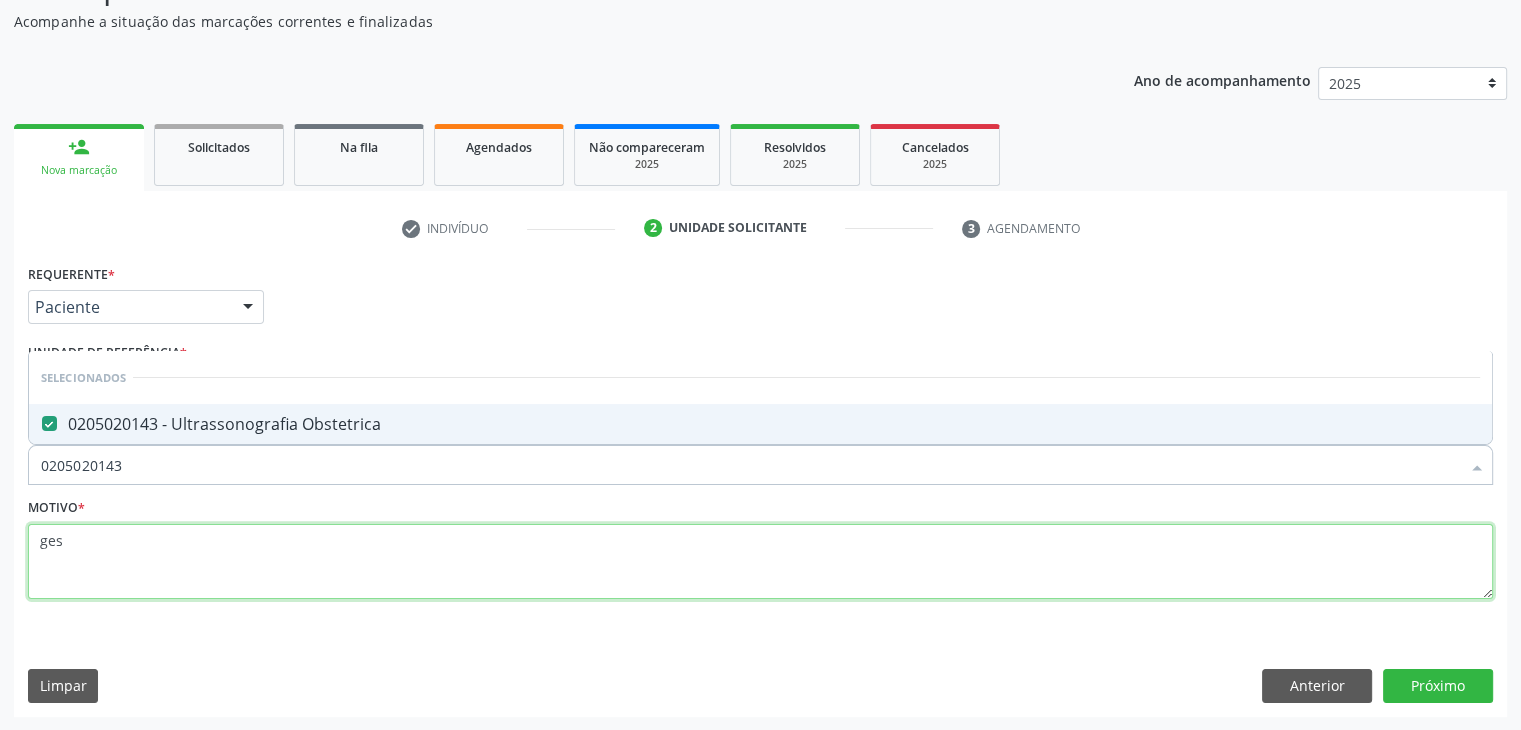 click on "ges" at bounding box center (760, 562) 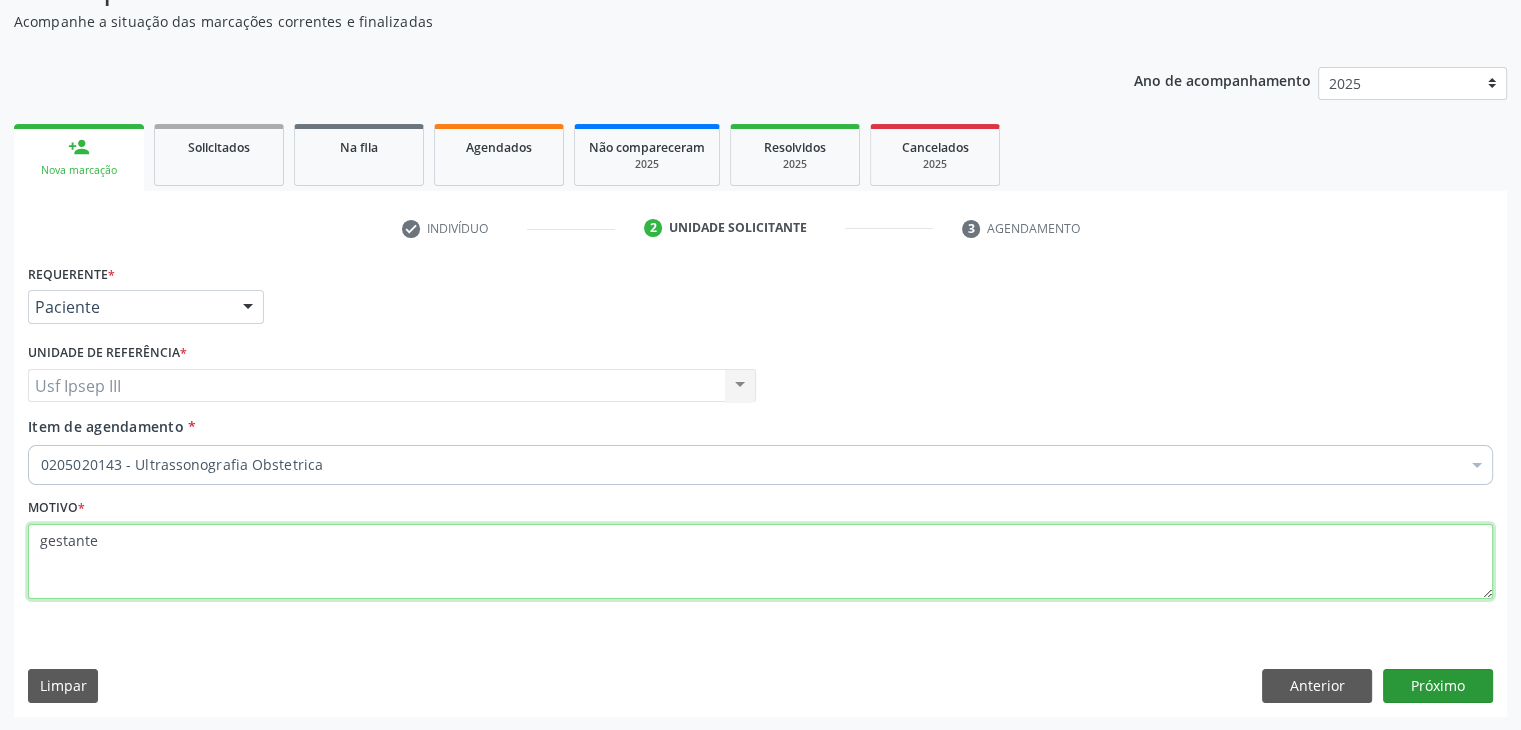 type on "gestante" 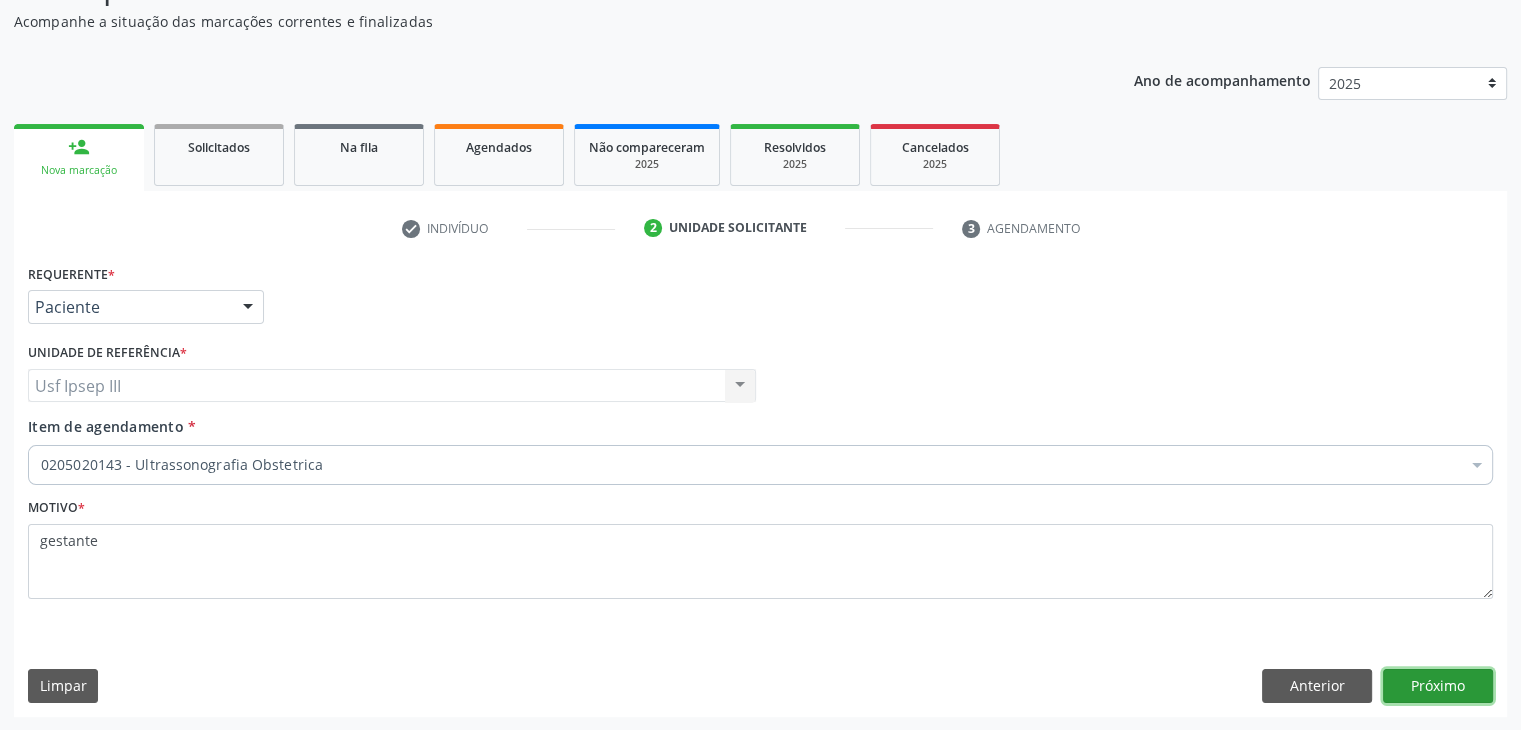 click on "Próximo" at bounding box center (1438, 686) 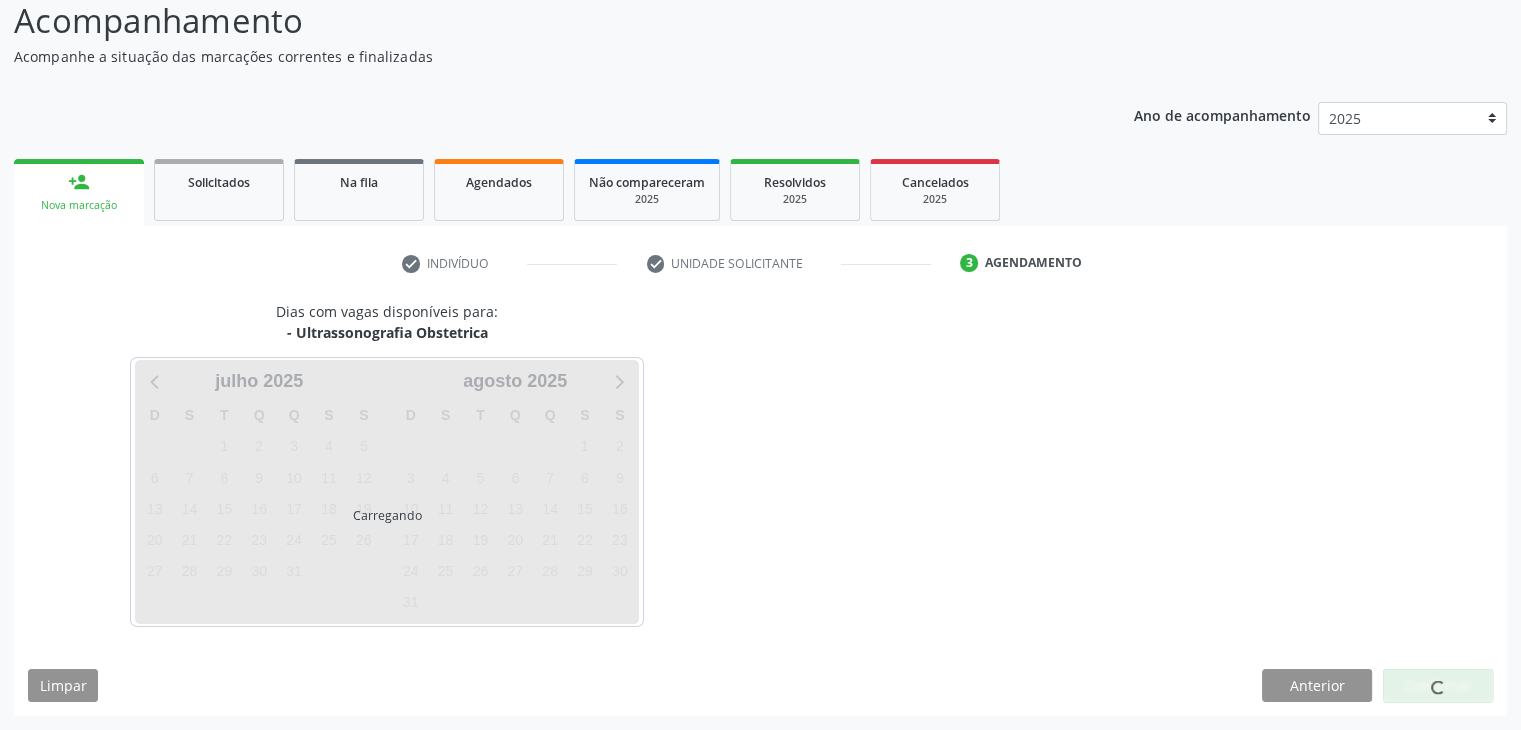 scroll, scrollTop: 140, scrollLeft: 0, axis: vertical 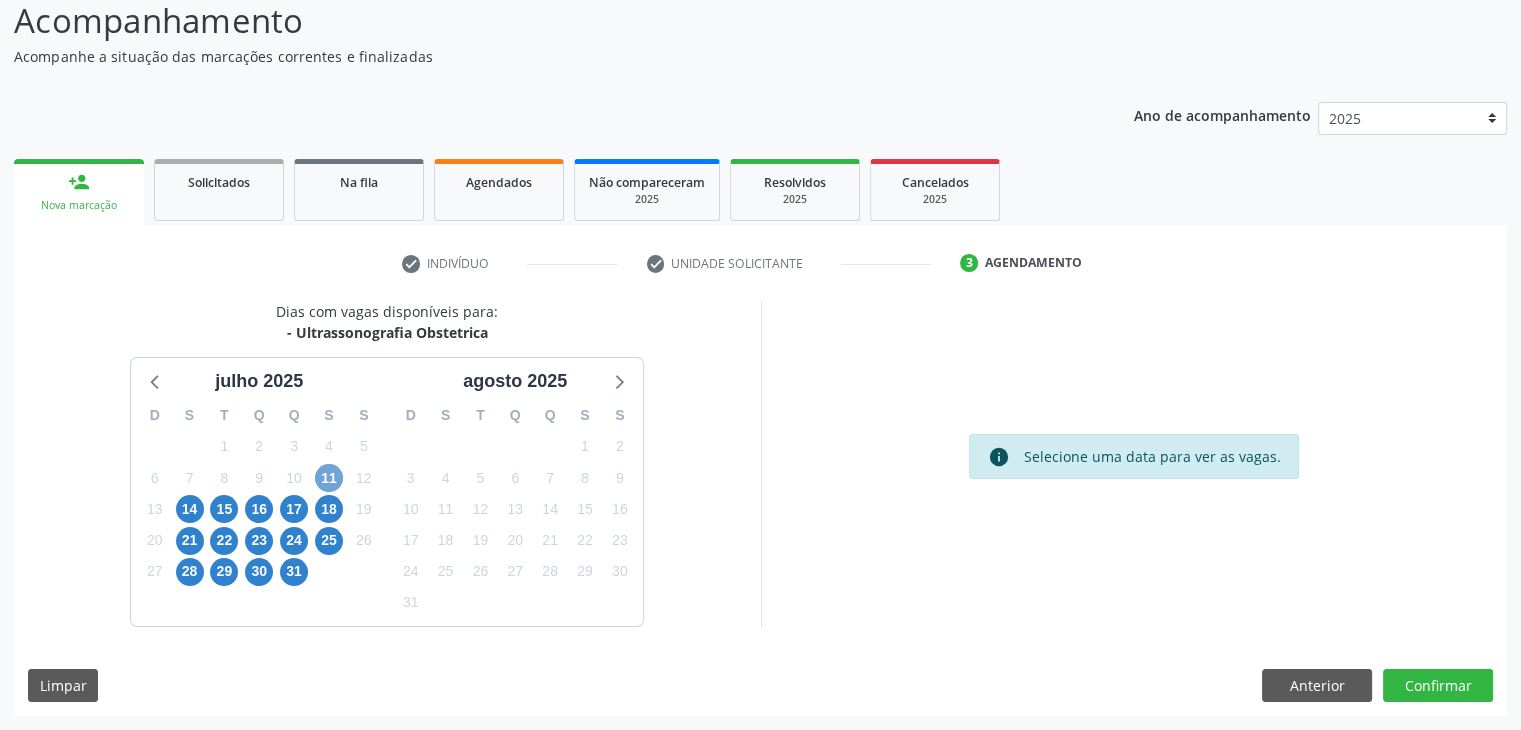 click on "11" at bounding box center [329, 478] 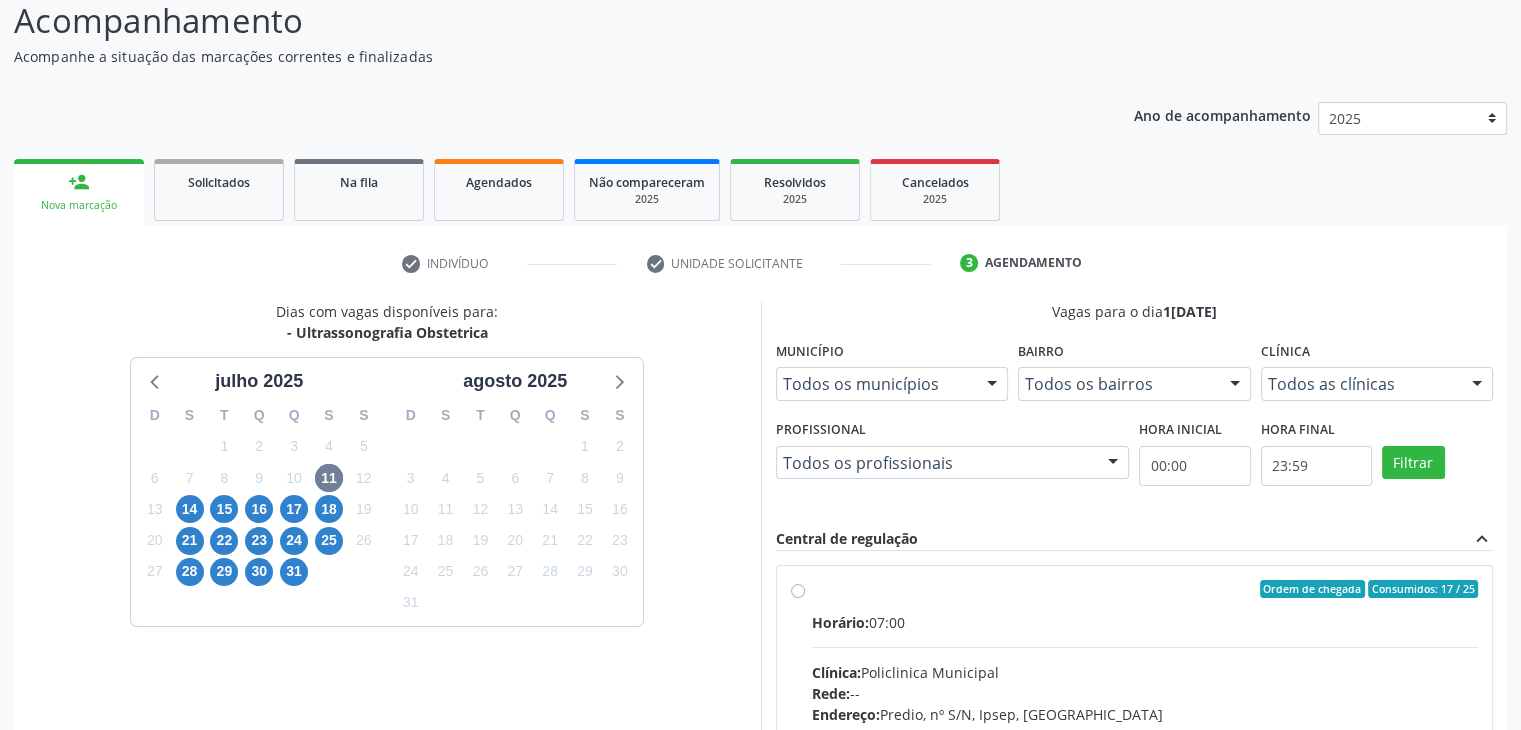 click on "Ordem de chegada
Consumidos: 17 / 25
Horário:   07:00
Clínica:  Policlinica Municipal
Rede:
--
Endereço:   Predio, nº S/N, Ipsep, [GEOGRAPHIC_DATA] - PE
Telefone:   --
Profissional:
[PERSON_NAME] [PERSON_NAME]
Informações adicionais sobre o atendimento
Idade de atendimento:
de 0 a 120 anos
Gênero(s) atendido(s):
Masculino e Feminino
Informações adicionais:
--" at bounding box center (1145, 733) 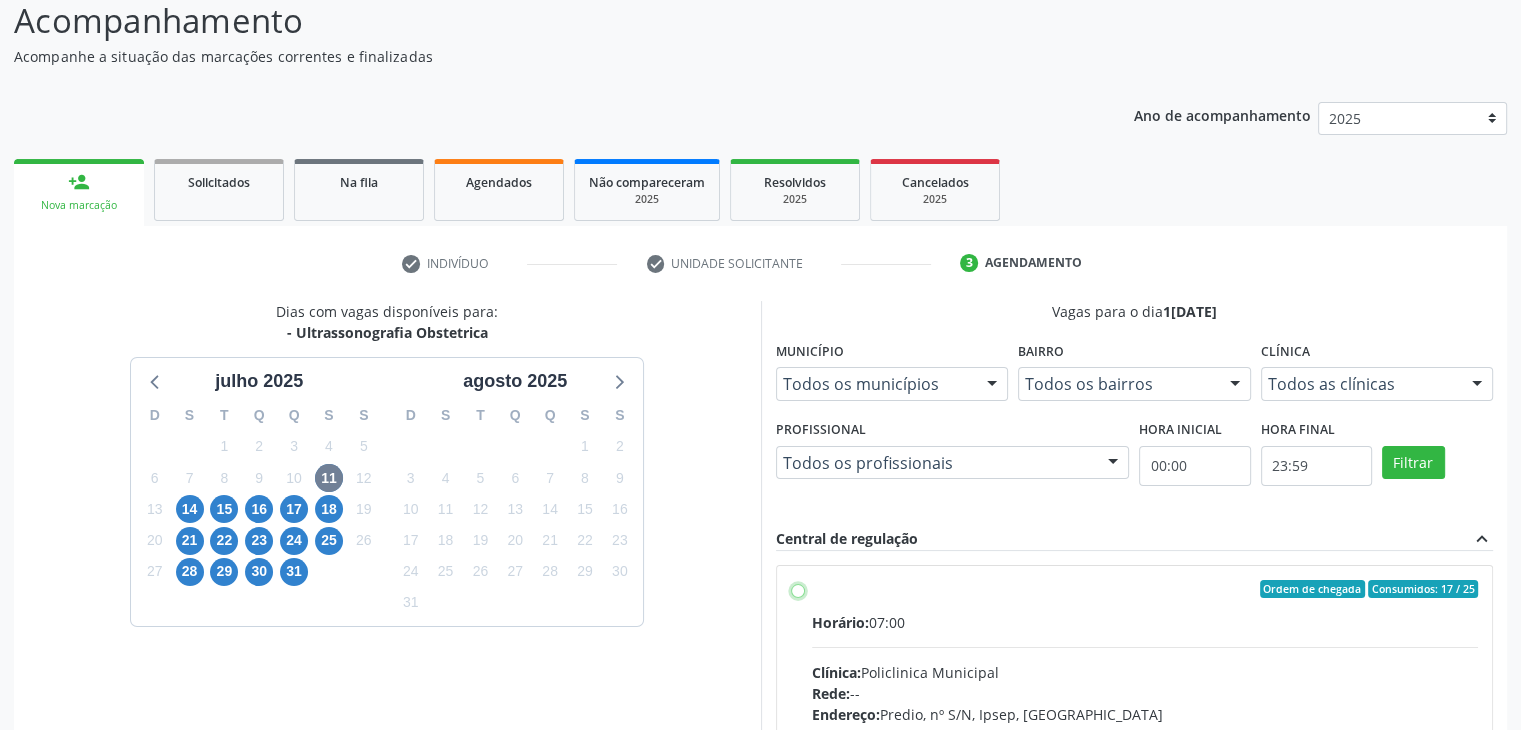 click on "Ordem de chegada
Consumidos: 17 / 25
Horário:   07:00
Clínica:  Policlinica Municipal
Rede:
--
Endereço:   Predio, nº S/N, Ipsep, [GEOGRAPHIC_DATA] - PE
Telefone:   --
Profissional:
[PERSON_NAME] [PERSON_NAME]
Informações adicionais sobre o atendimento
Idade de atendimento:
de 0 a 120 anos
Gênero(s) atendido(s):
Masculino e Feminino
Informações adicionais:
--" at bounding box center (798, 589) 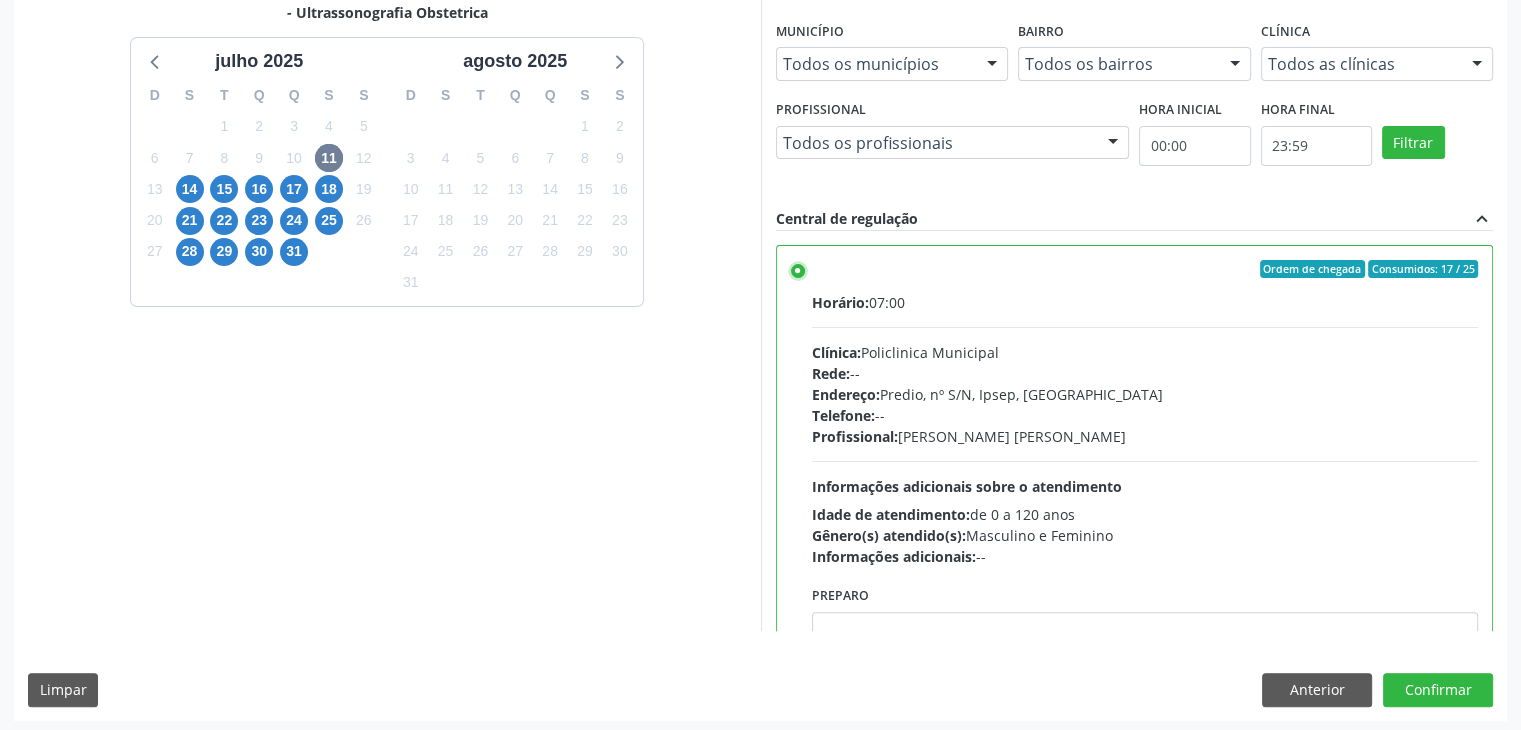 scroll, scrollTop: 464, scrollLeft: 0, axis: vertical 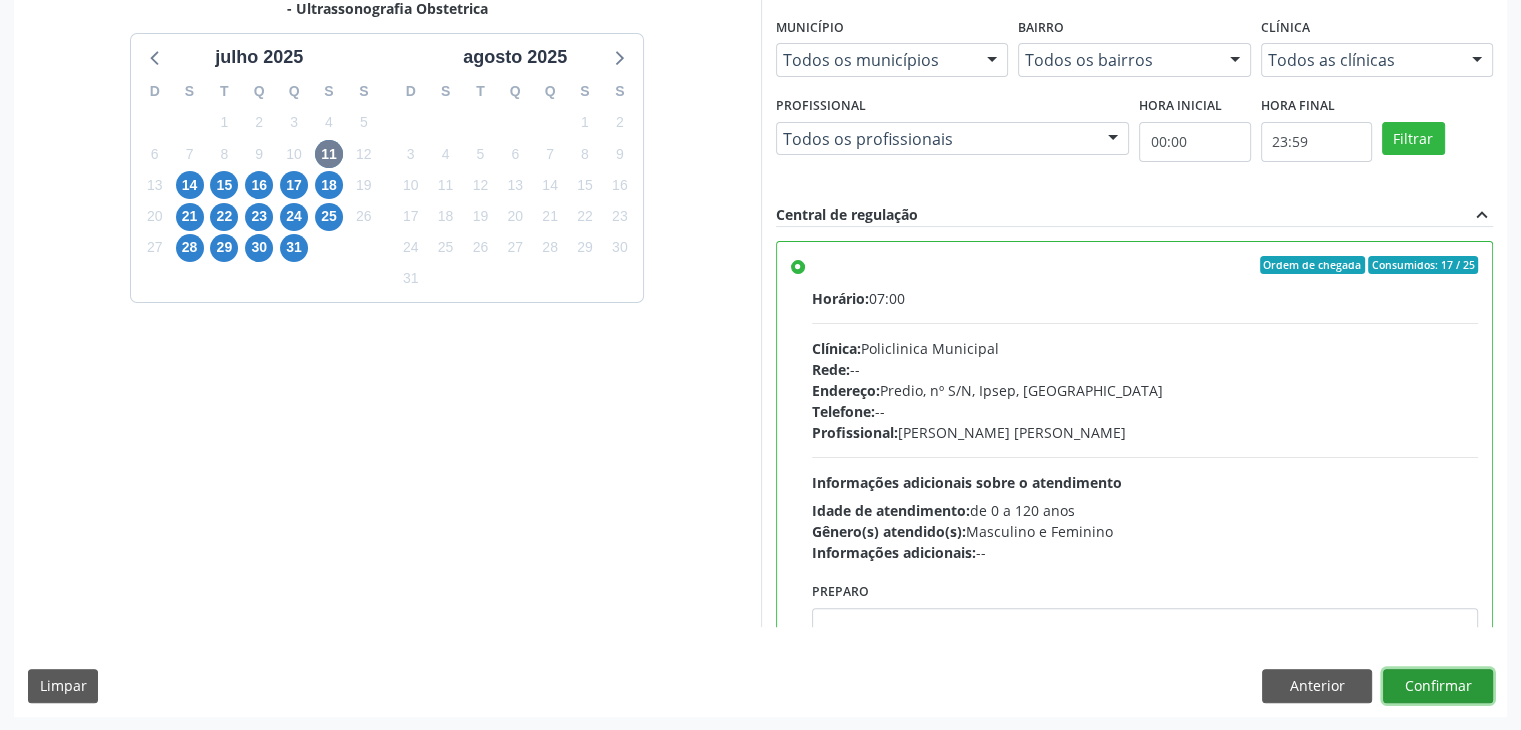 click on "Confirmar" at bounding box center [1438, 686] 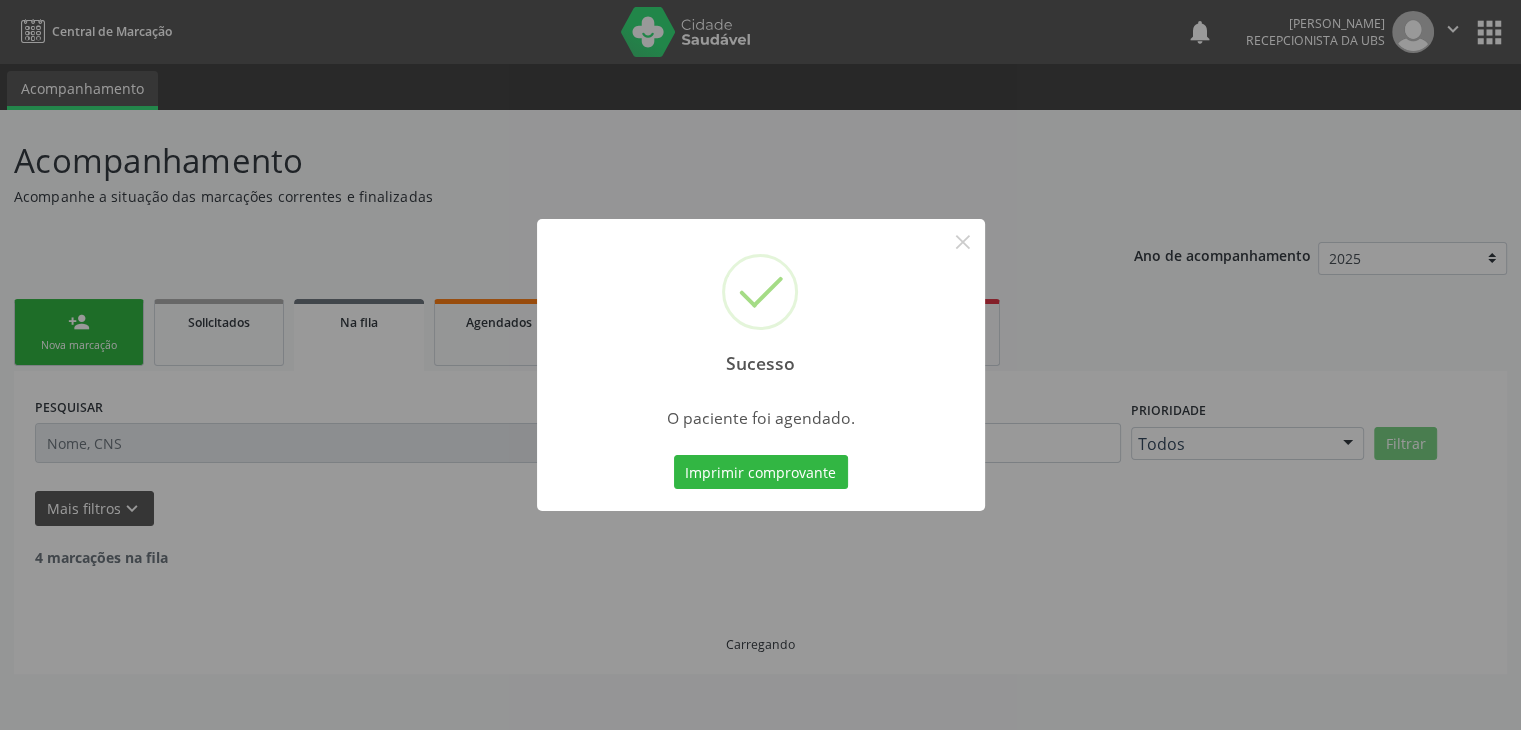 scroll, scrollTop: 0, scrollLeft: 0, axis: both 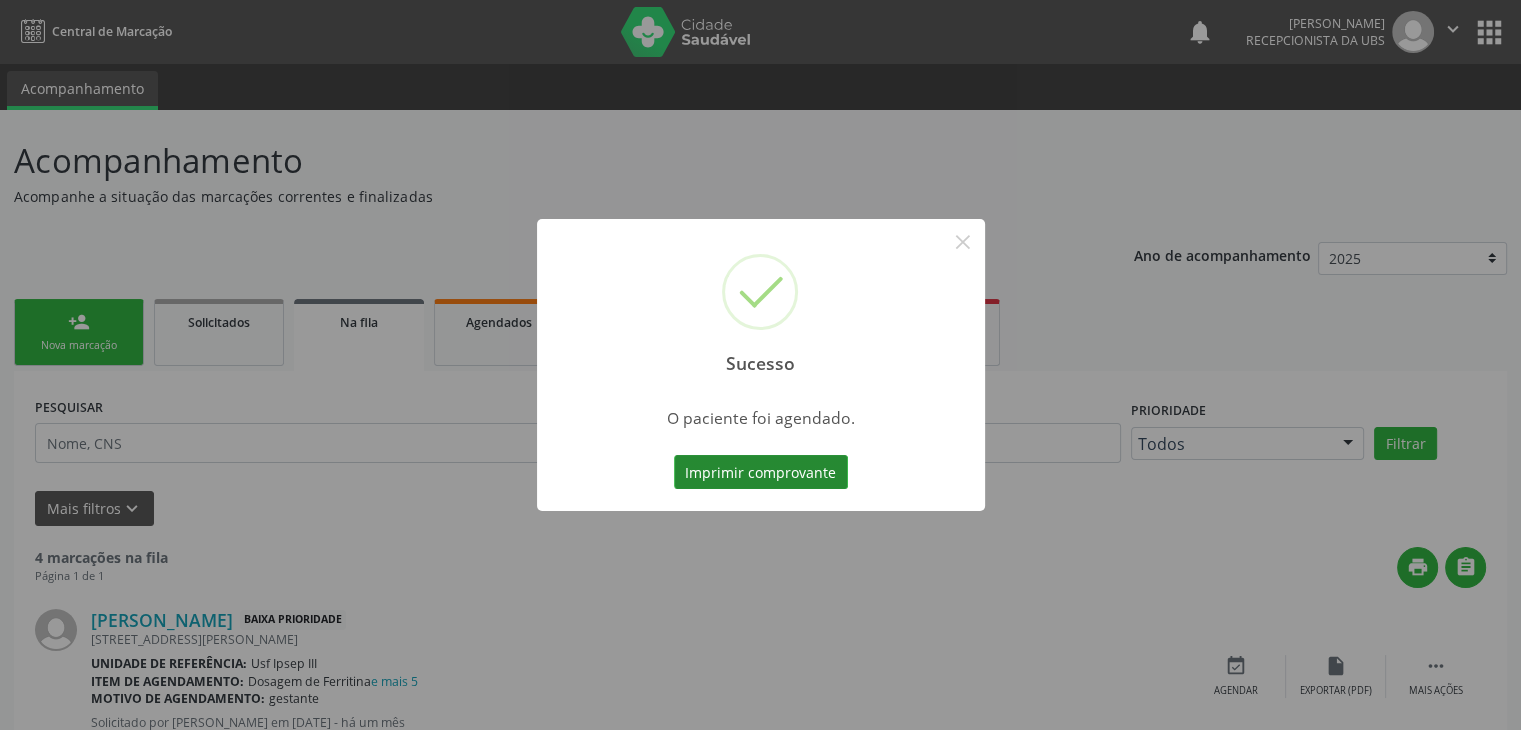 click on "Imprimir comprovante" at bounding box center (761, 472) 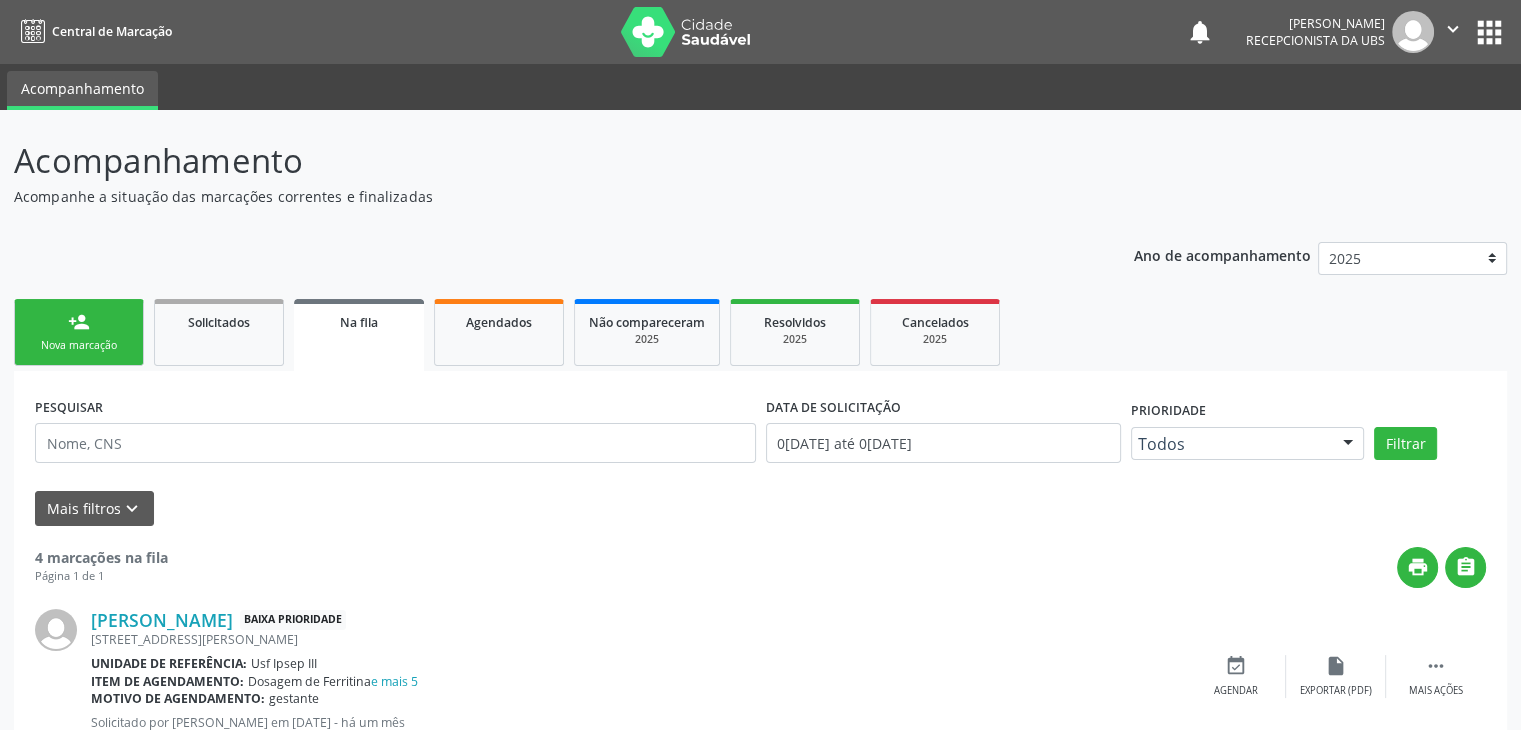 click on "person_add" at bounding box center [79, 322] 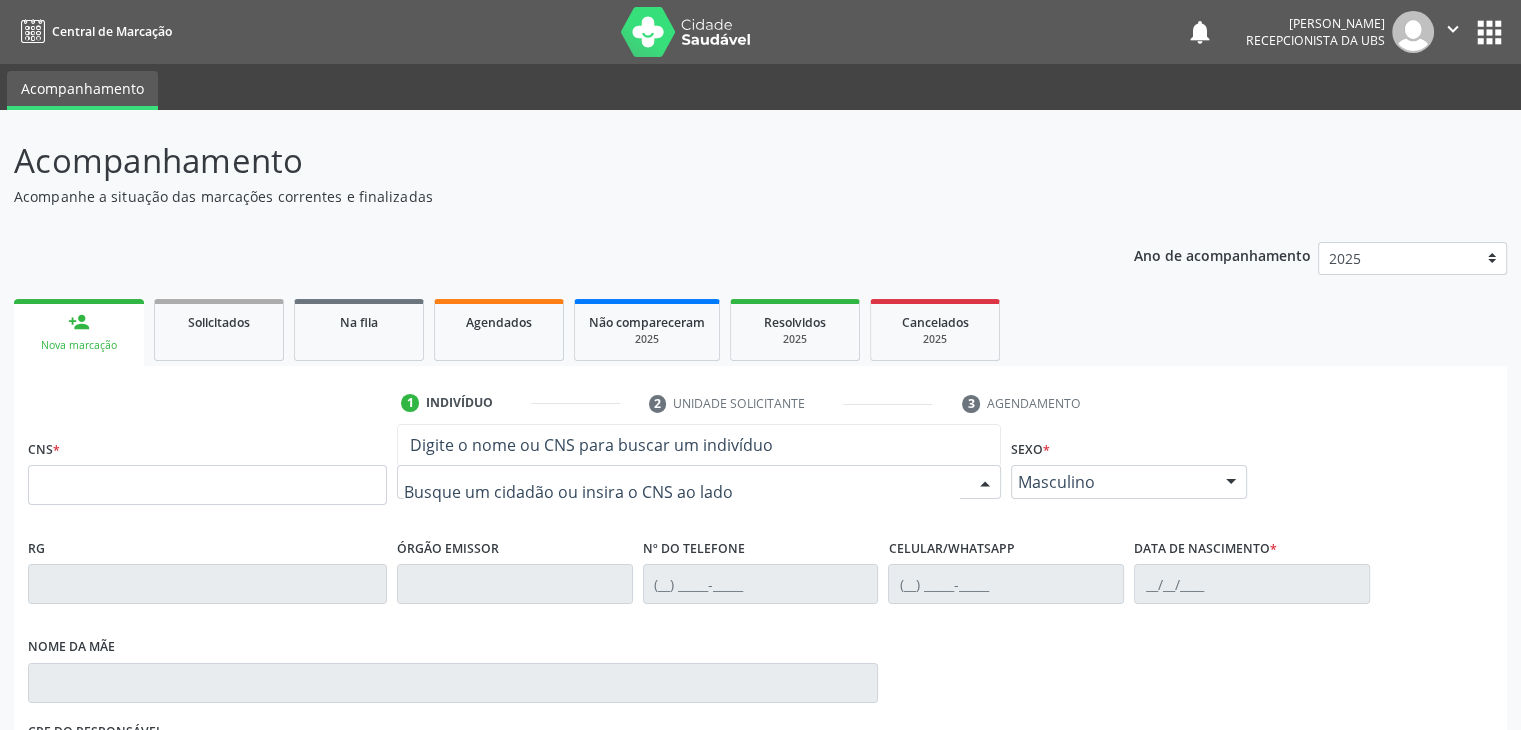 click at bounding box center [699, 482] 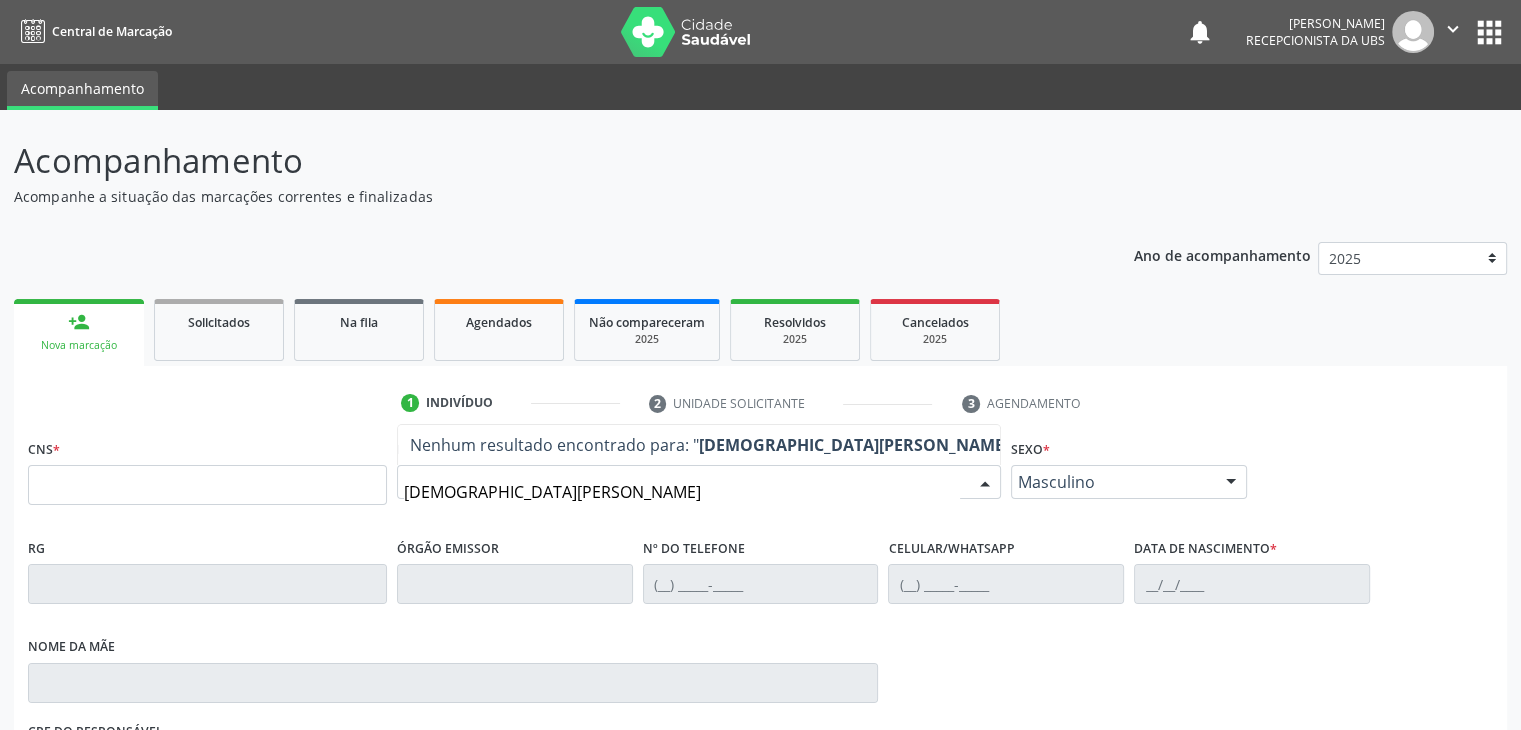 type on "[DEMOGRAPHIC_DATA][PERSON_NAME]" 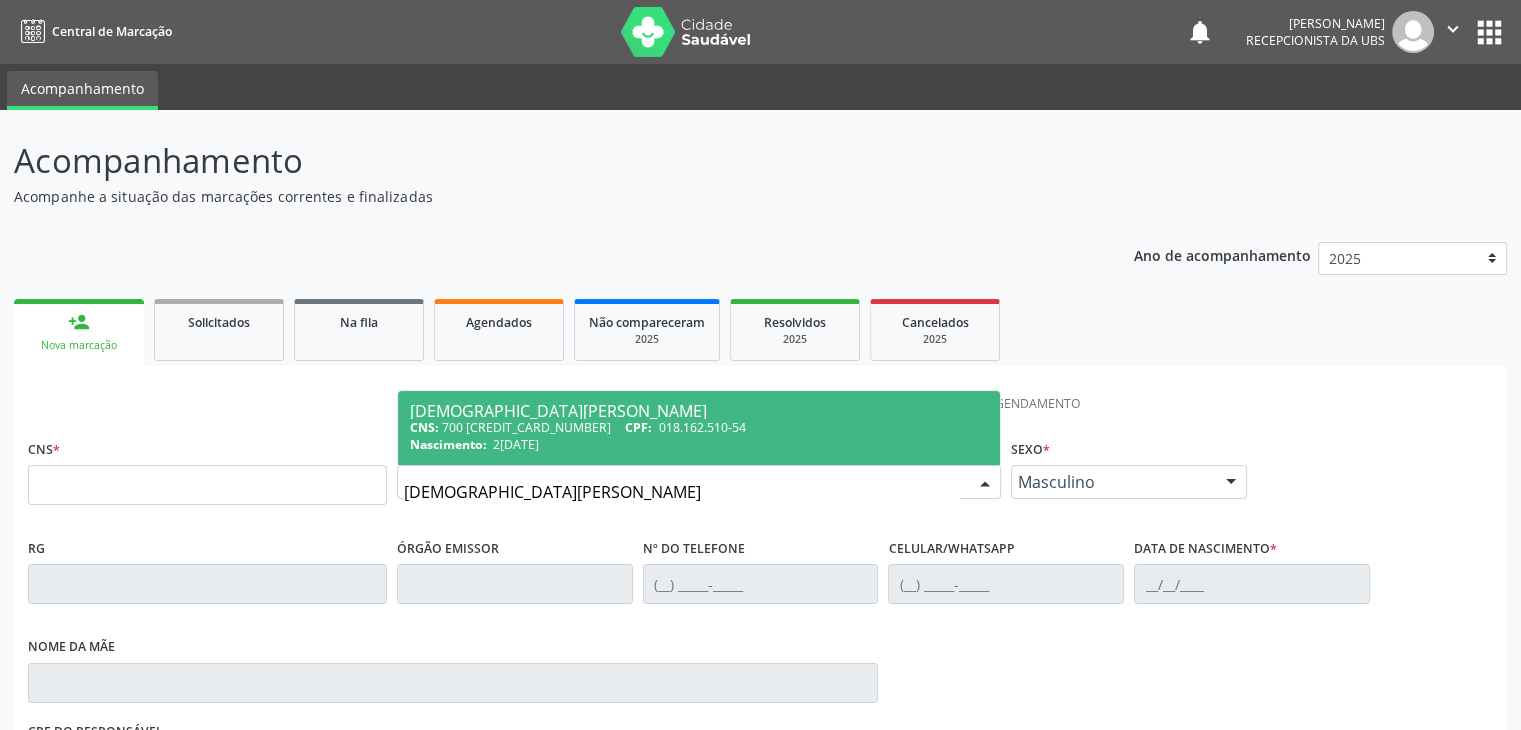 click on "CNS:
700 [CREDIT_CARD_NUMBER]
CPF:
018.162.510-54" at bounding box center (699, 427) 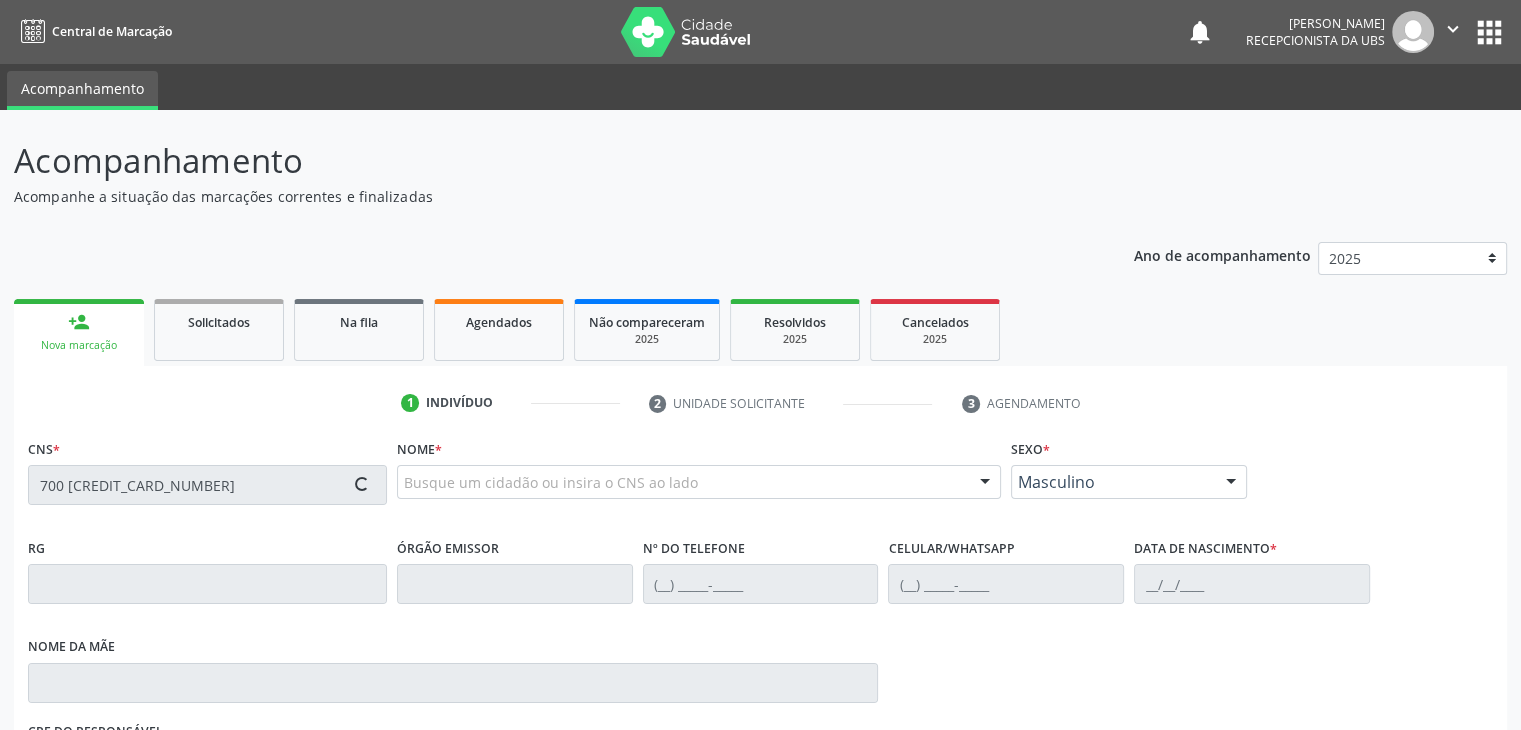 type on "700 [CREDIT_CARD_NUMBER]" 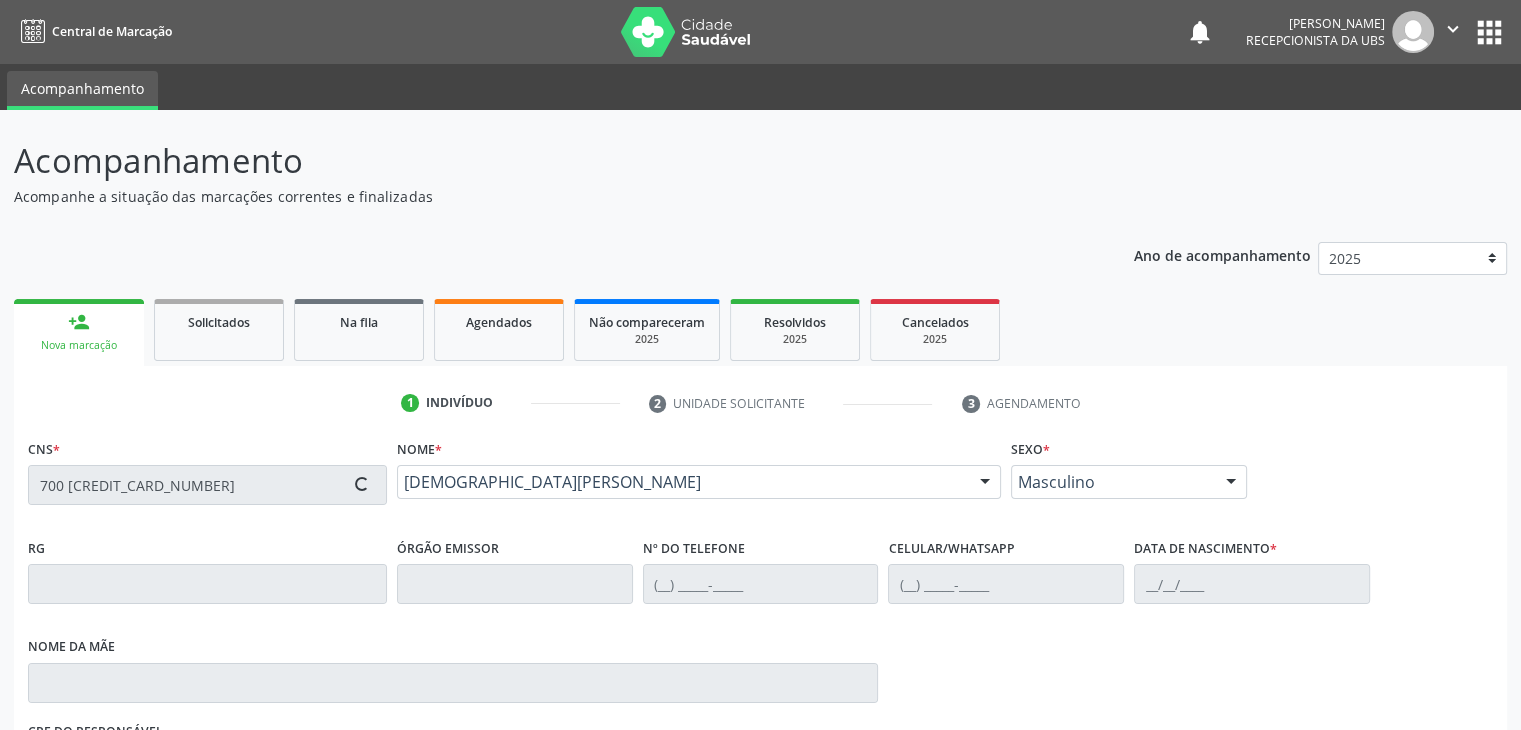 type on "[PHONE_NUMBER]" 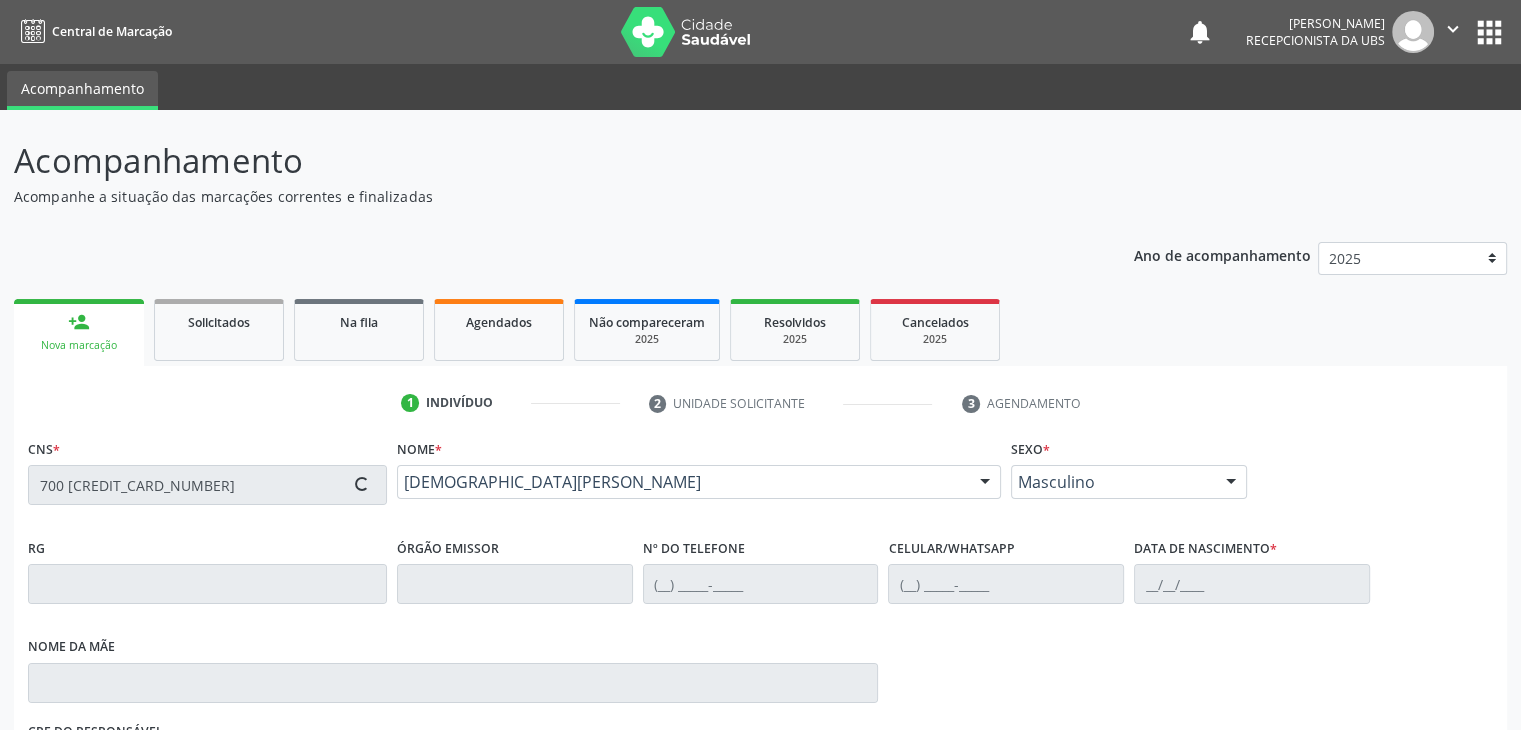 type on "[PHONE_NUMBER]" 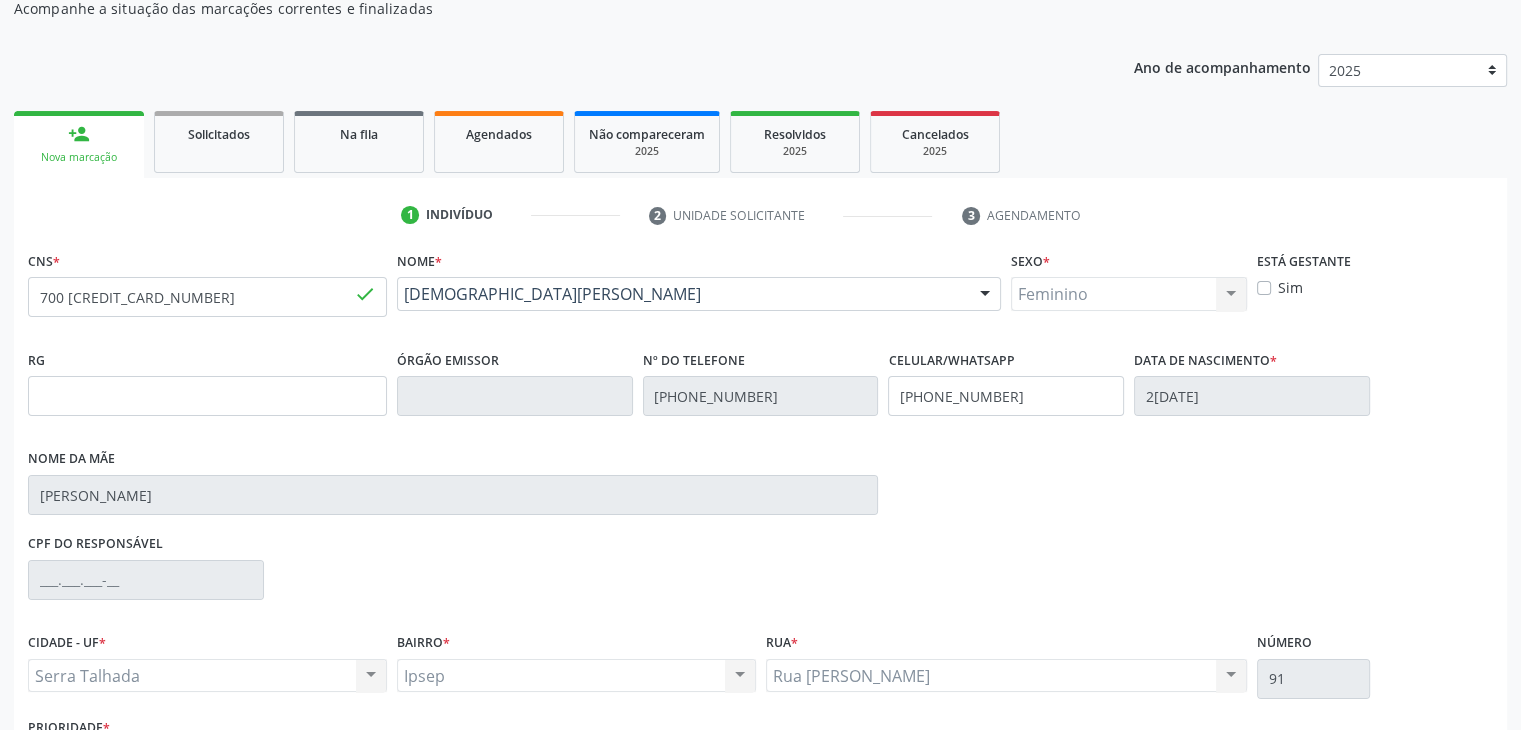 scroll, scrollTop: 340, scrollLeft: 0, axis: vertical 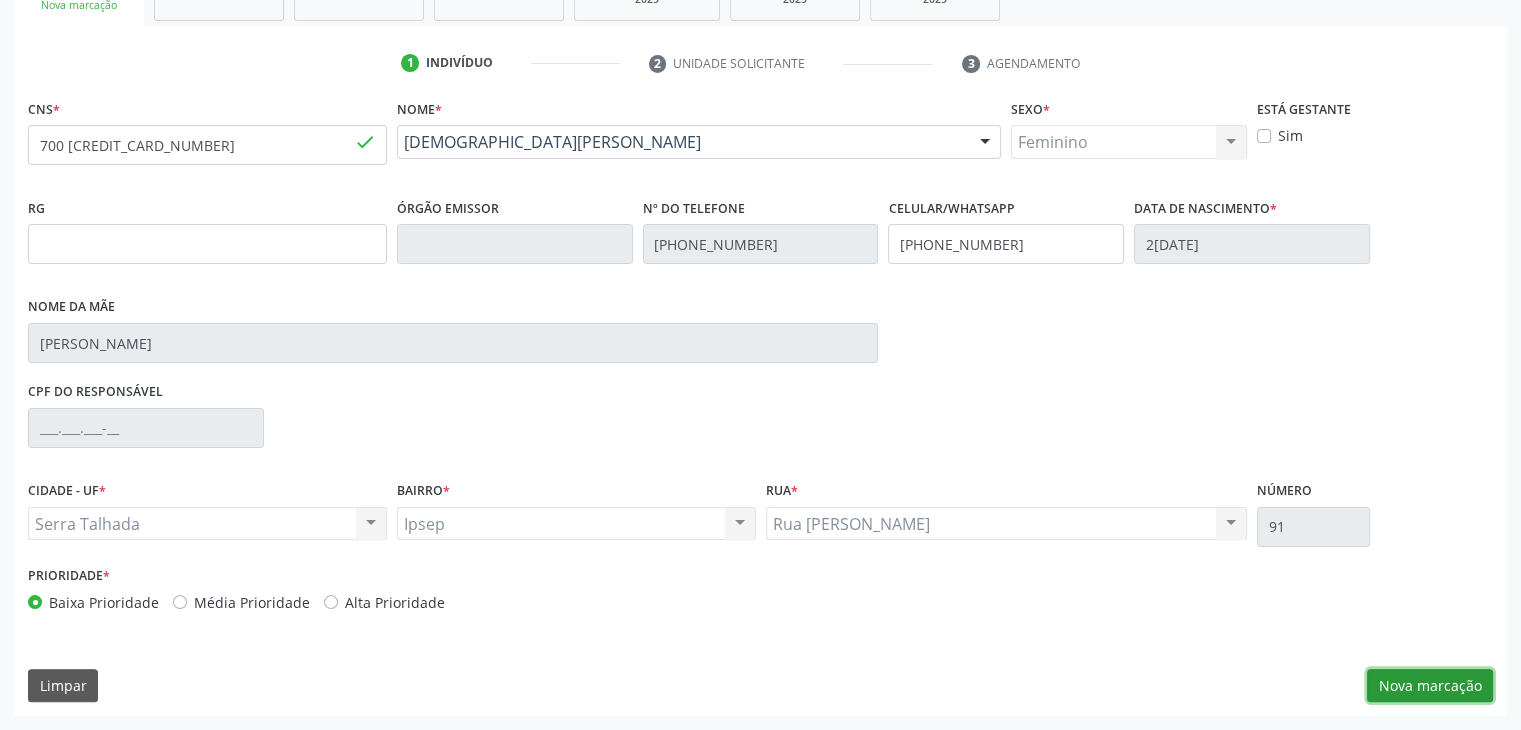 click on "Nova marcação" at bounding box center (1430, 686) 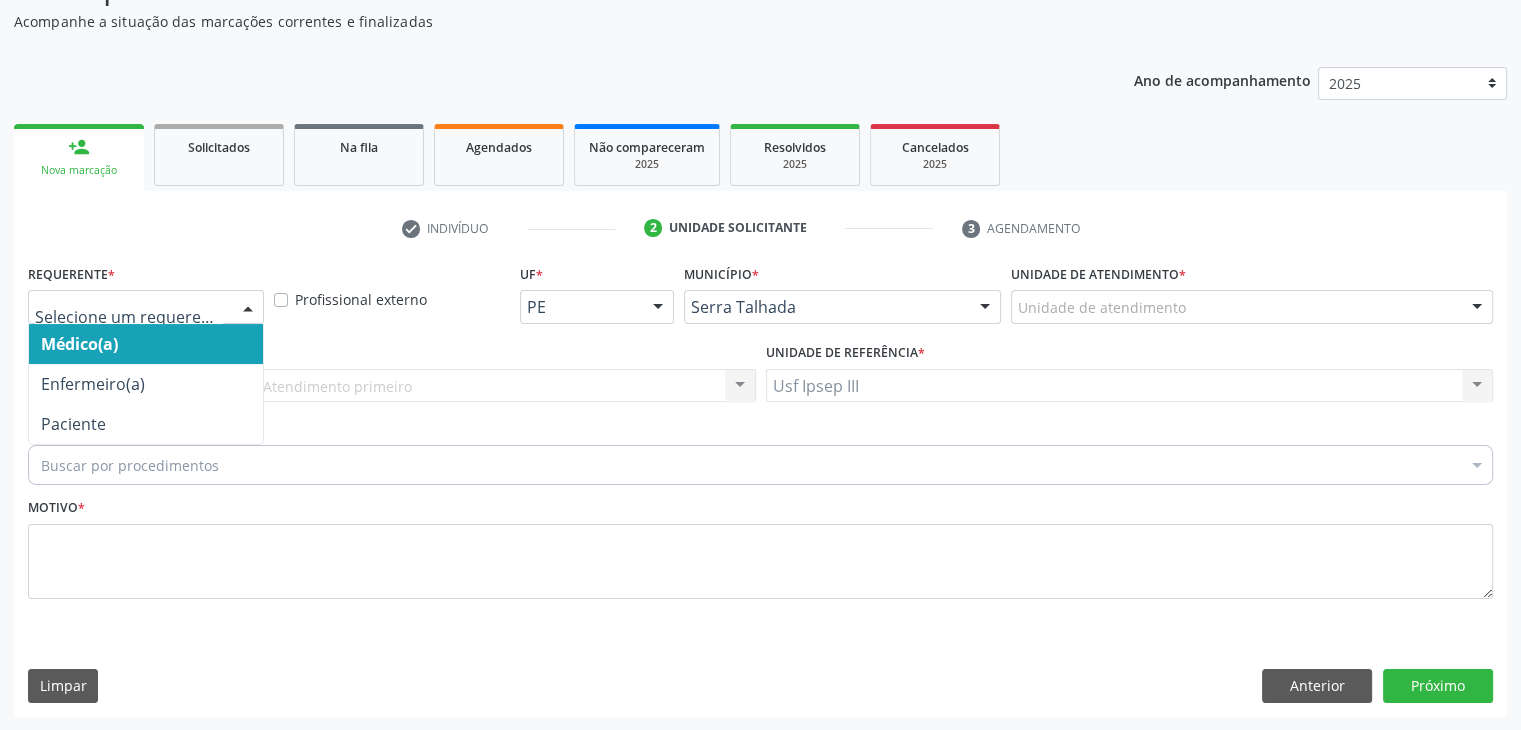 click at bounding box center [248, 308] 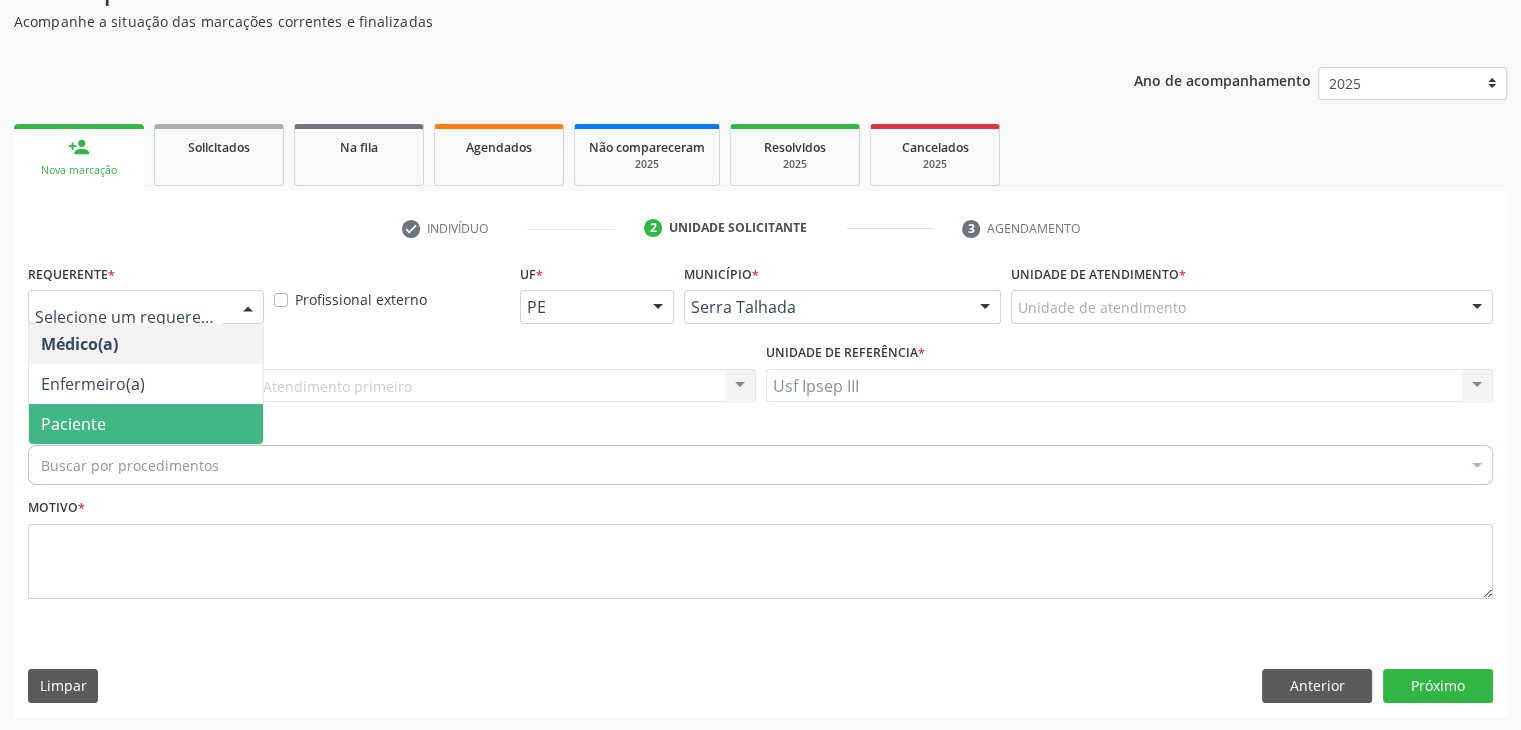click on "Paciente" at bounding box center (146, 424) 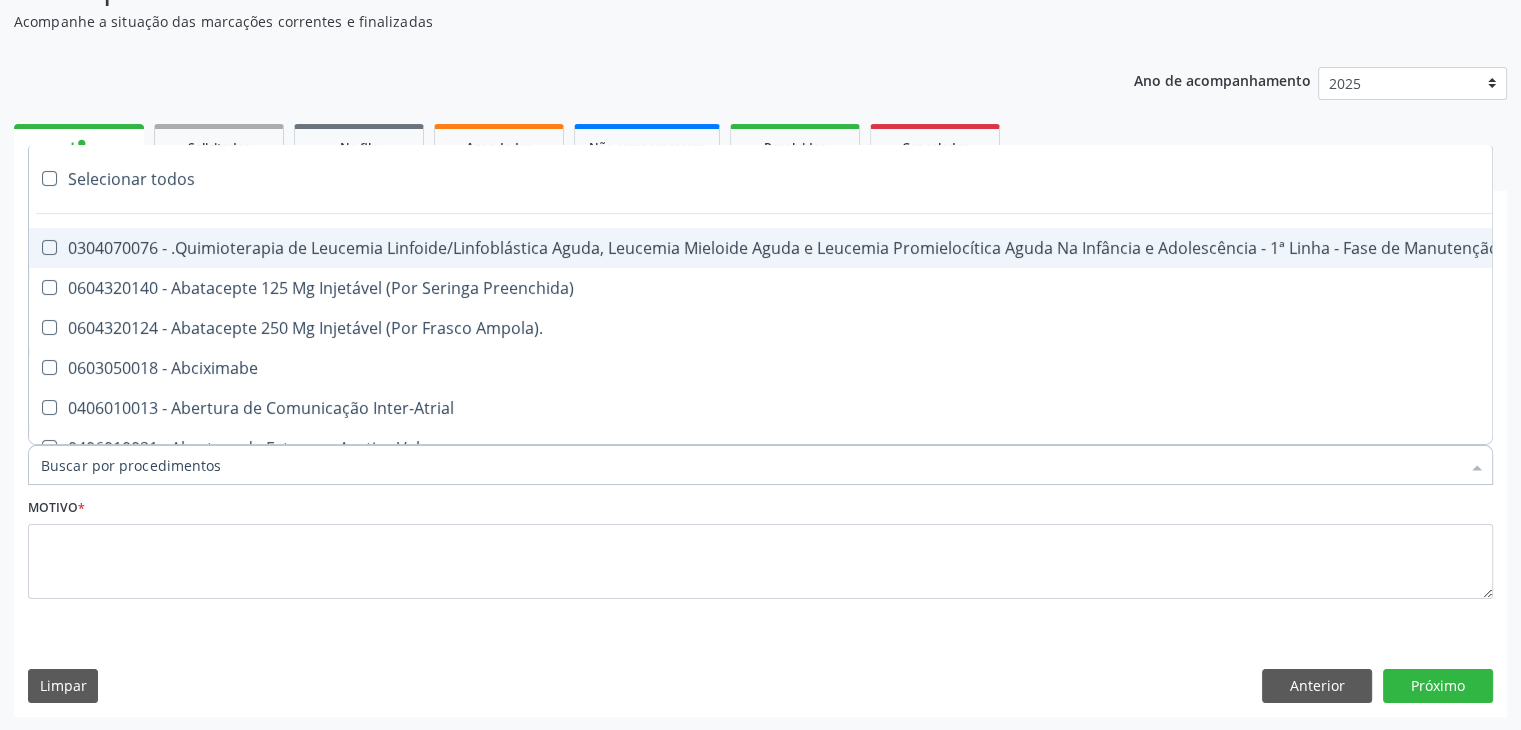 click at bounding box center [760, 465] 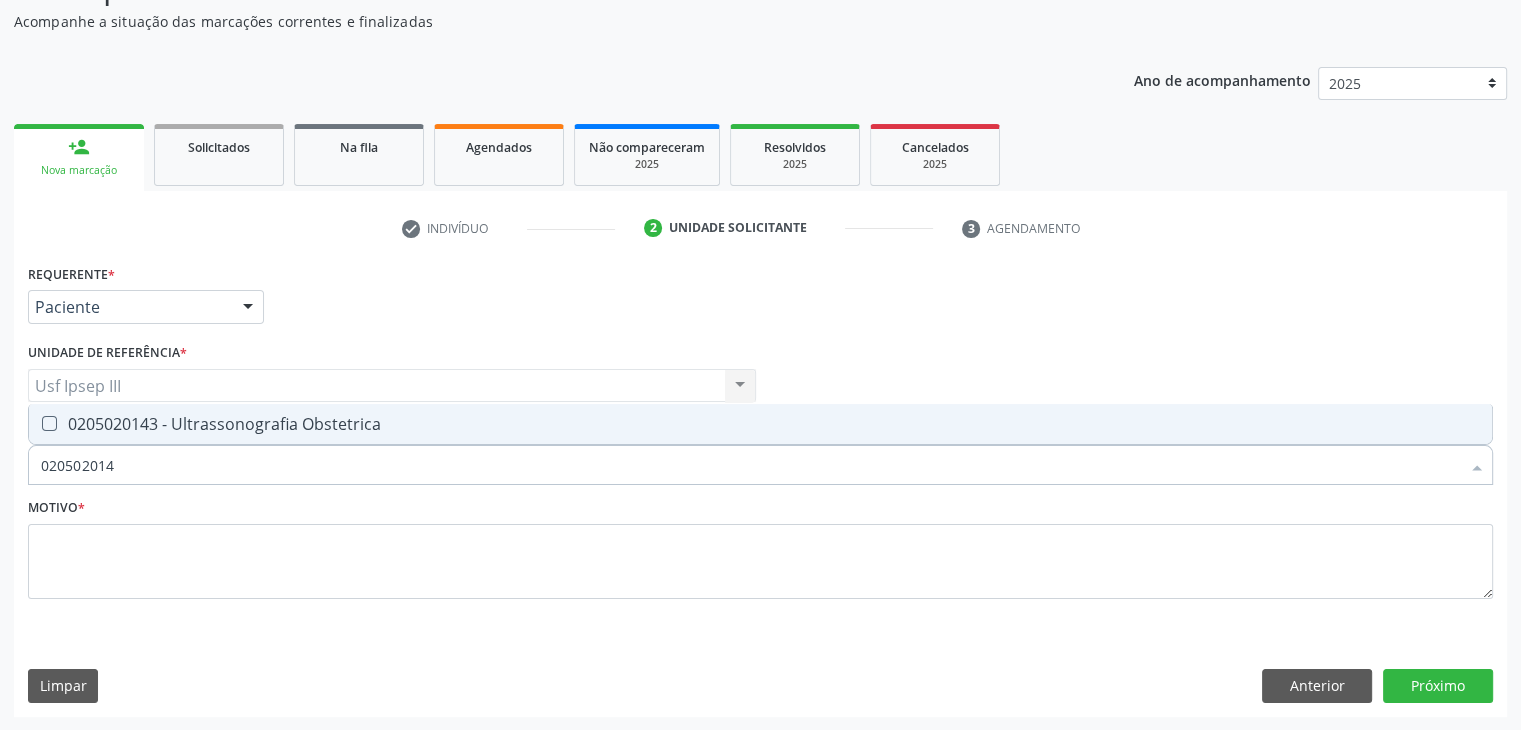 type on "0205020143" 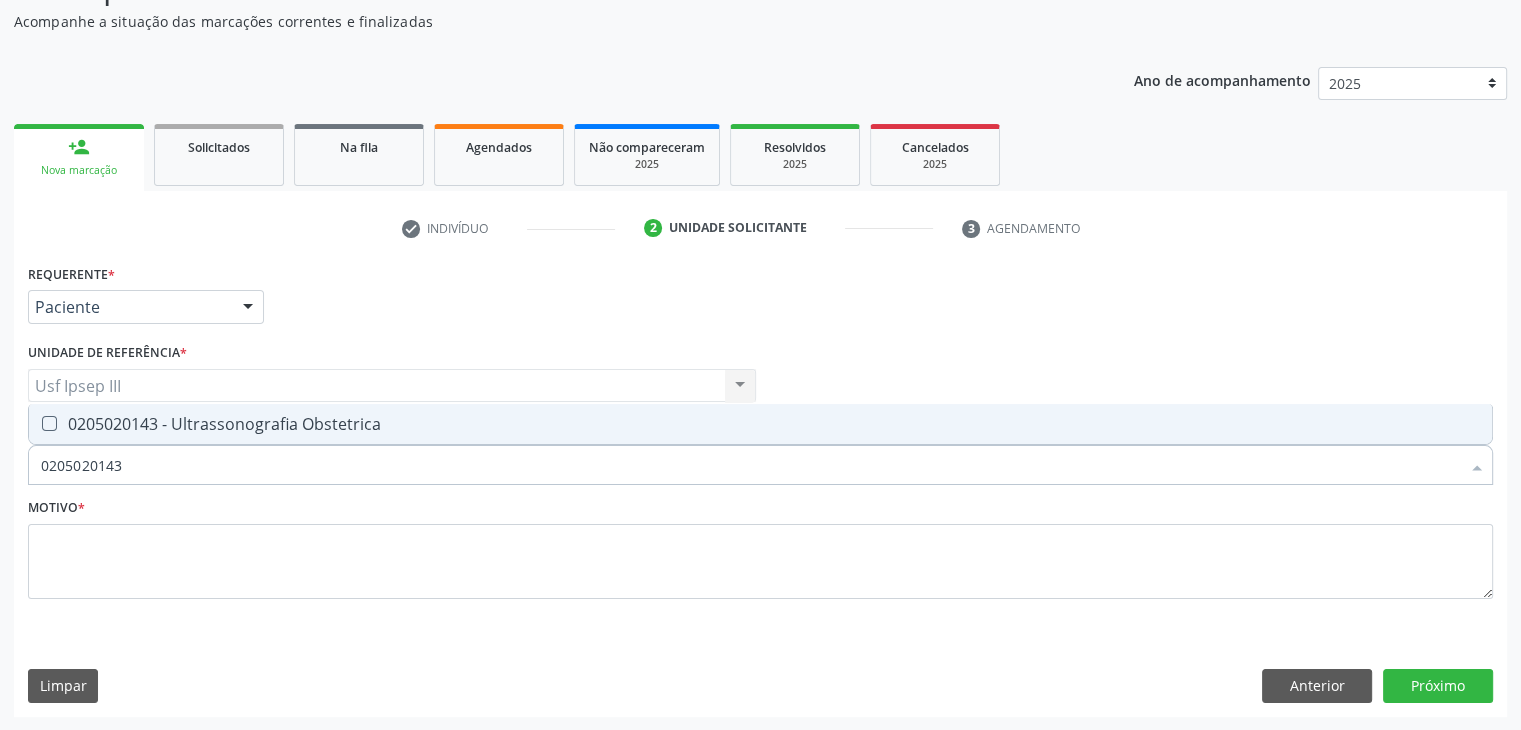 click on "0205020143 - Ultrassonografia Obstetrica" at bounding box center [760, 424] 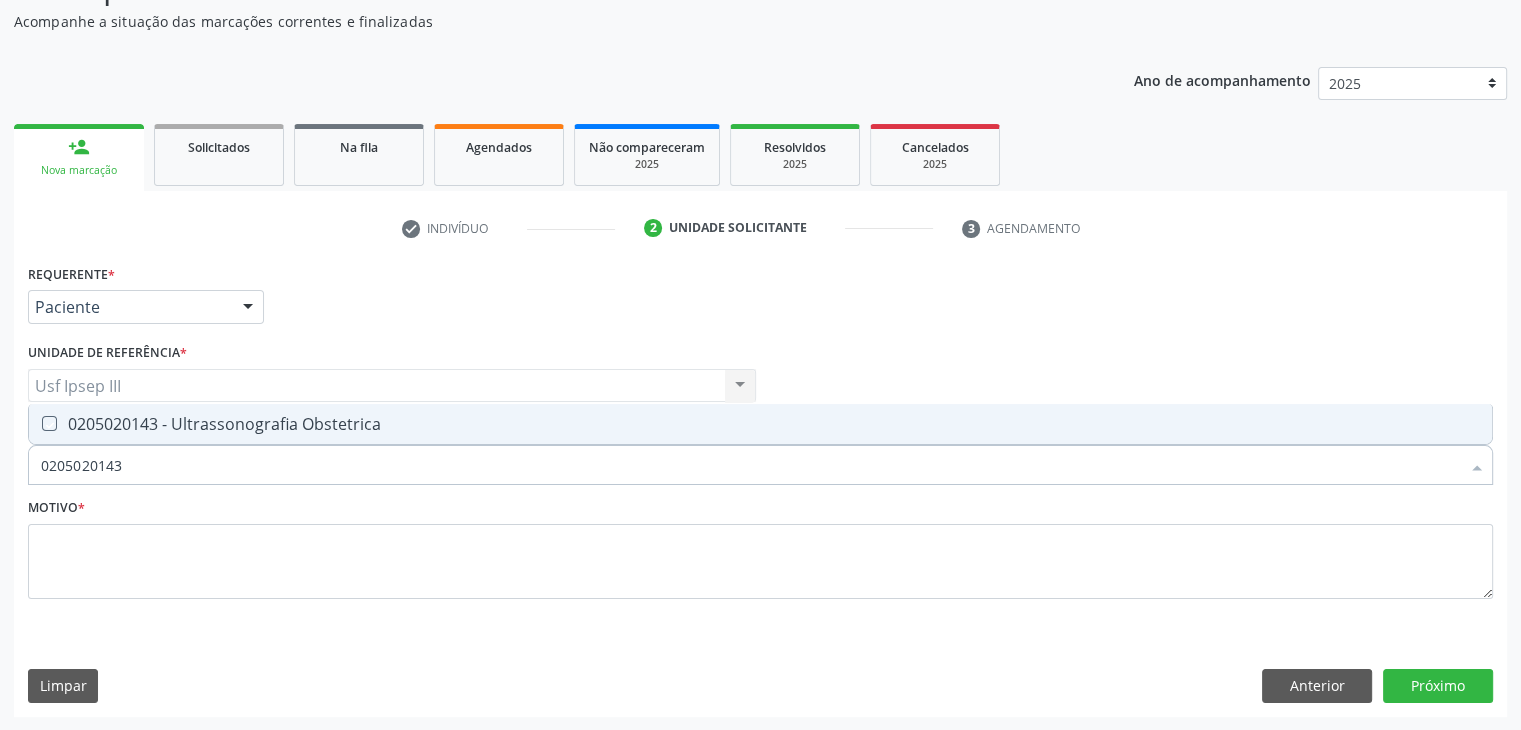 checkbox on "true" 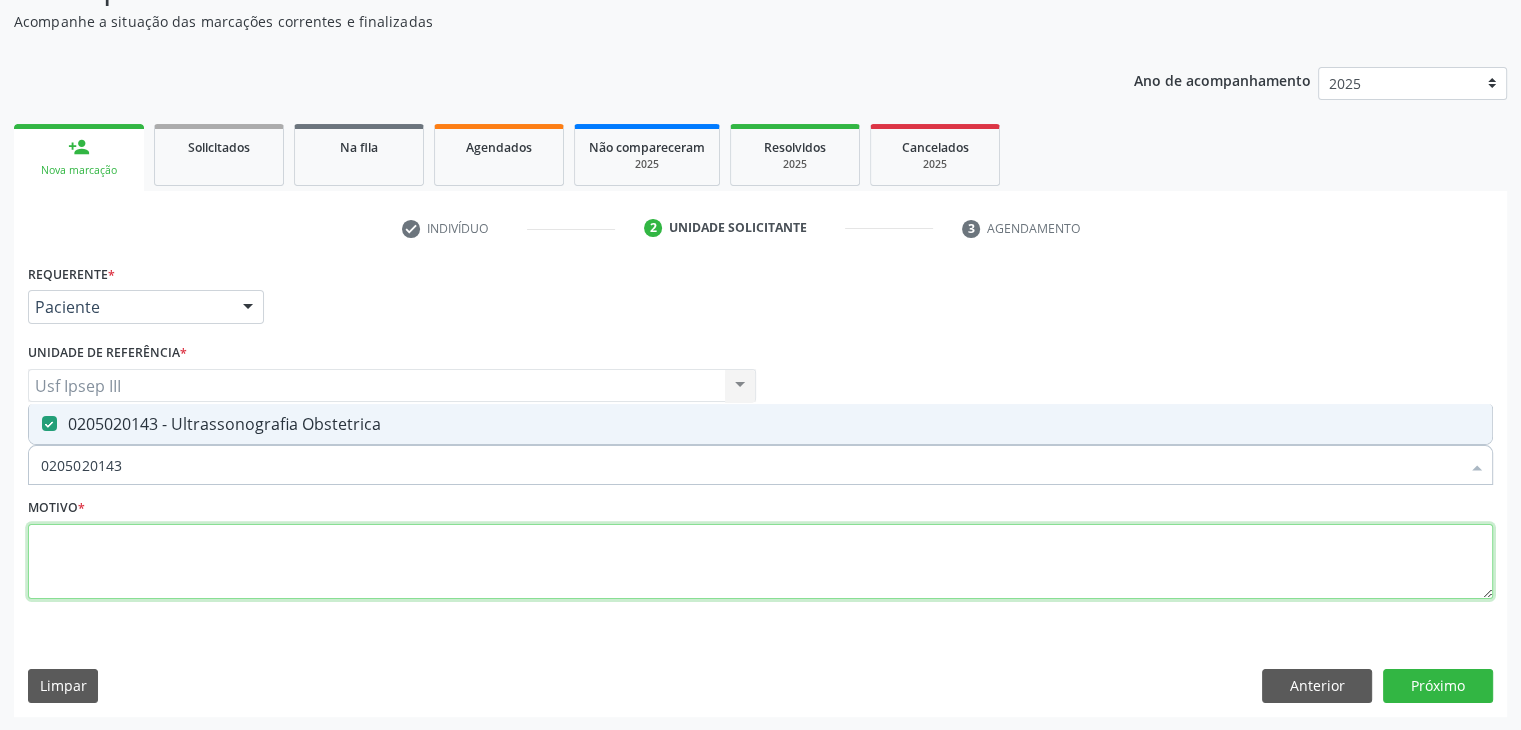 click at bounding box center (760, 562) 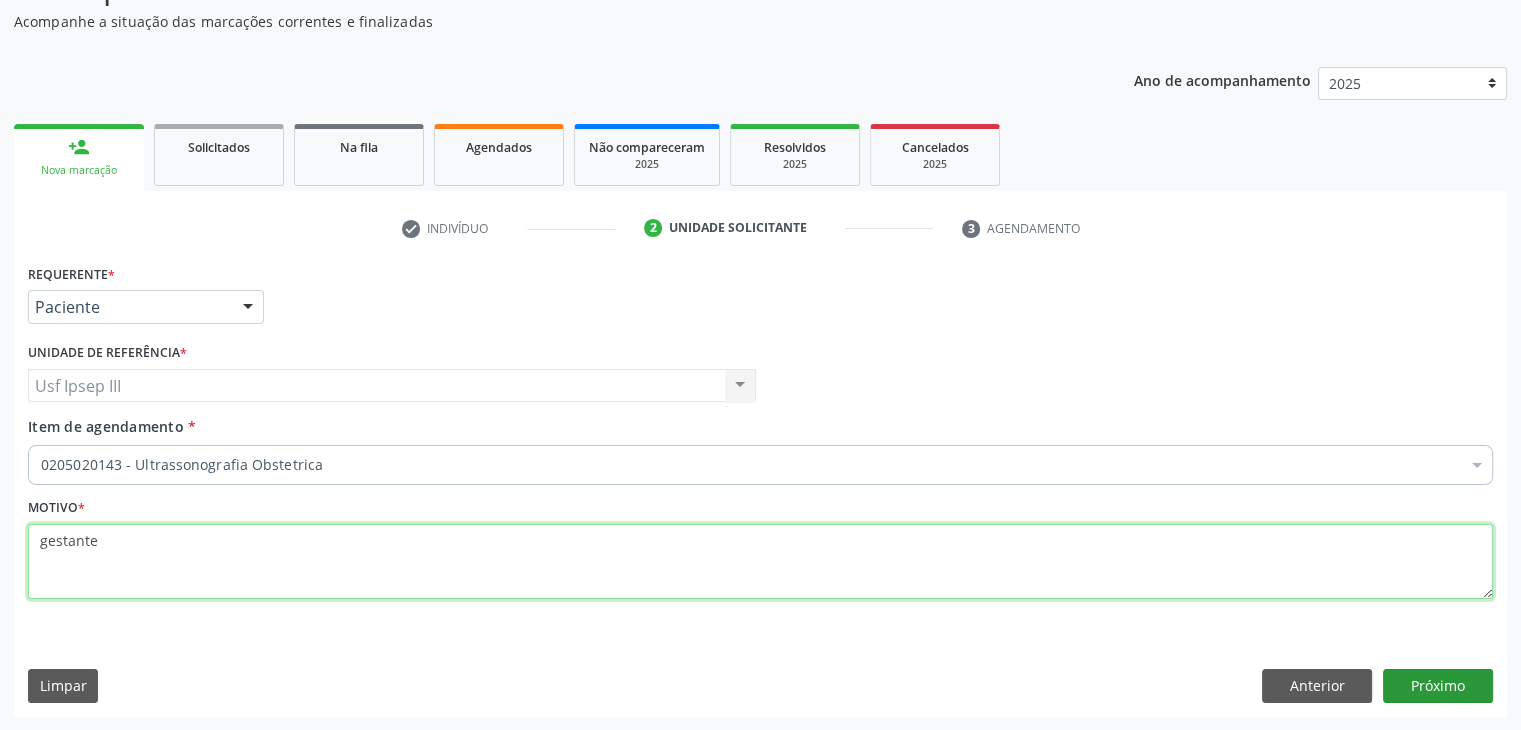 type on "gestante" 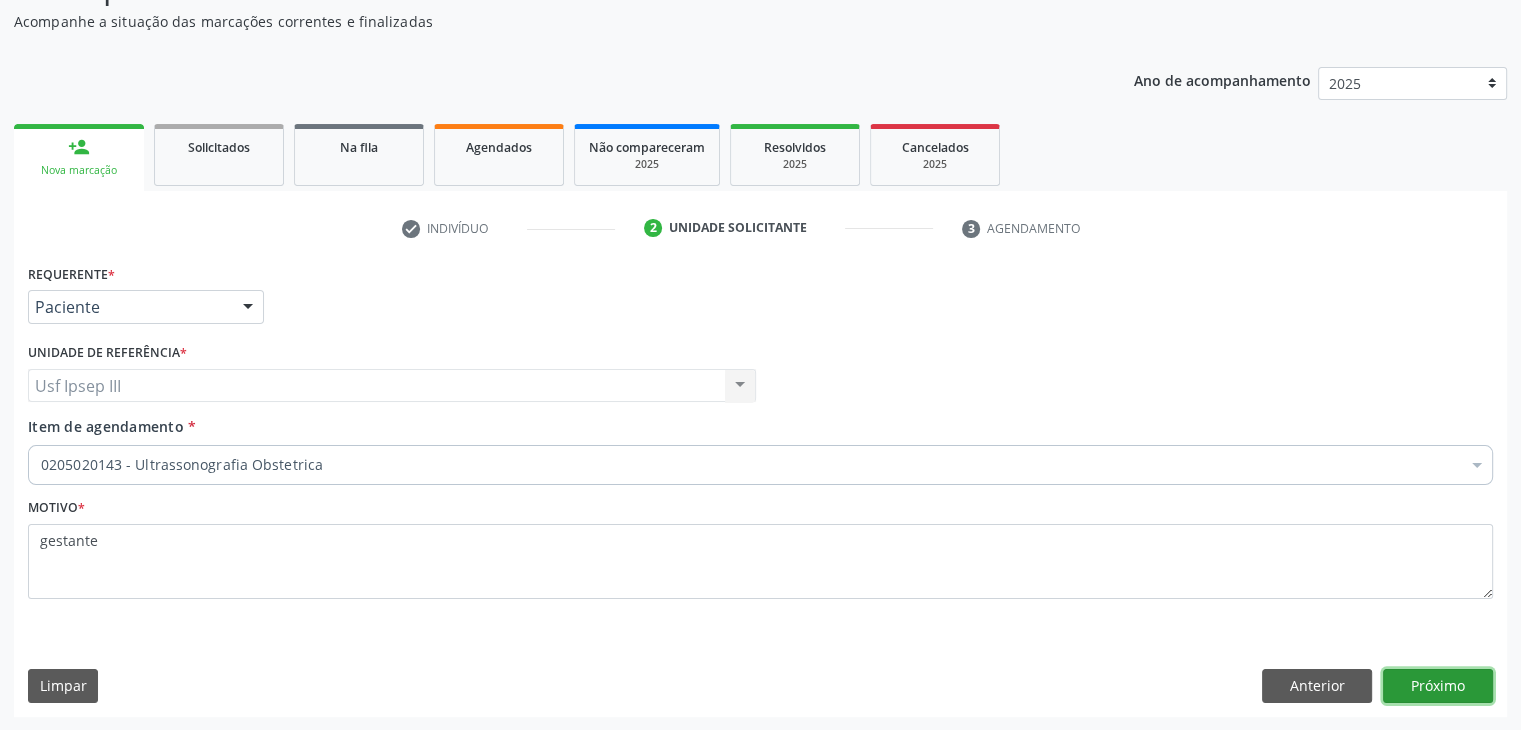 click on "Próximo" at bounding box center [1438, 686] 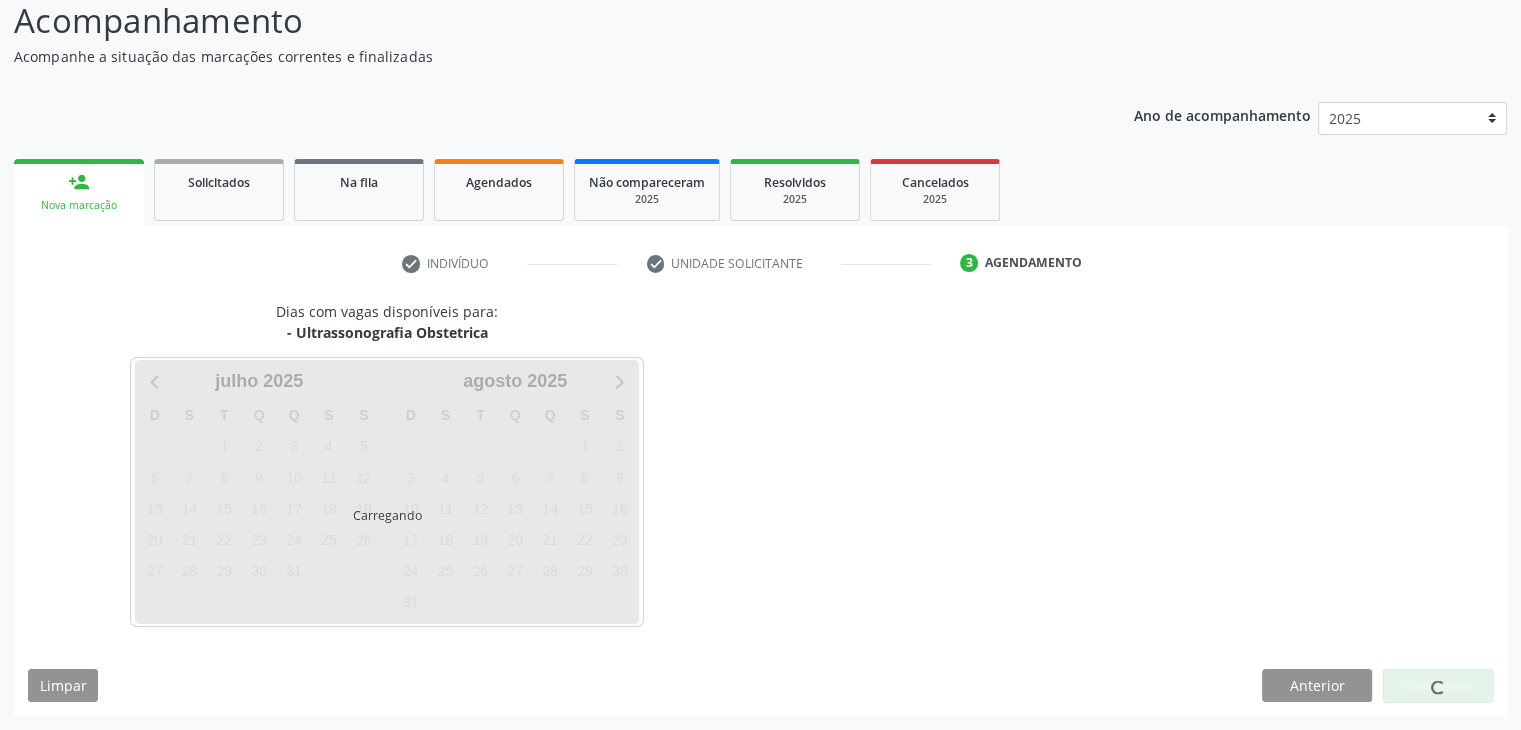 scroll, scrollTop: 140, scrollLeft: 0, axis: vertical 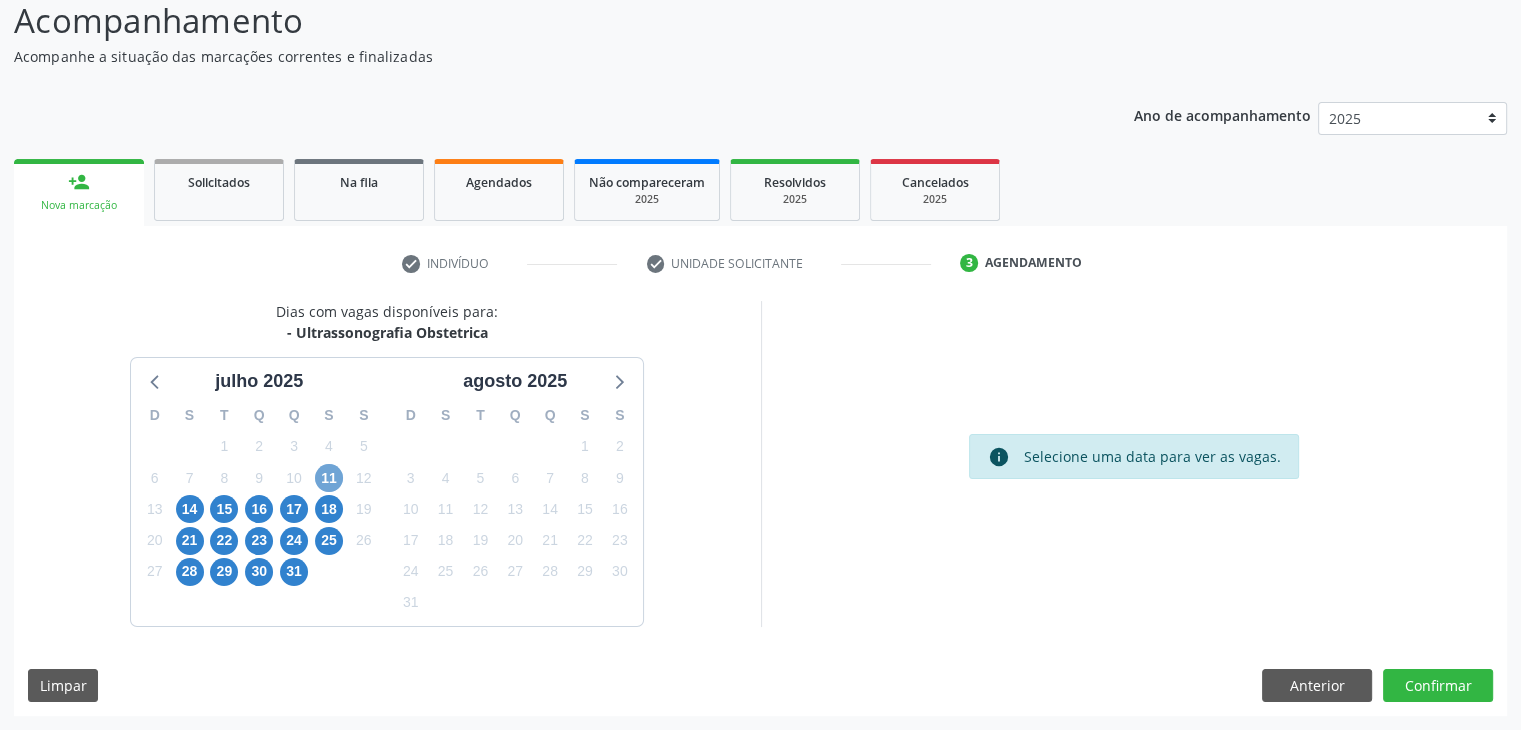 click on "11" at bounding box center [329, 478] 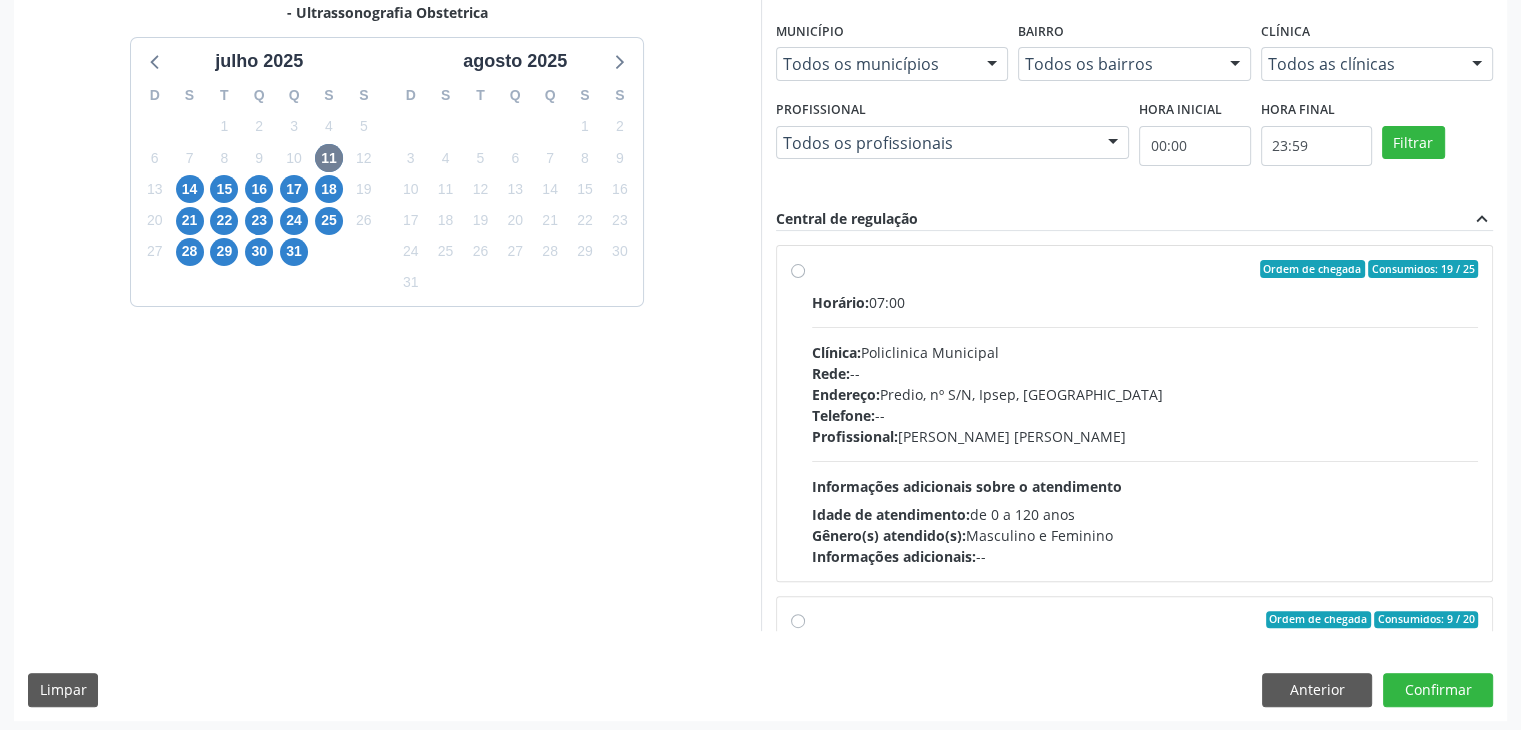 scroll, scrollTop: 464, scrollLeft: 0, axis: vertical 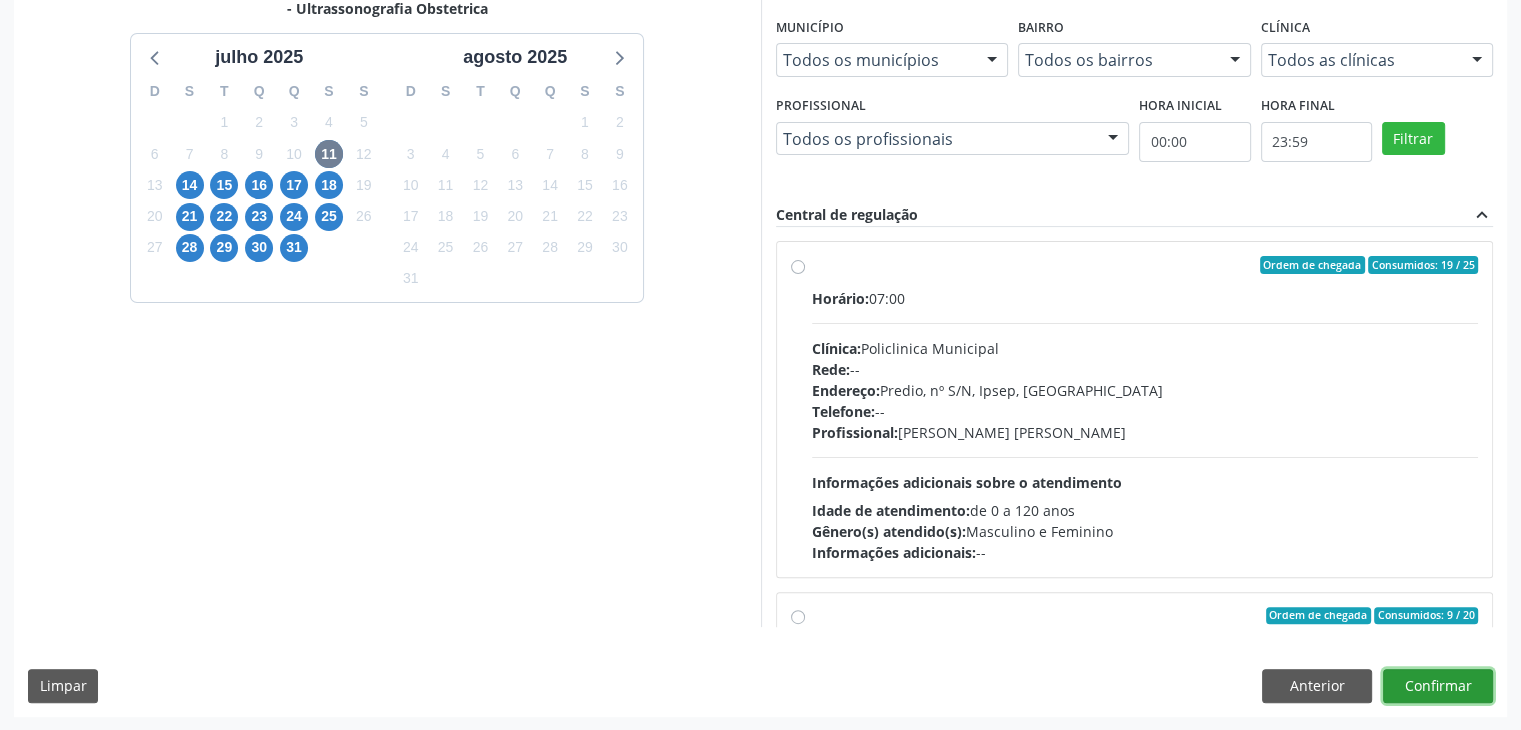 click on "Confirmar" at bounding box center (1438, 686) 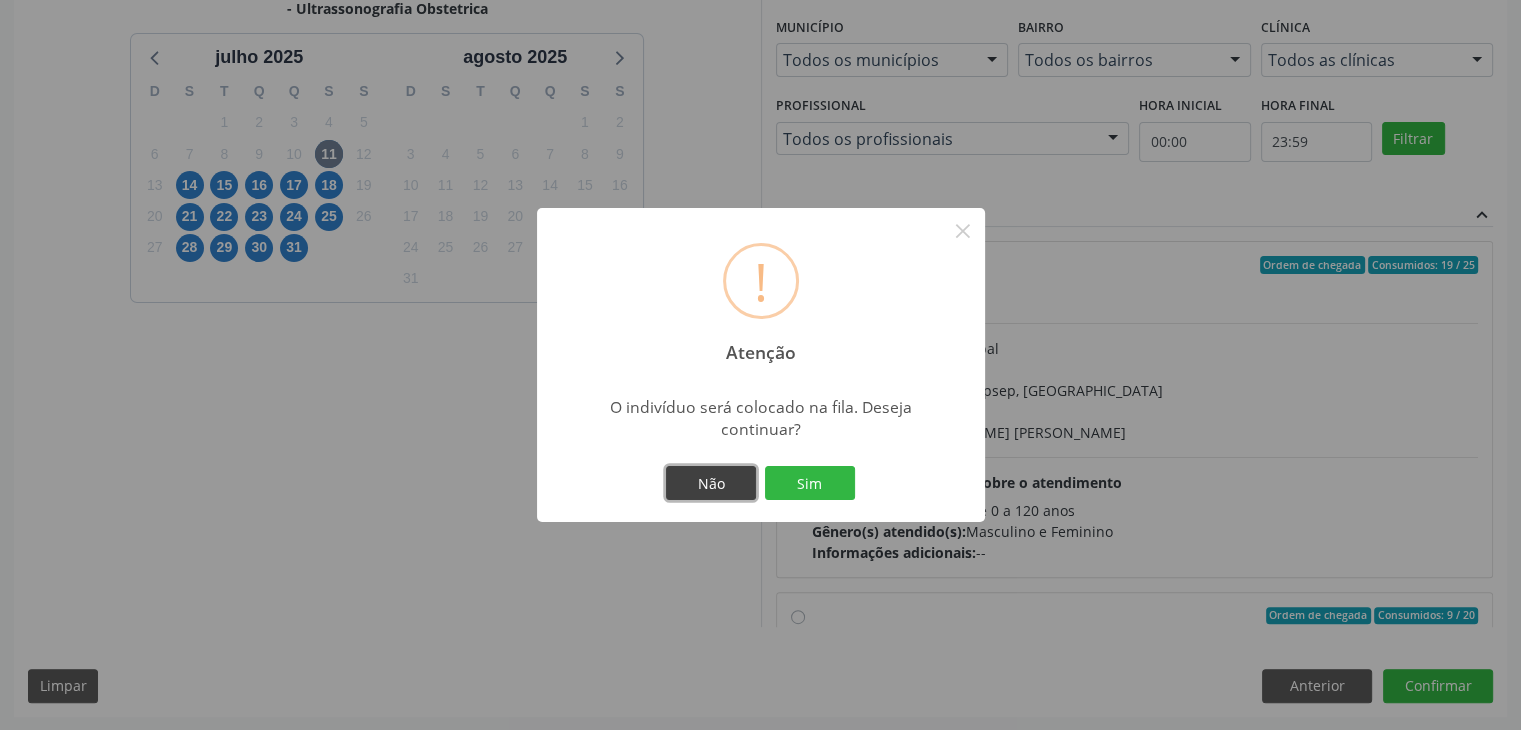 click on "Não" at bounding box center [711, 483] 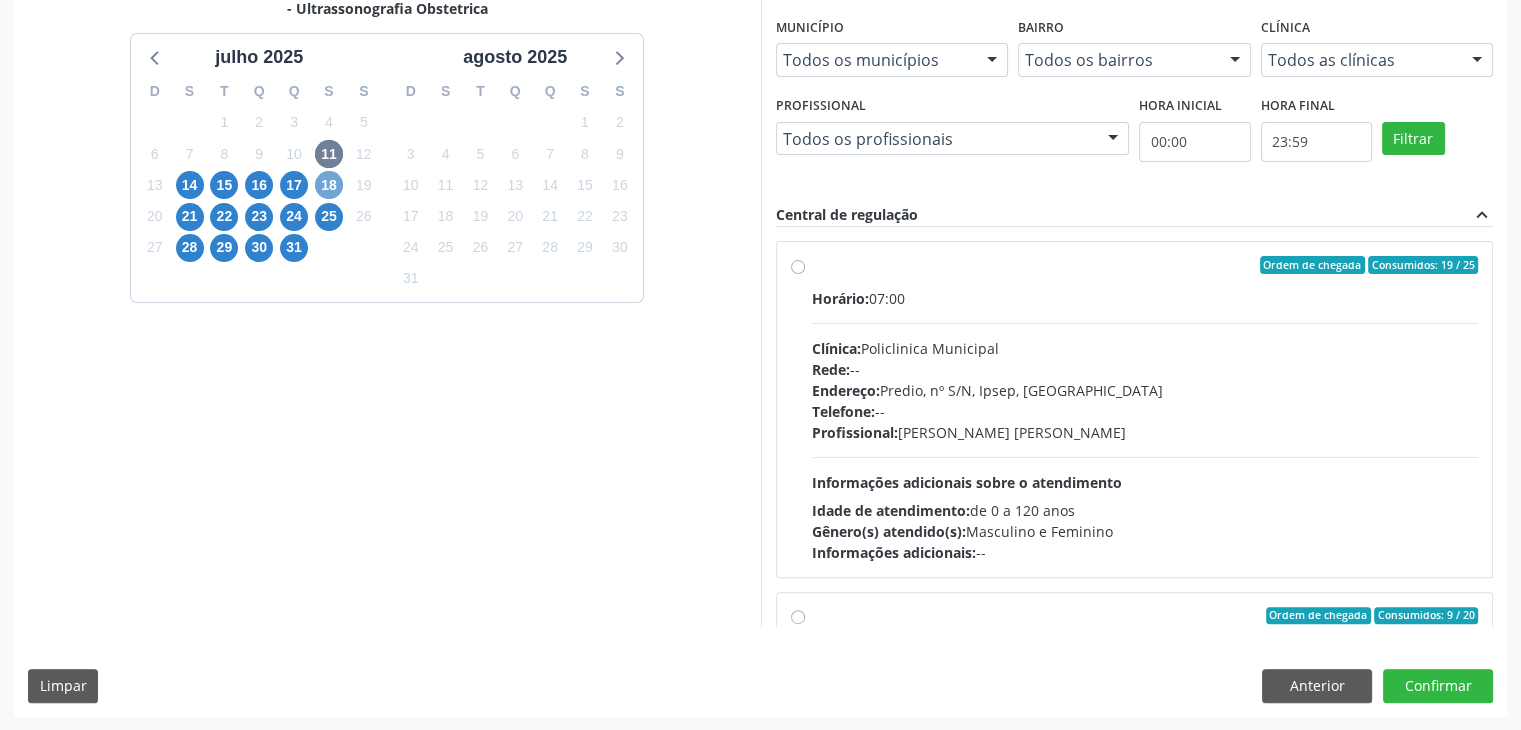 click on "18" at bounding box center [329, 185] 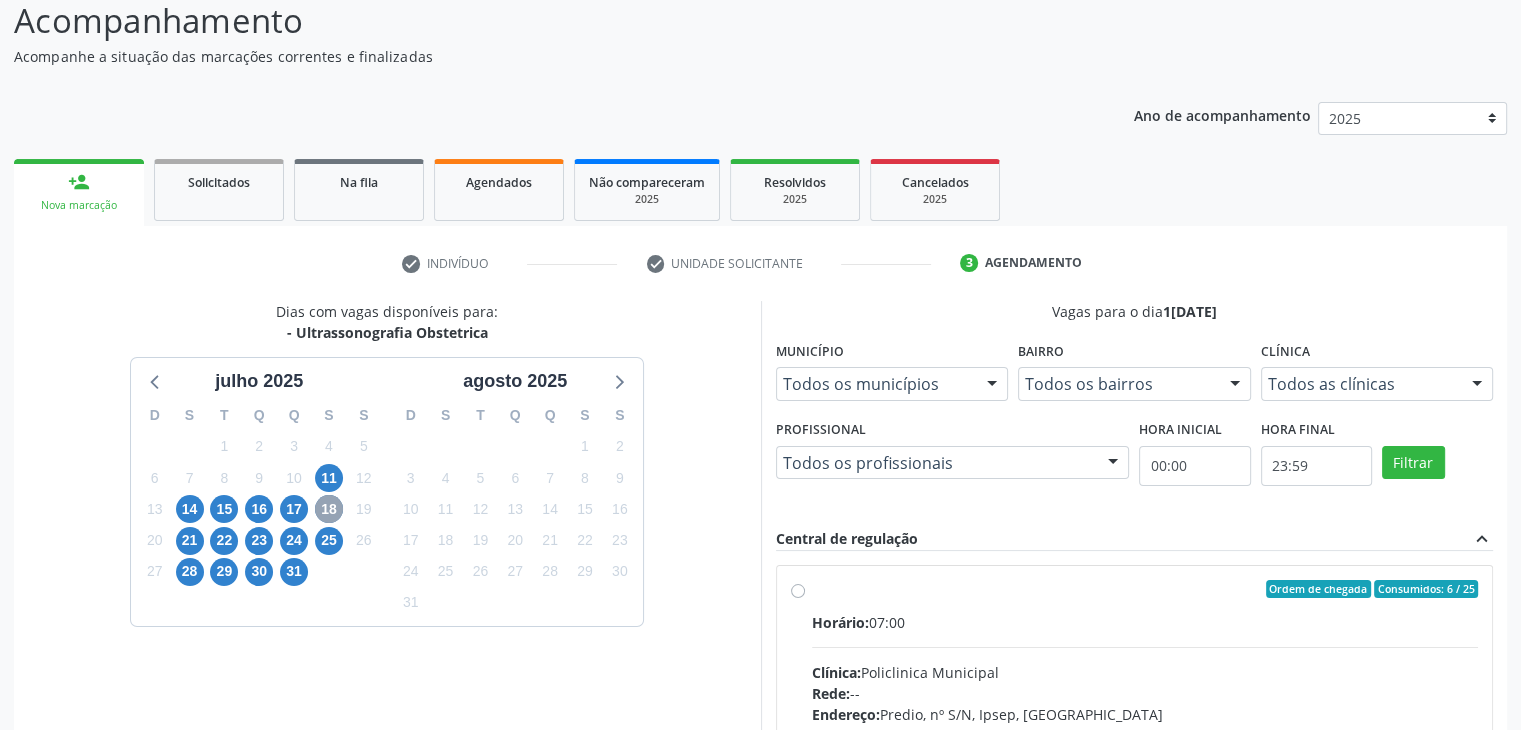 scroll, scrollTop: 464, scrollLeft: 0, axis: vertical 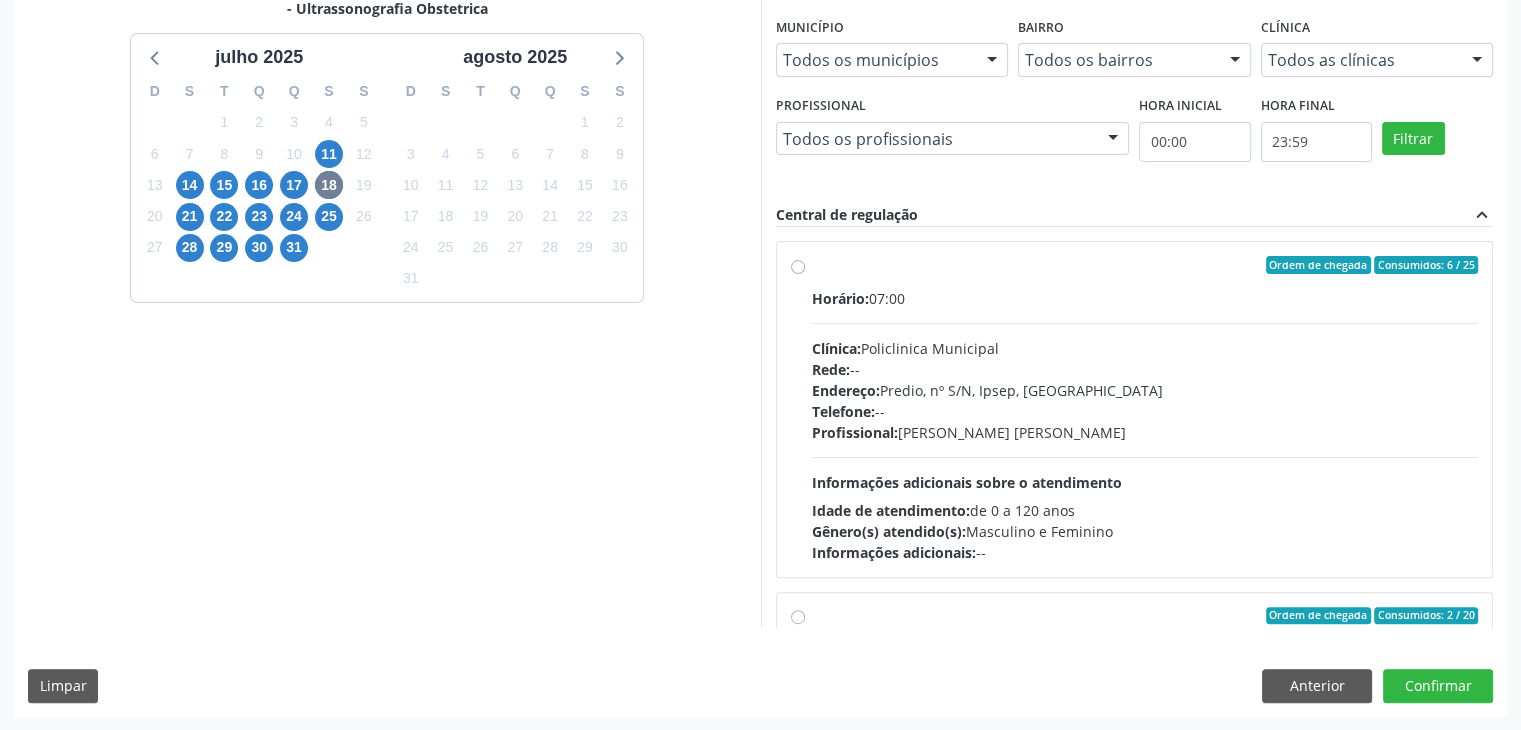 click on "Horário:   07:00
Clínica:  Policlinica Municipal
Rede:
--
Endereço:   Predio, nº S/N, Ipsep, [GEOGRAPHIC_DATA] - PE
Telefone:   --
Profissional:
[PERSON_NAME]
Informações adicionais sobre o atendimento
Idade de atendimento:
de 0 a 120 anos
Gênero(s) atendido(s):
Masculino e Feminino
Informações adicionais:
--" at bounding box center (1145, 425) 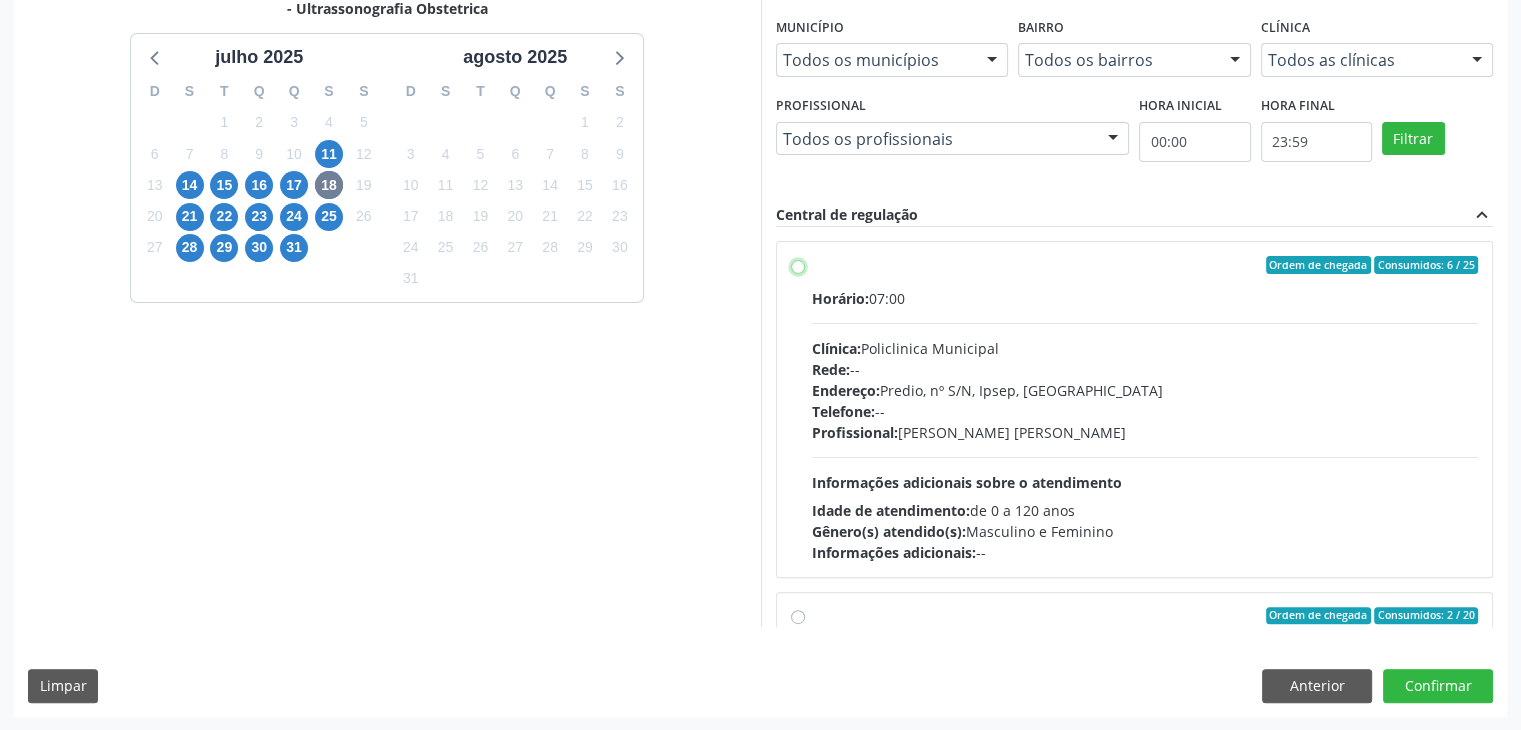 click on "Ordem de chegada
Consumidos: 6 / 25
Horário:   07:00
Clínica:  Policlinica Municipal
Rede:
--
Endereço:   Predio, nº S/N, Ipsep, [GEOGRAPHIC_DATA] - PE
Telefone:   --
Profissional:
[PERSON_NAME] [PERSON_NAME]
Informações adicionais sobre o atendimento
Idade de atendimento:
de 0 a 120 anos
Gênero(s) atendido(s):
Masculino e Feminino
Informações adicionais:
--" at bounding box center (798, 265) 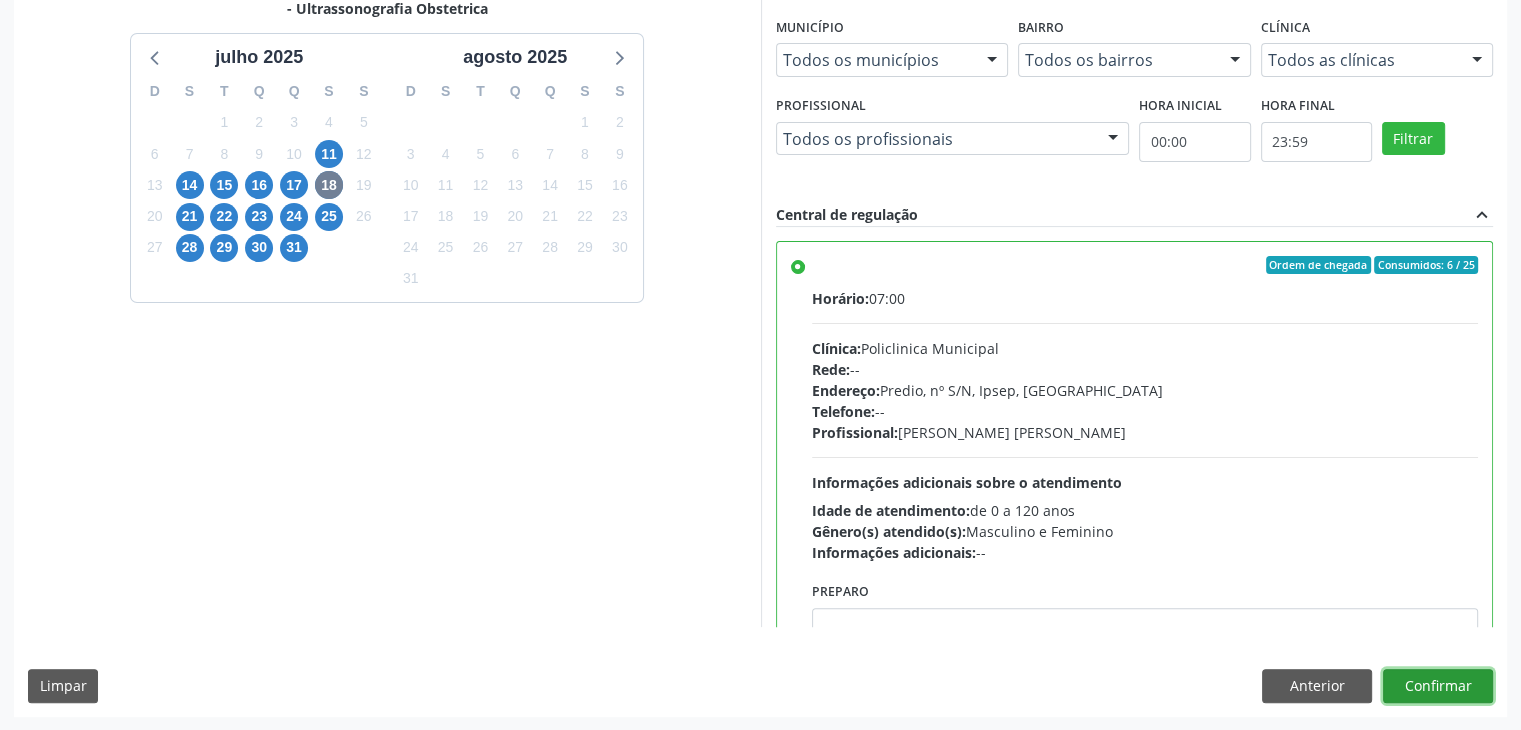 click on "Confirmar" at bounding box center (1438, 686) 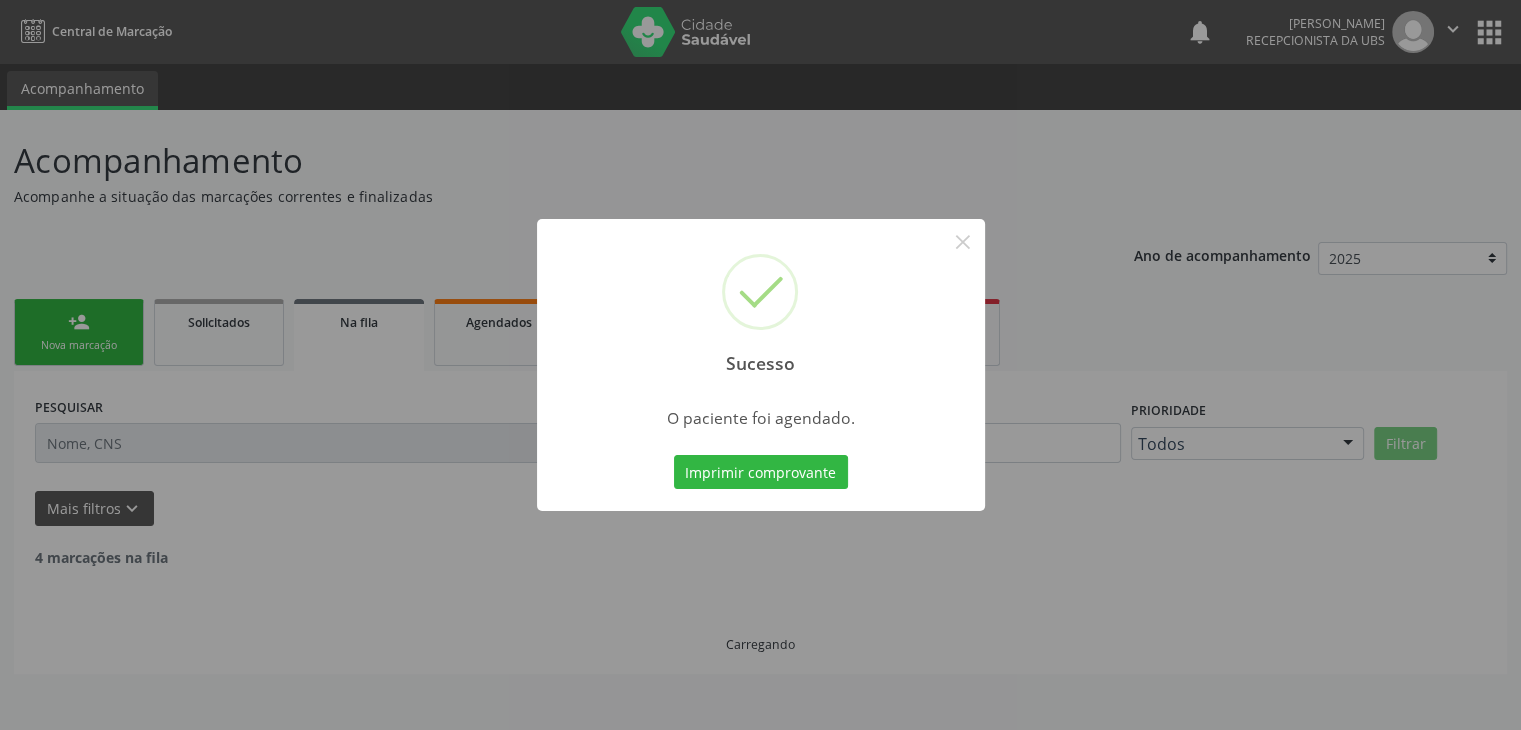 scroll, scrollTop: 0, scrollLeft: 0, axis: both 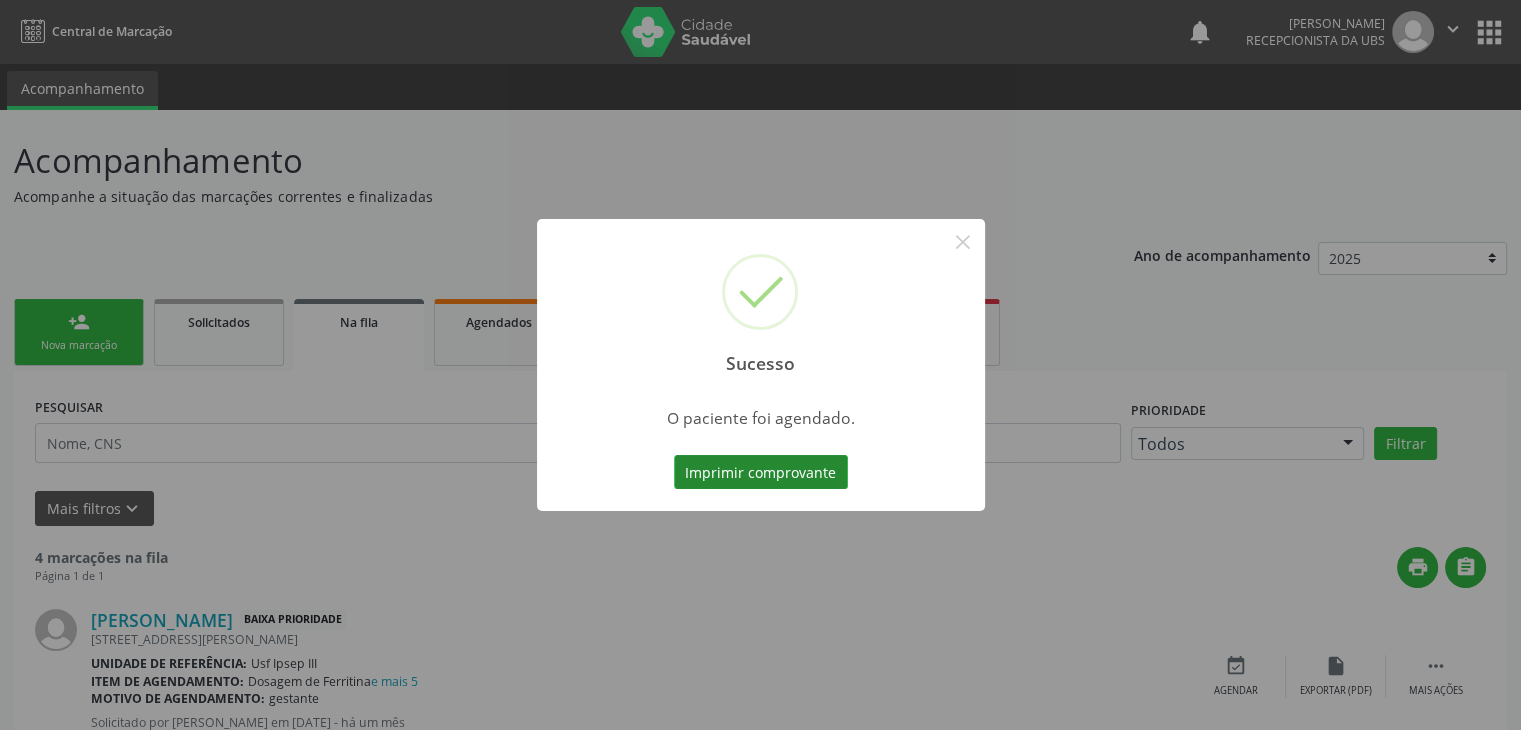 click on "Imprimir comprovante" at bounding box center [761, 472] 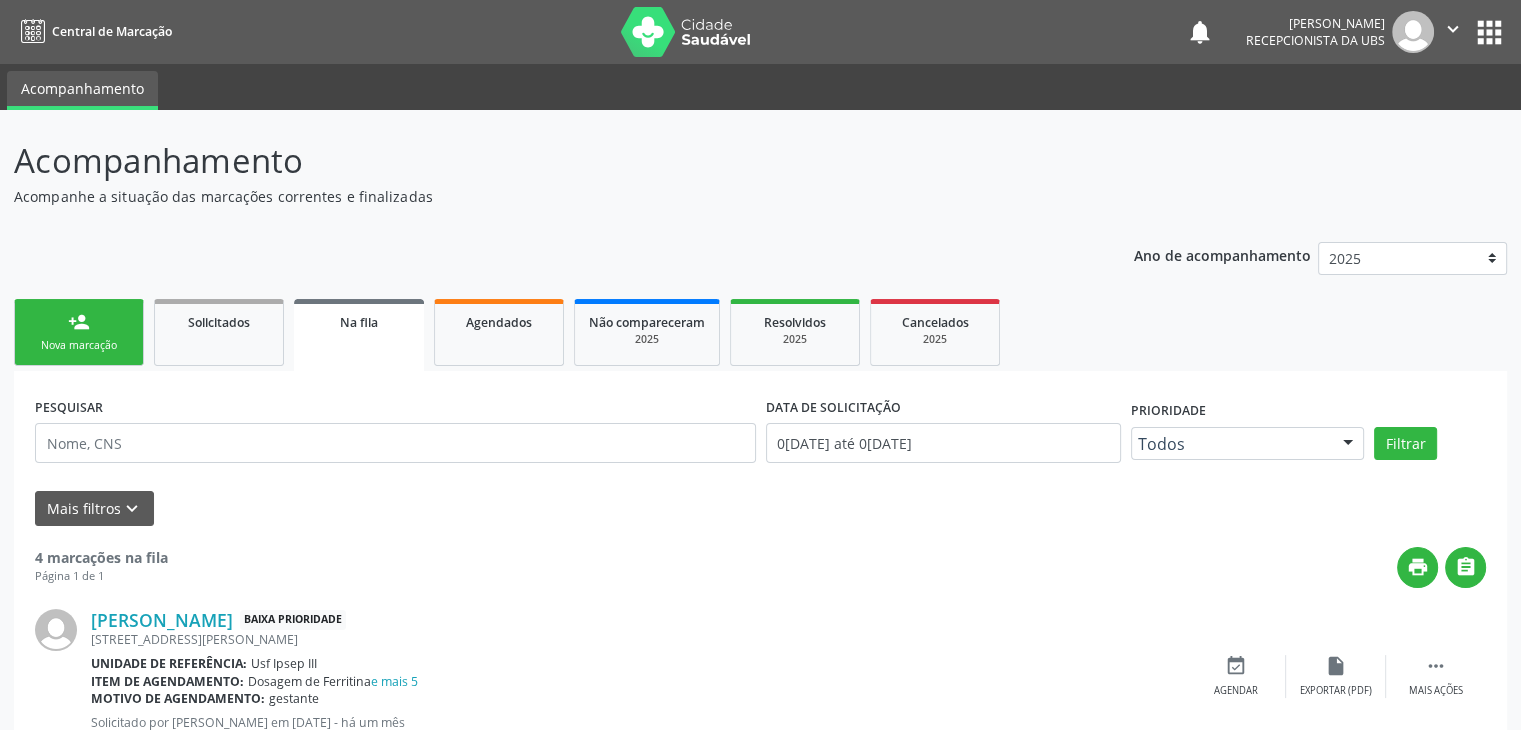 click on "person_add
Nova marcação" at bounding box center (79, 332) 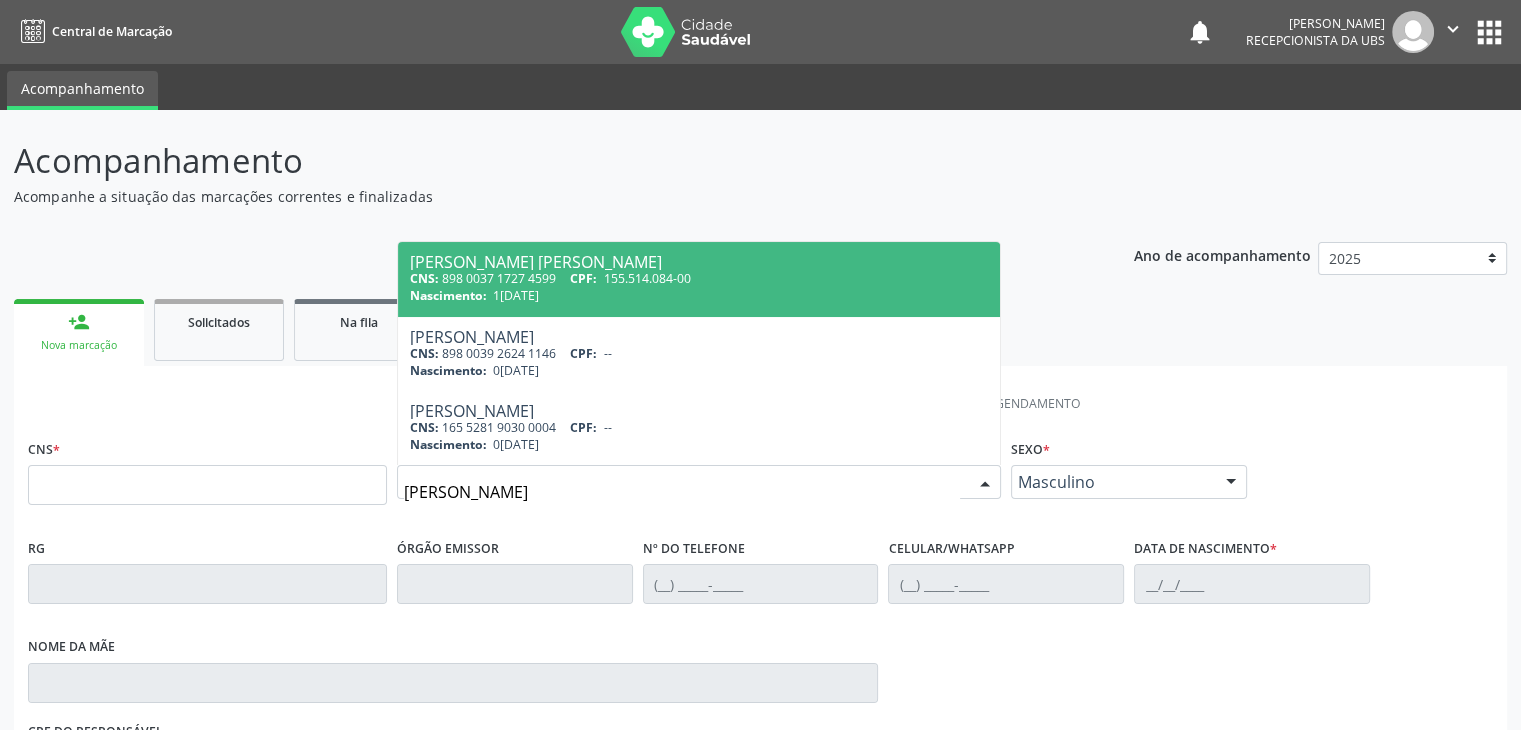 type on "[PERSON_NAME]" 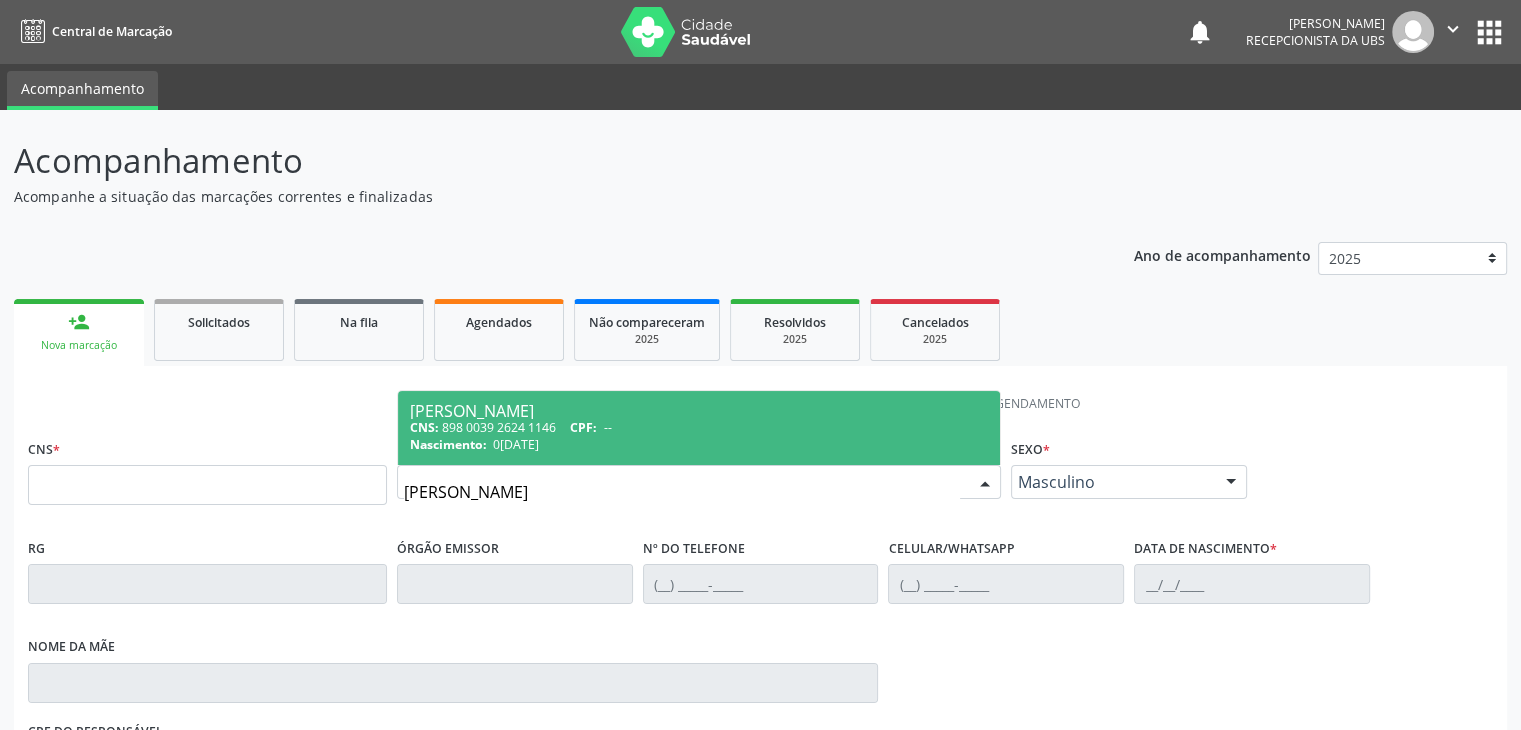 click on "[PERSON_NAME]" at bounding box center [699, 411] 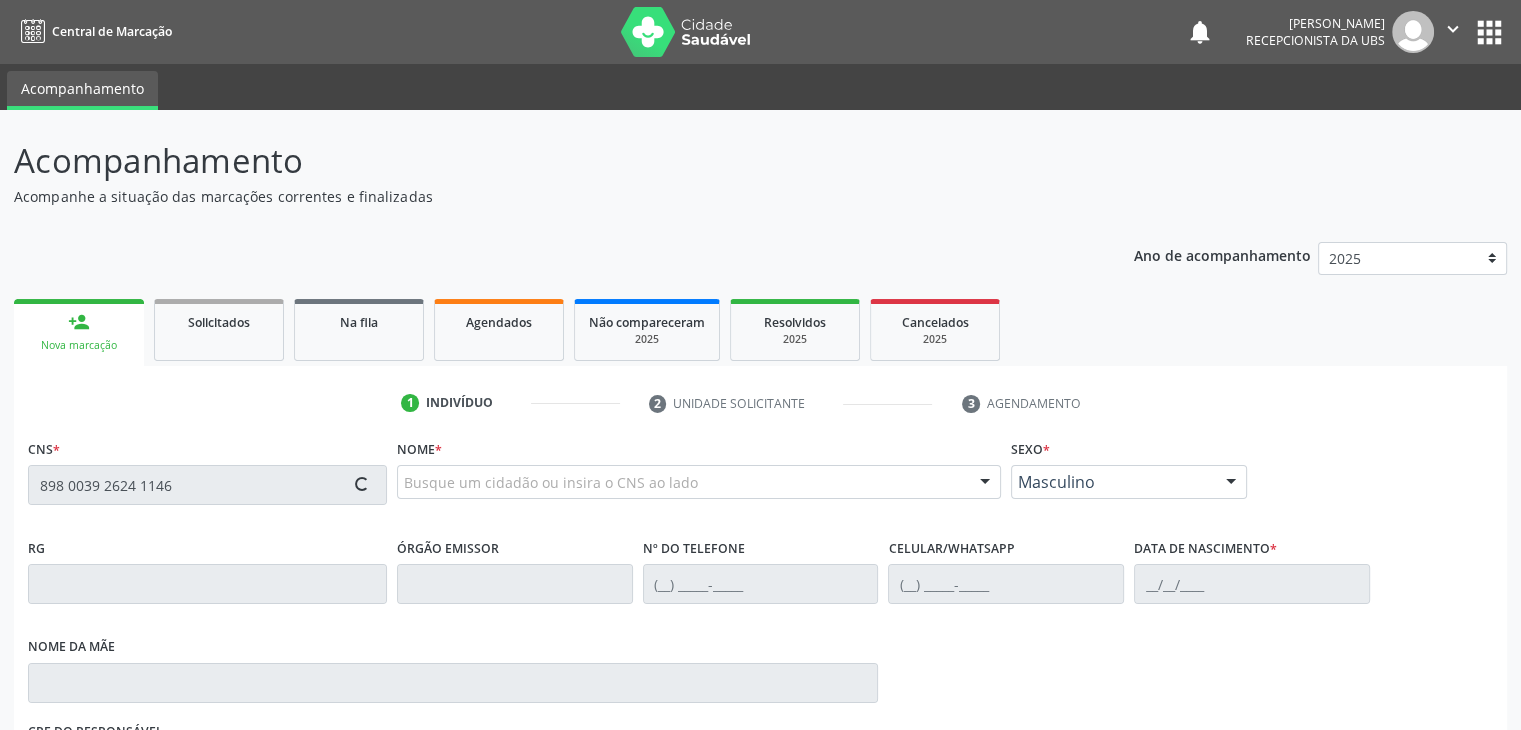 type on "898 0039 2624 1146" 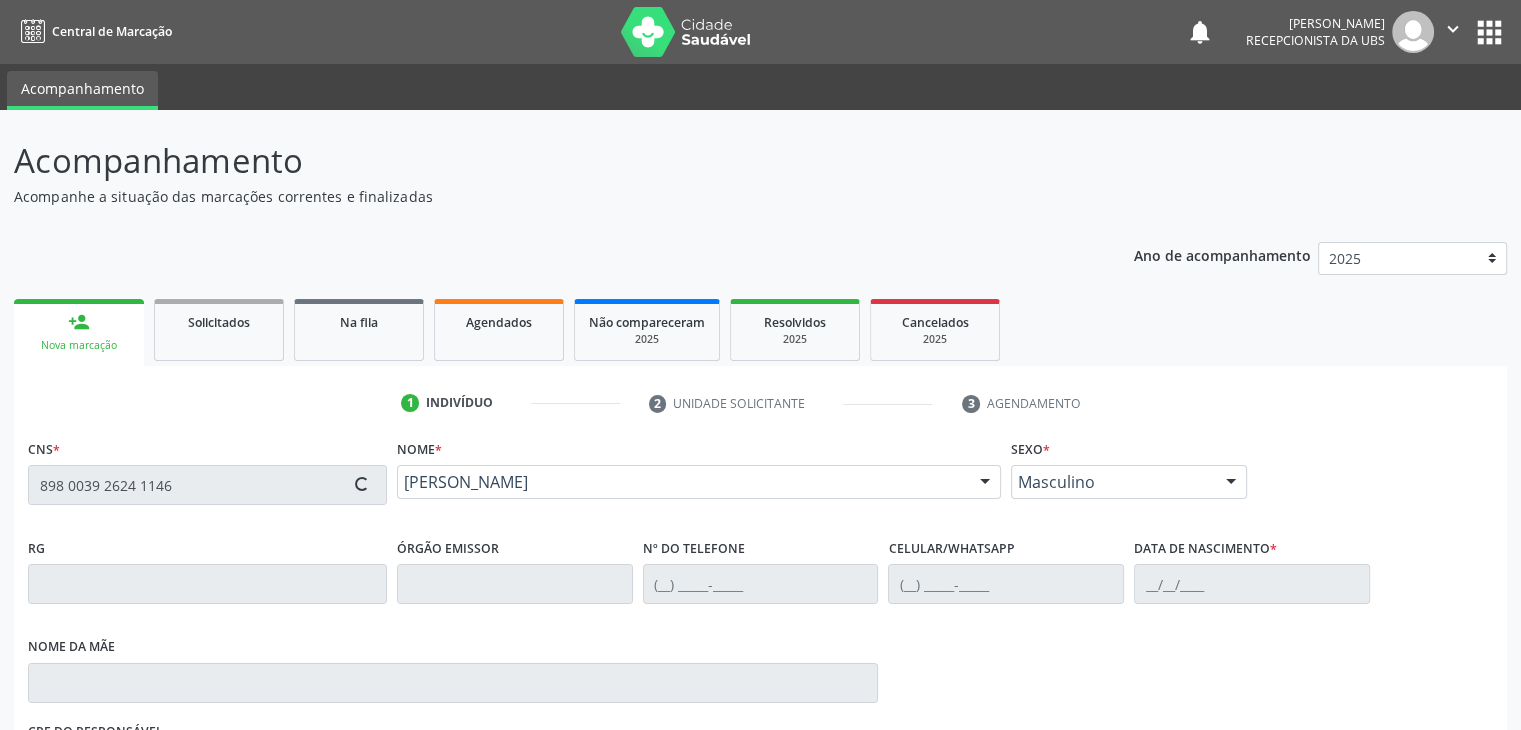 type on "[PHONE_NUMBER]" 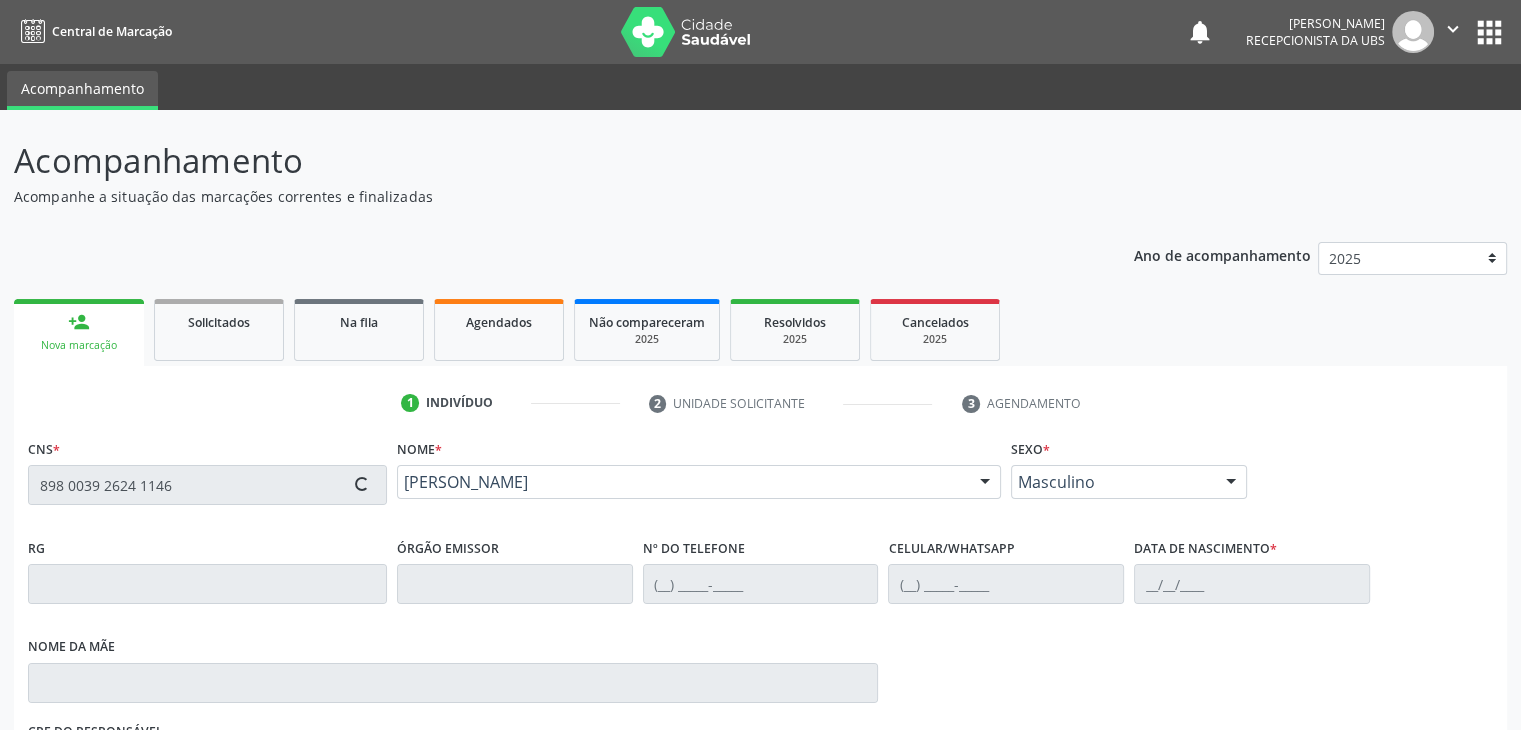 type on "[PHONE_NUMBER]" 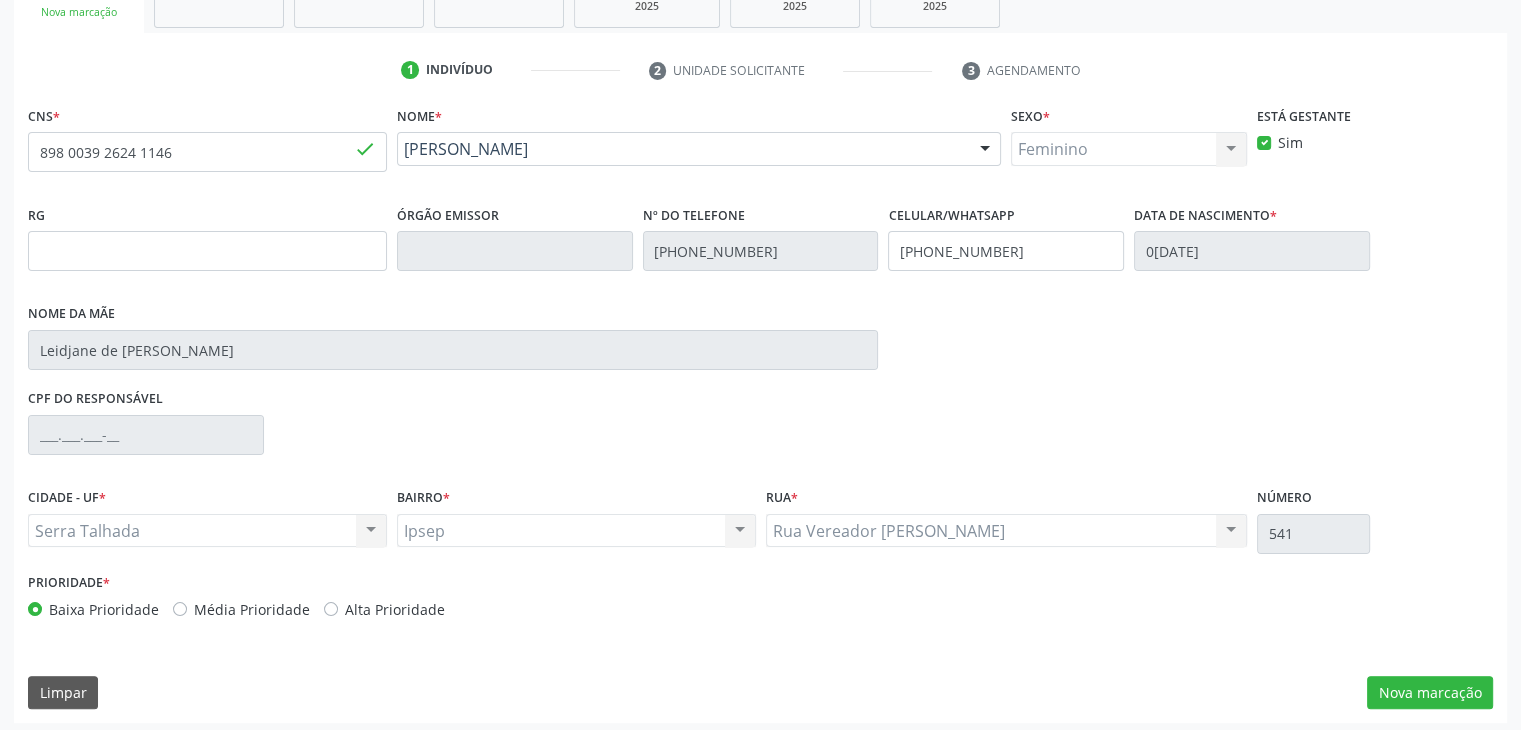 scroll, scrollTop: 340, scrollLeft: 0, axis: vertical 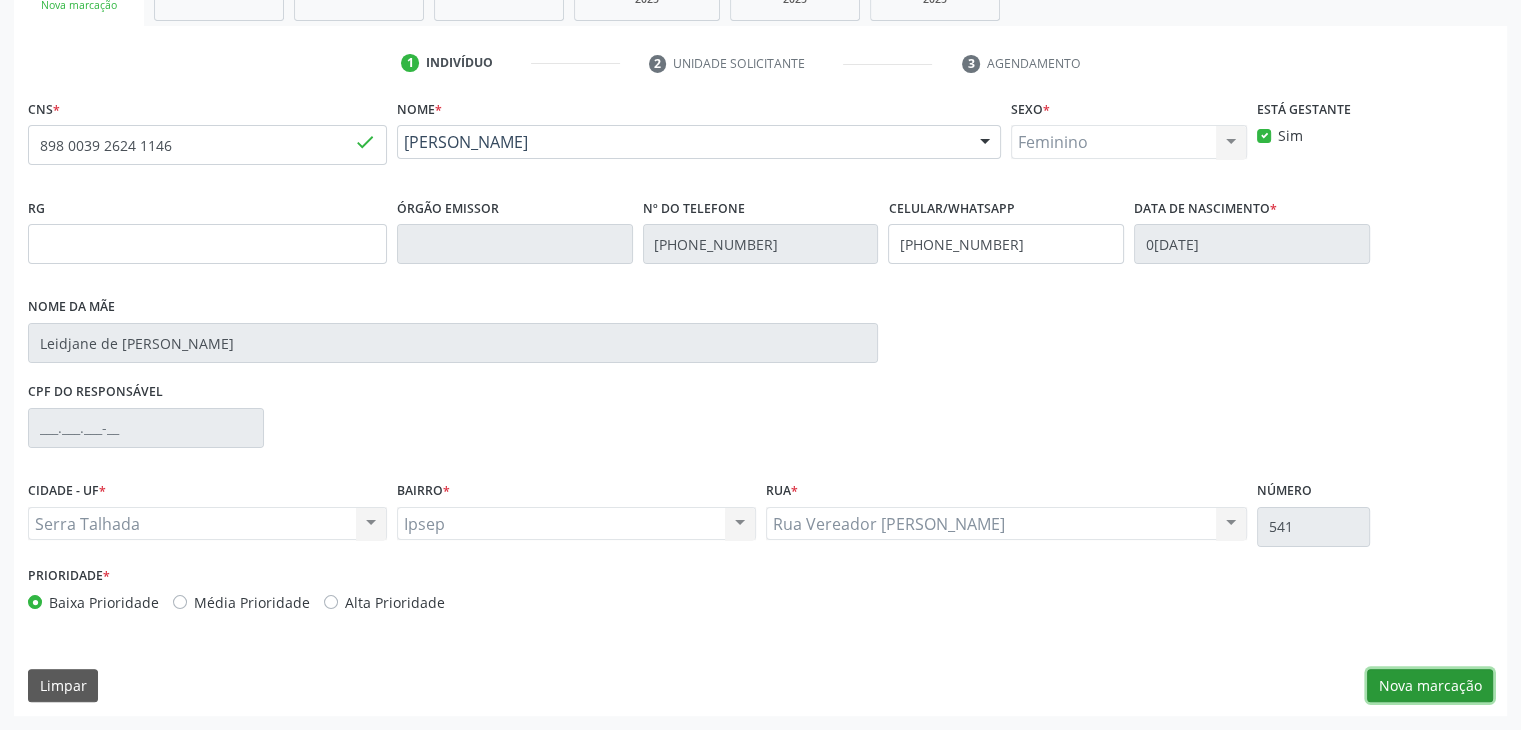 click on "Nova marcação" at bounding box center (1430, 686) 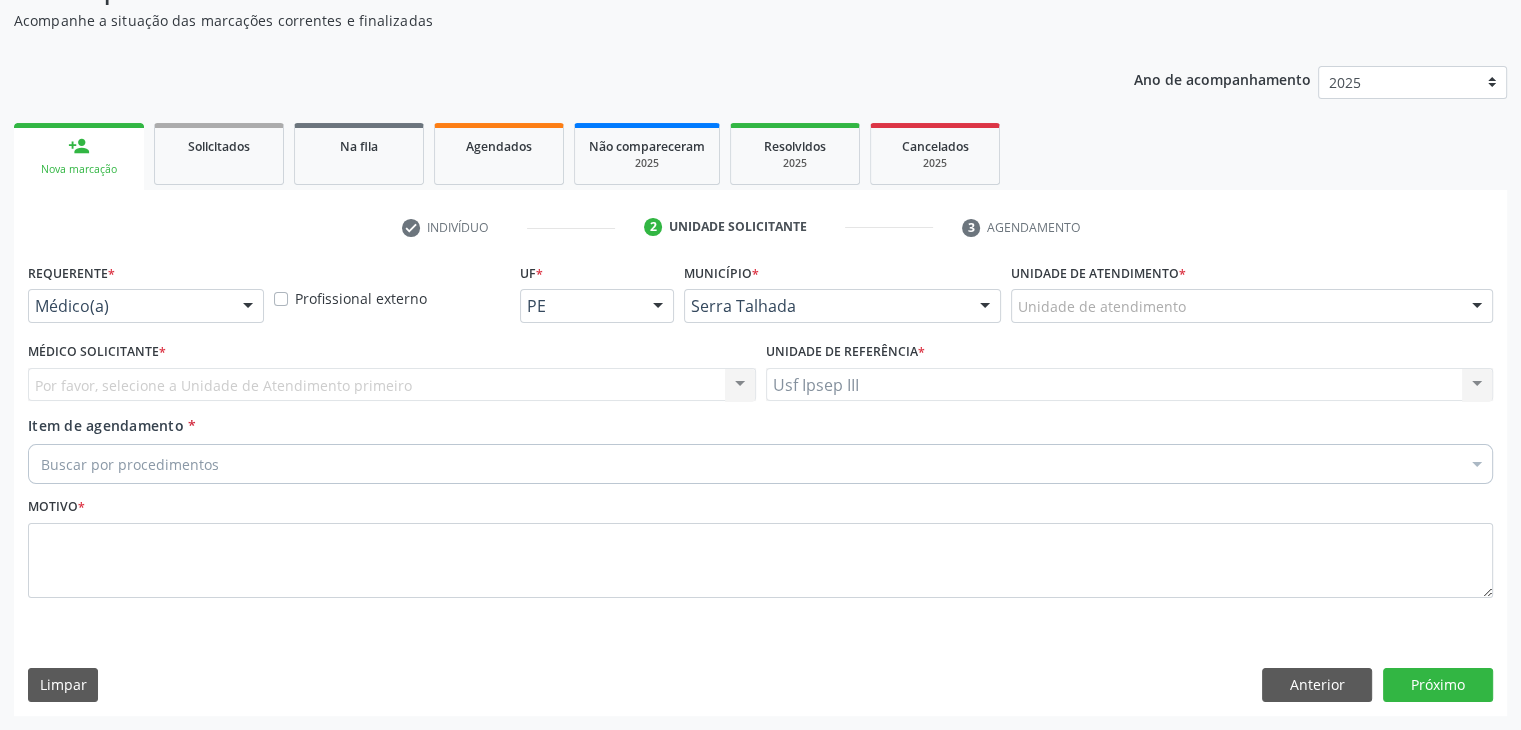 scroll, scrollTop: 175, scrollLeft: 0, axis: vertical 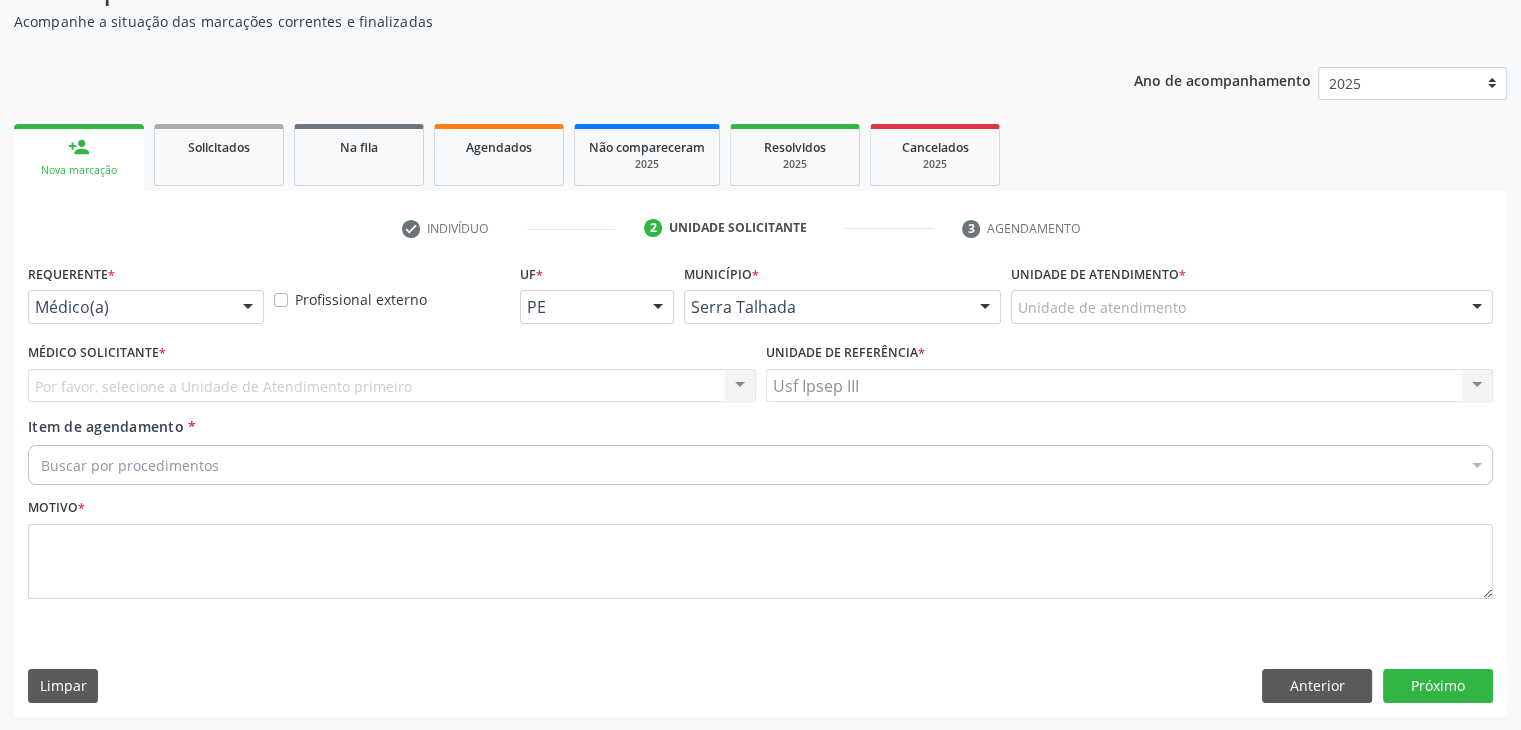 click at bounding box center [248, 308] 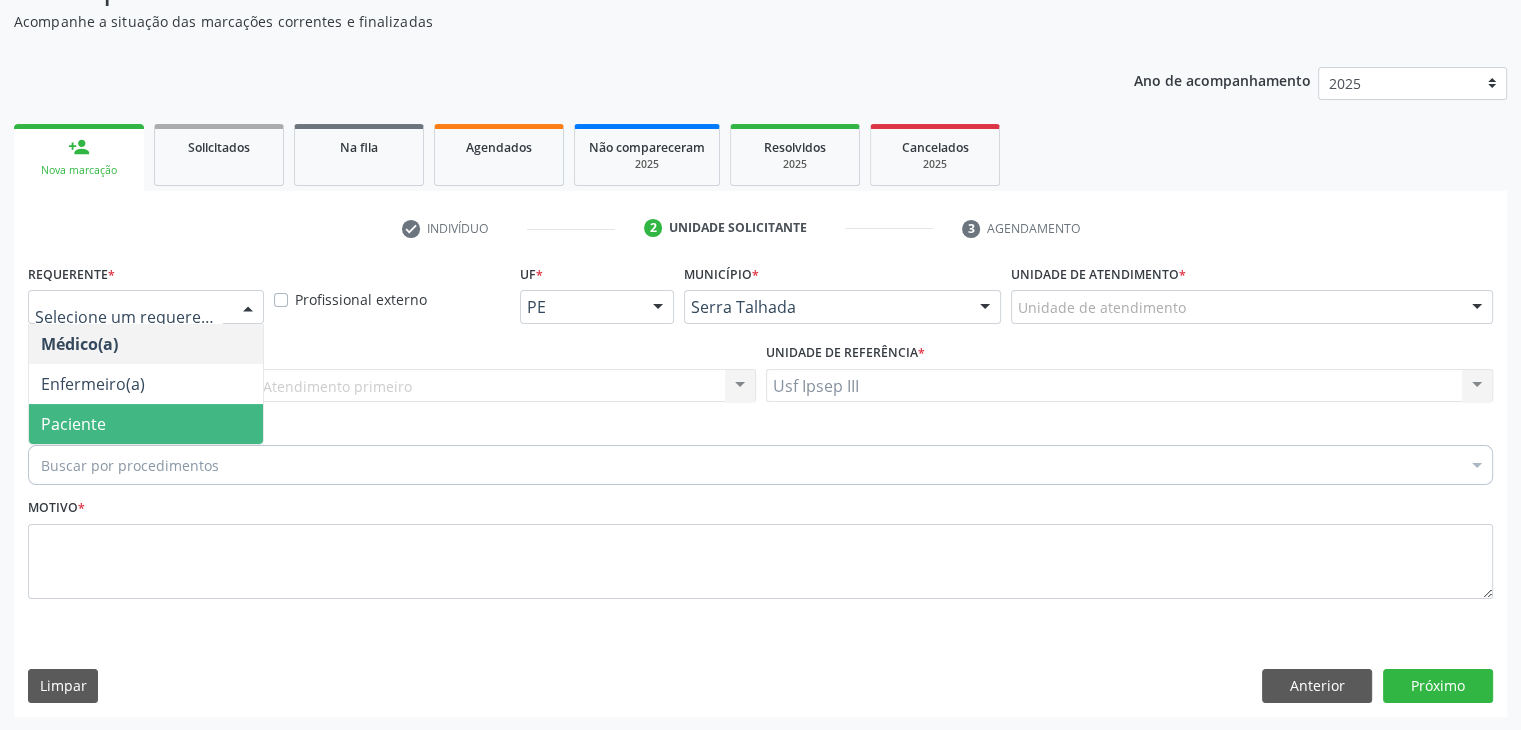 click on "Paciente" at bounding box center [146, 424] 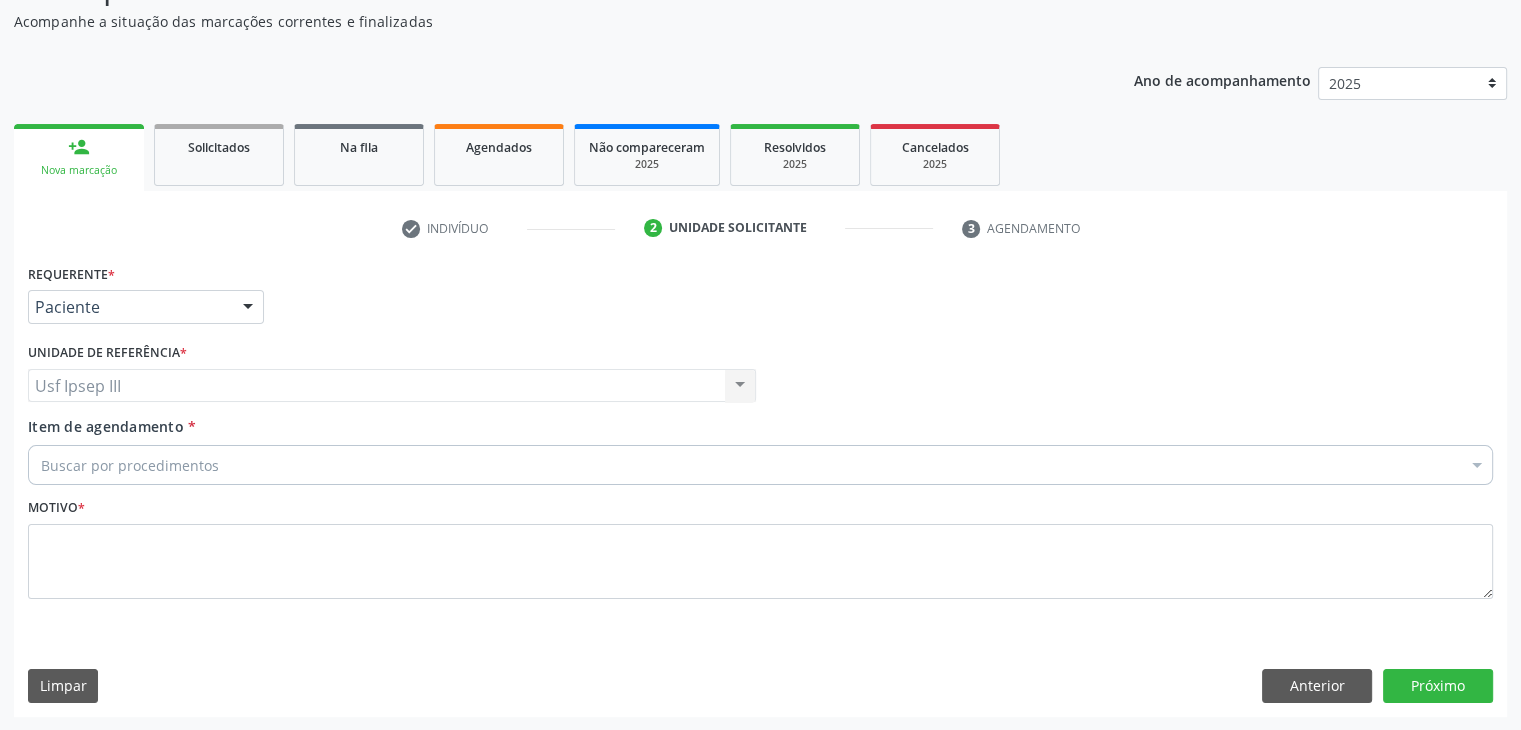 click on "Buscar por procedimentos" at bounding box center (760, 465) 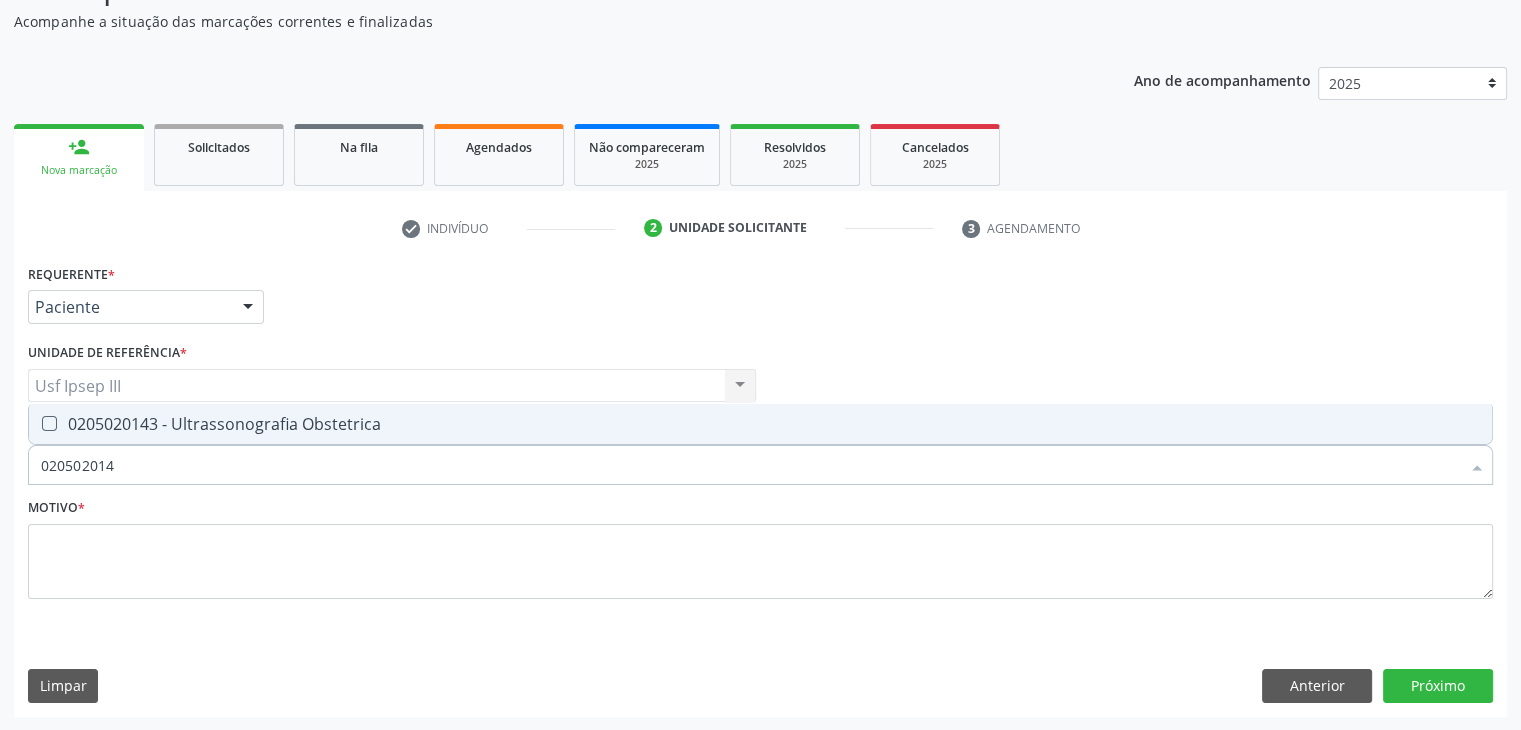 type on "0205020143" 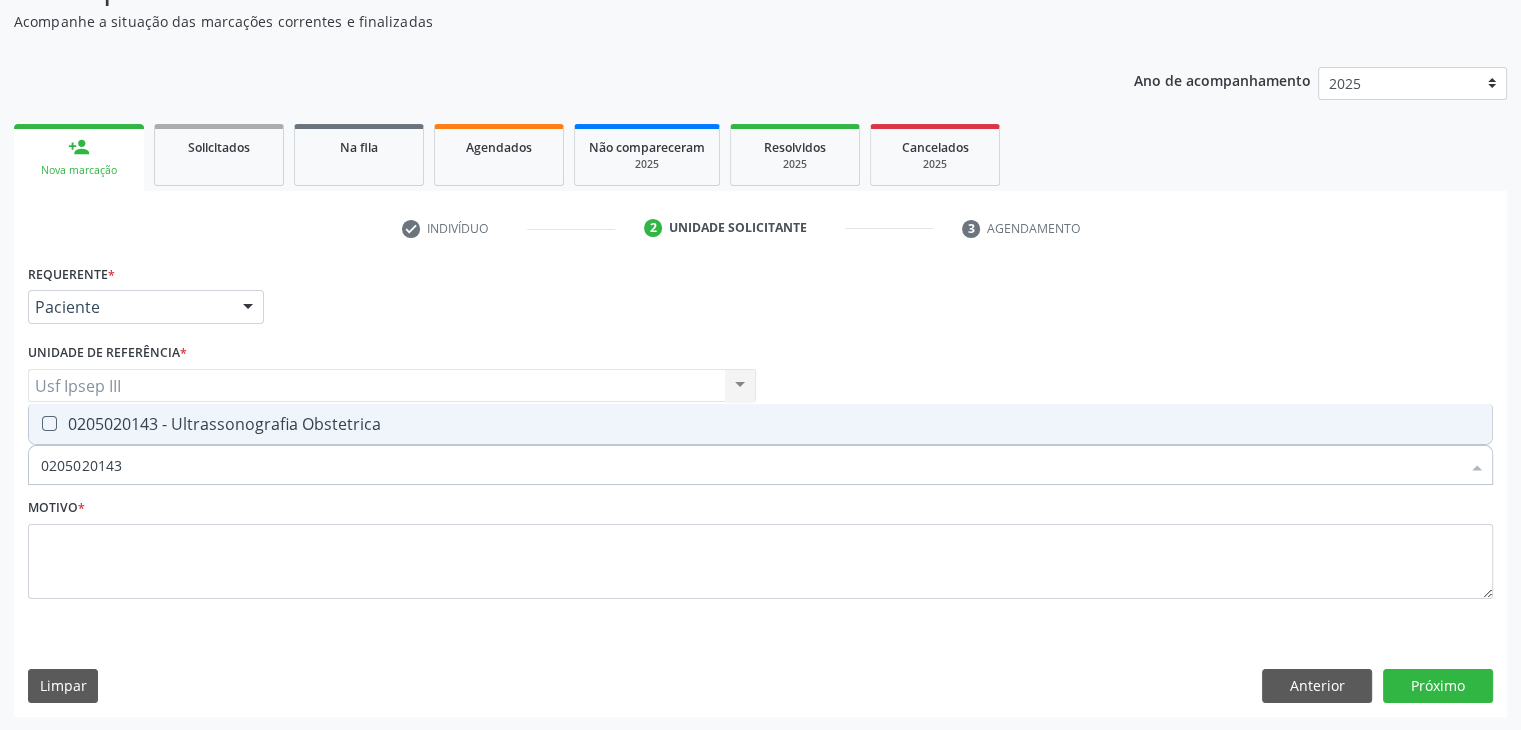 click on "0205020143 - Ultrassonografia Obstetrica" at bounding box center (760, 424) 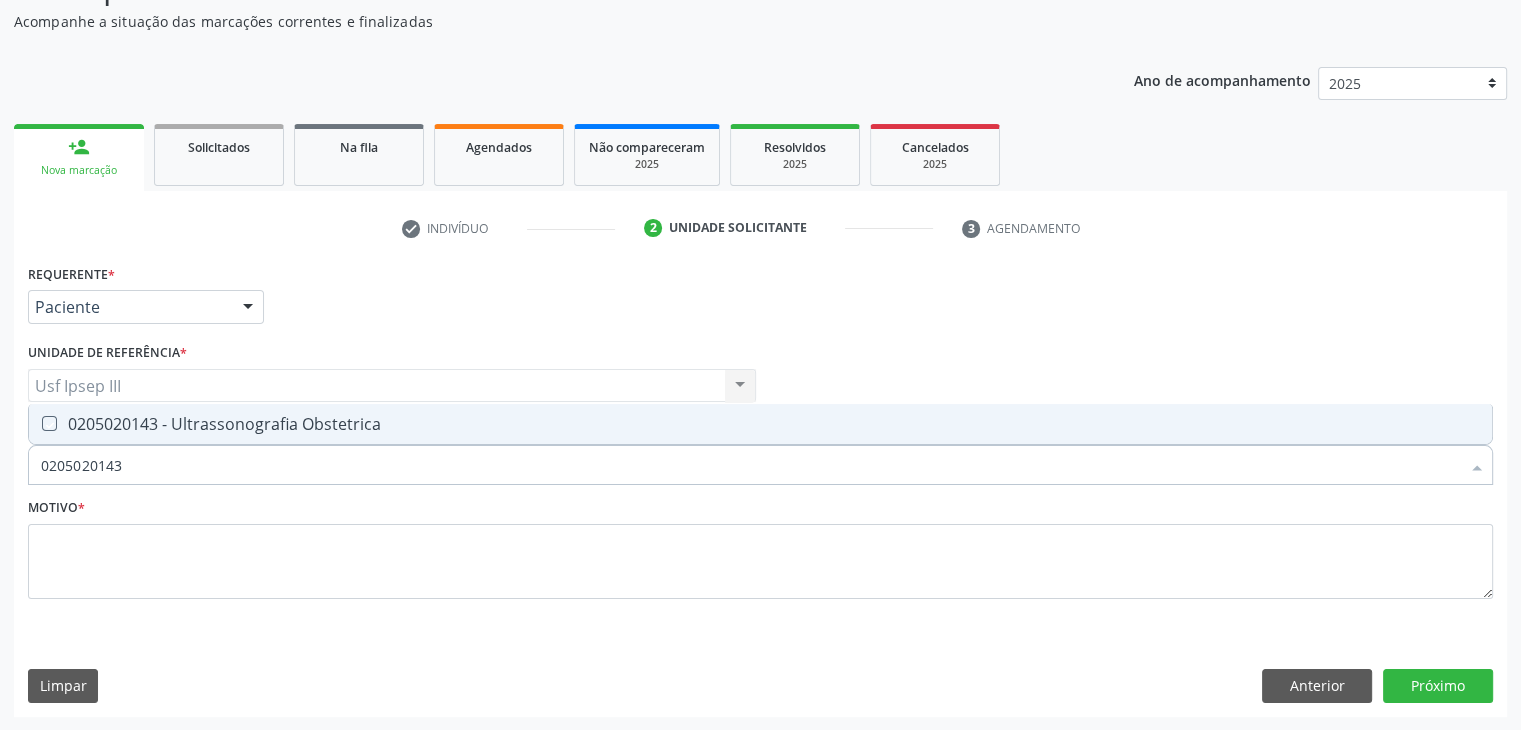 checkbox on "true" 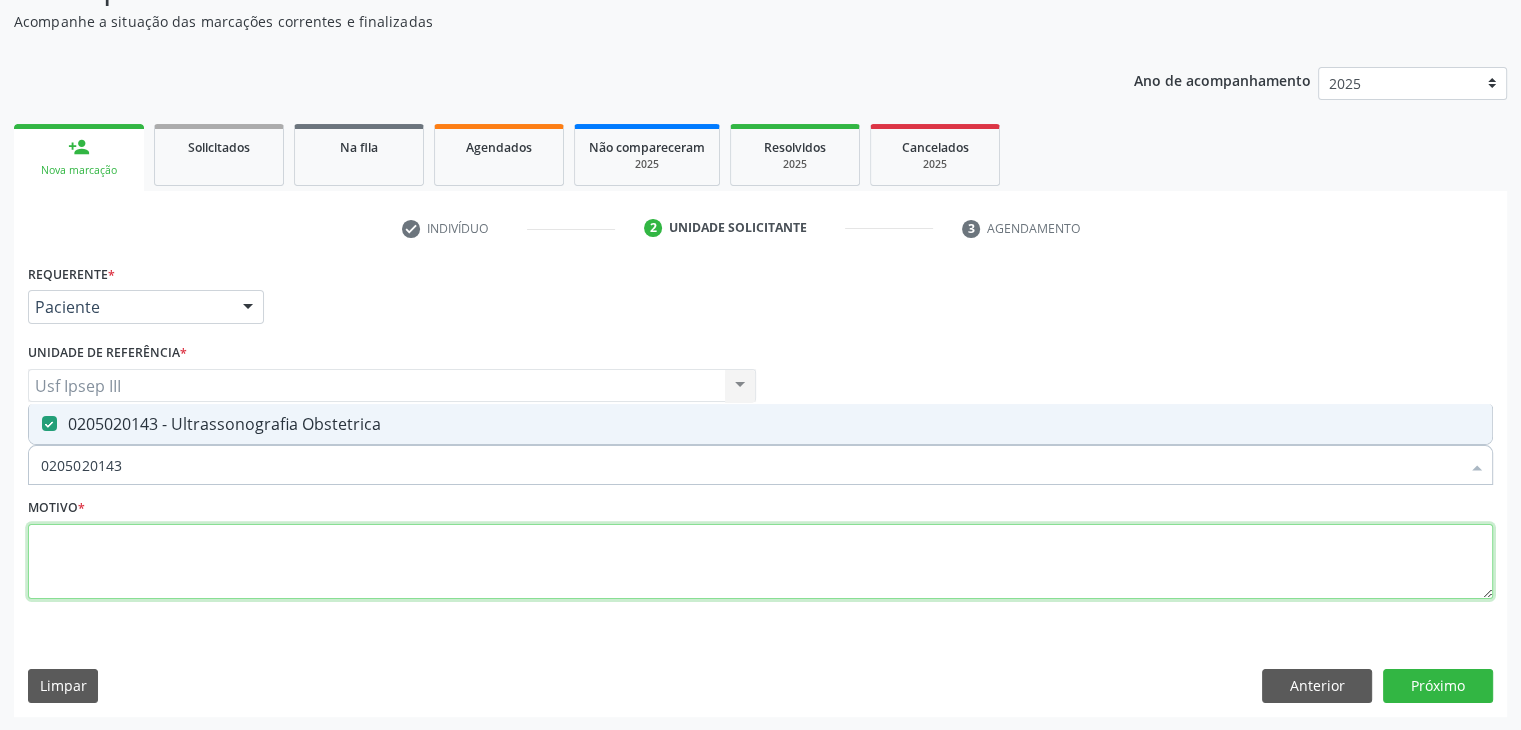 click at bounding box center (760, 562) 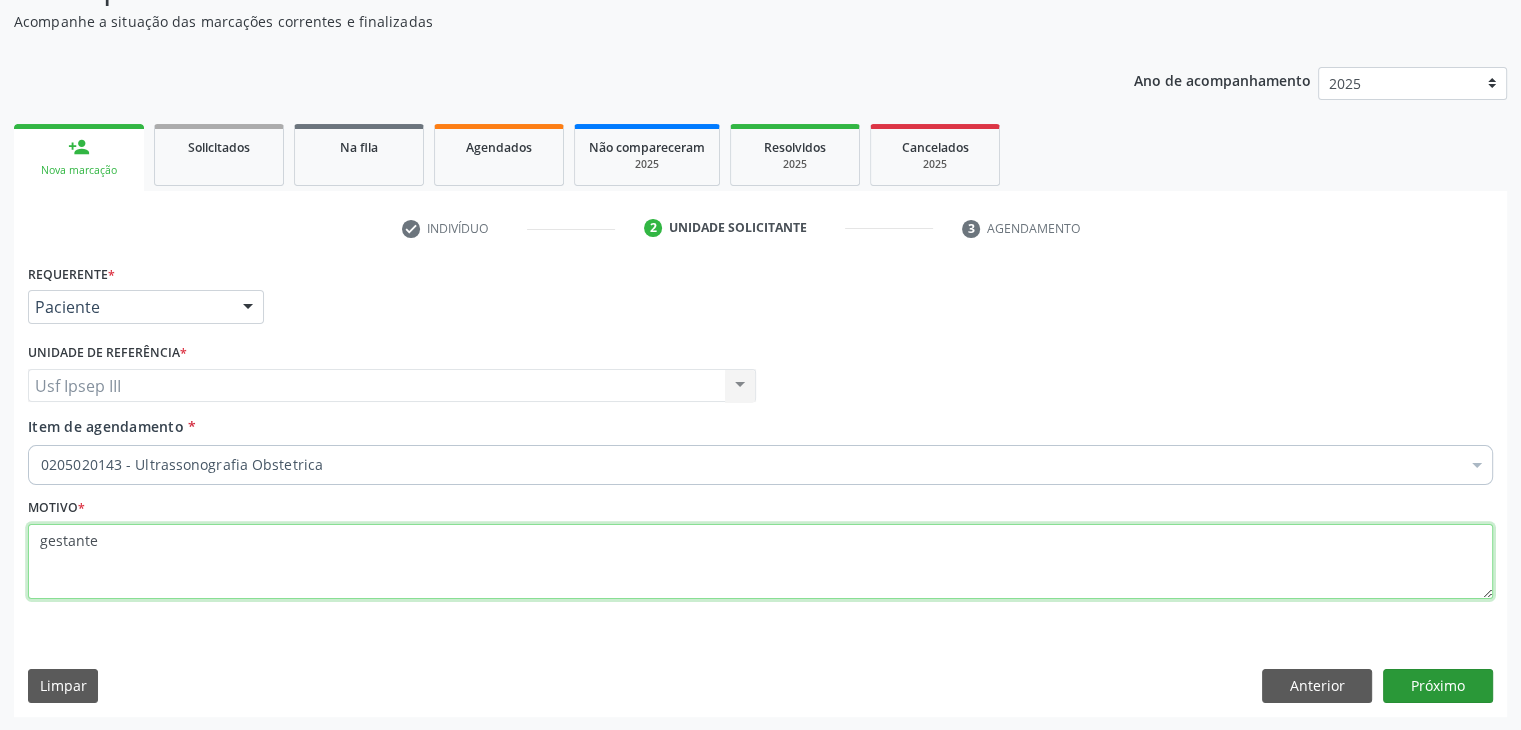 type on "gestante" 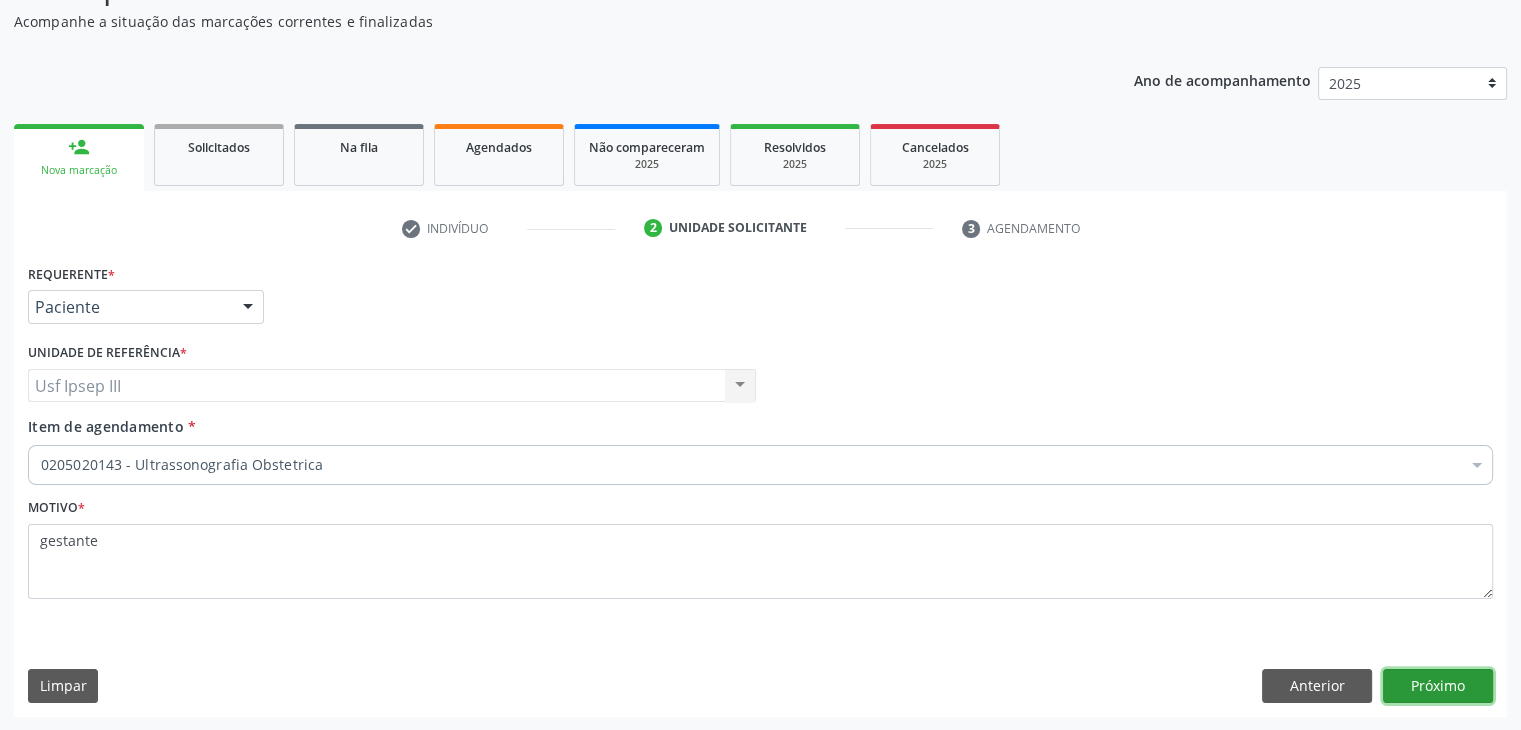 click on "Próximo" at bounding box center [1438, 686] 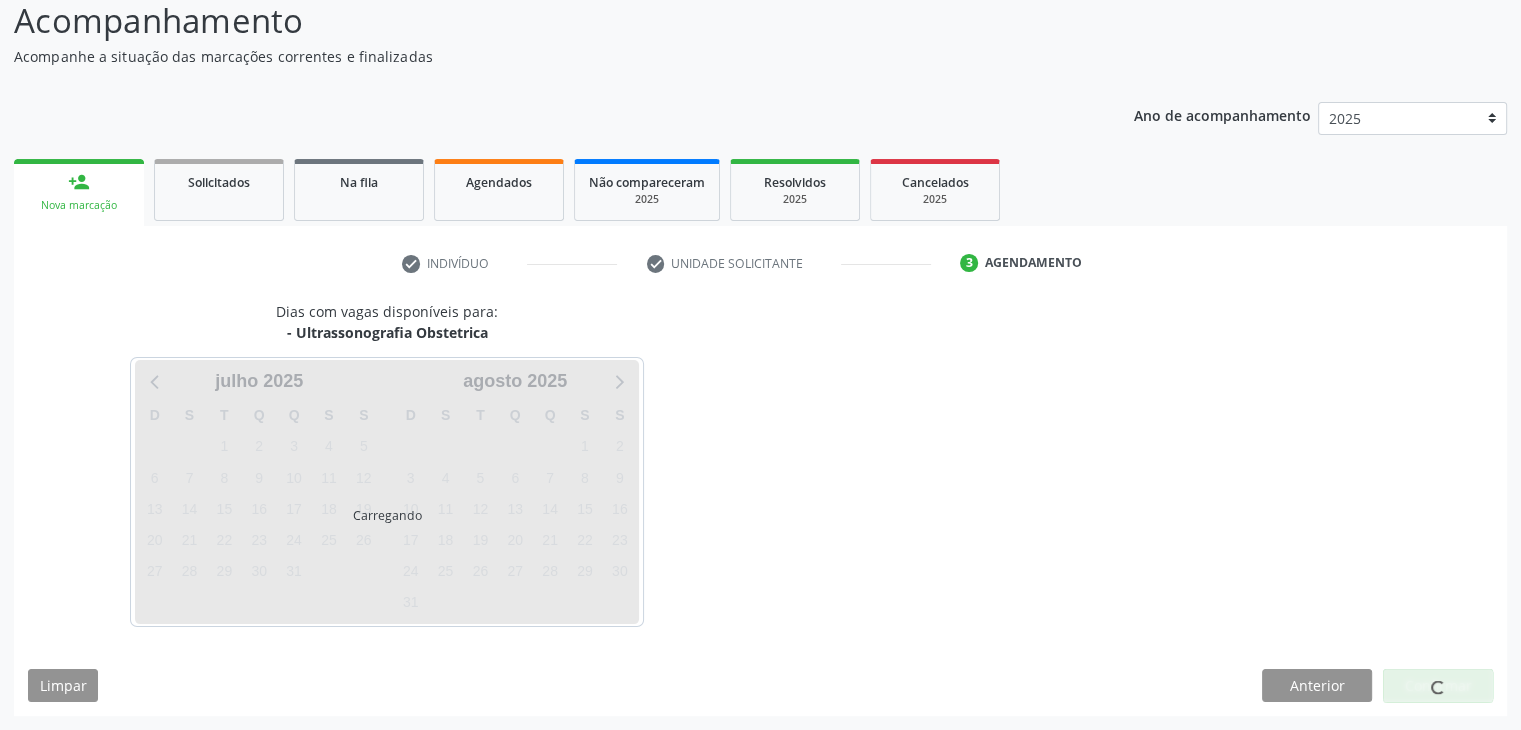 scroll, scrollTop: 140, scrollLeft: 0, axis: vertical 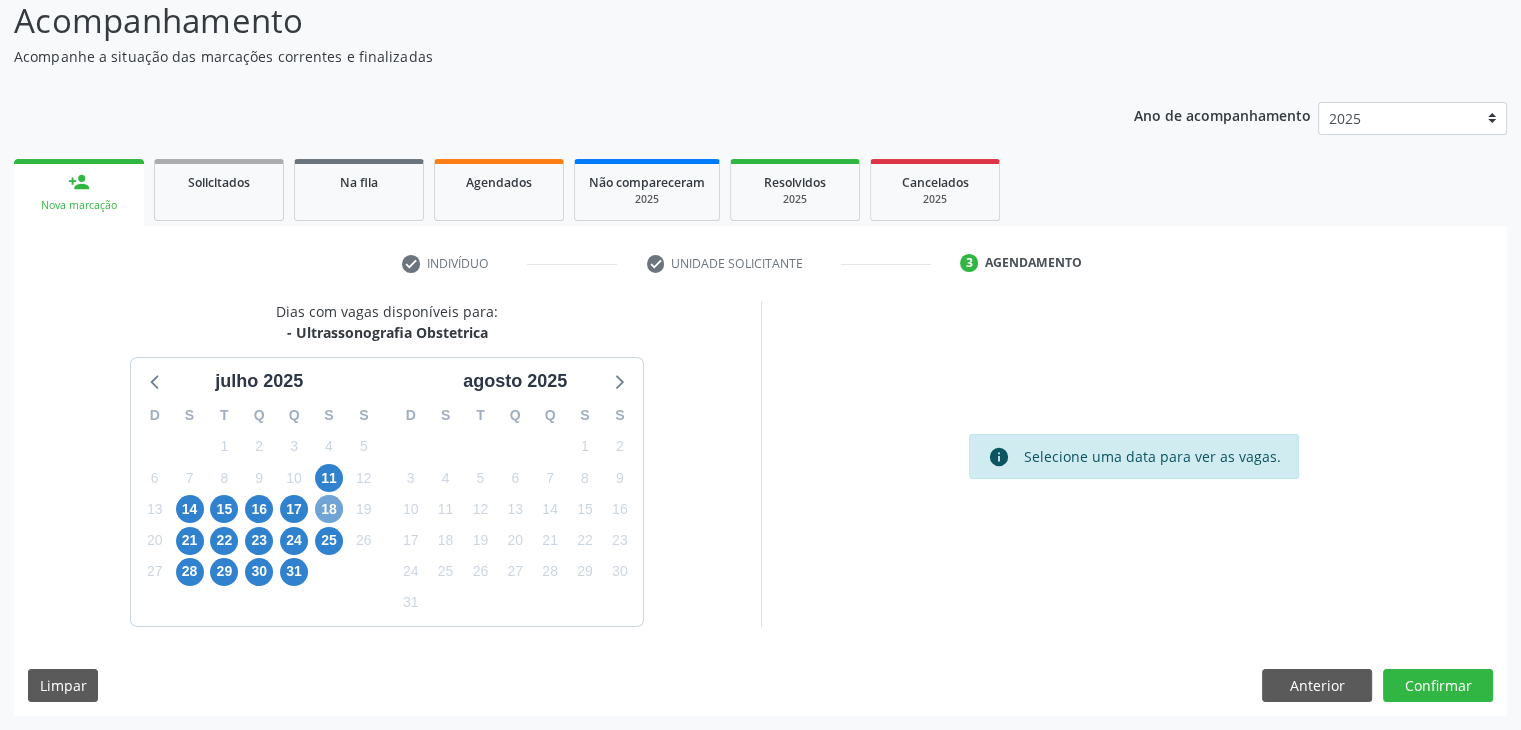 click on "18" at bounding box center [329, 509] 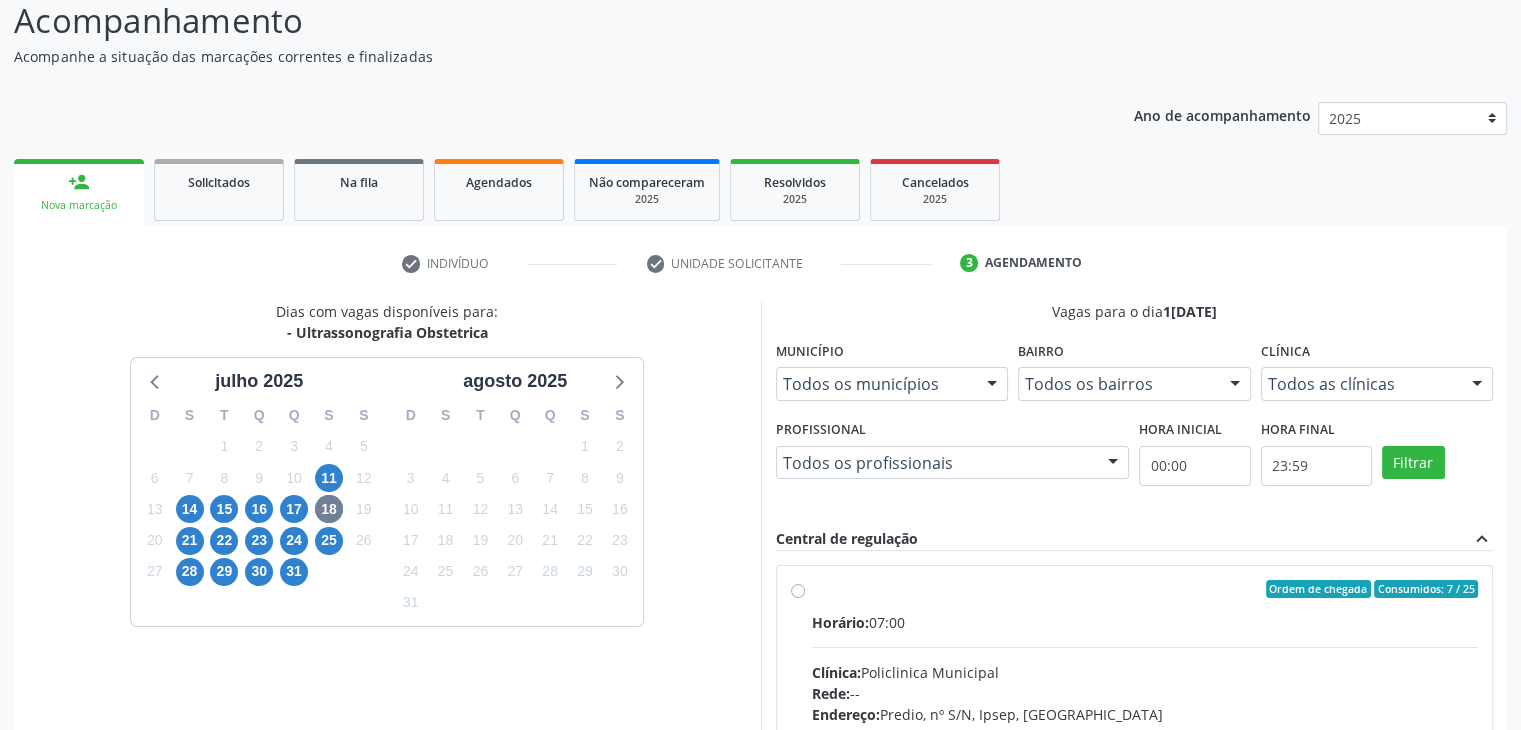 click on "Horário:   07:00
Clínica:  Policlinica Municipal
Rede:
--
Endereço:   Predio, nº S/N, Ipsep, [GEOGRAPHIC_DATA] - PE
Telefone:   --
Profissional:
[PERSON_NAME]
Informações adicionais sobre o atendimento
Idade de atendimento:
de 0 a 120 anos
Gênero(s) atendido(s):
Masculino e Feminino
Informações adicionais:
--" at bounding box center (1145, 749) 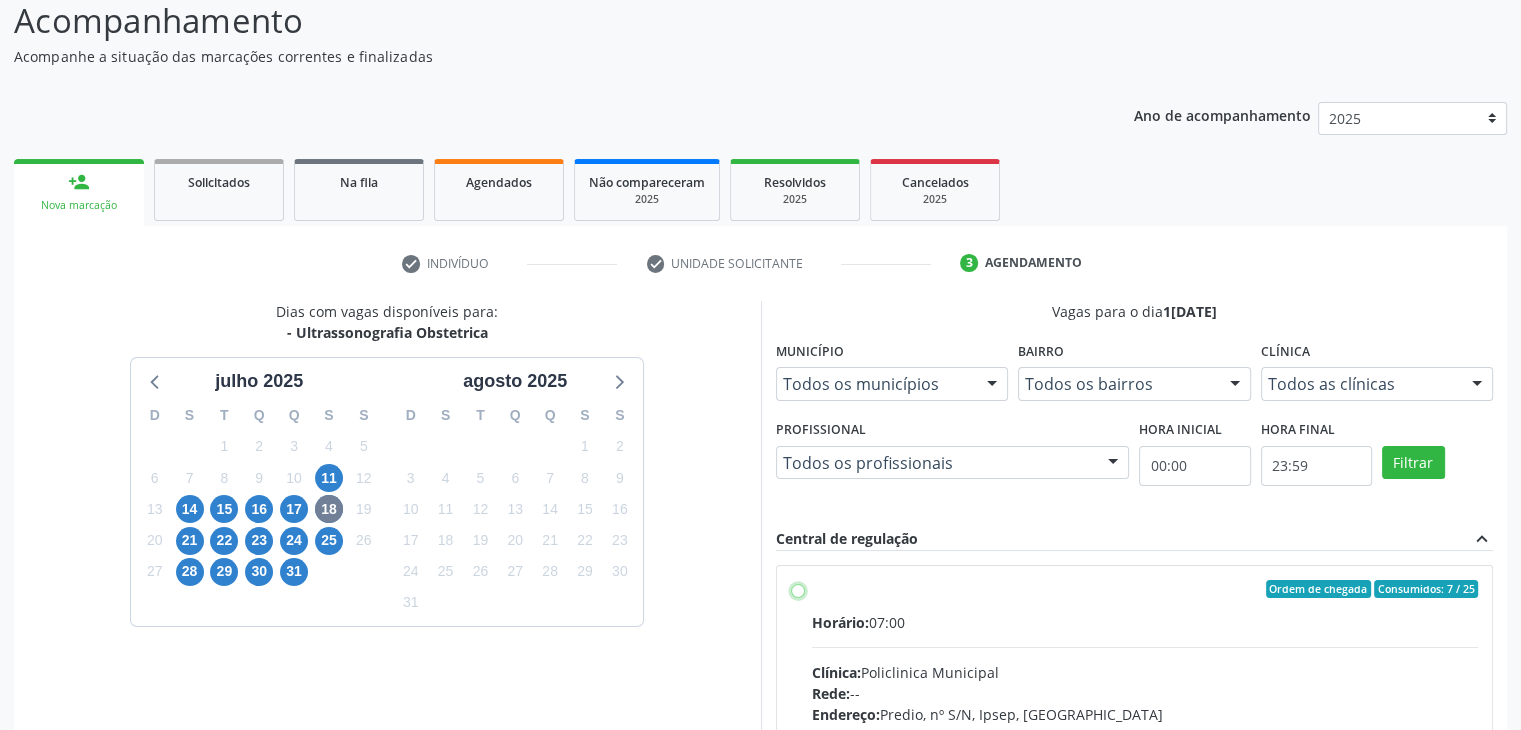 click on "Ordem de chegada
Consumidos: 7 / 25
Horário:   07:00
Clínica:  Policlinica Municipal
Rede:
--
Endereço:   Predio, nº S/N, Ipsep, [GEOGRAPHIC_DATA] - PE
Telefone:   --
Profissional:
[PERSON_NAME] [PERSON_NAME]
Informações adicionais sobre o atendimento
Idade de atendimento:
de 0 a 120 anos
Gênero(s) atendido(s):
Masculino e Feminino
Informações adicionais:
--" at bounding box center [798, 589] 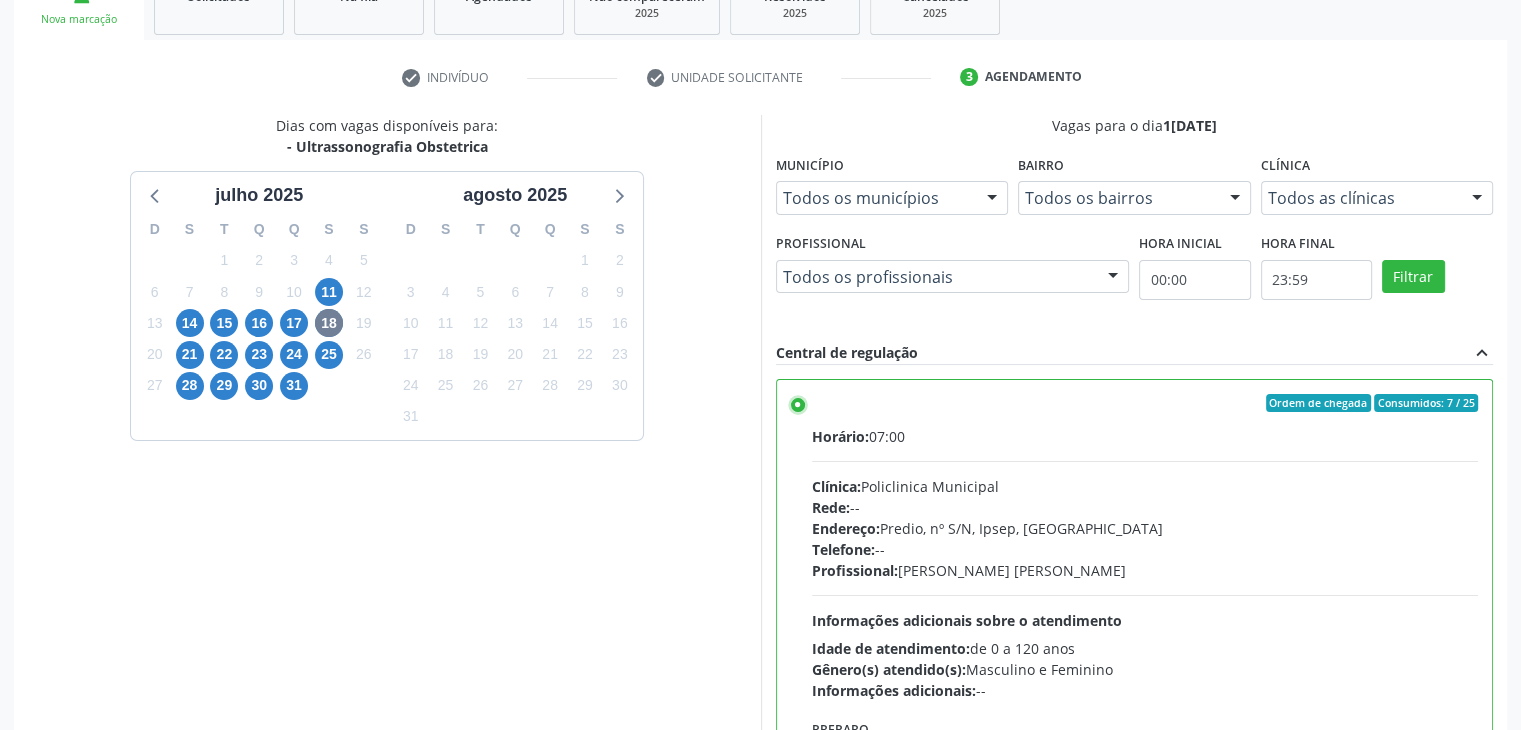 scroll, scrollTop: 464, scrollLeft: 0, axis: vertical 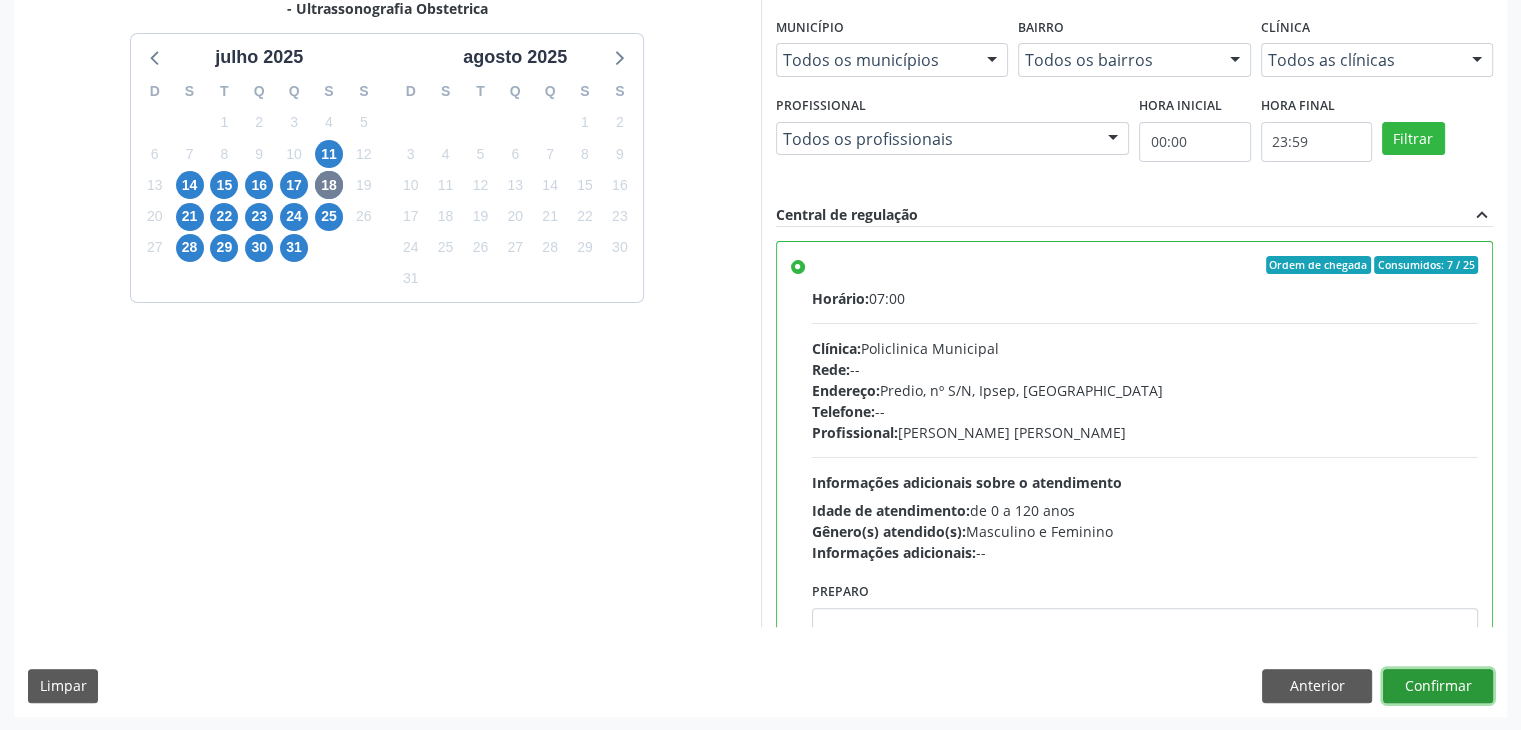 click on "Confirmar" at bounding box center [1438, 686] 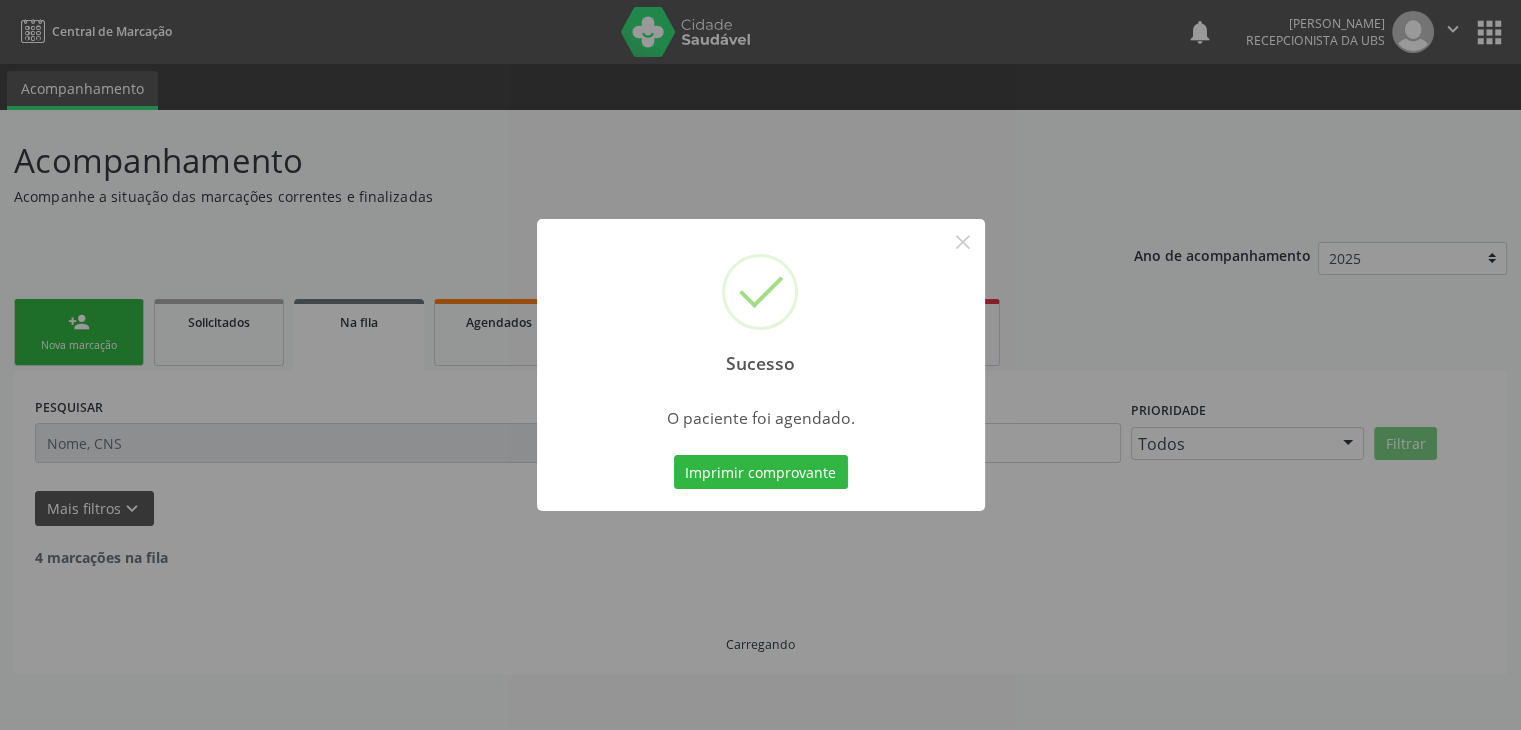 scroll, scrollTop: 0, scrollLeft: 0, axis: both 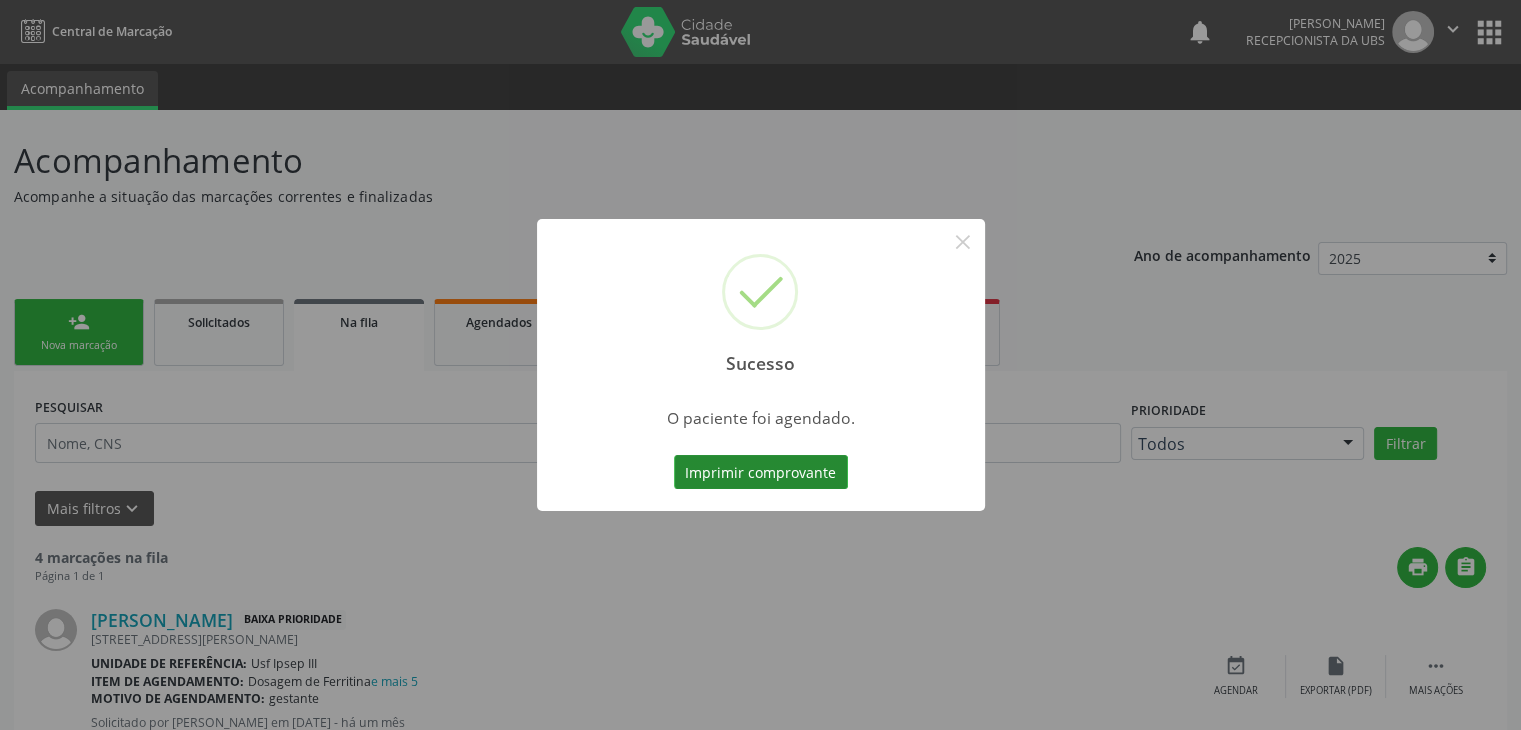 click on "Imprimir comprovante" at bounding box center [761, 472] 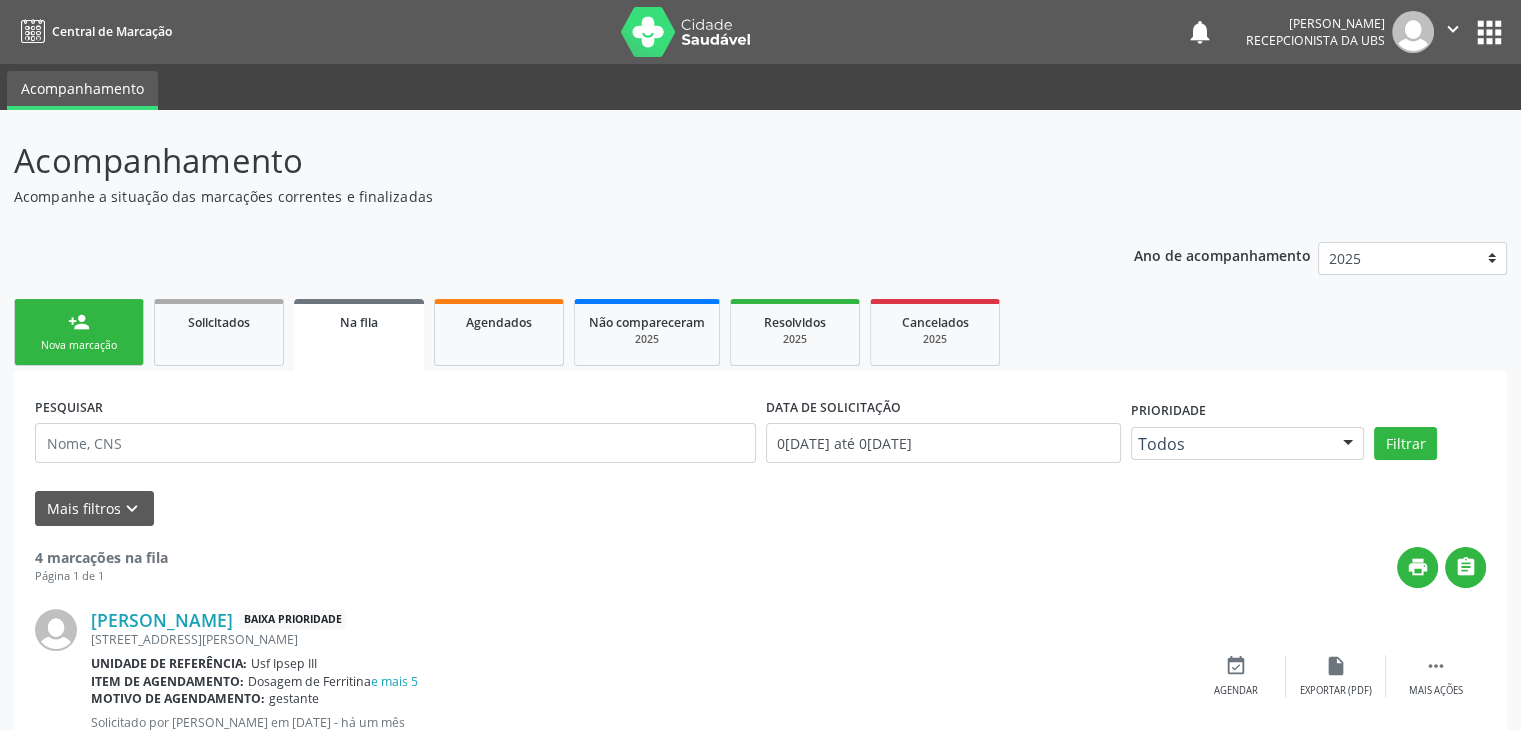 click on "person_add
Nova marcação" at bounding box center [79, 332] 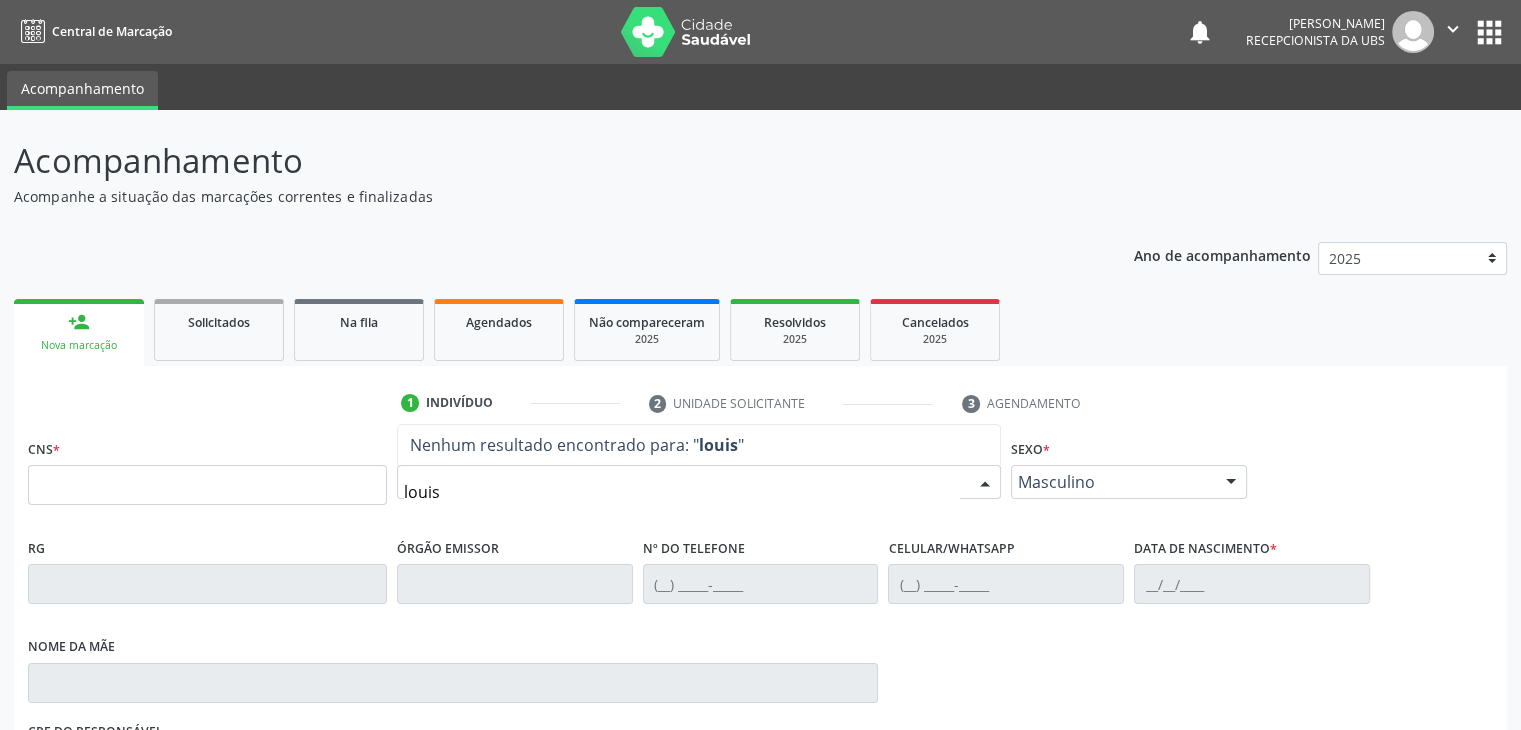 click on "louis" at bounding box center [682, 492] 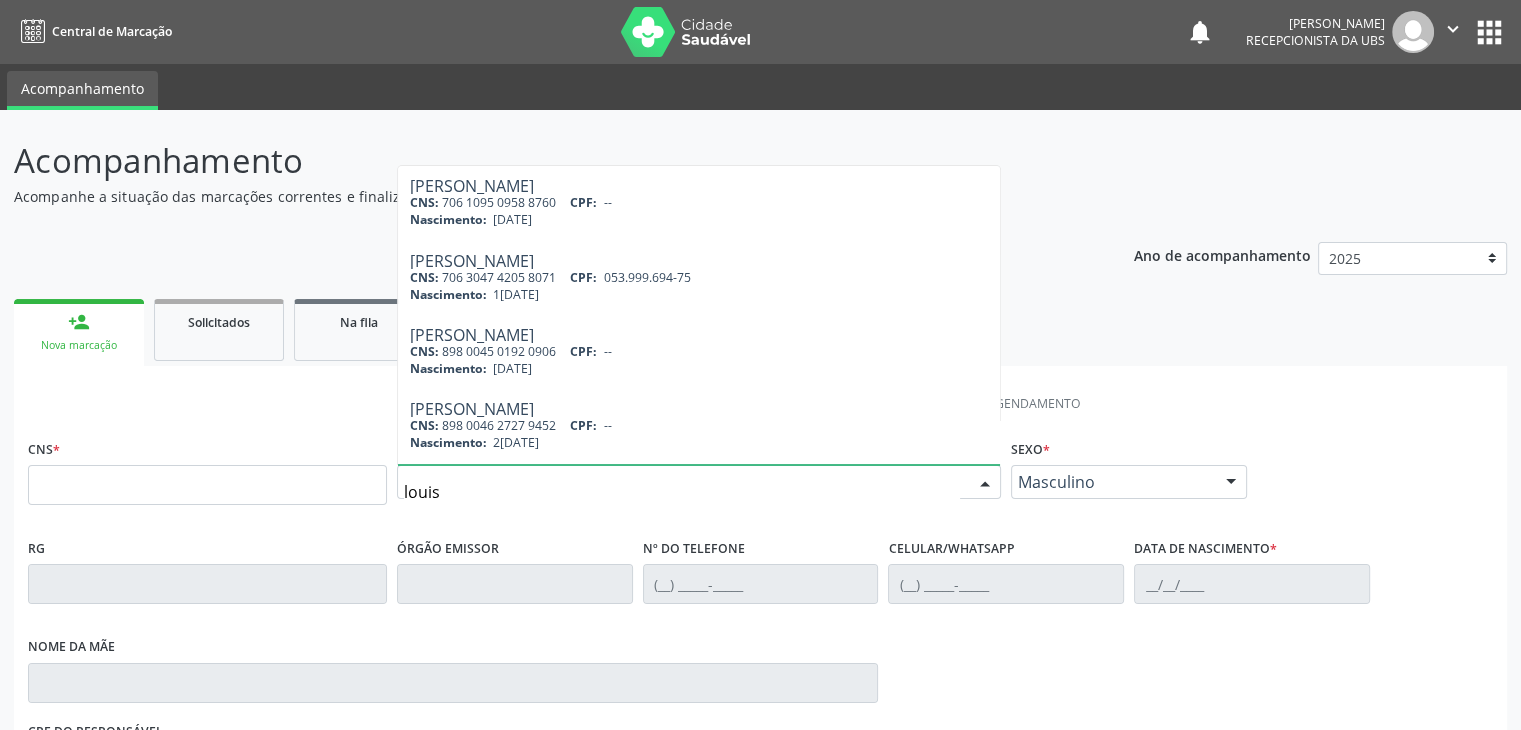 click on "louis" at bounding box center (682, 492) 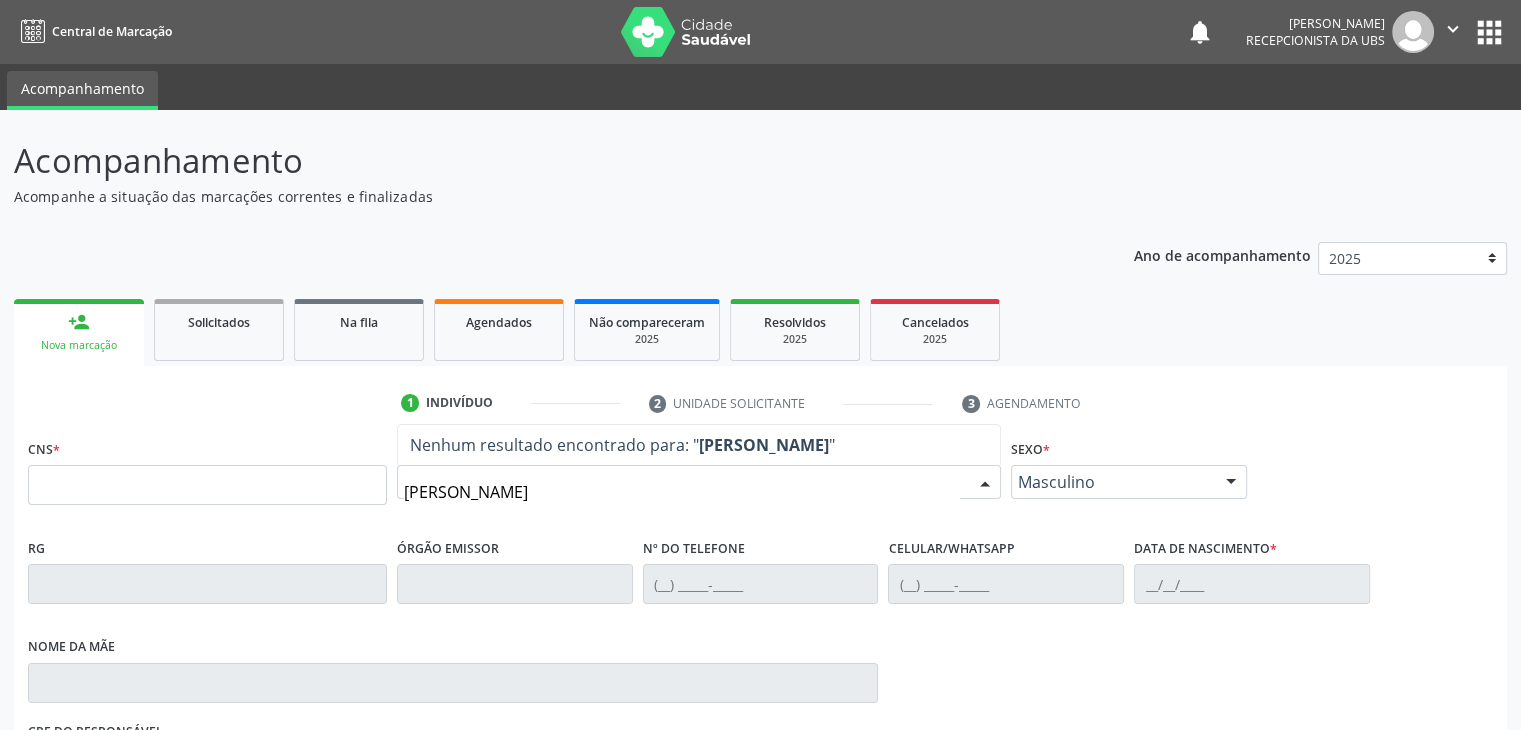 click on "[PERSON_NAME]" at bounding box center [682, 492] 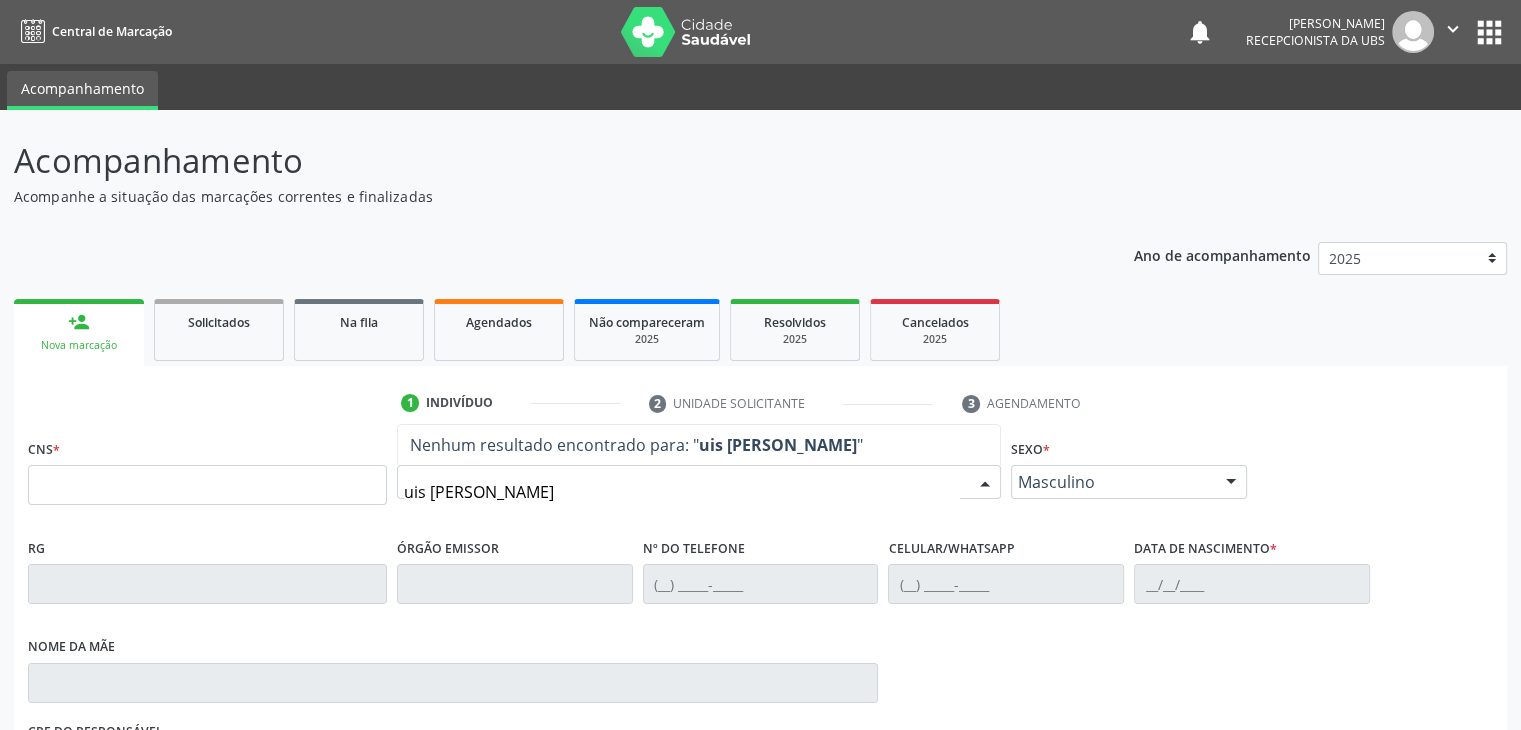 click on "uis [PERSON_NAME]" at bounding box center (682, 492) 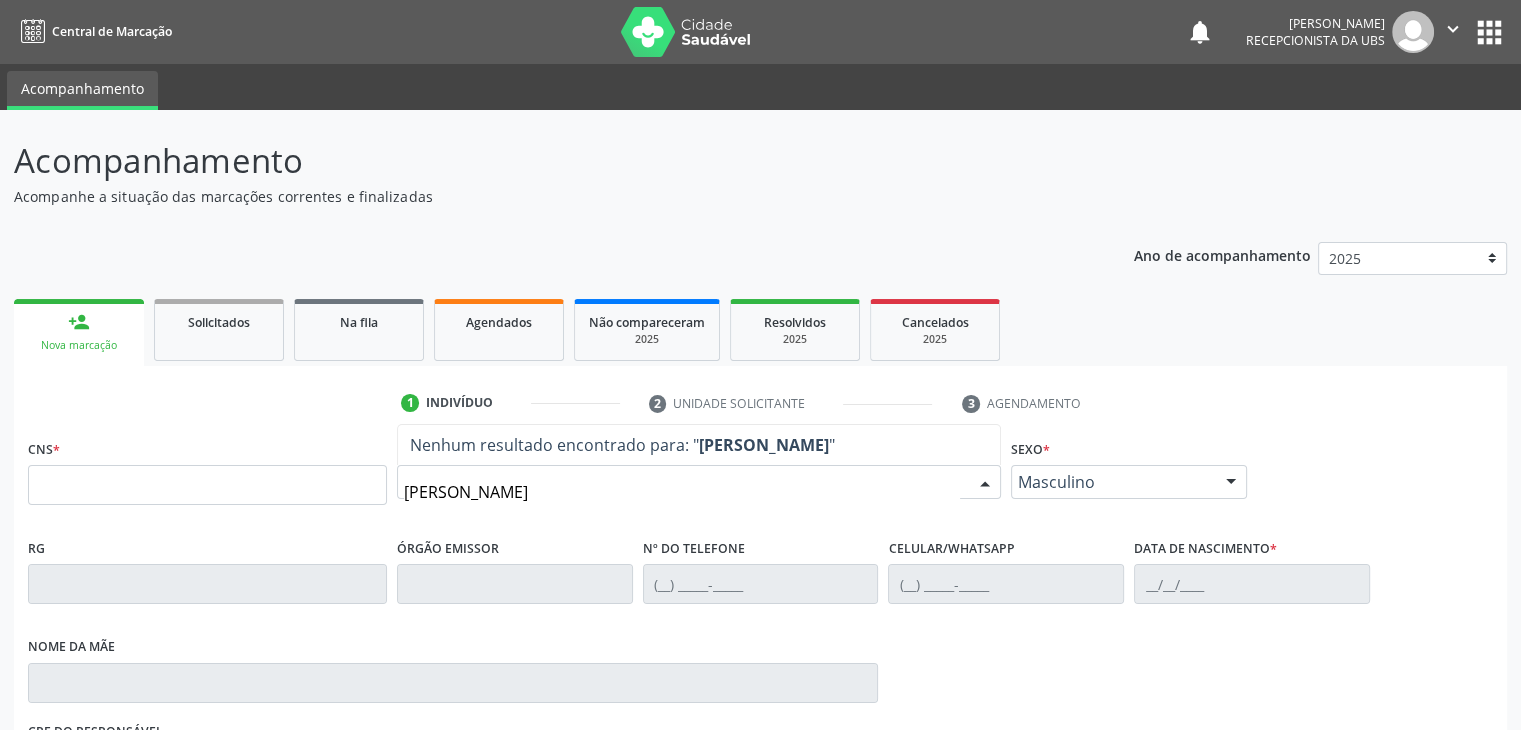 click on "[PERSON_NAME]" at bounding box center [682, 492] 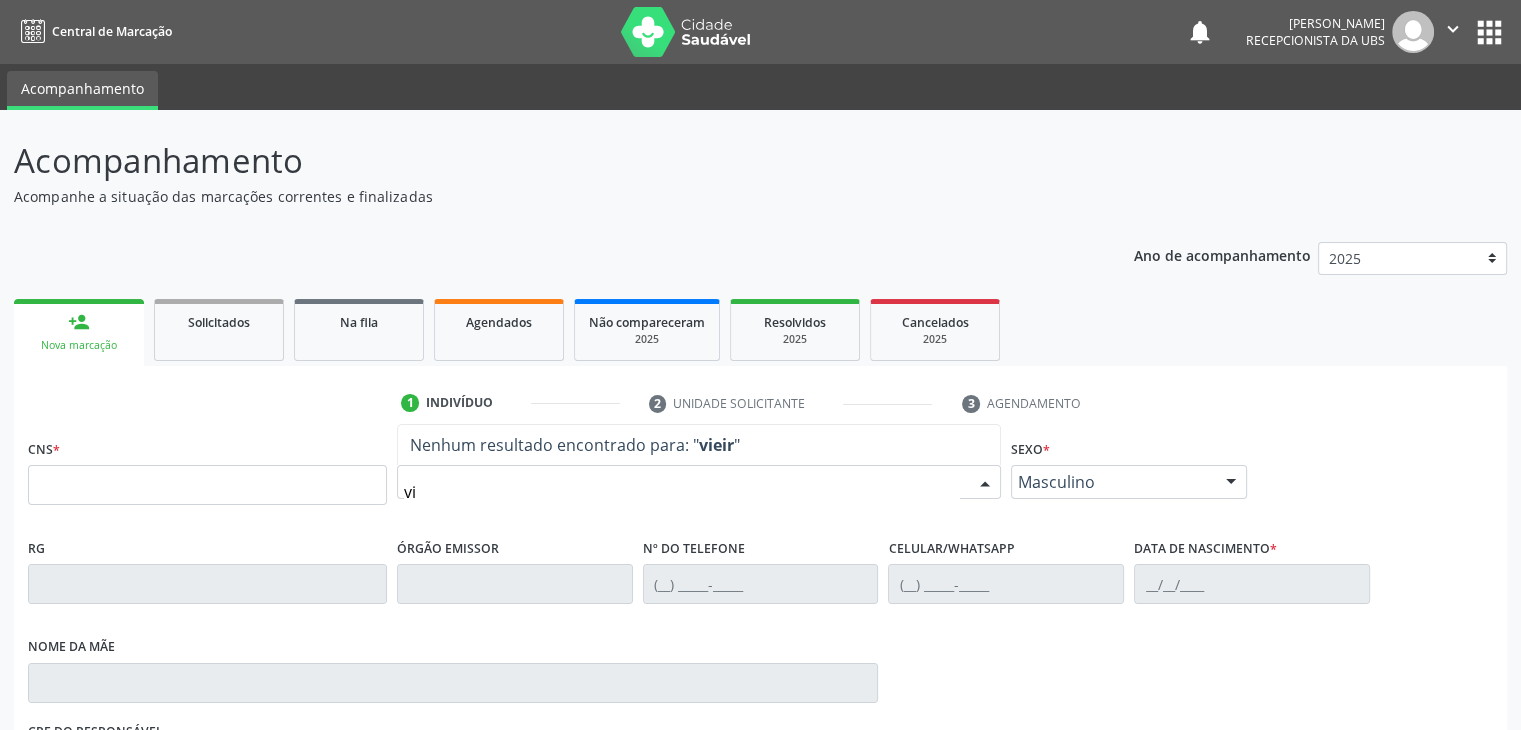 type on "v" 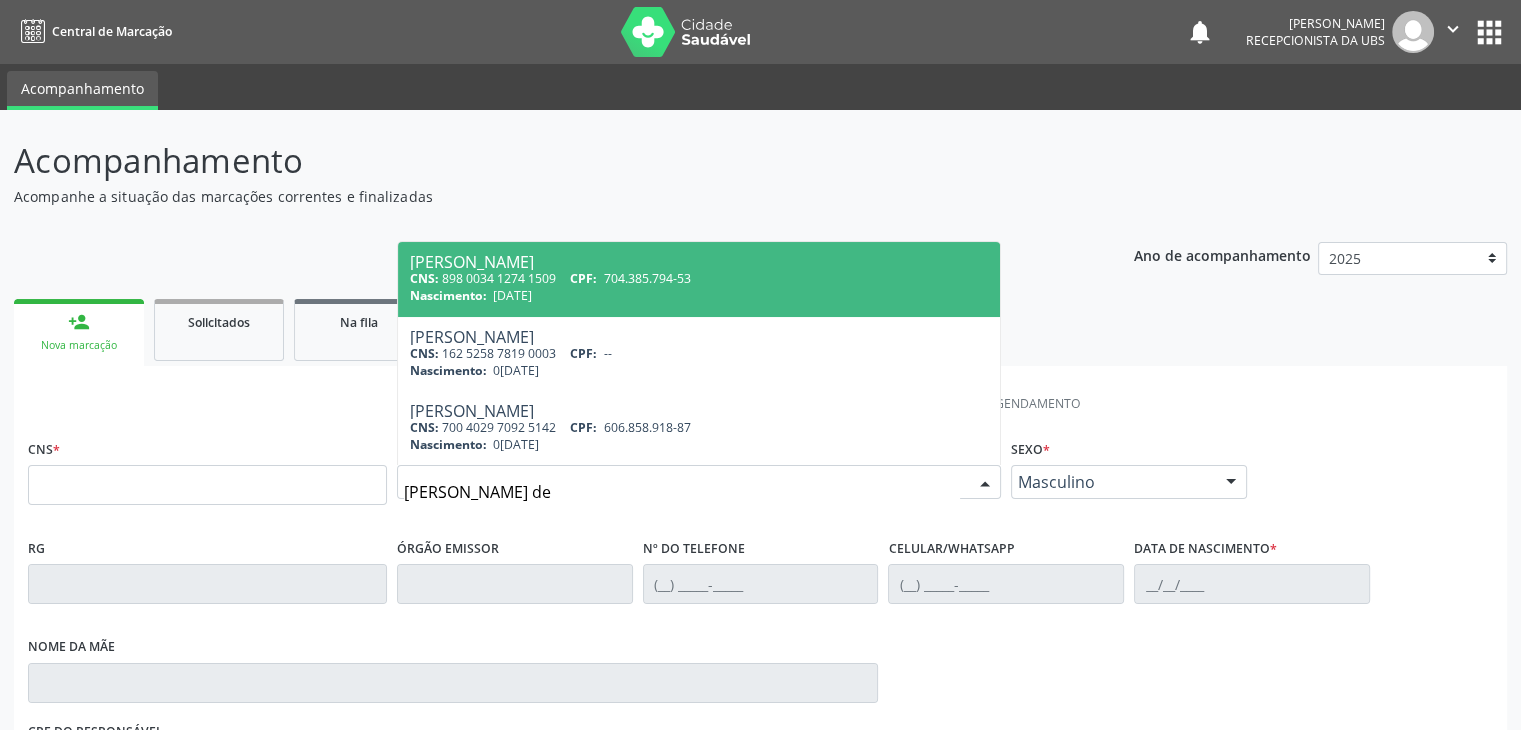 type on "[PERSON_NAME] de" 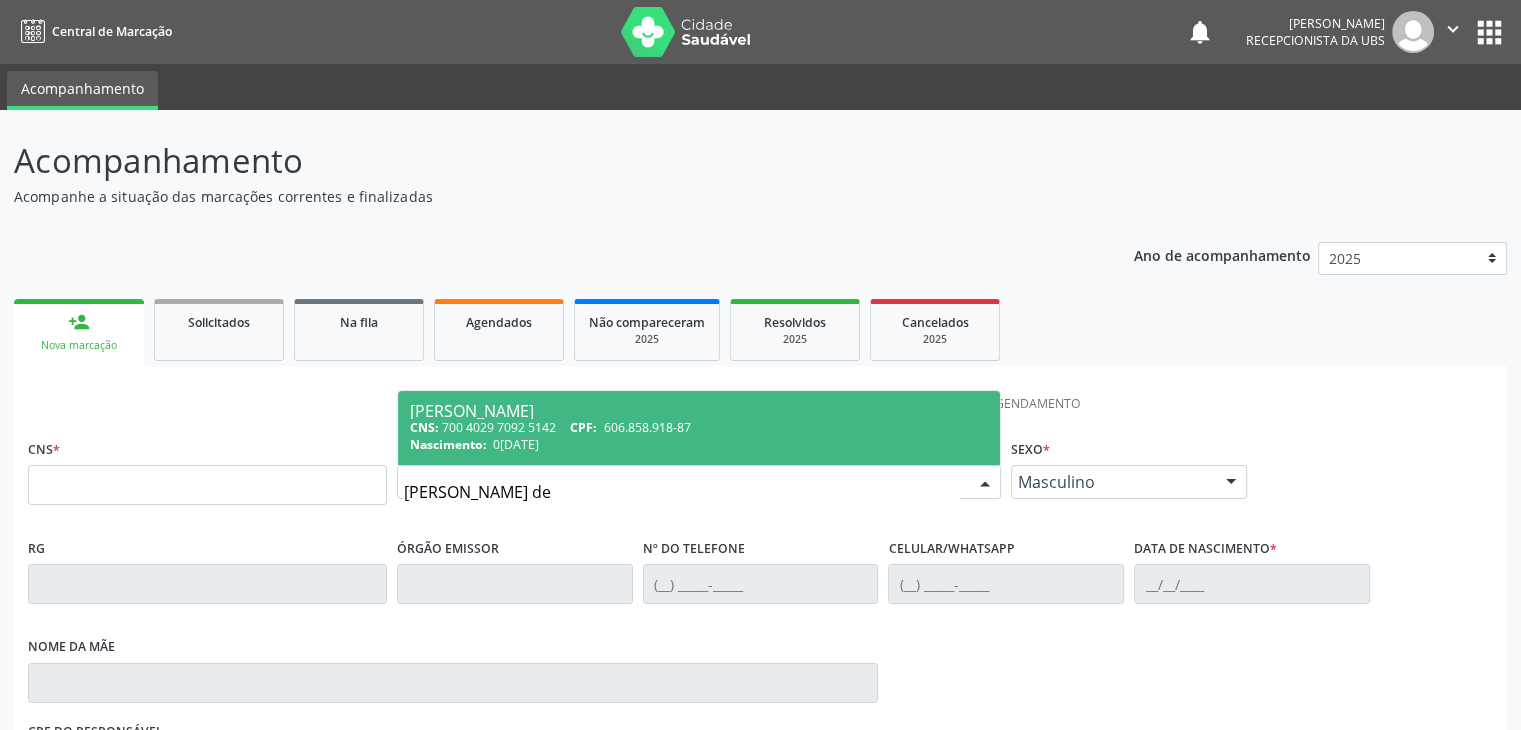 click on "CPF:" at bounding box center [583, 427] 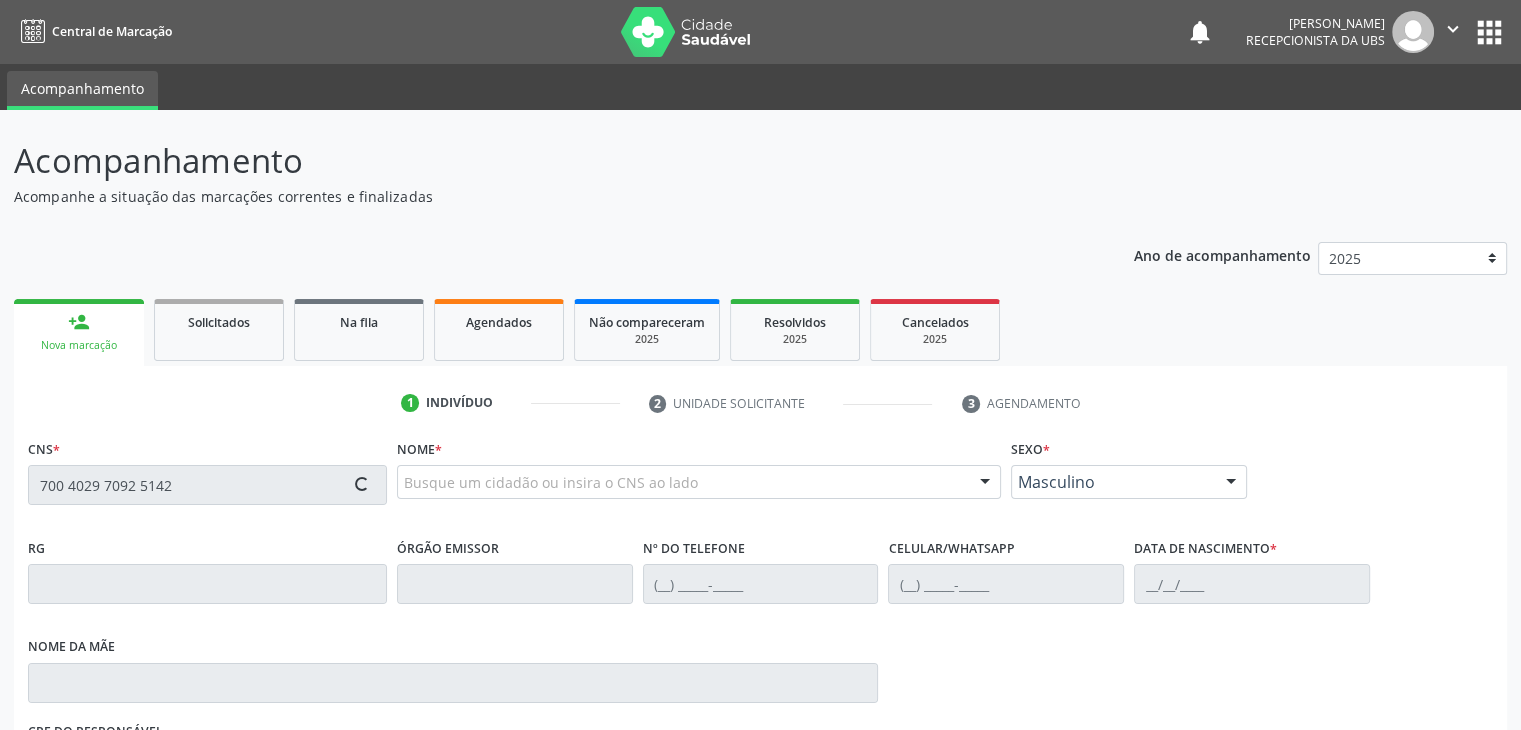 type on "700 4029 7092 5142" 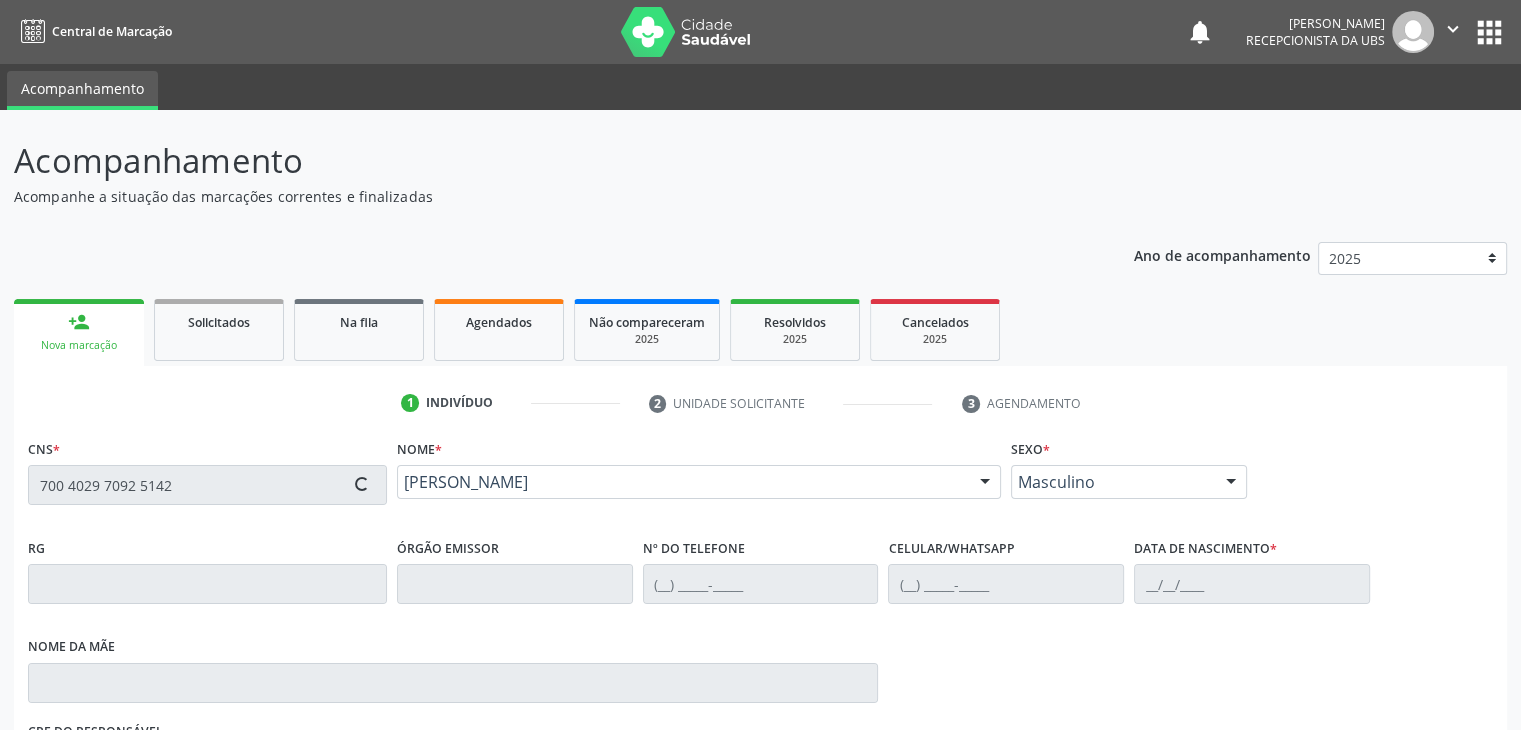 type on "[PHONE_NUMBER]" 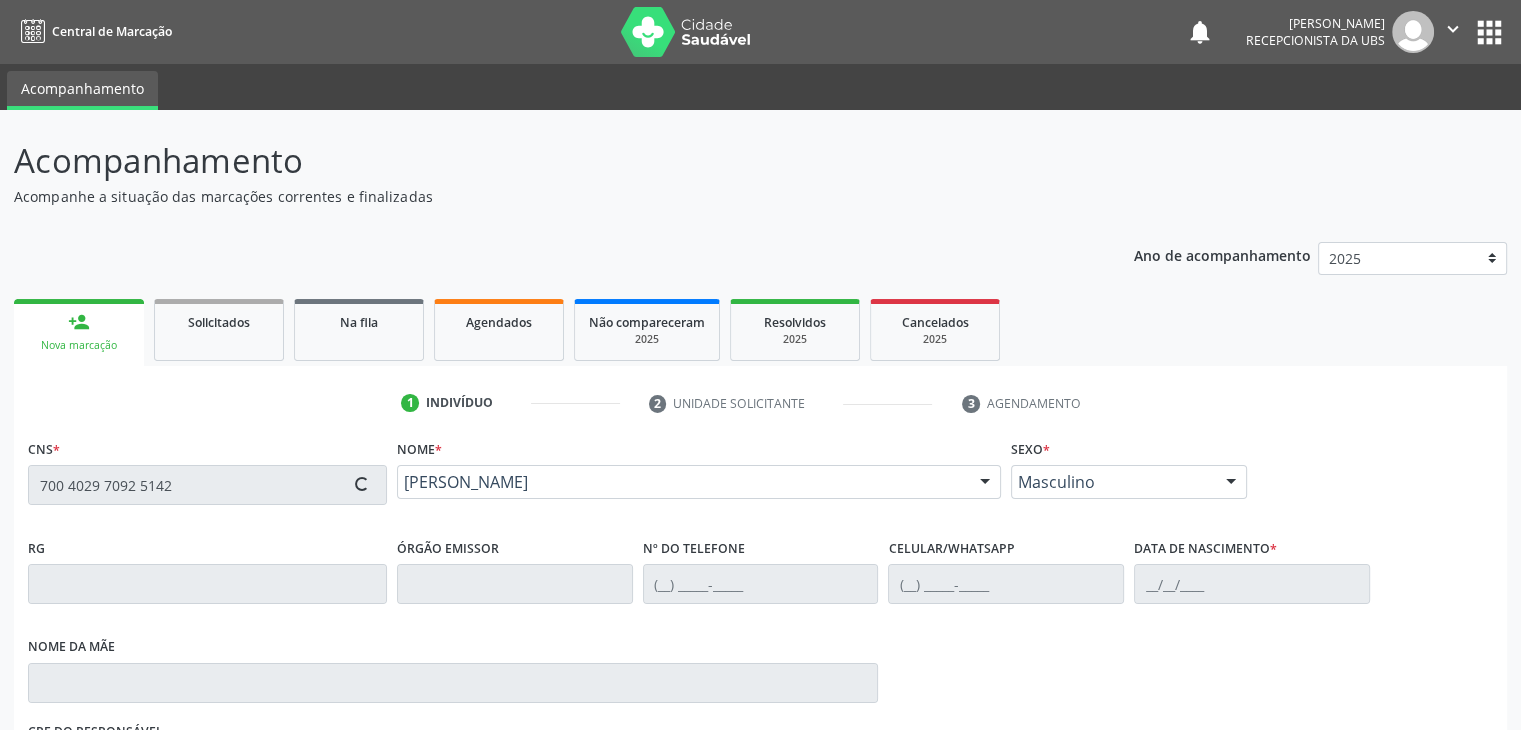 type on "0[DATE]" 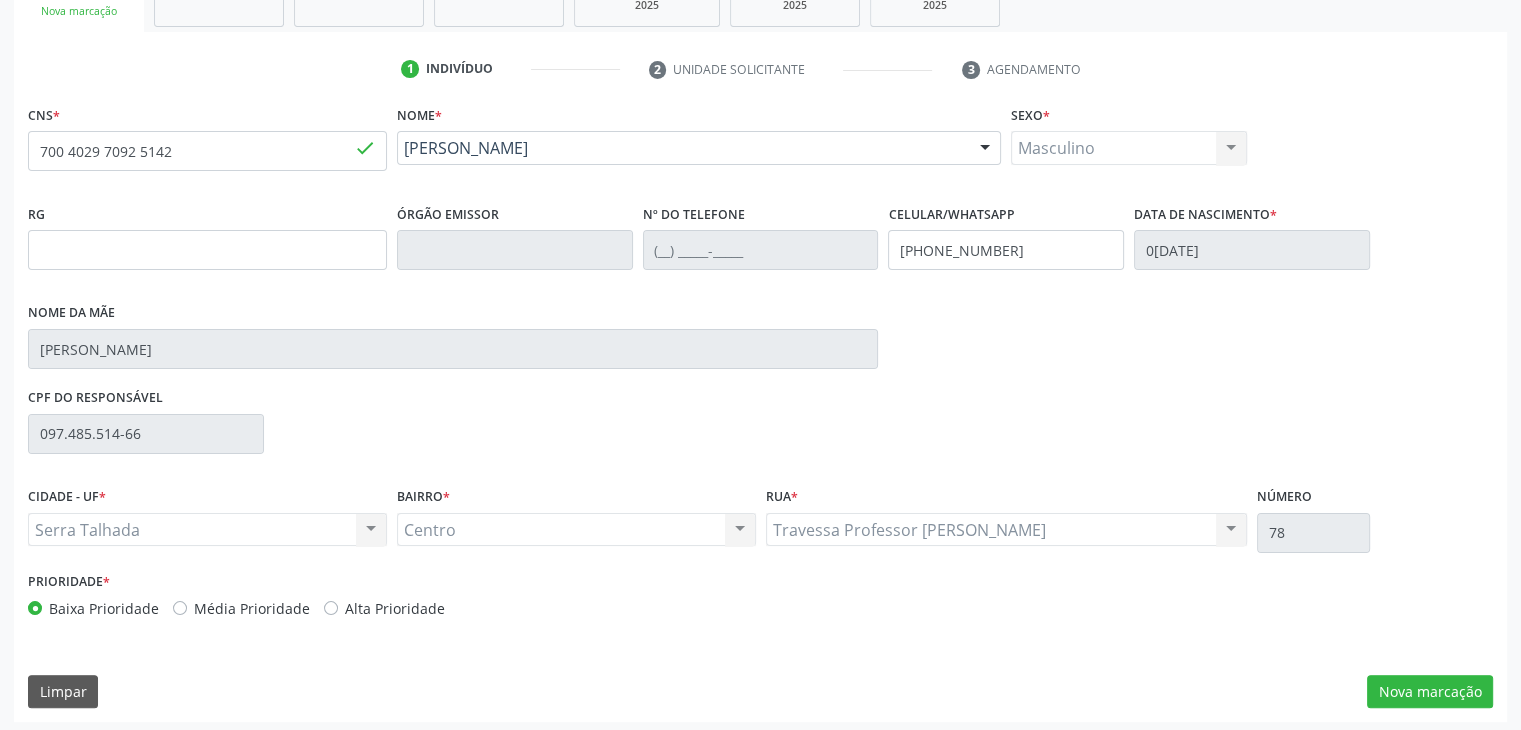 scroll, scrollTop: 340, scrollLeft: 0, axis: vertical 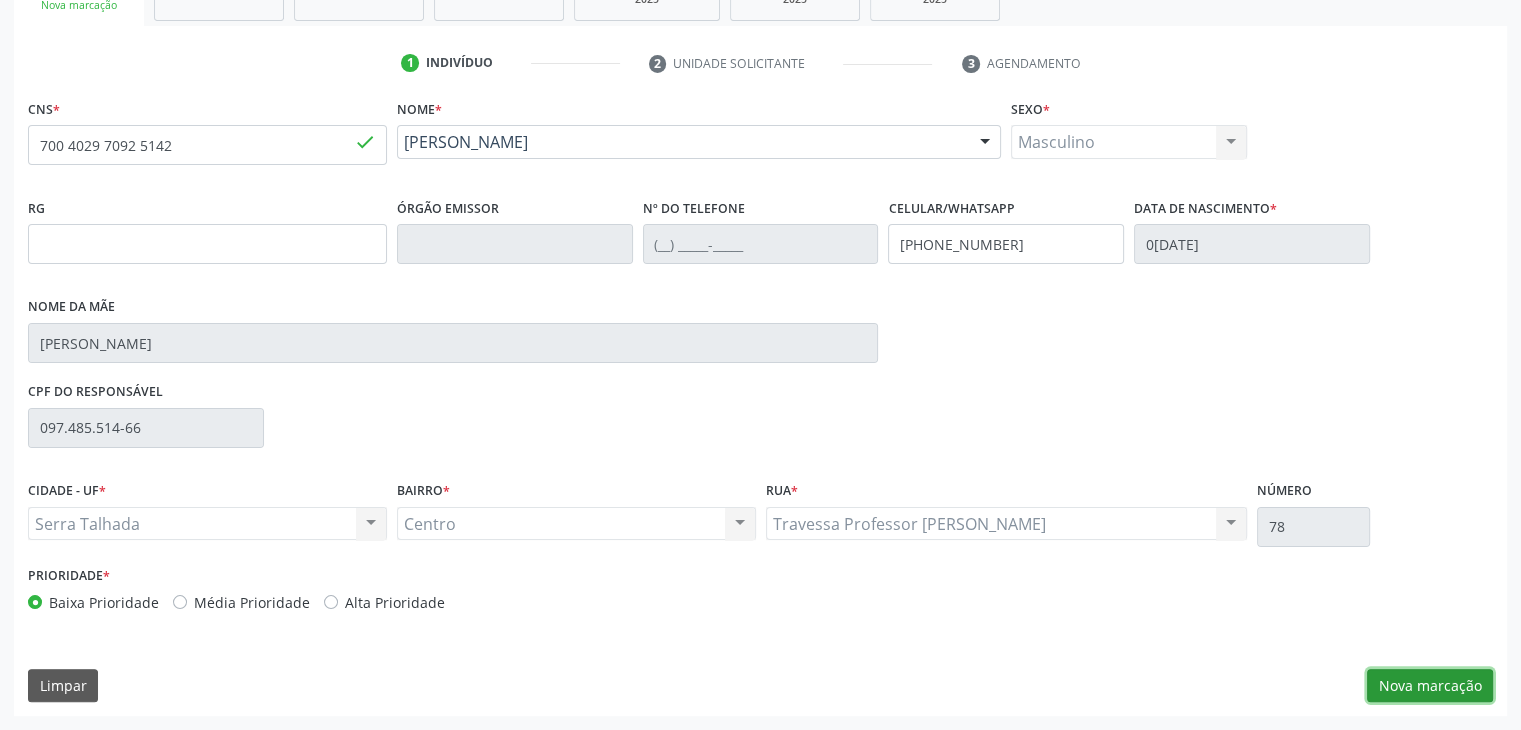 click on "Nova marcação" at bounding box center [1430, 686] 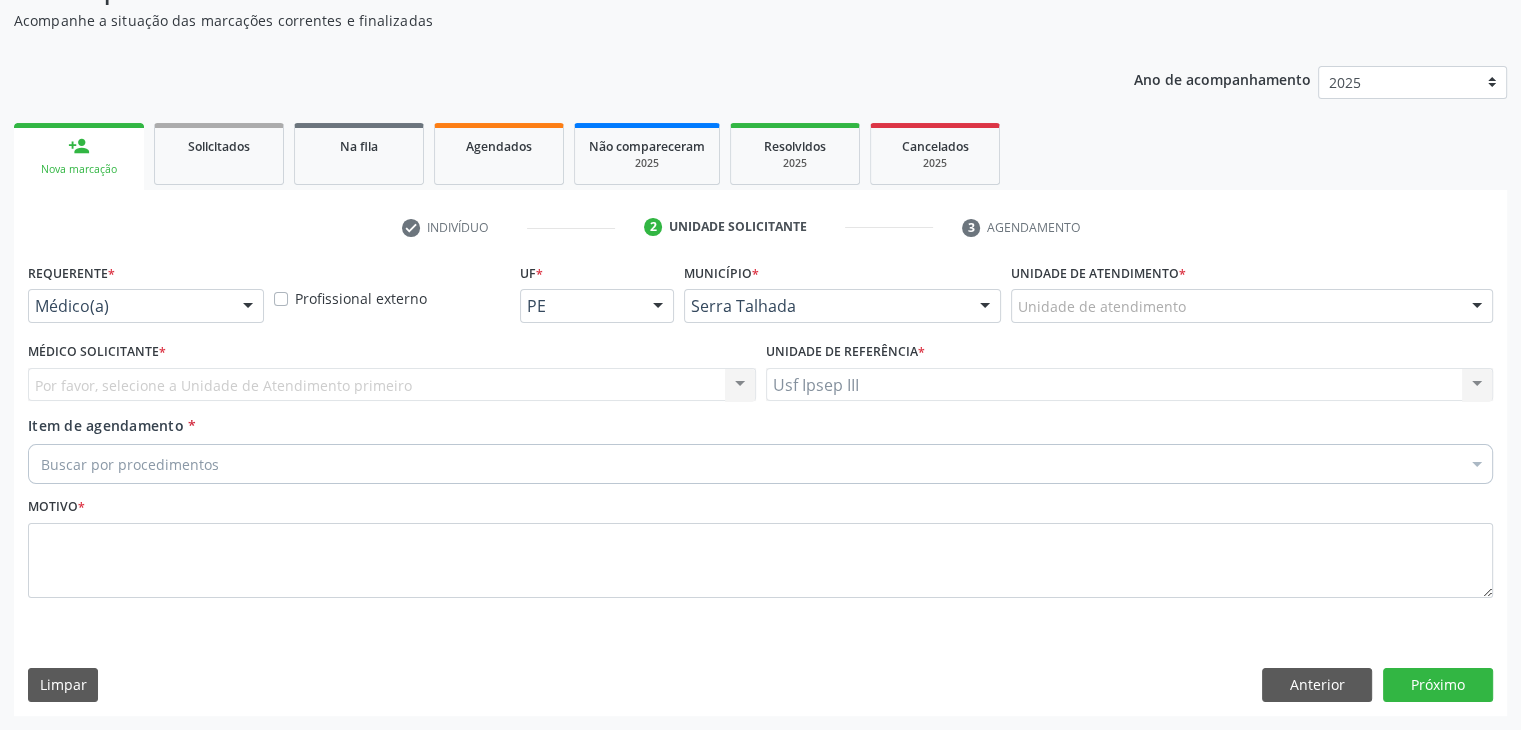 scroll, scrollTop: 175, scrollLeft: 0, axis: vertical 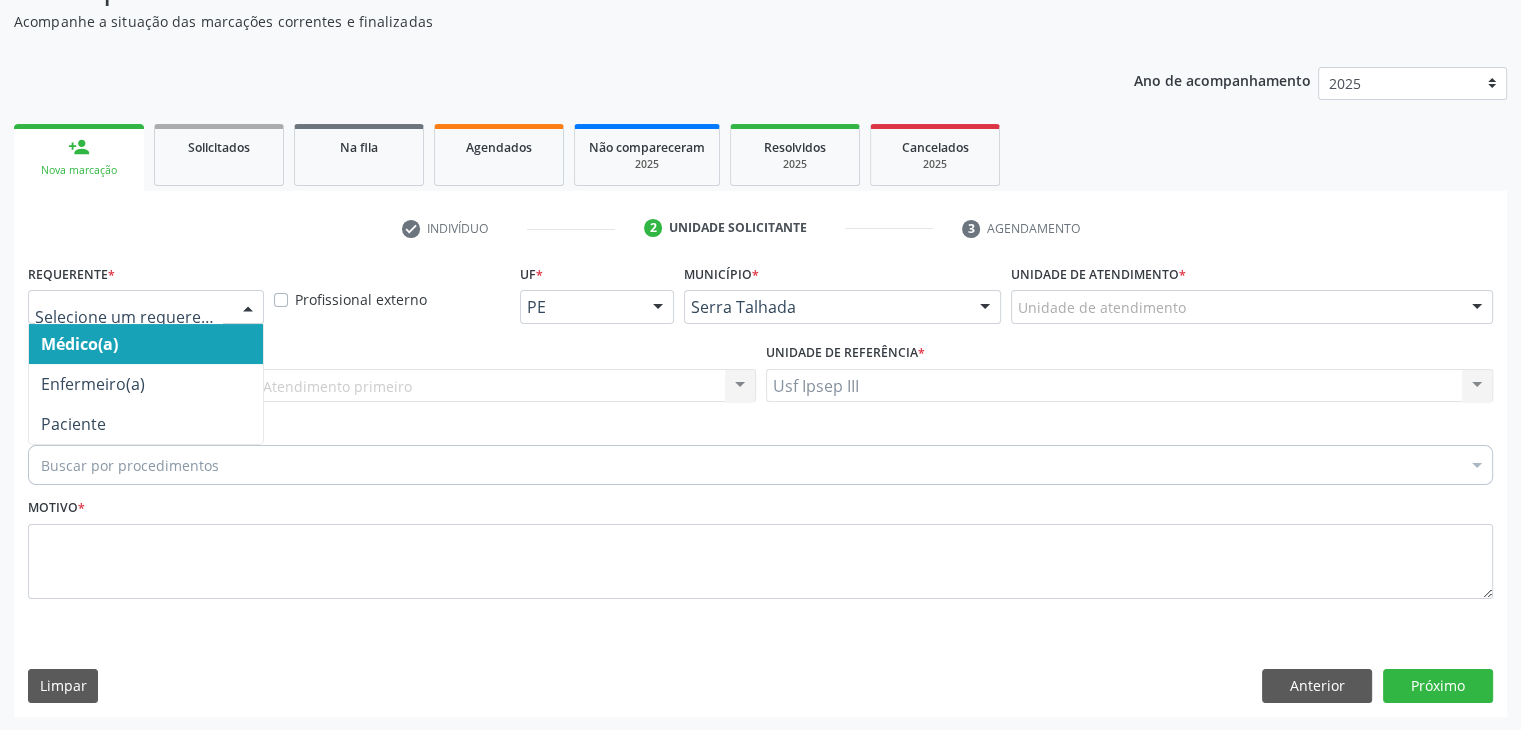 click at bounding box center (248, 308) 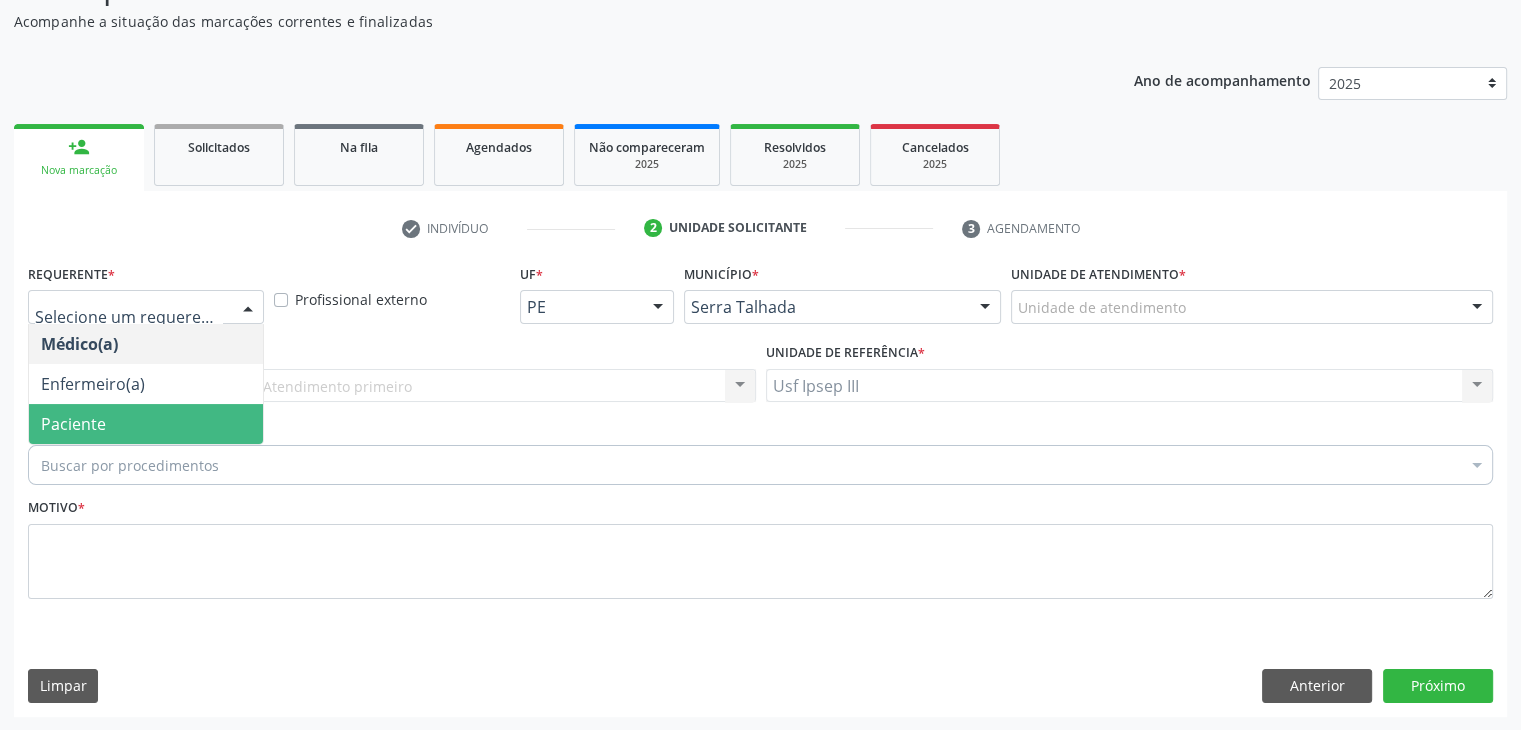 click on "Paciente" at bounding box center [146, 424] 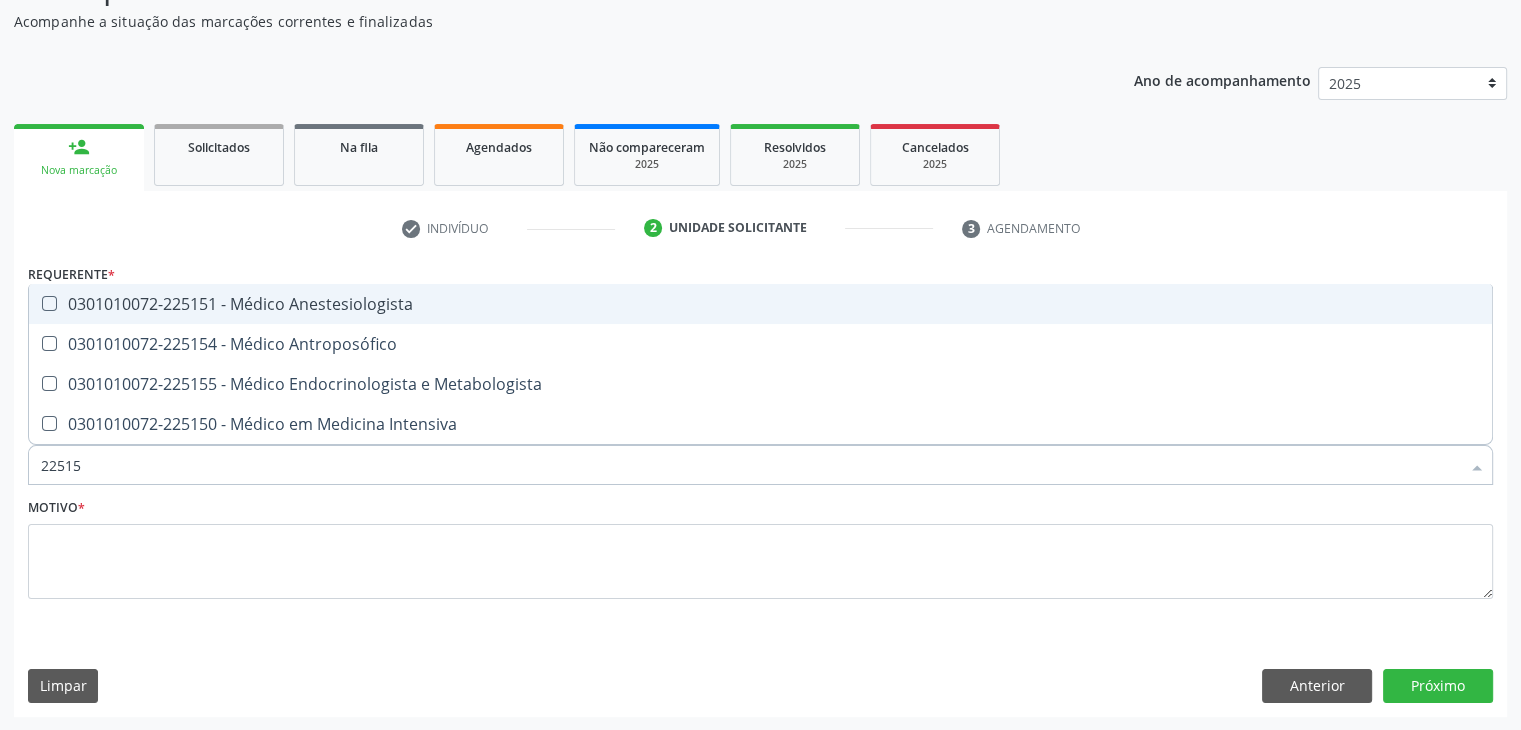 type on "225155" 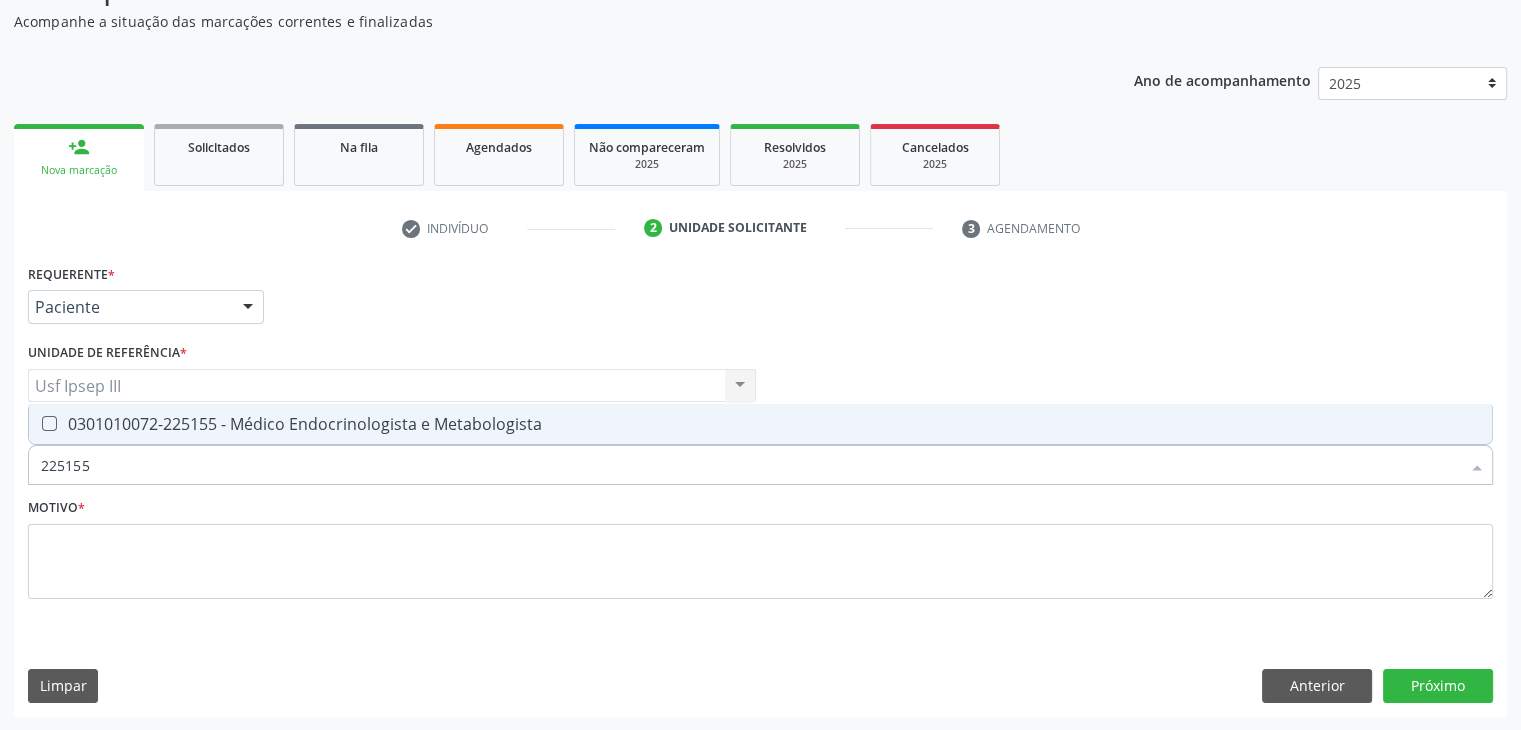 click on "0301010072-225155 - Médico Endocrinologista e Metabologista" at bounding box center (760, 424) 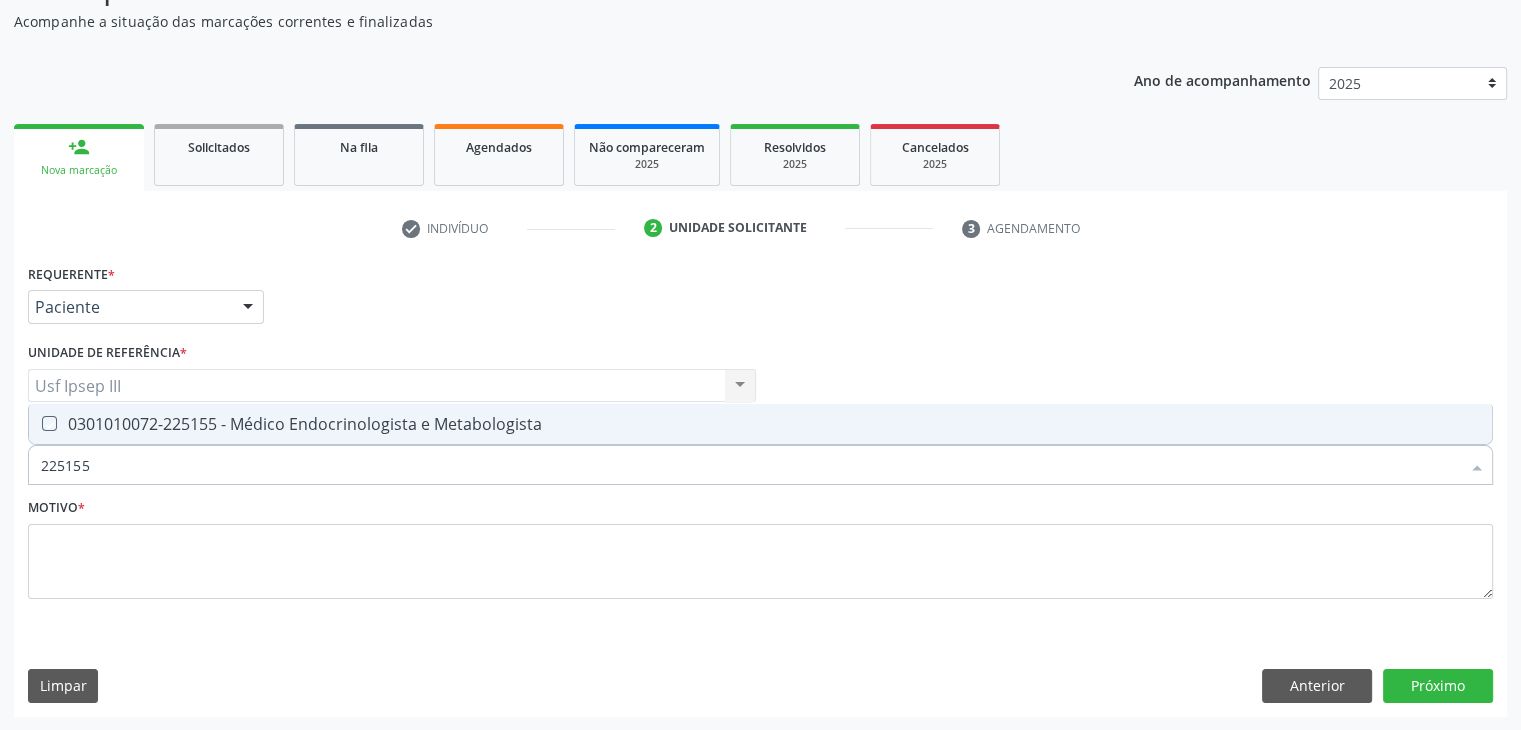checkbox on "true" 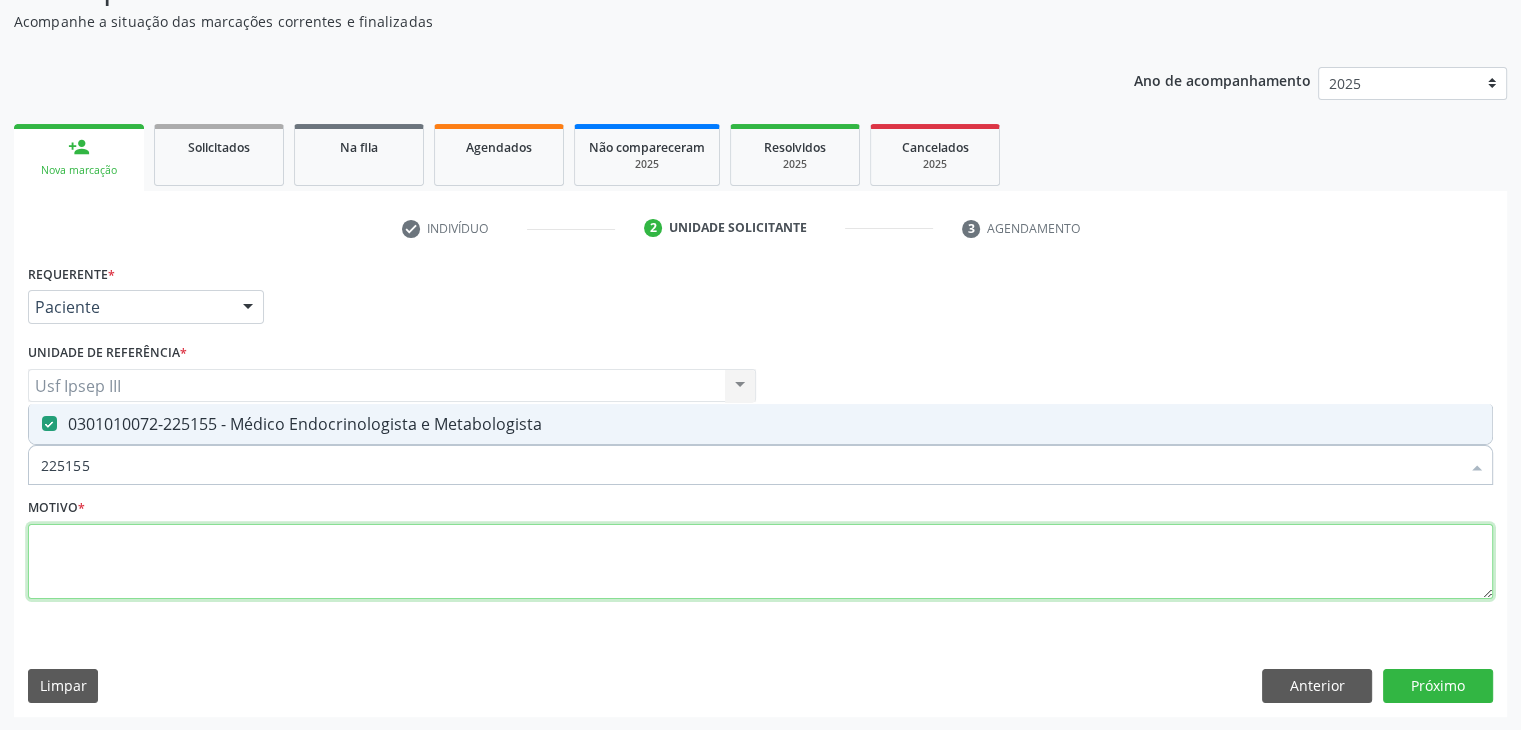 click at bounding box center (760, 562) 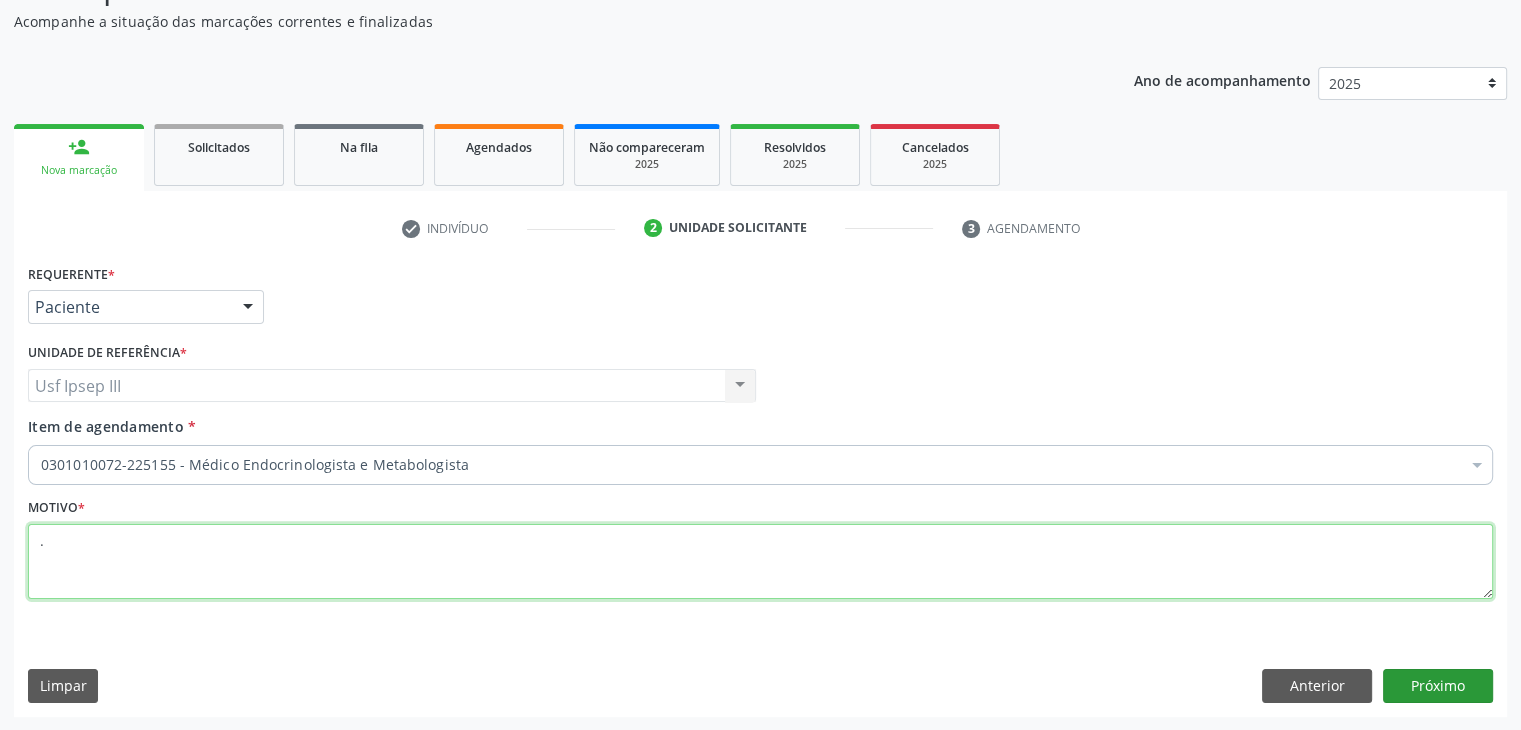 type on "." 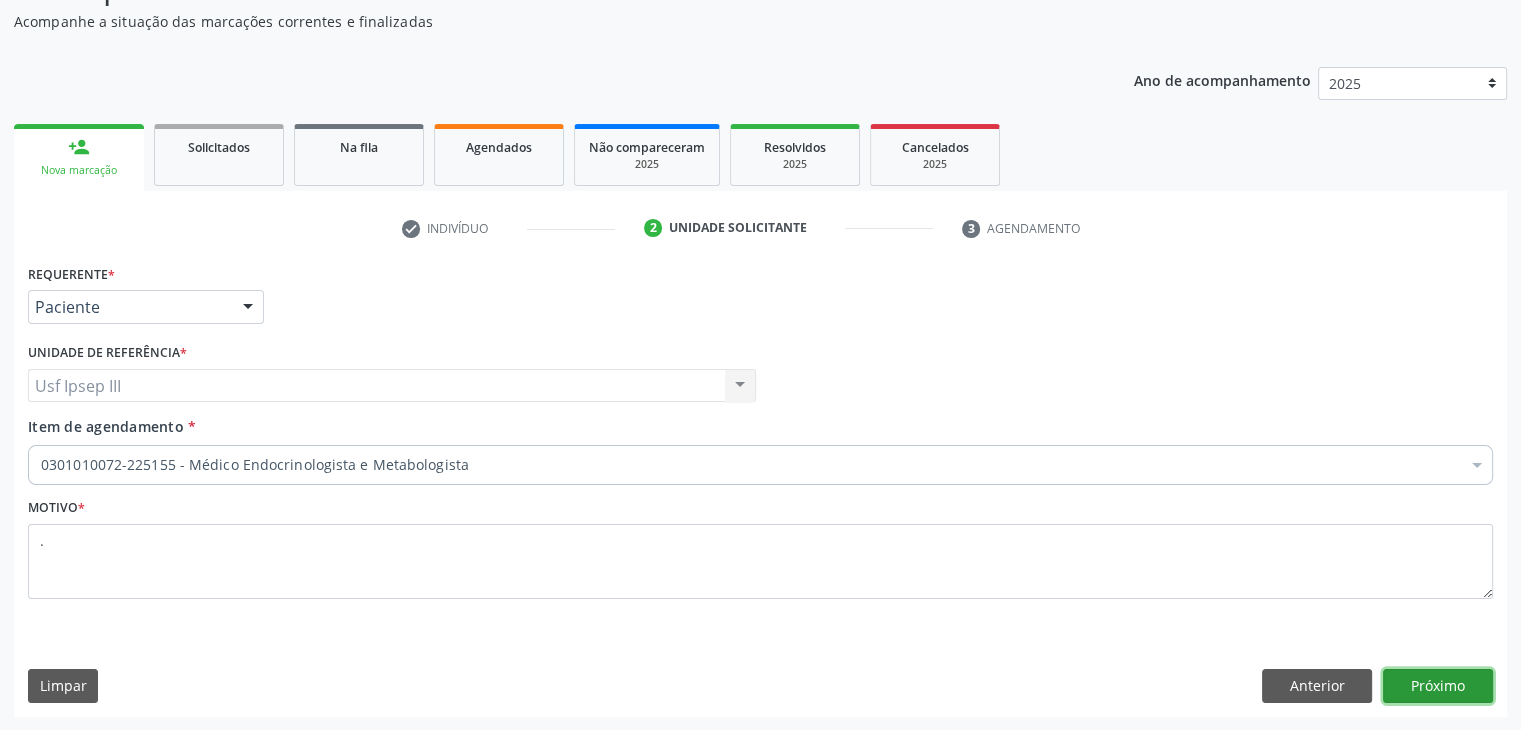 click on "Próximo" at bounding box center (1438, 686) 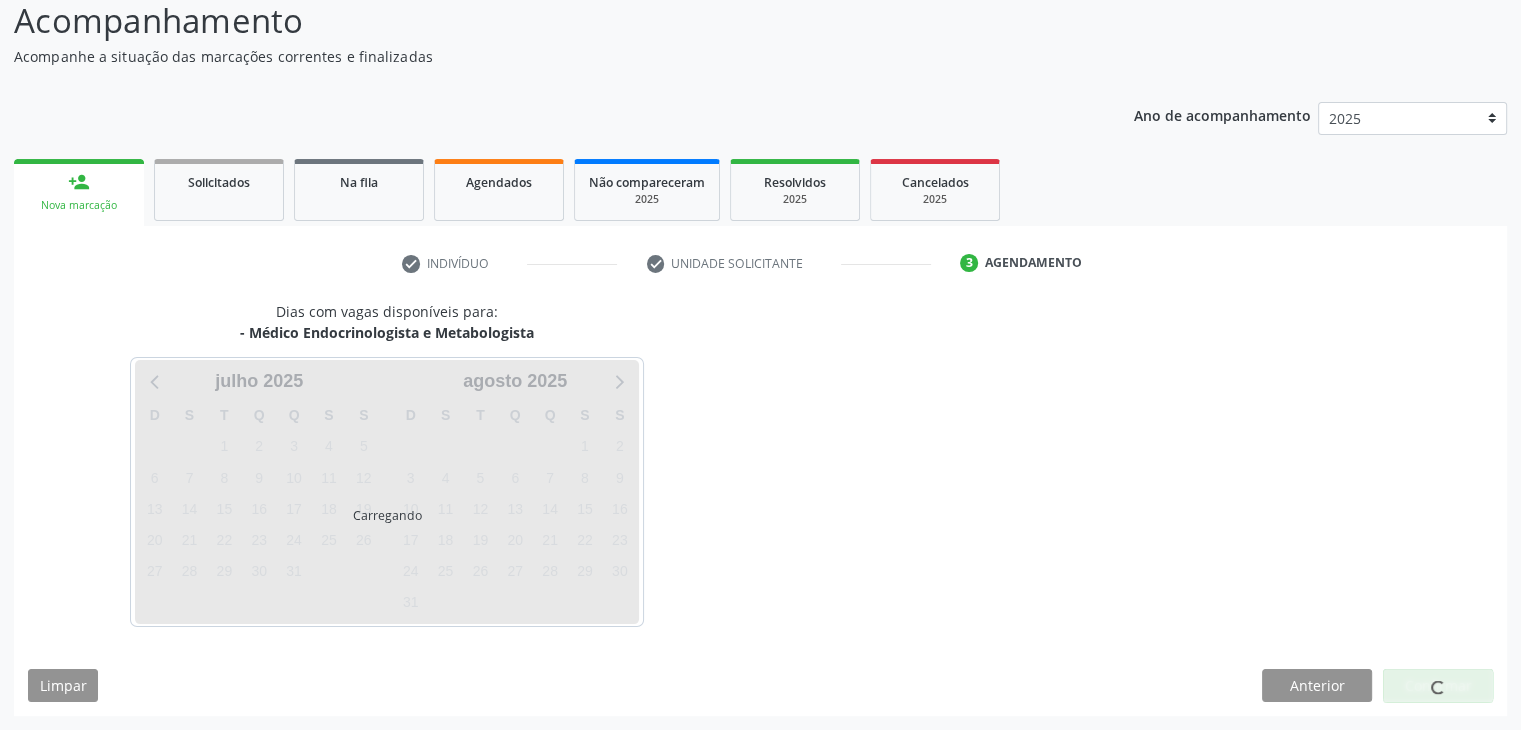 scroll, scrollTop: 140, scrollLeft: 0, axis: vertical 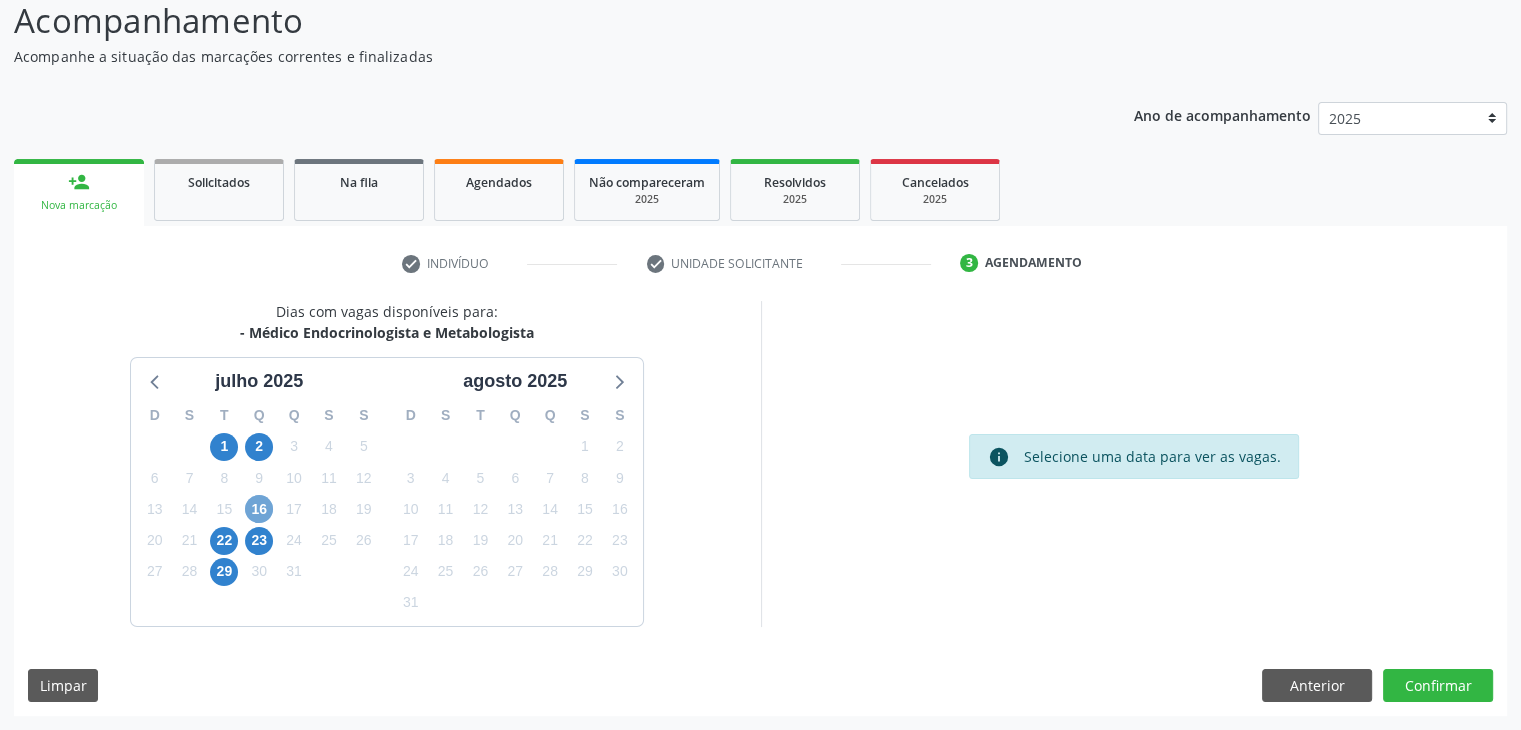 click on "16" at bounding box center [259, 509] 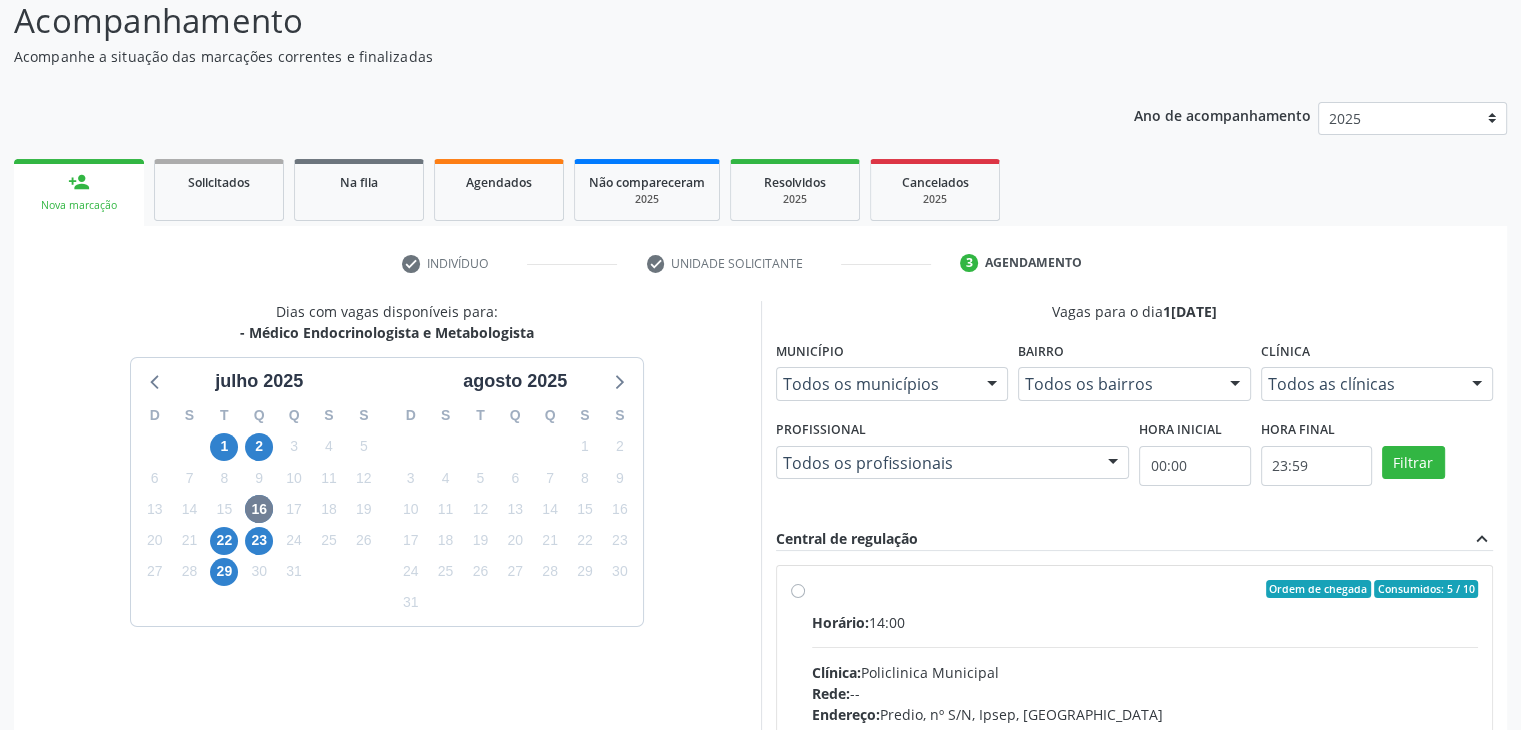 click on "Horário:   14:00
Clínica:  Policlinica Municipal
Rede:
--
Endereço:   Predio, nº S/N, Ipsep, [GEOGRAPHIC_DATA] - PE
Telefone:   --
Profissional:
[PERSON_NAME]
Informações adicionais sobre o atendimento
Idade de atendimento:
de 0 a 120 anos
Gênero(s) atendido(s):
Masculino e Feminino
Informações adicionais:
--" at bounding box center (1145, 749) 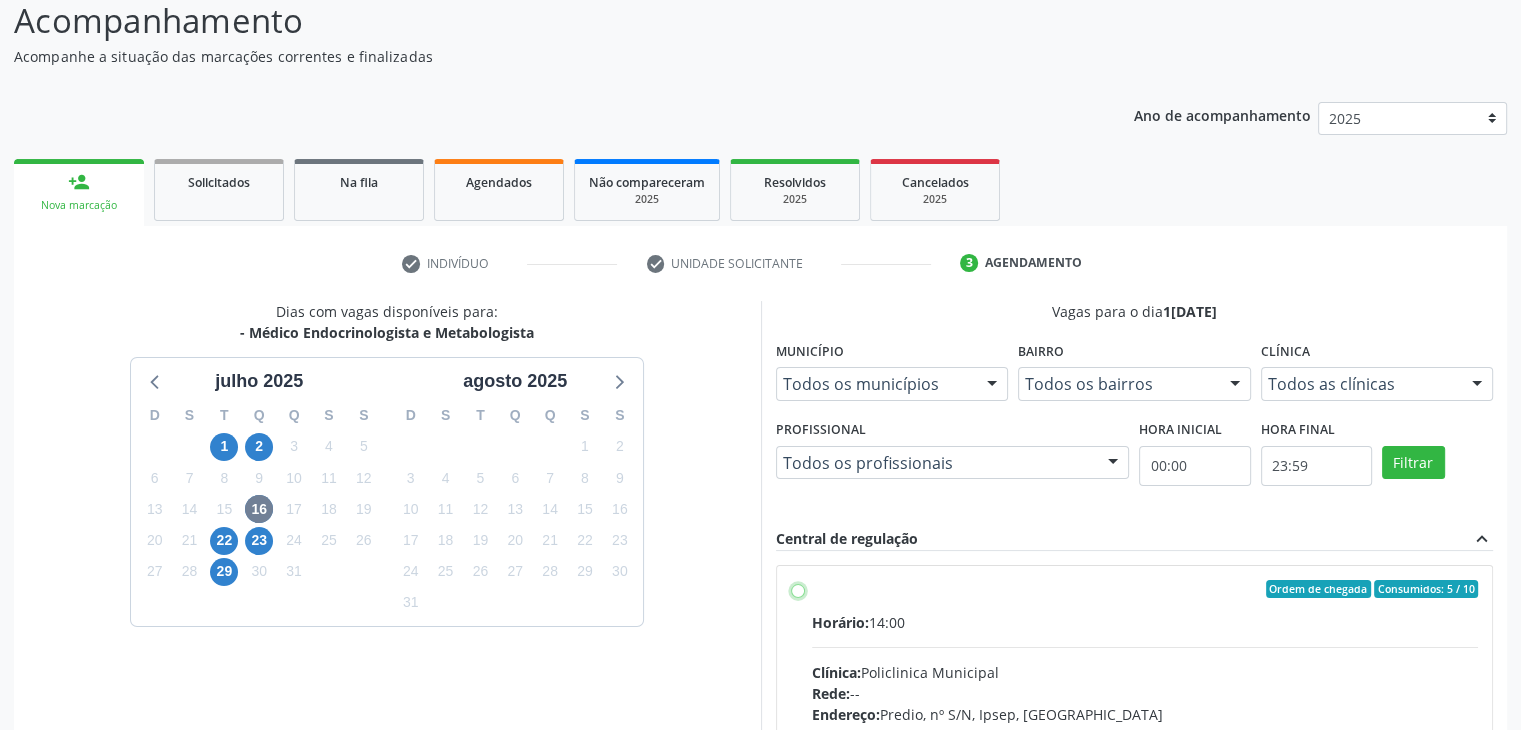 click on "Ordem de chegada
Consumidos: 5 / 10
Horário:   14:00
Clínica:  Policlinica Municipal
Rede:
--
Endereço:   Predio, nº S/N, Ipsep, [GEOGRAPHIC_DATA] - PE
Telefone:   --
Profissional:
[PERSON_NAME]
Informações adicionais sobre o atendimento
Idade de atendimento:
de 0 a 120 anos
Gênero(s) atendido(s):
Masculino e Feminino
Informações adicionais:
--" at bounding box center (798, 589) 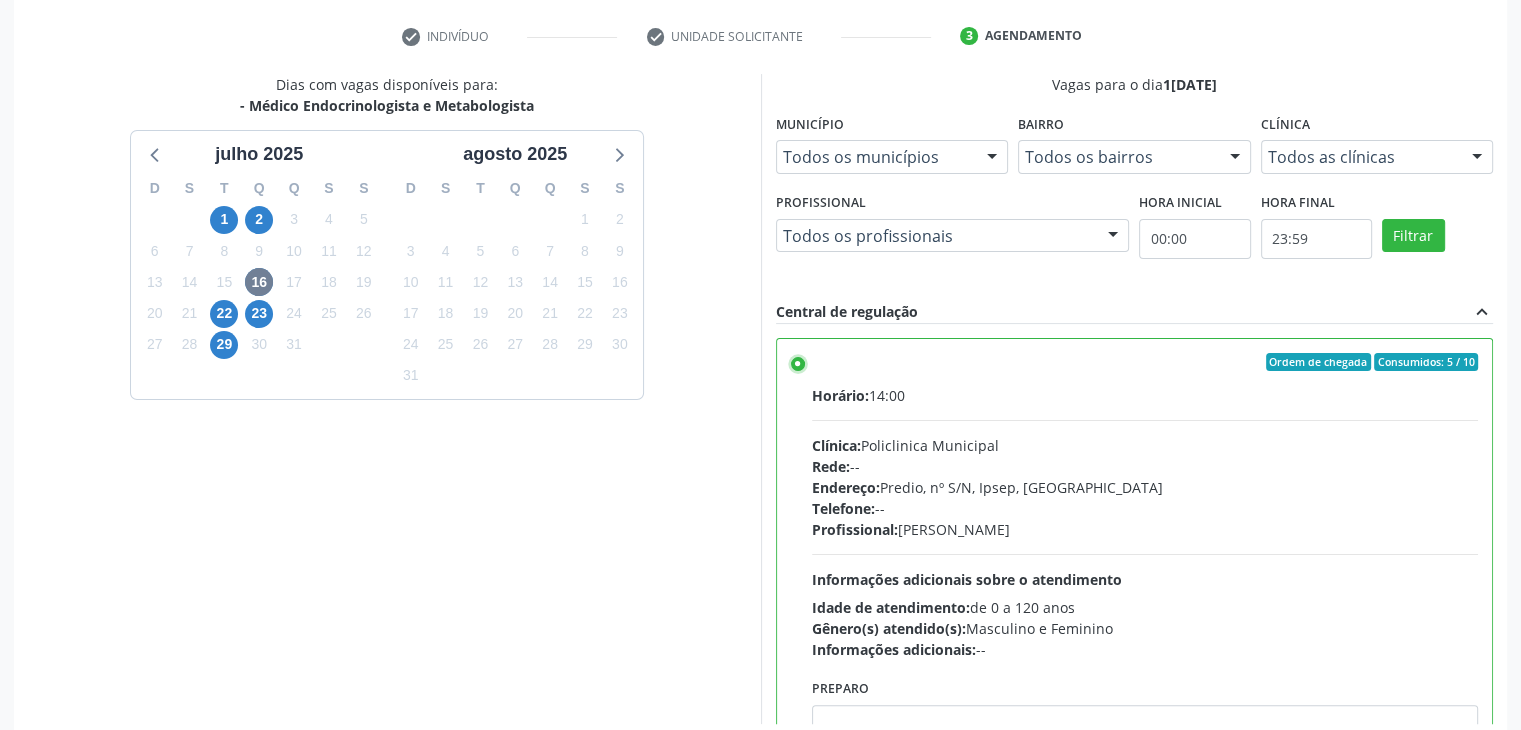 scroll, scrollTop: 464, scrollLeft: 0, axis: vertical 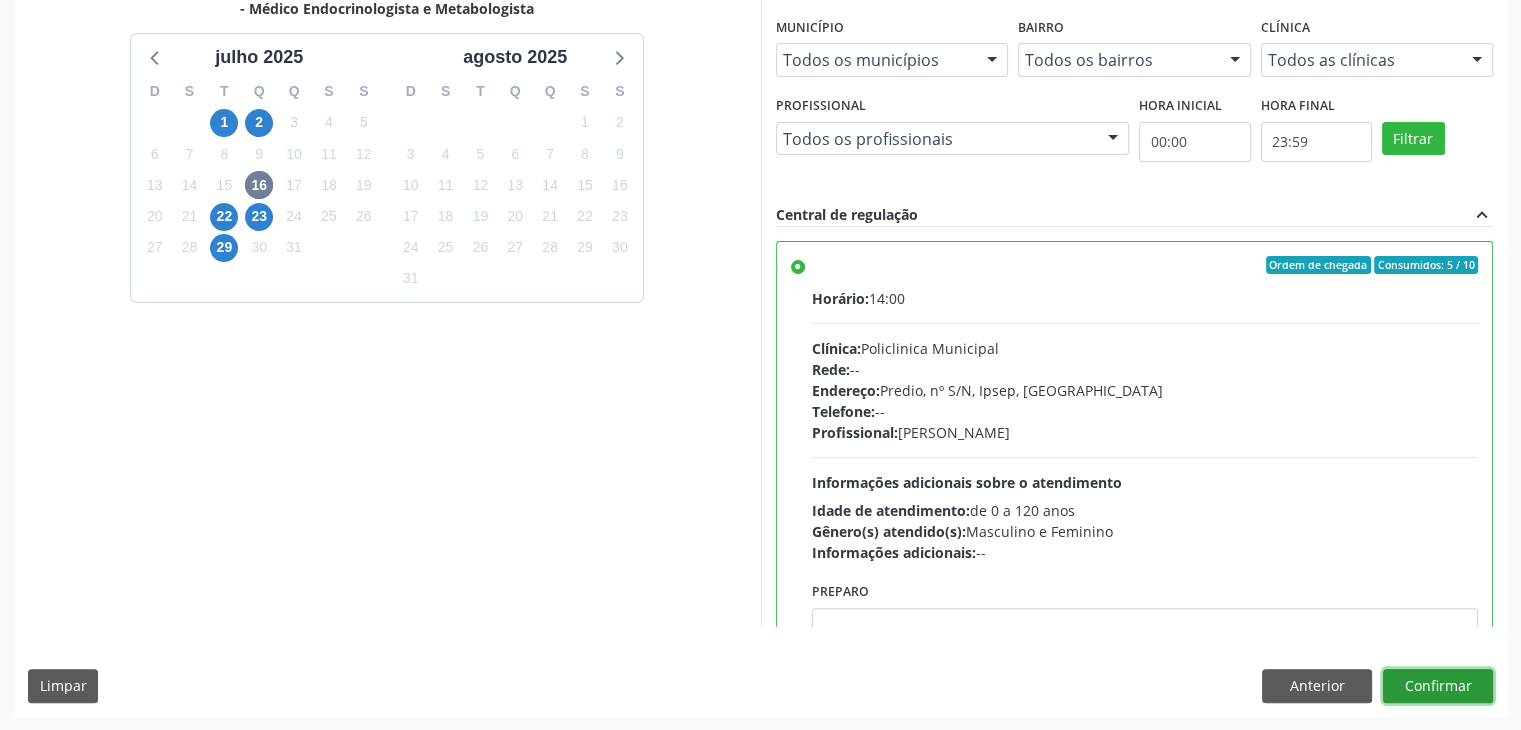 click on "Confirmar" at bounding box center [1438, 686] 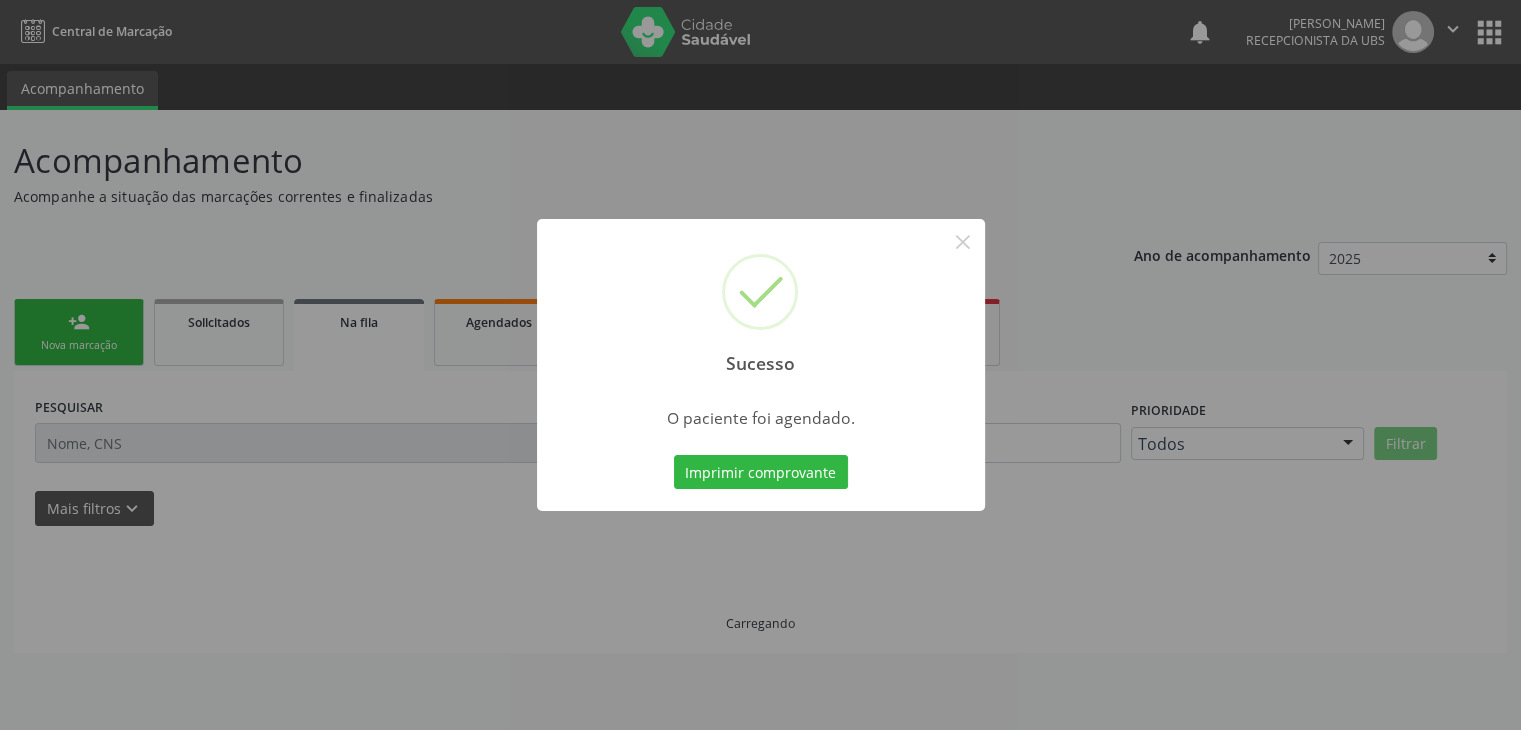 scroll, scrollTop: 0, scrollLeft: 0, axis: both 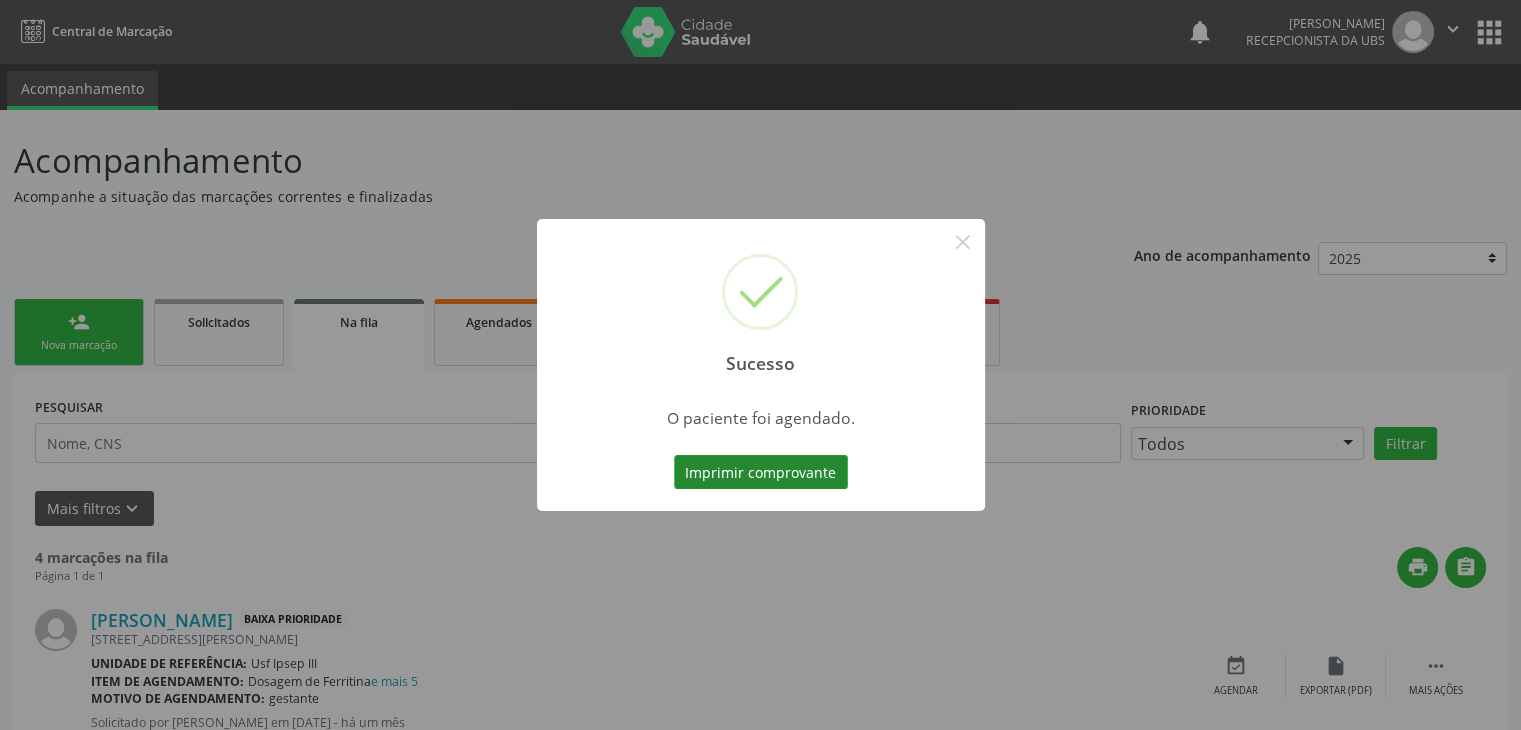 click on "Imprimir comprovante" at bounding box center (761, 472) 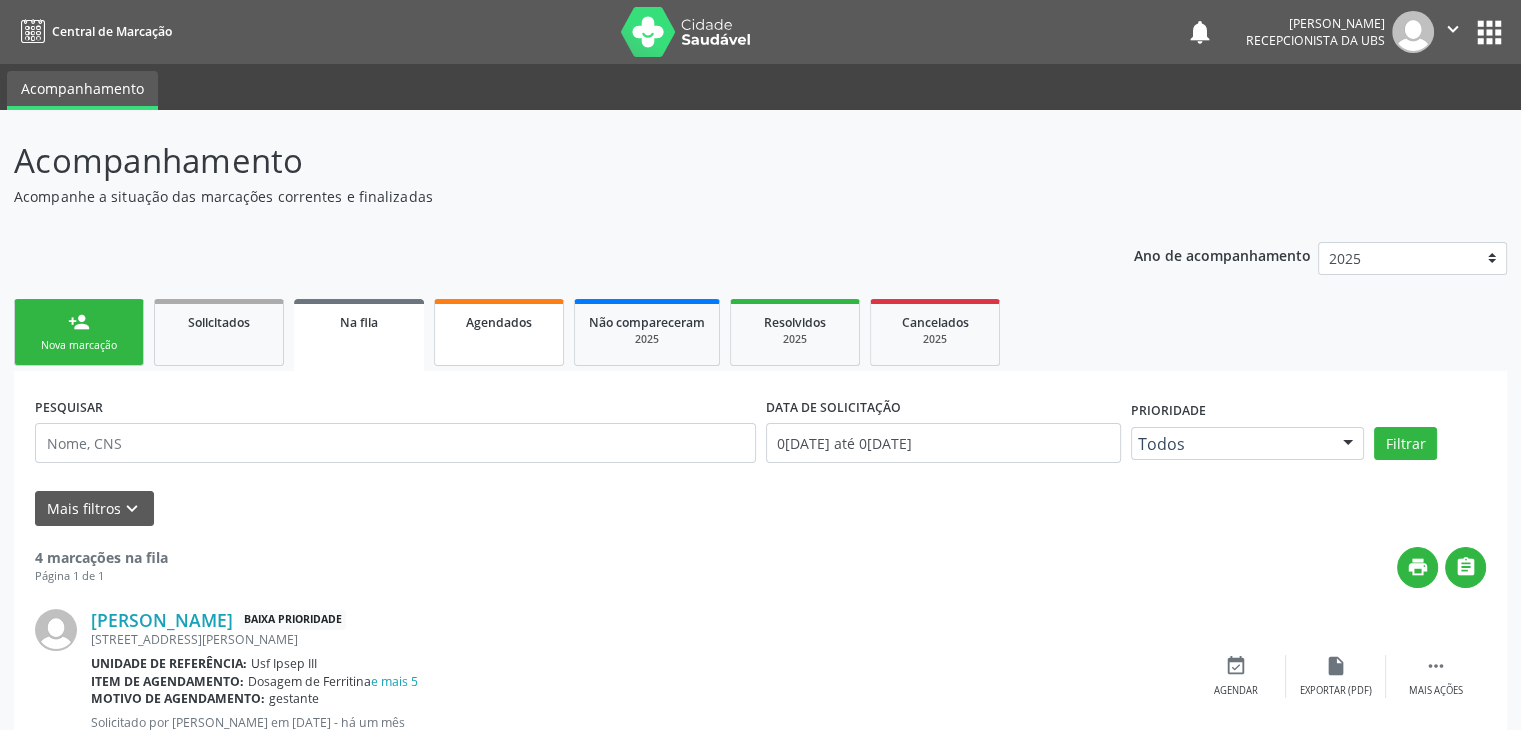 click on "Agendados" at bounding box center [499, 322] 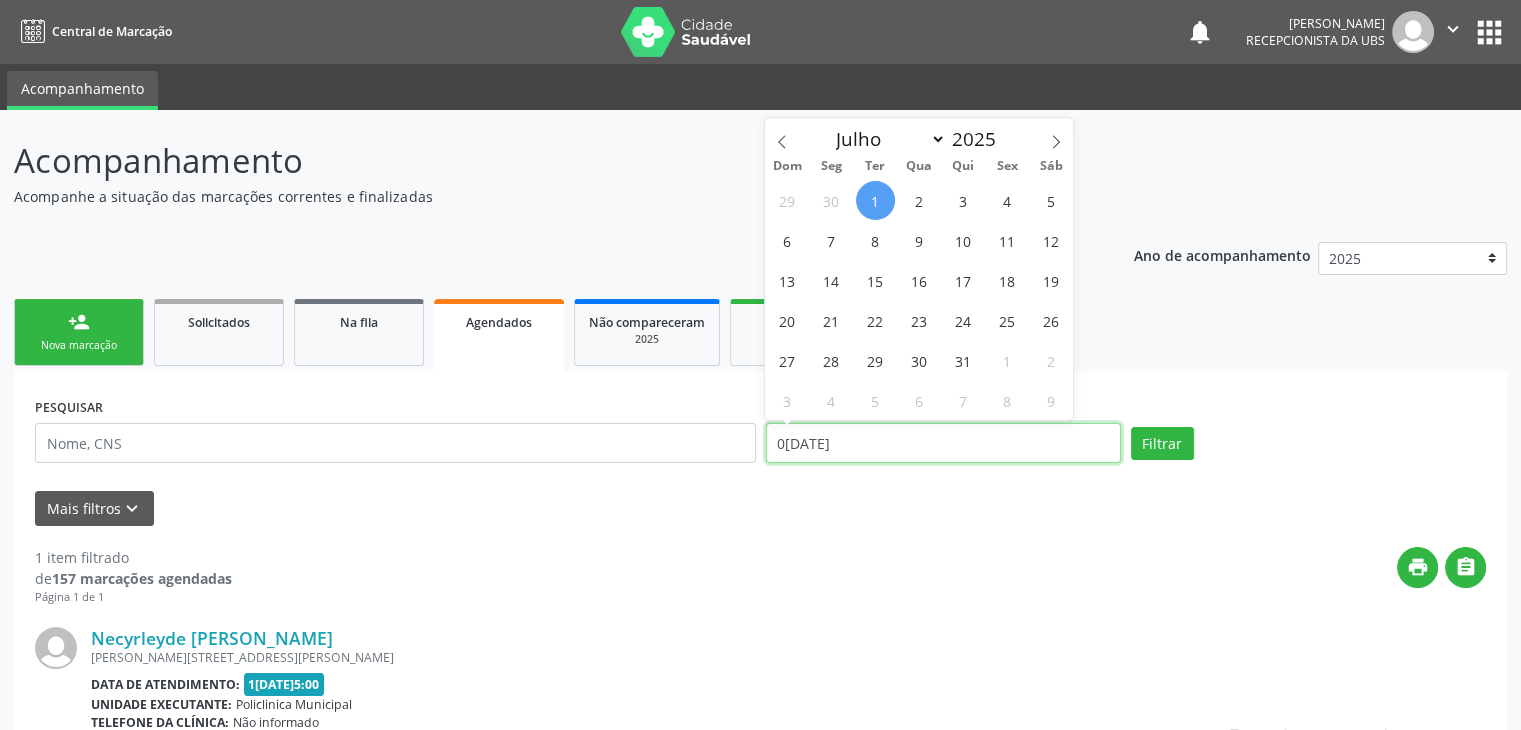 click on "0[DATE]" at bounding box center [943, 443] 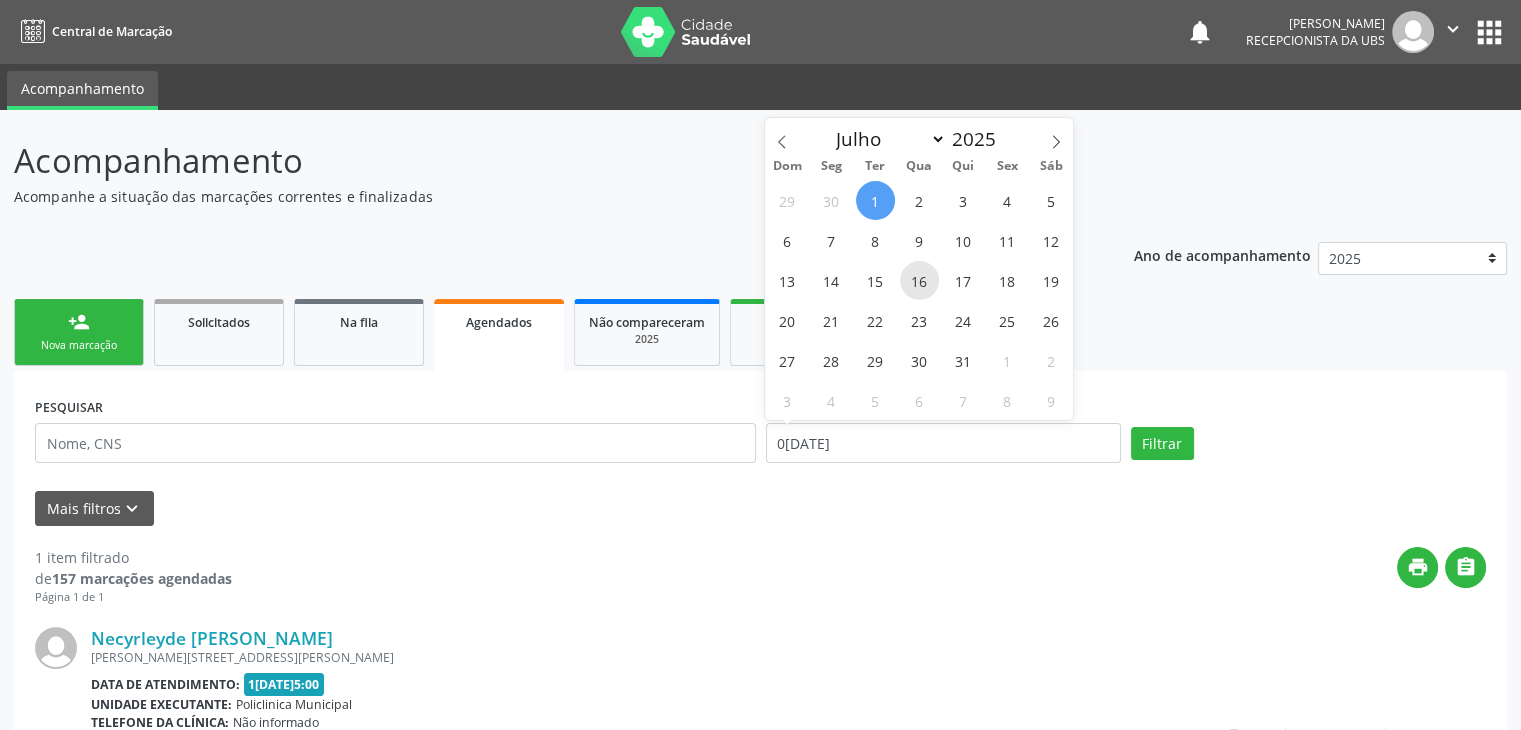 click on "16" at bounding box center (919, 280) 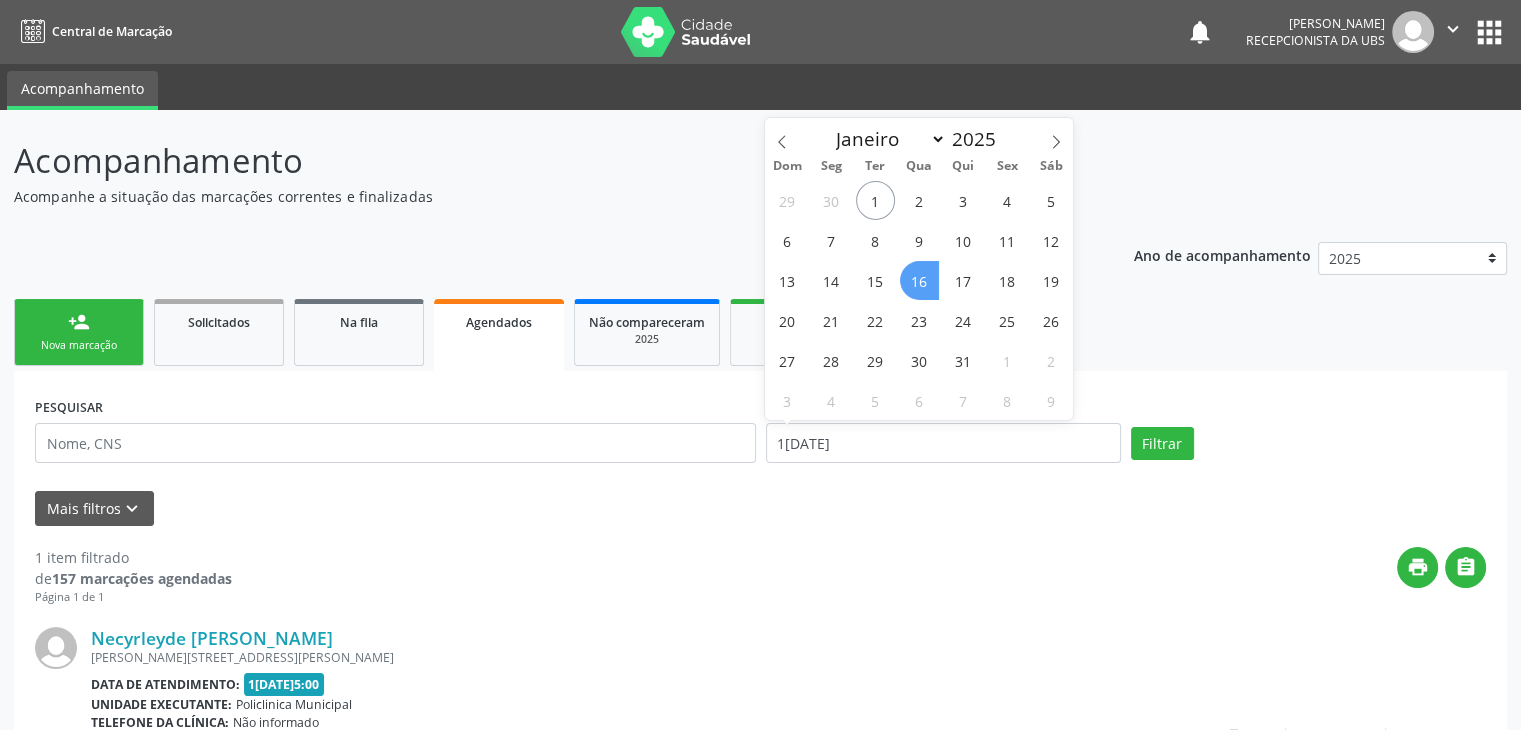 click on "16" at bounding box center [919, 280] 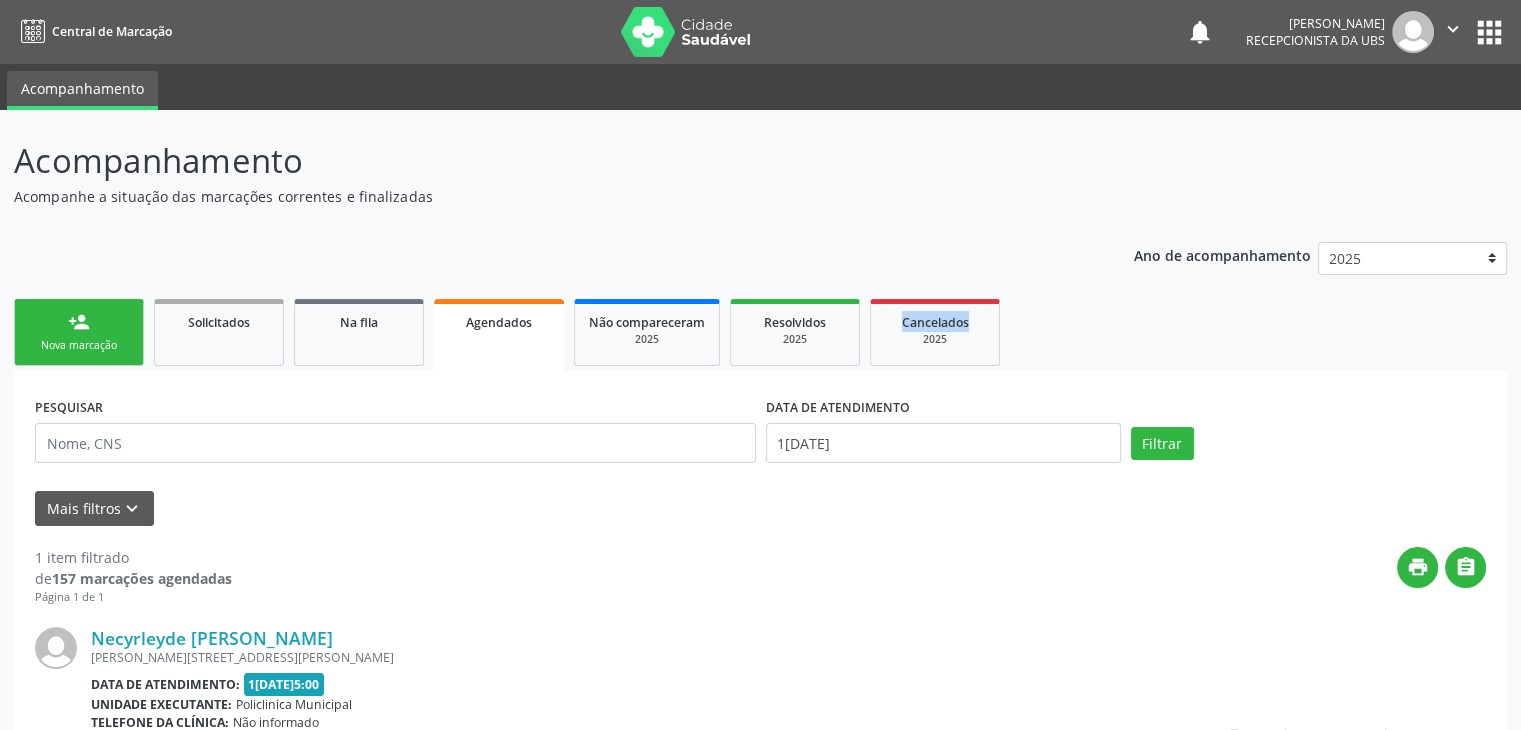 click on "Ano de acompanhamento
2025 2024
person_add
Nova marcação
Solicitados   Na fila   Agendados   Não compareceram
2025
Resolvidos
2025
Cancelados
2025
PESQUISAR
DATA DE ATENDIMENTO
1[DATE]
Filtrar
UNIDADE EXECUTANTE
Selecione uma unidade
Todos as unidades
Nenhum resultado encontrado para: "   "
Não há nenhuma opção para ser exibida.
PROFISSIONAL EXECUTANTE
Selecione um profissional
Nenhum resultado encontrado para: "   "
Não há nenhuma opção para ser exibida.
Grupo/Subgrupo
Selecione um grupo ou subgrupo
Todos os grupos e subgrupos
01 - Ações de promoção e prevenção em saúde" at bounding box center (760, 571) 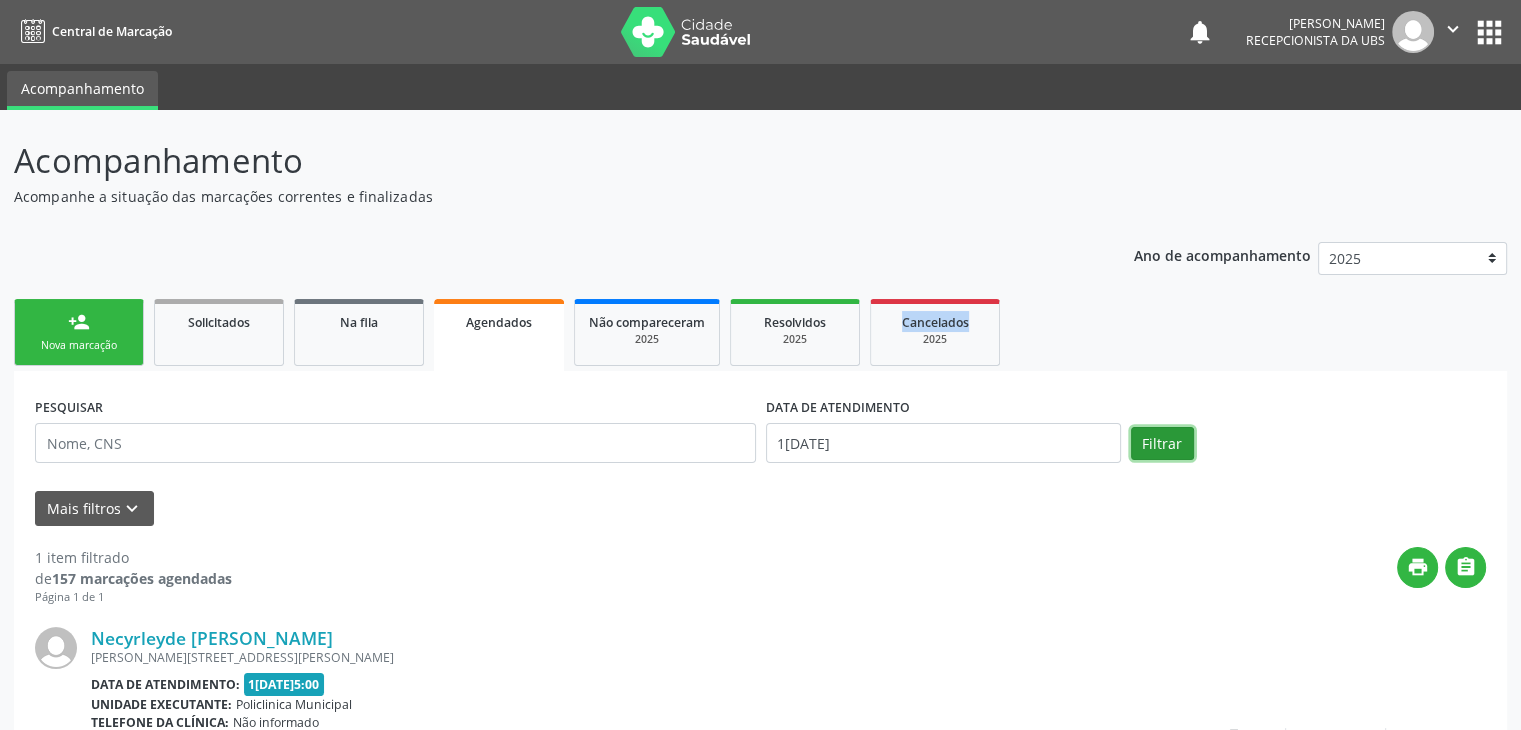 click on "Filtrar" at bounding box center (1162, 444) 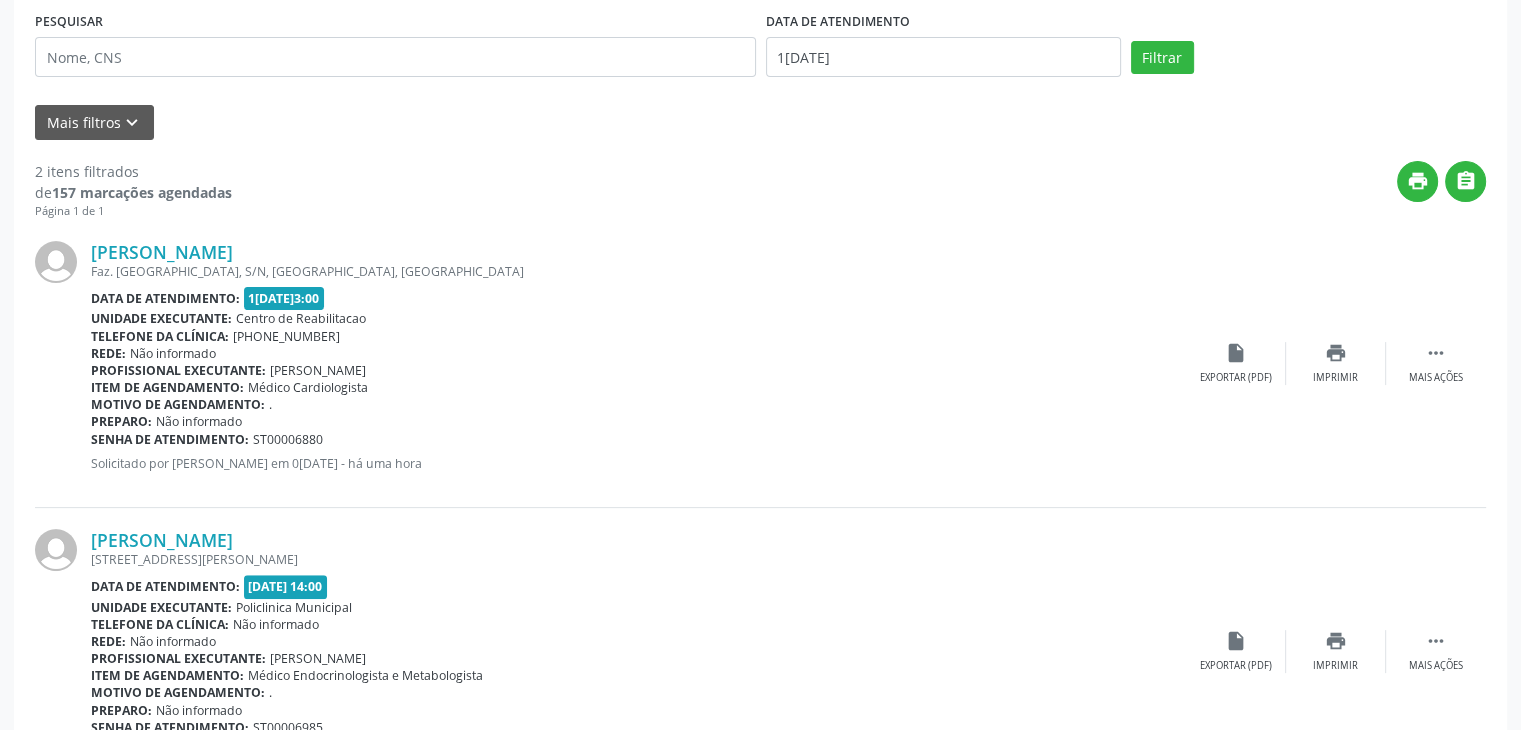 scroll, scrollTop: 400, scrollLeft: 0, axis: vertical 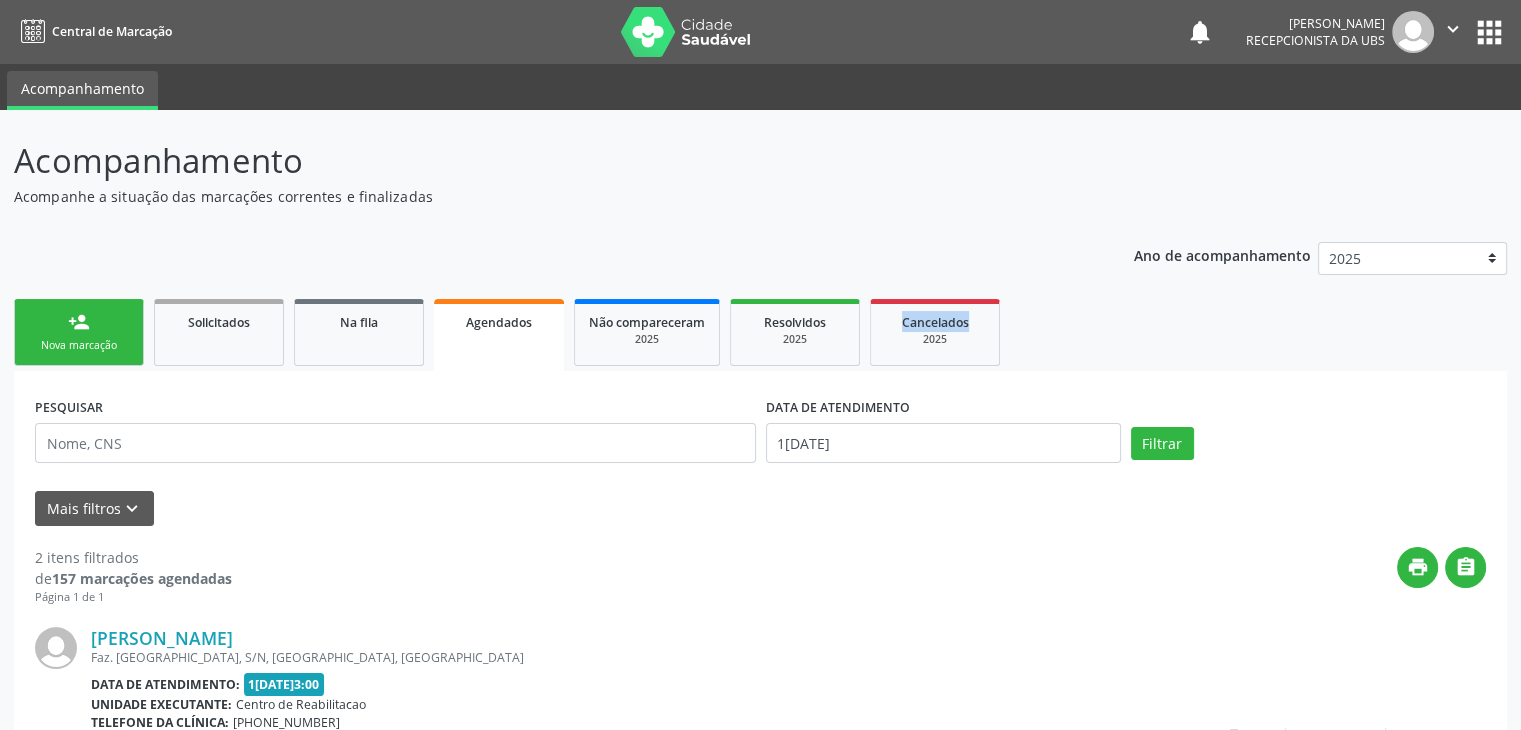 click on "Nova marcação" at bounding box center [79, 345] 